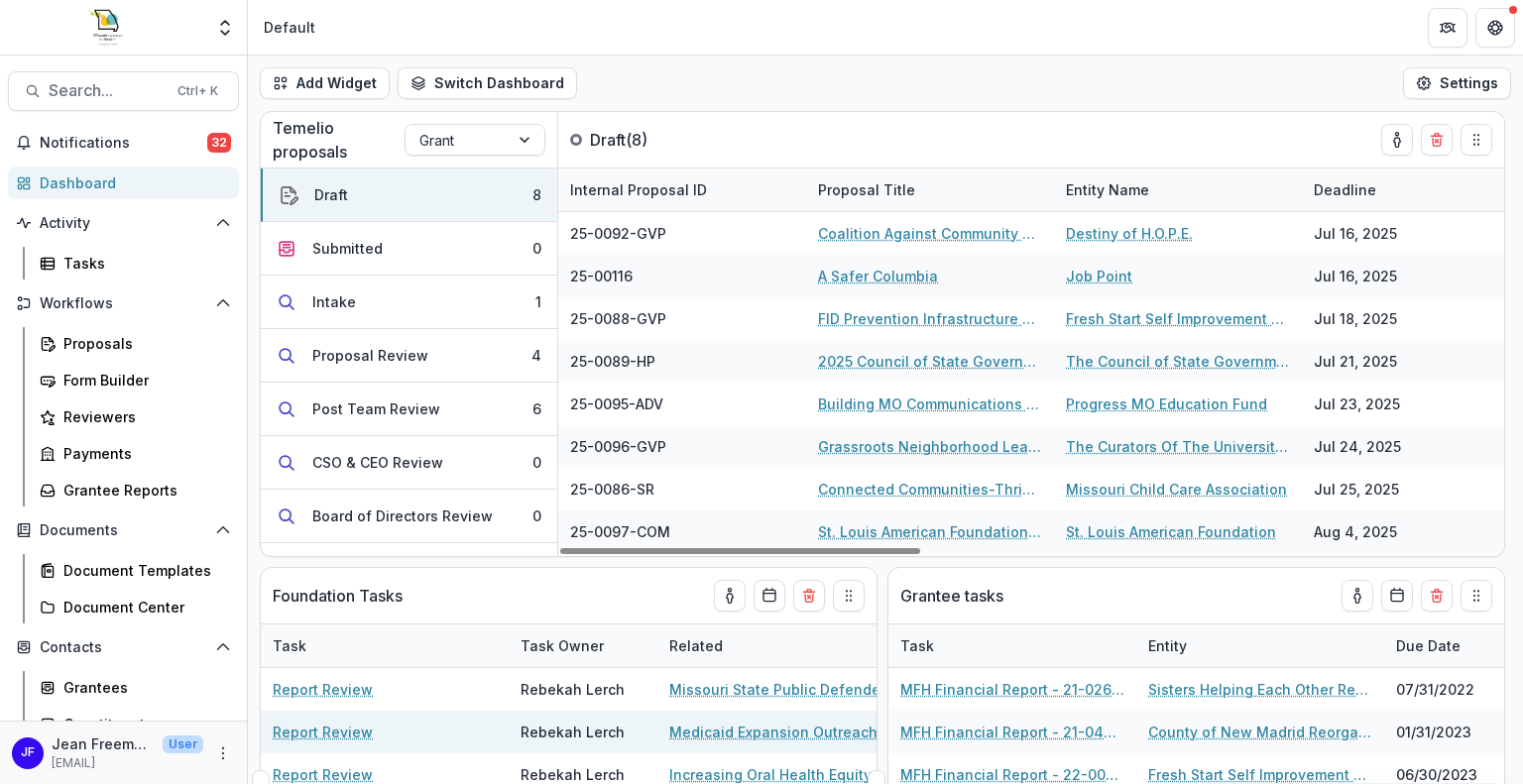 scroll, scrollTop: 0, scrollLeft: 0, axis: both 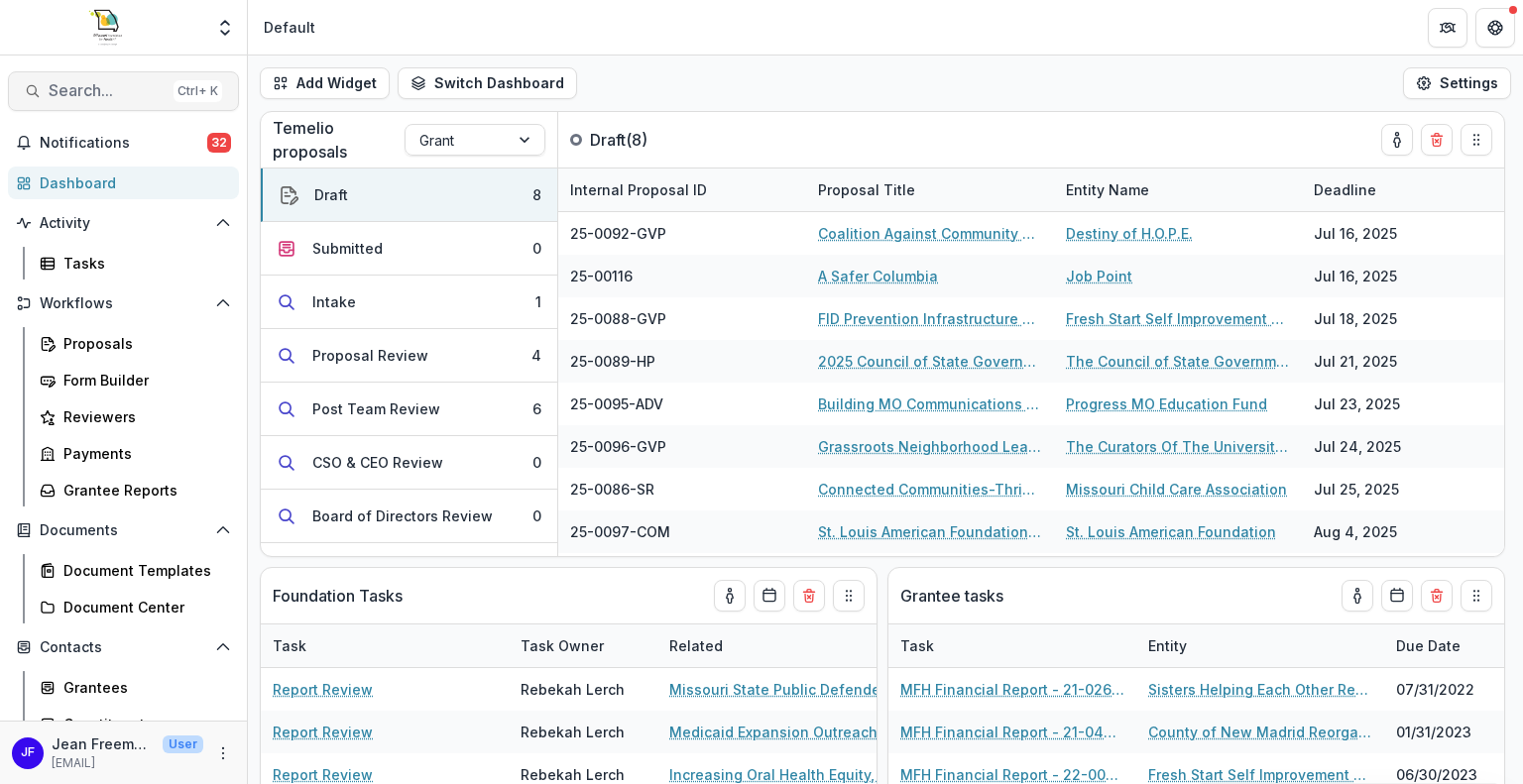 click on "Search..." at bounding box center (107, 90) 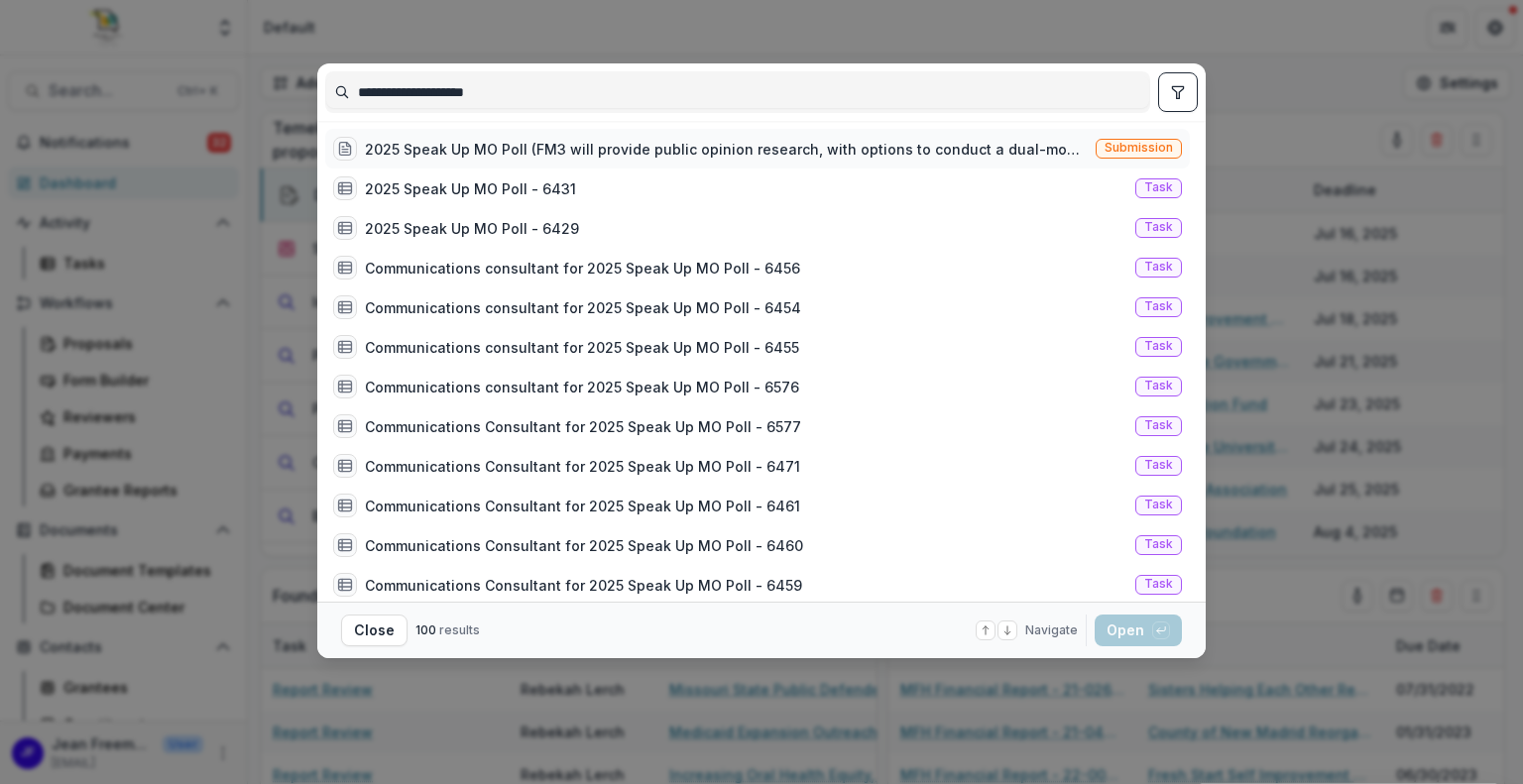 type on "**********" 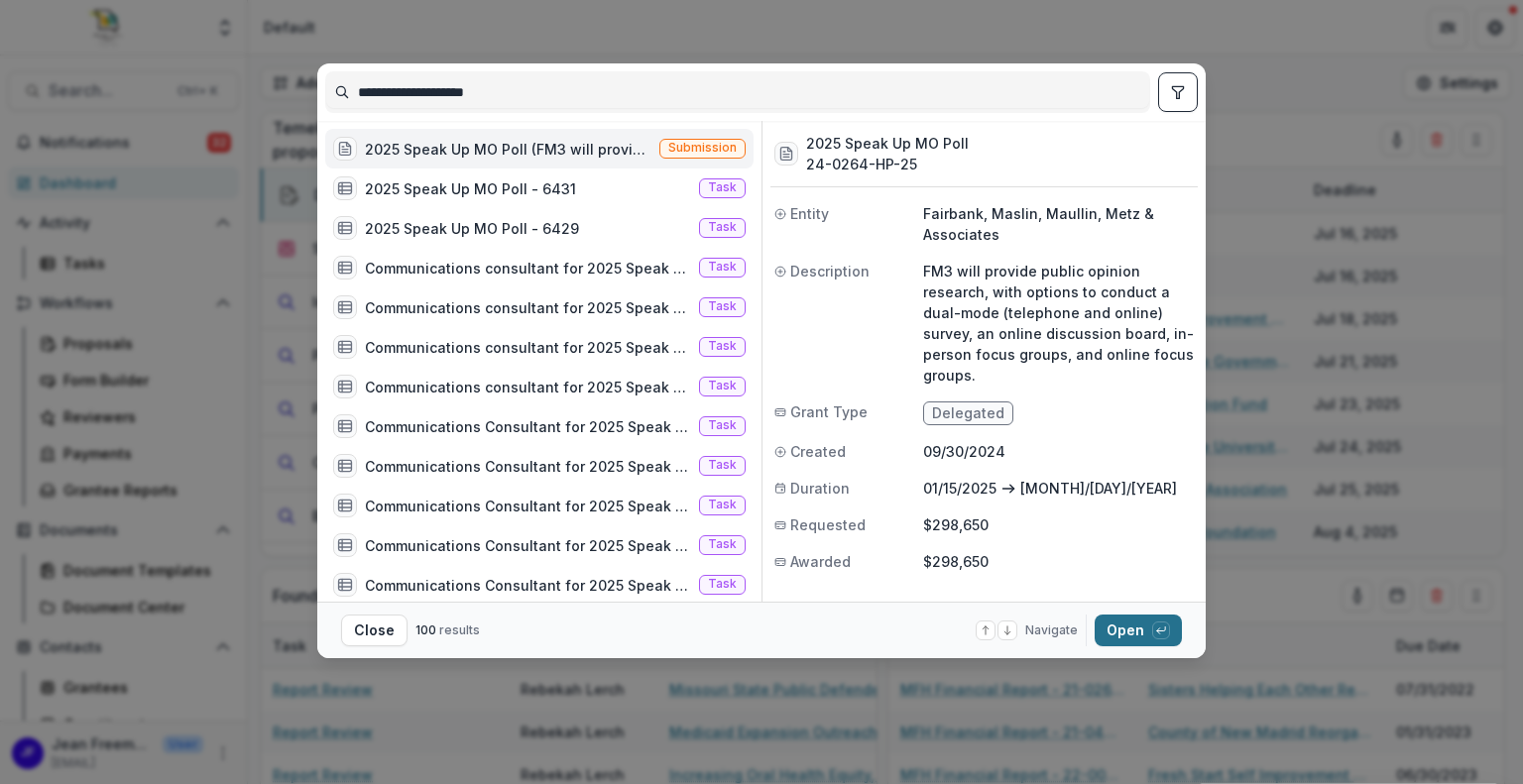 click on "Open with enter key" at bounding box center (1138, 630) 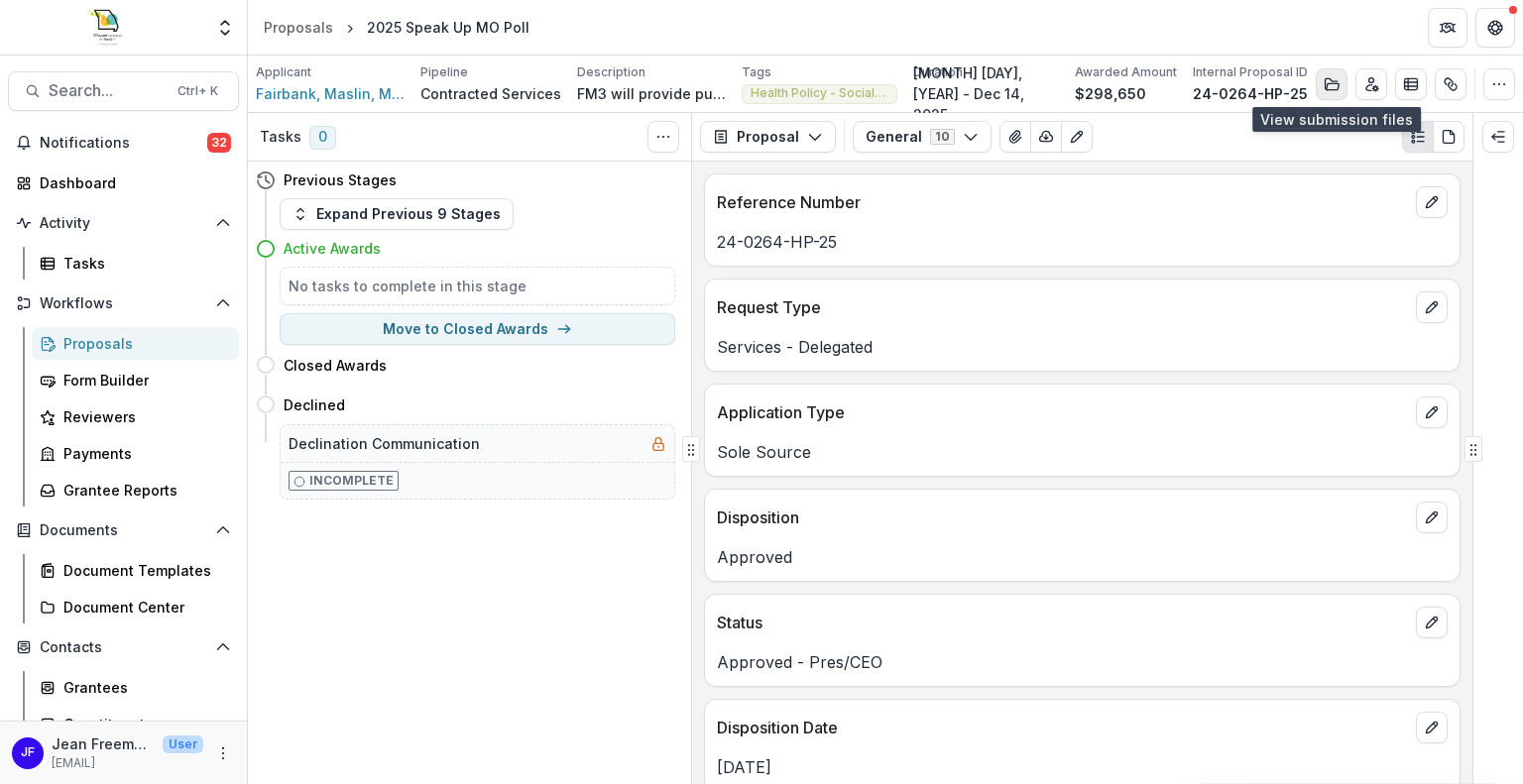 click 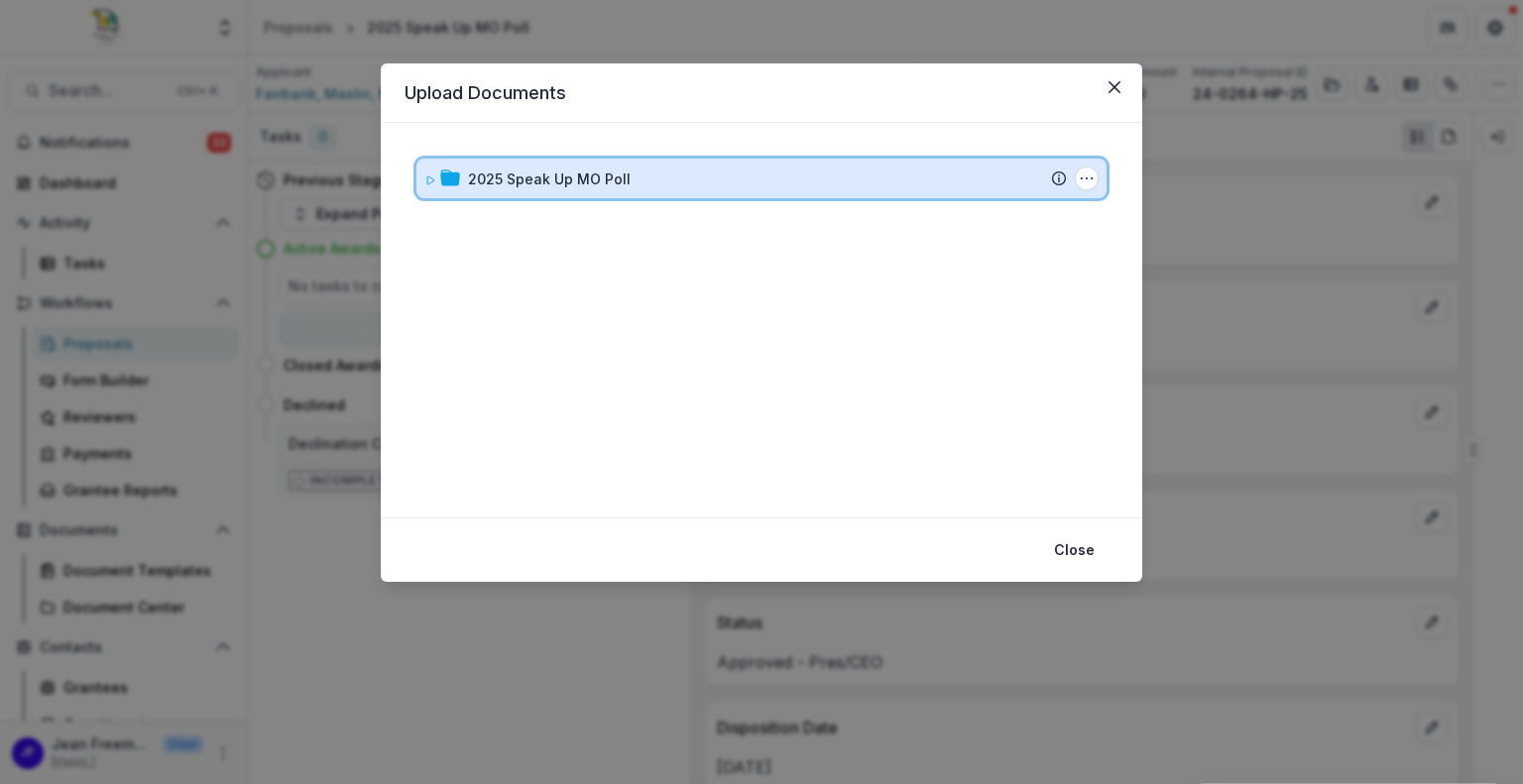 click 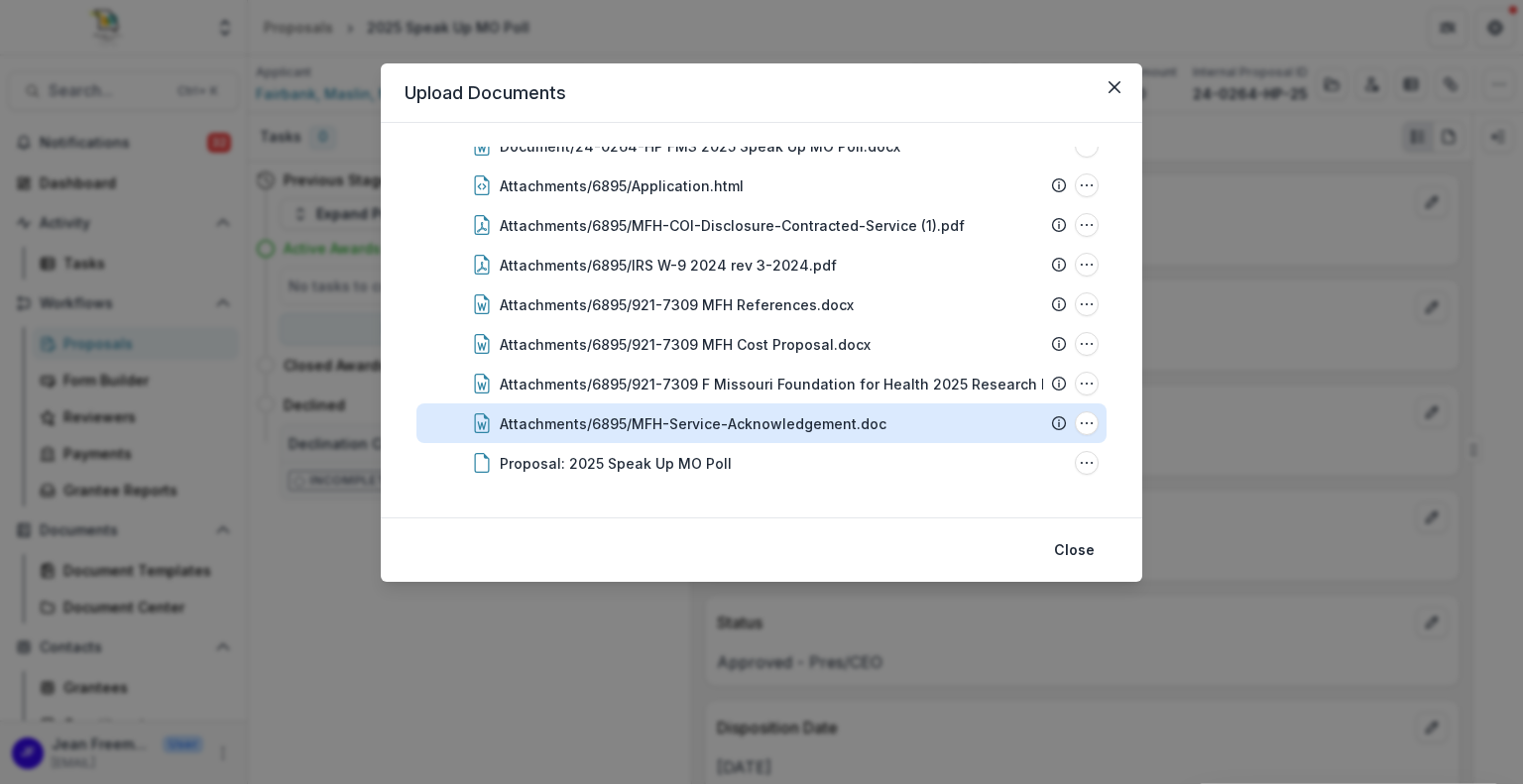 scroll, scrollTop: 0, scrollLeft: 0, axis: both 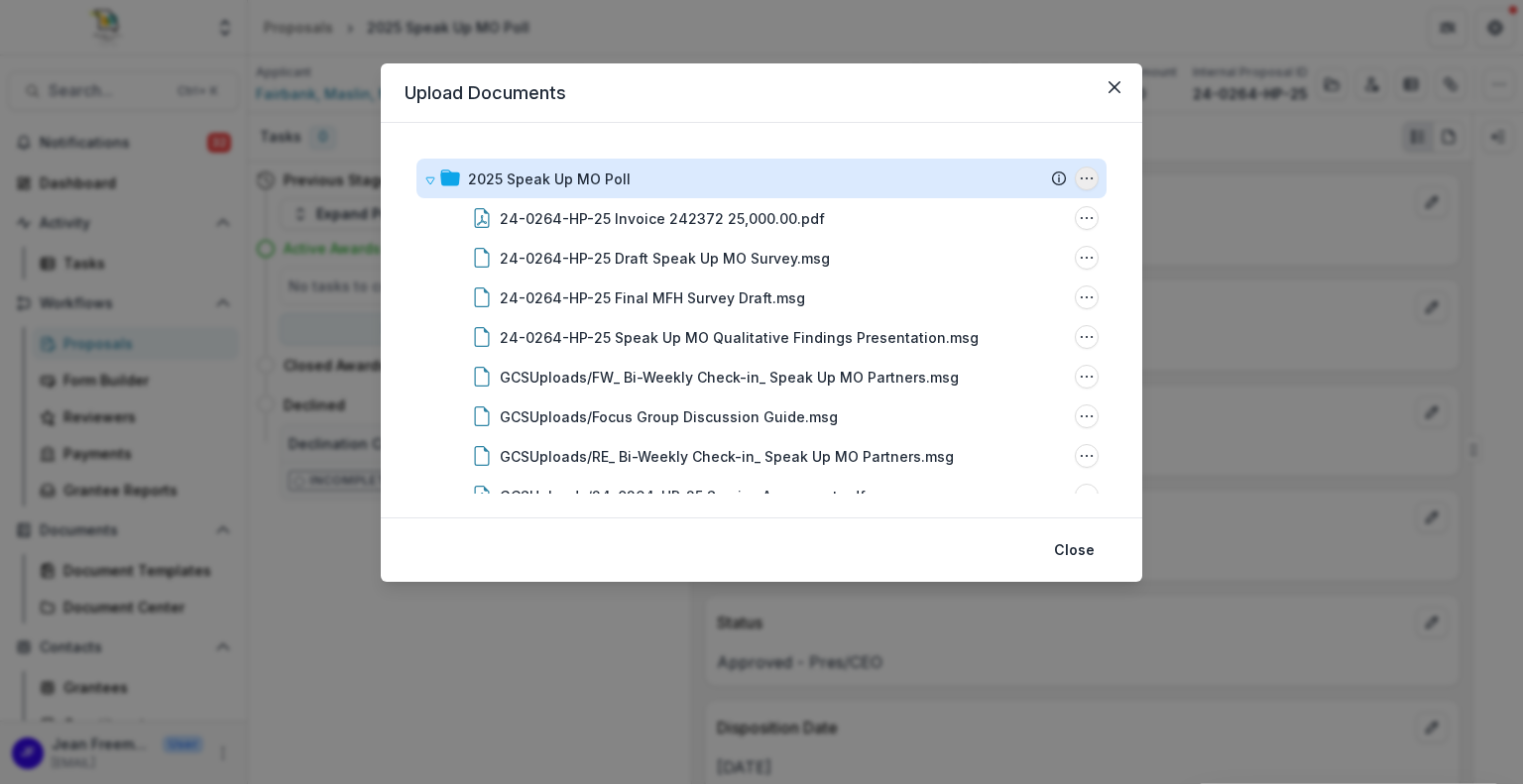 click 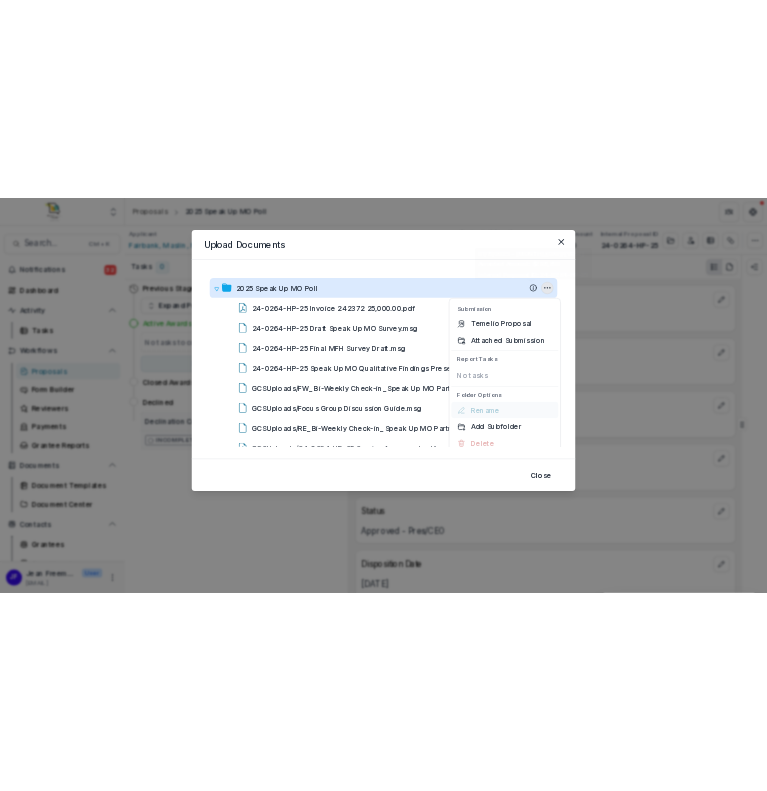 scroll, scrollTop: 13, scrollLeft: 0, axis: vertical 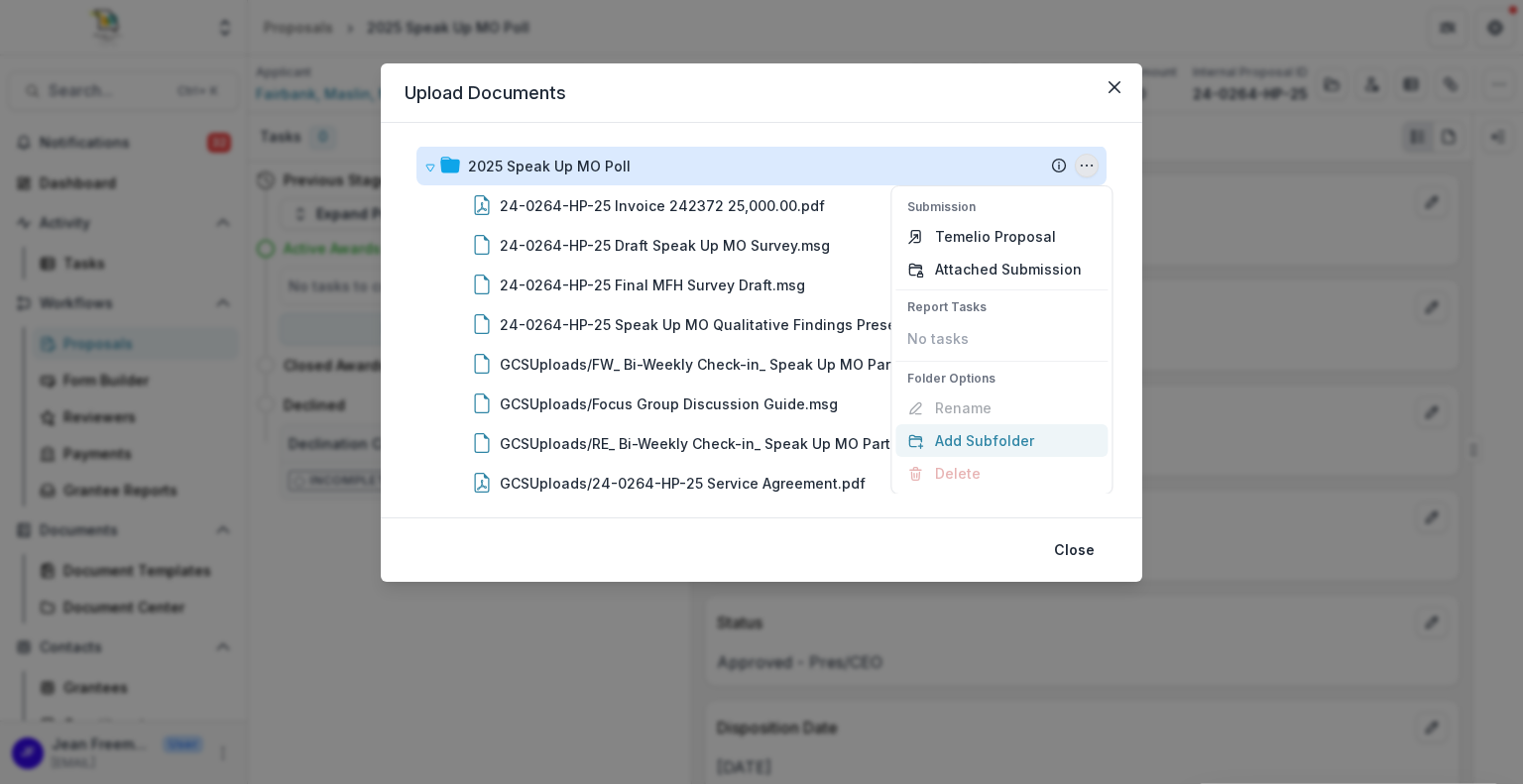 click on "Add Subfolder" at bounding box center [1001, 440] 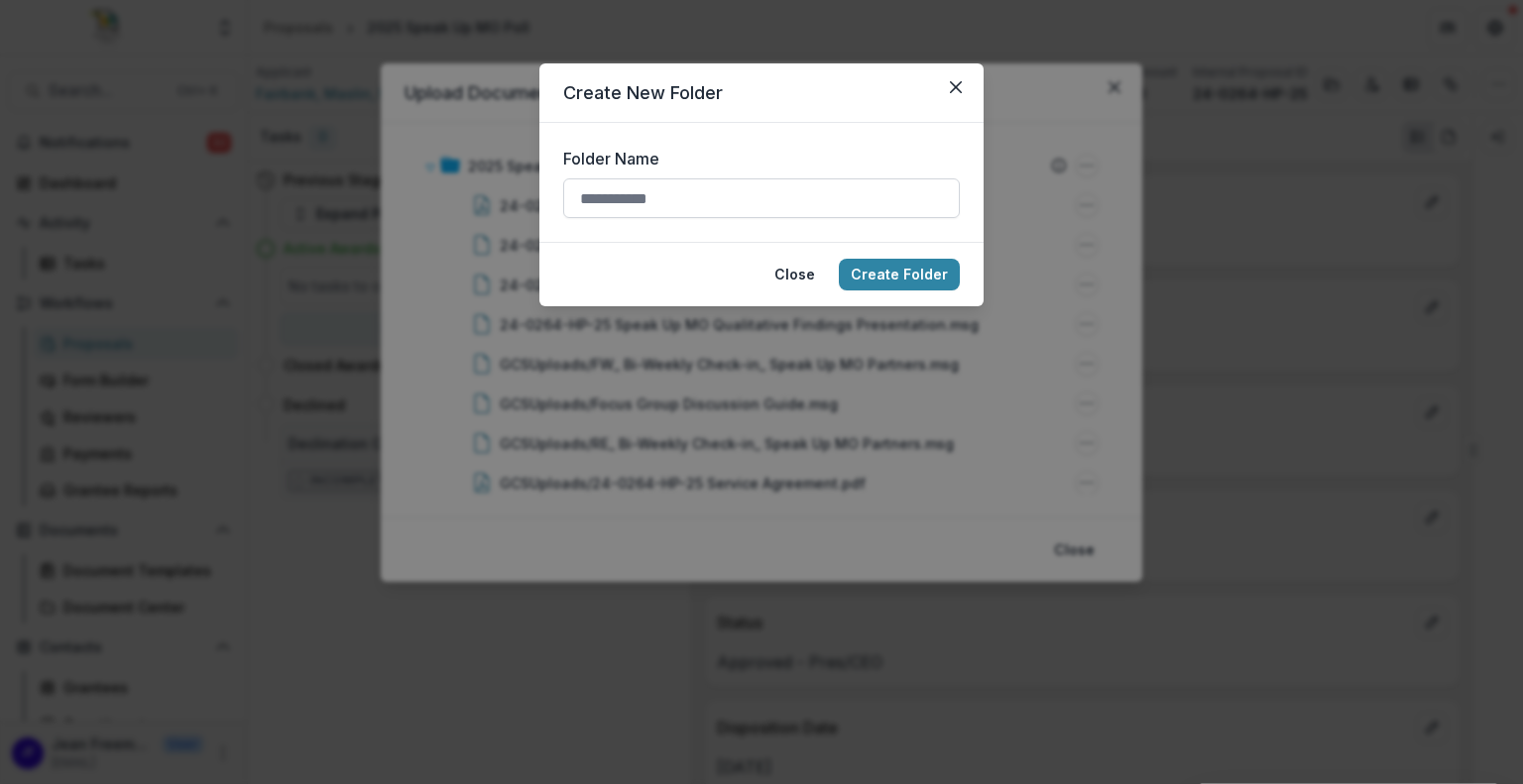 click on "Folder Name" at bounding box center (762, 198) 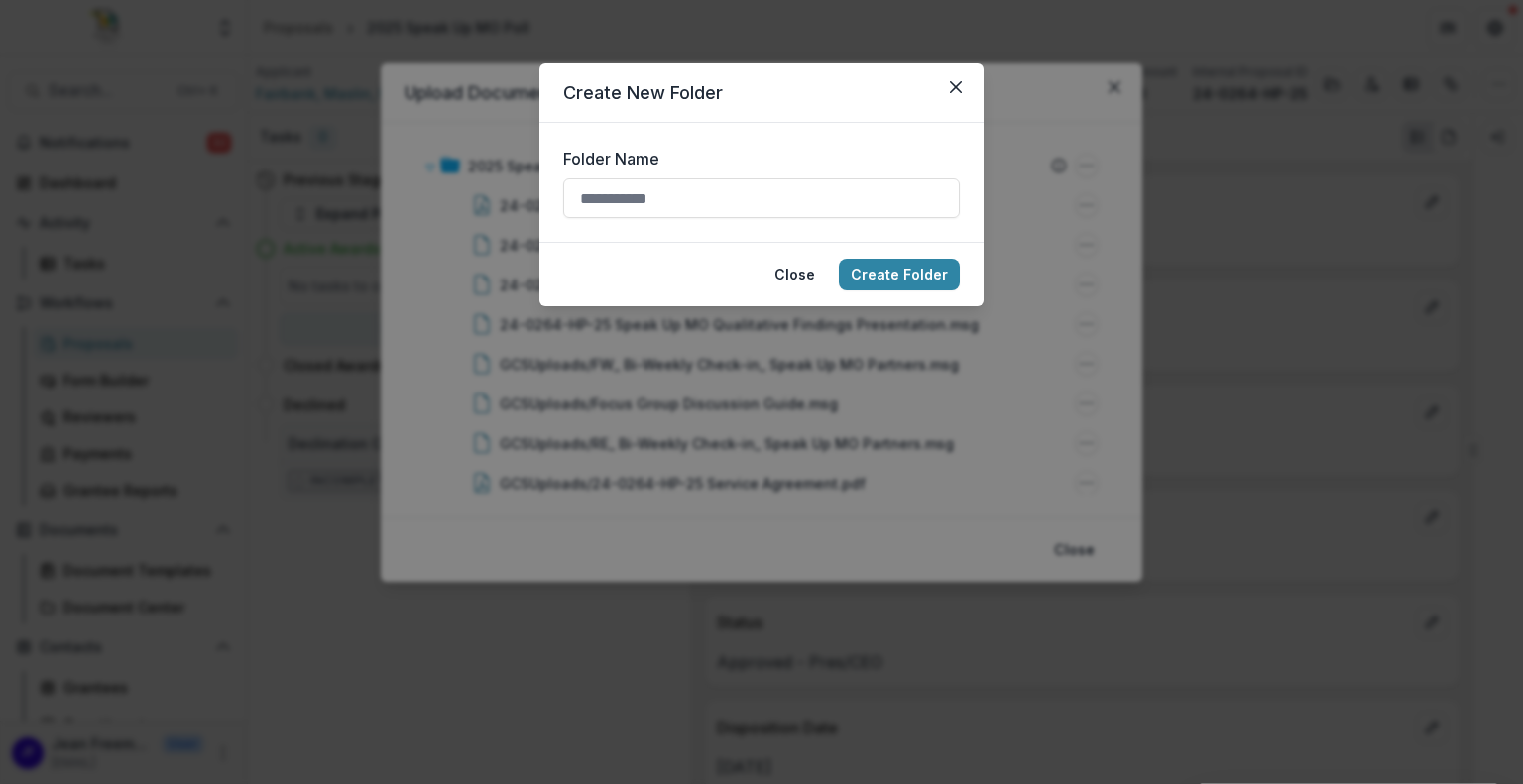 type on "******" 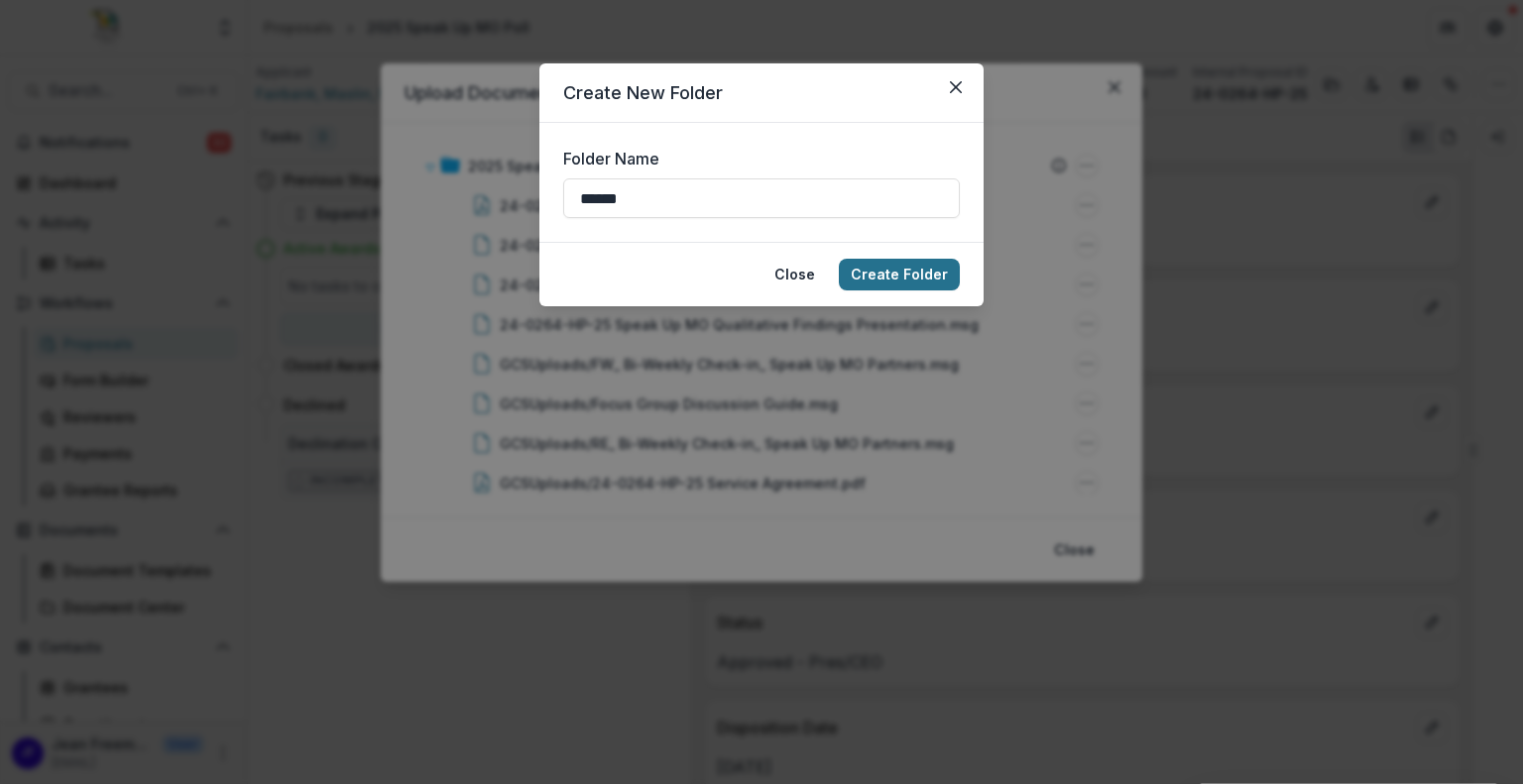 click on "Create Folder" at bounding box center [899, 275] 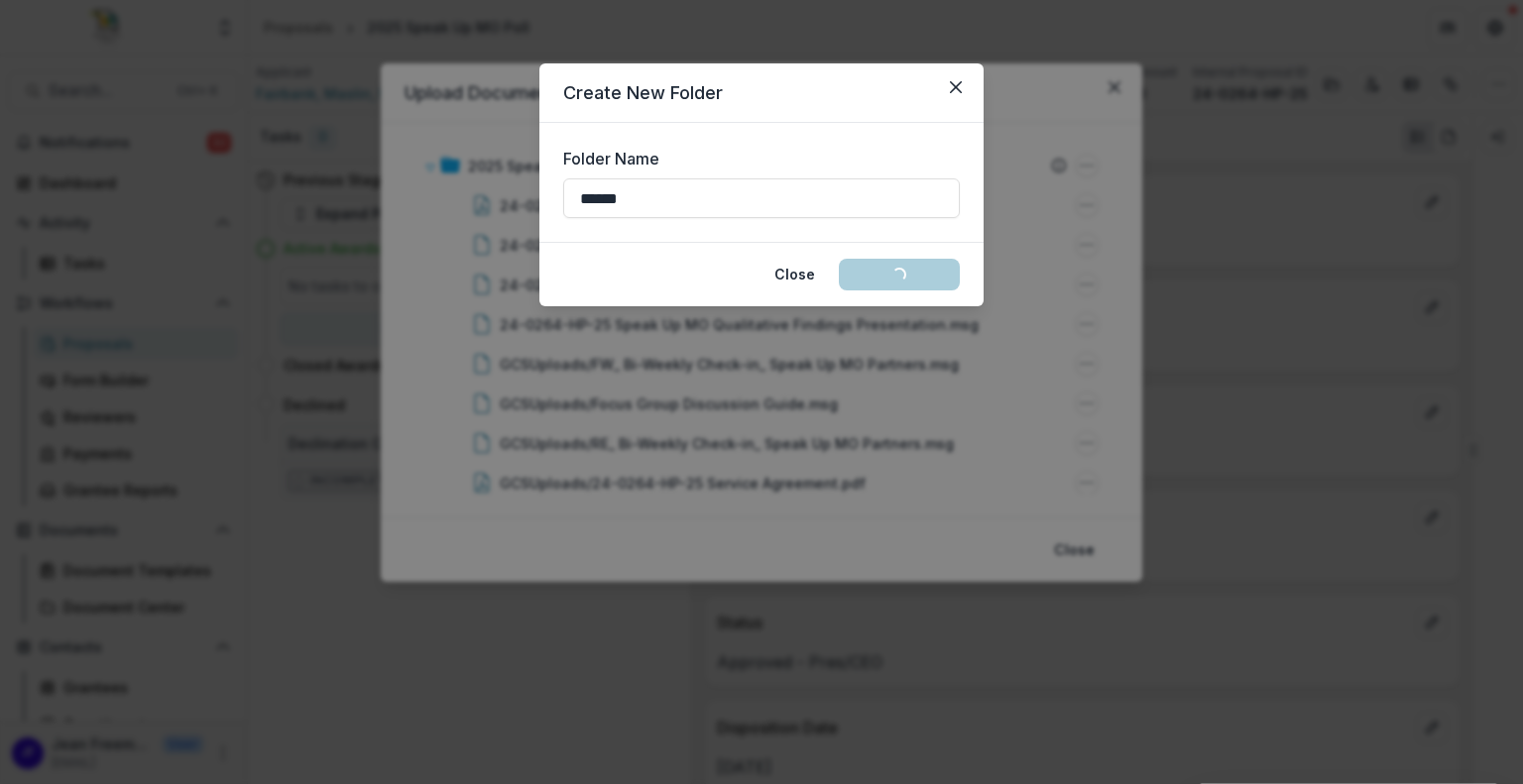type 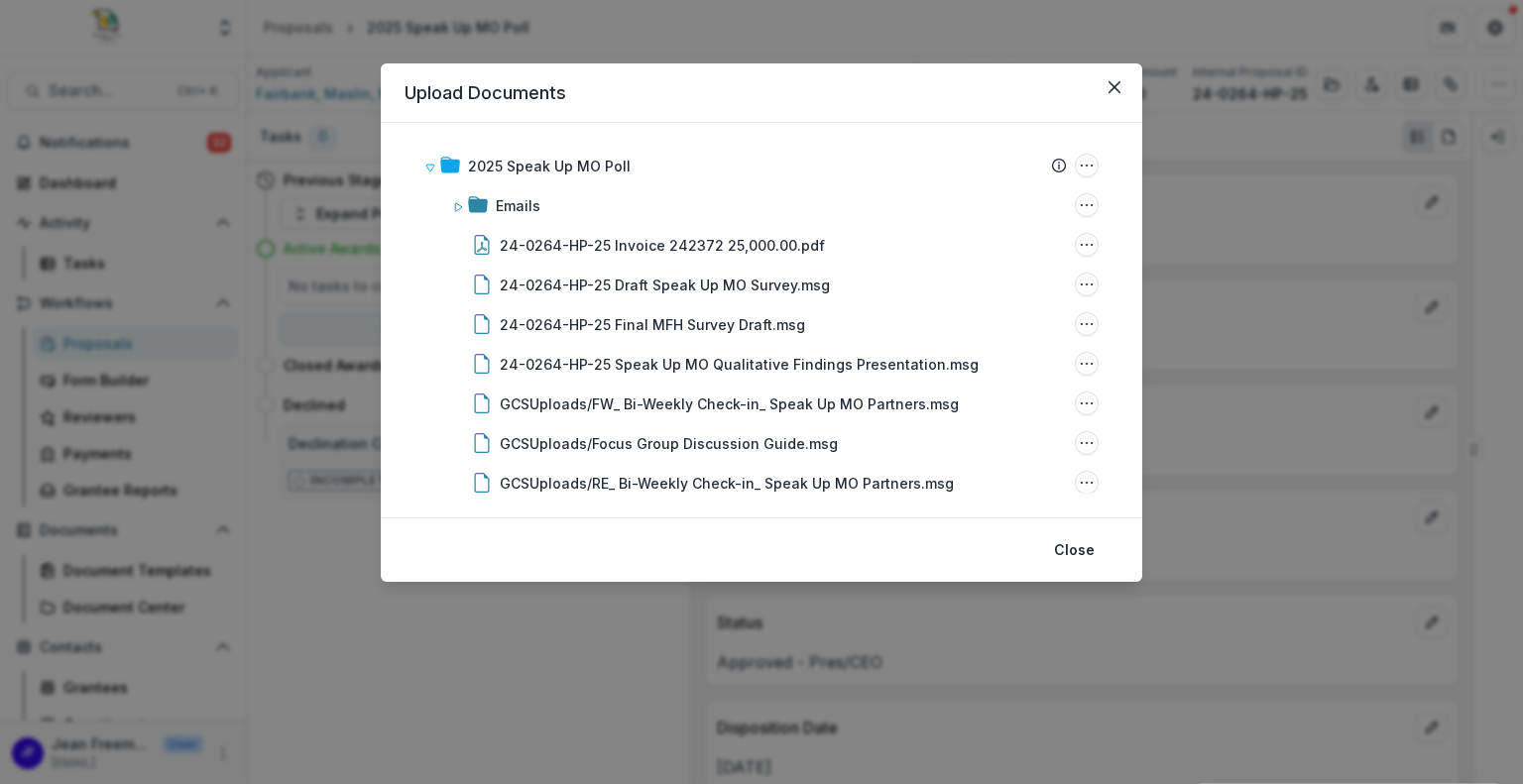 type 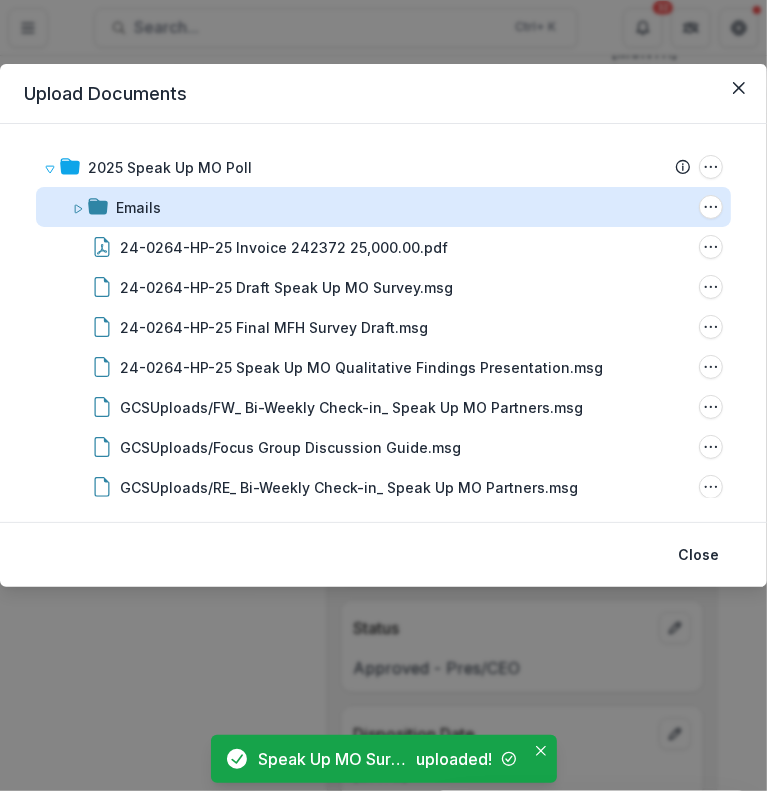 click on "Emails" at bounding box center [138, 207] 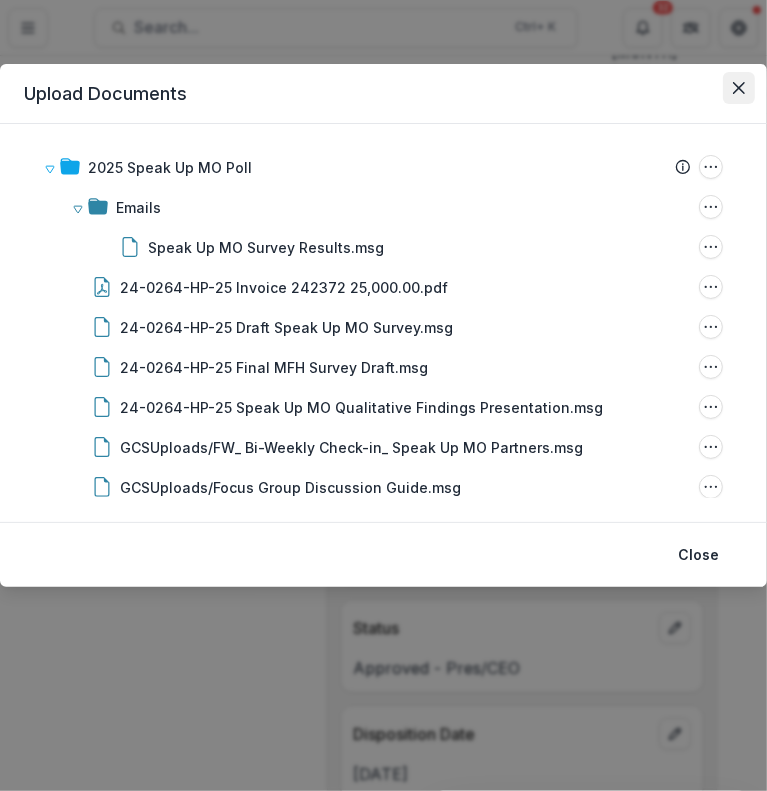 click at bounding box center [739, 88] 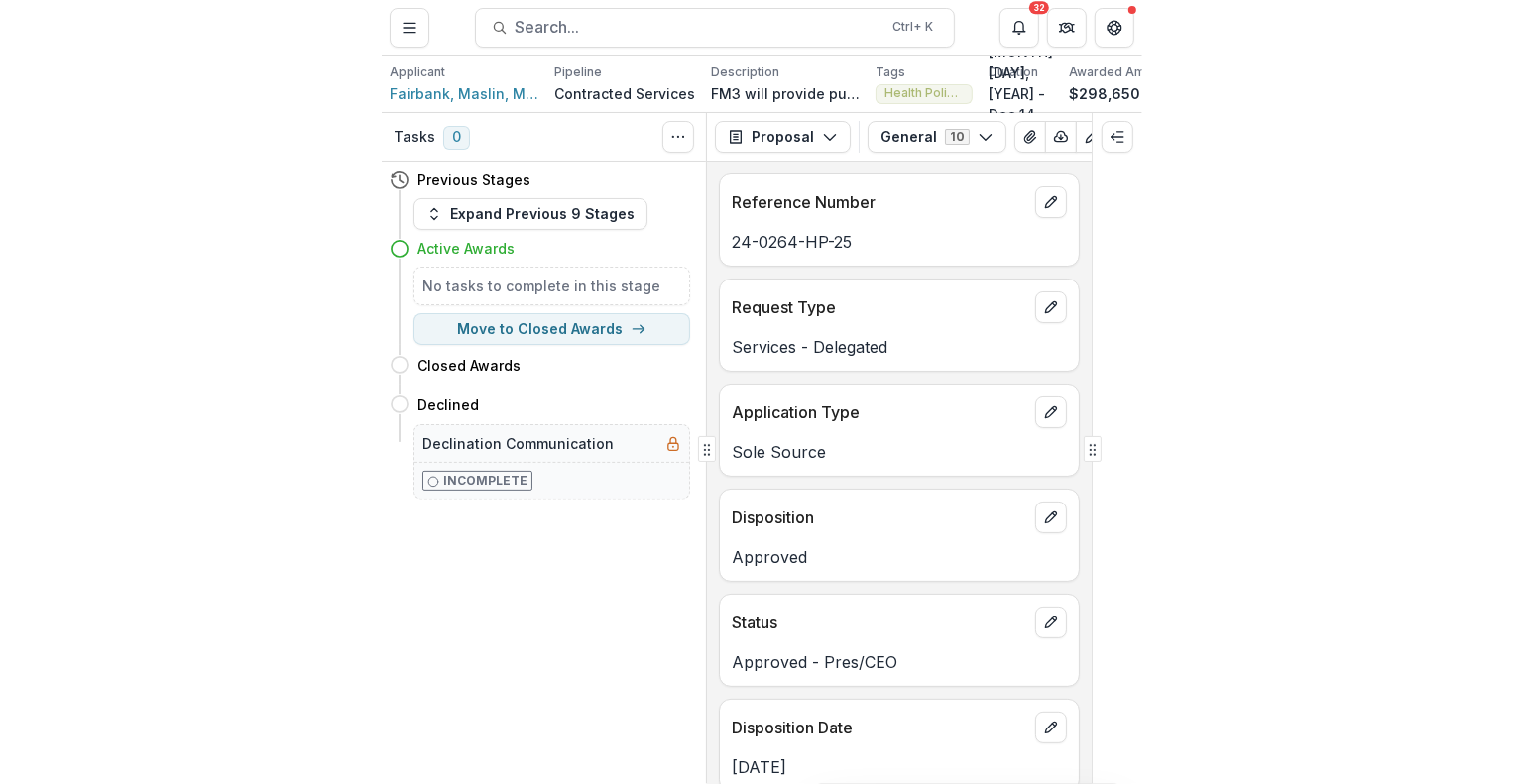 scroll, scrollTop: 0, scrollLeft: 345, axis: horizontal 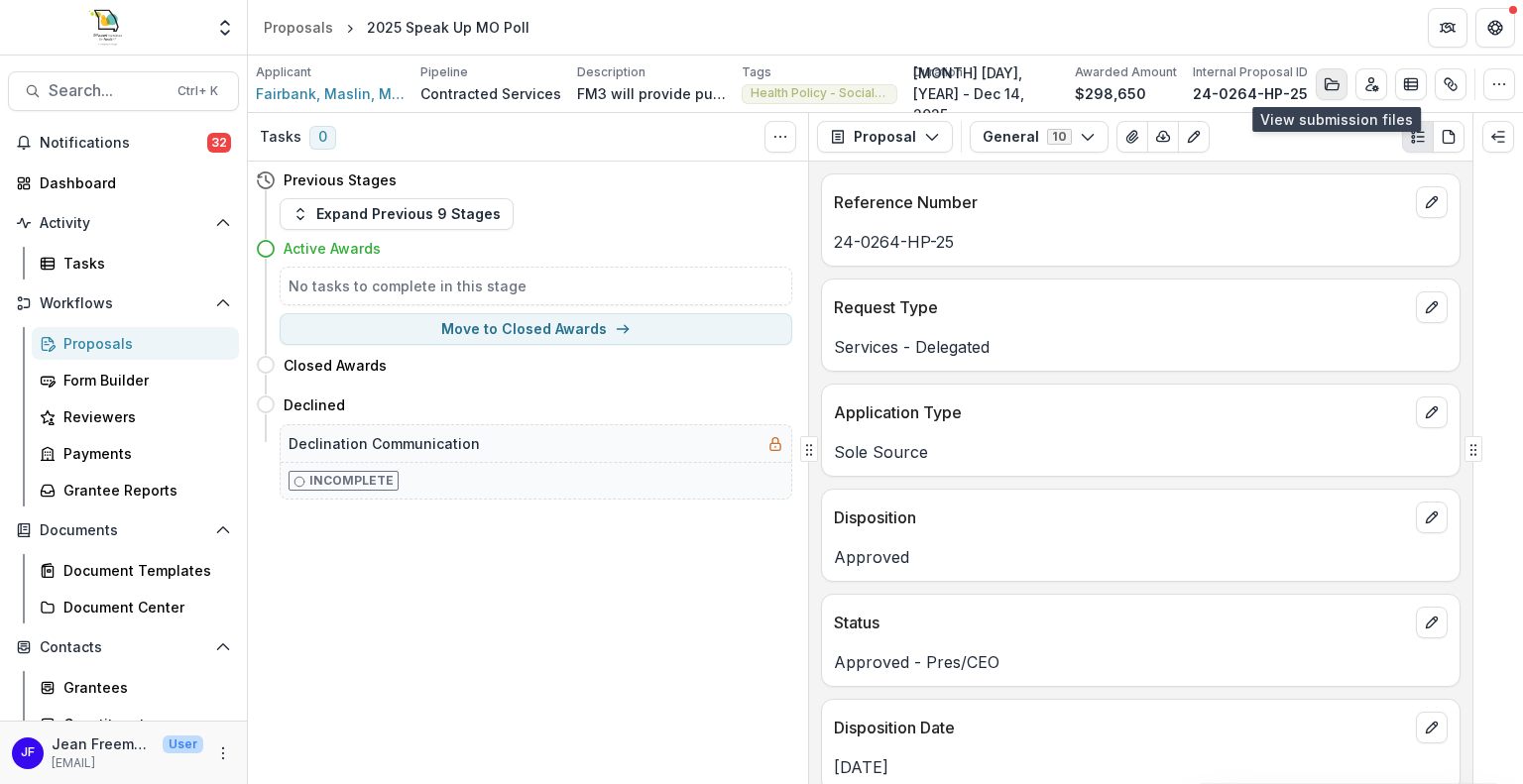 click 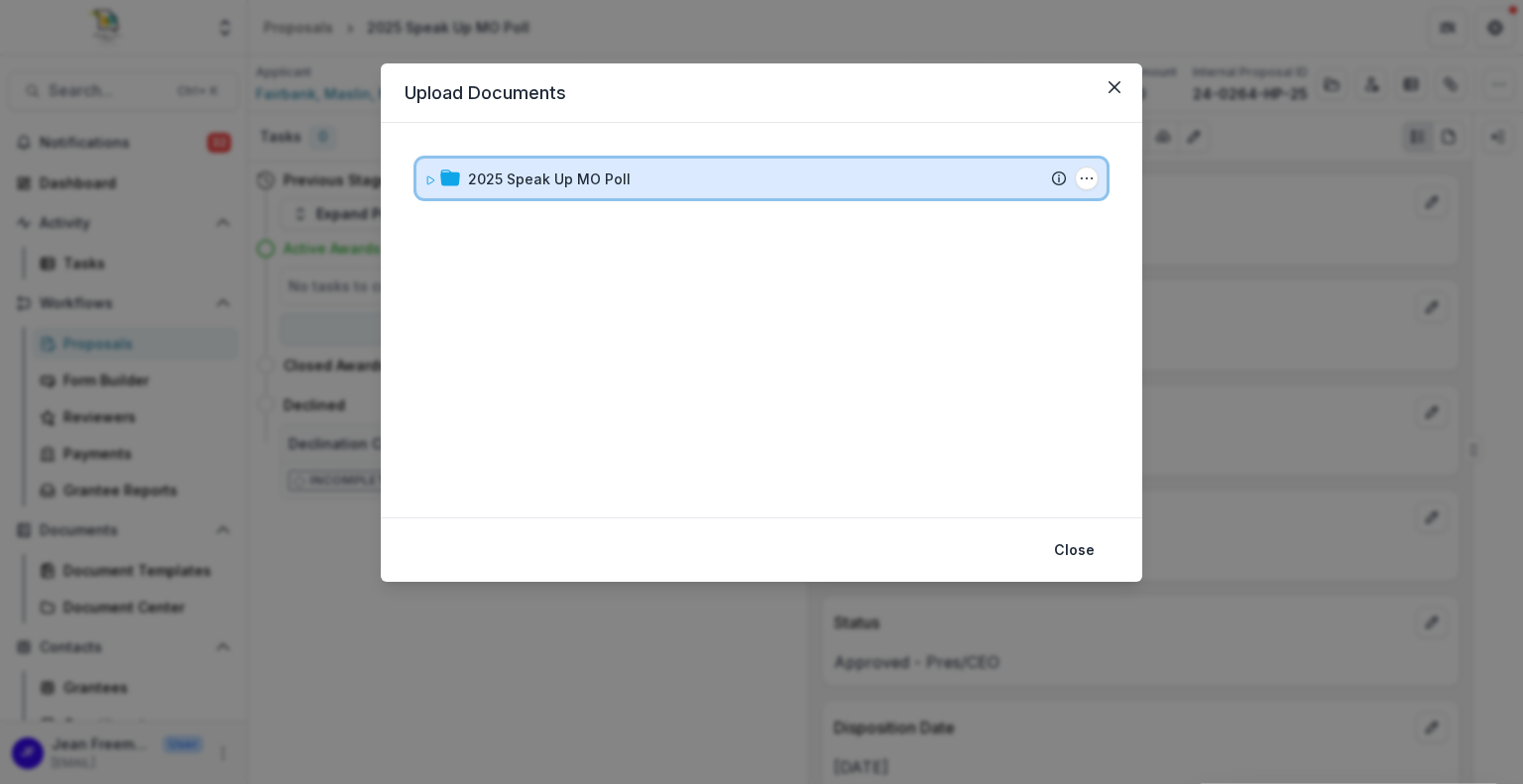 click 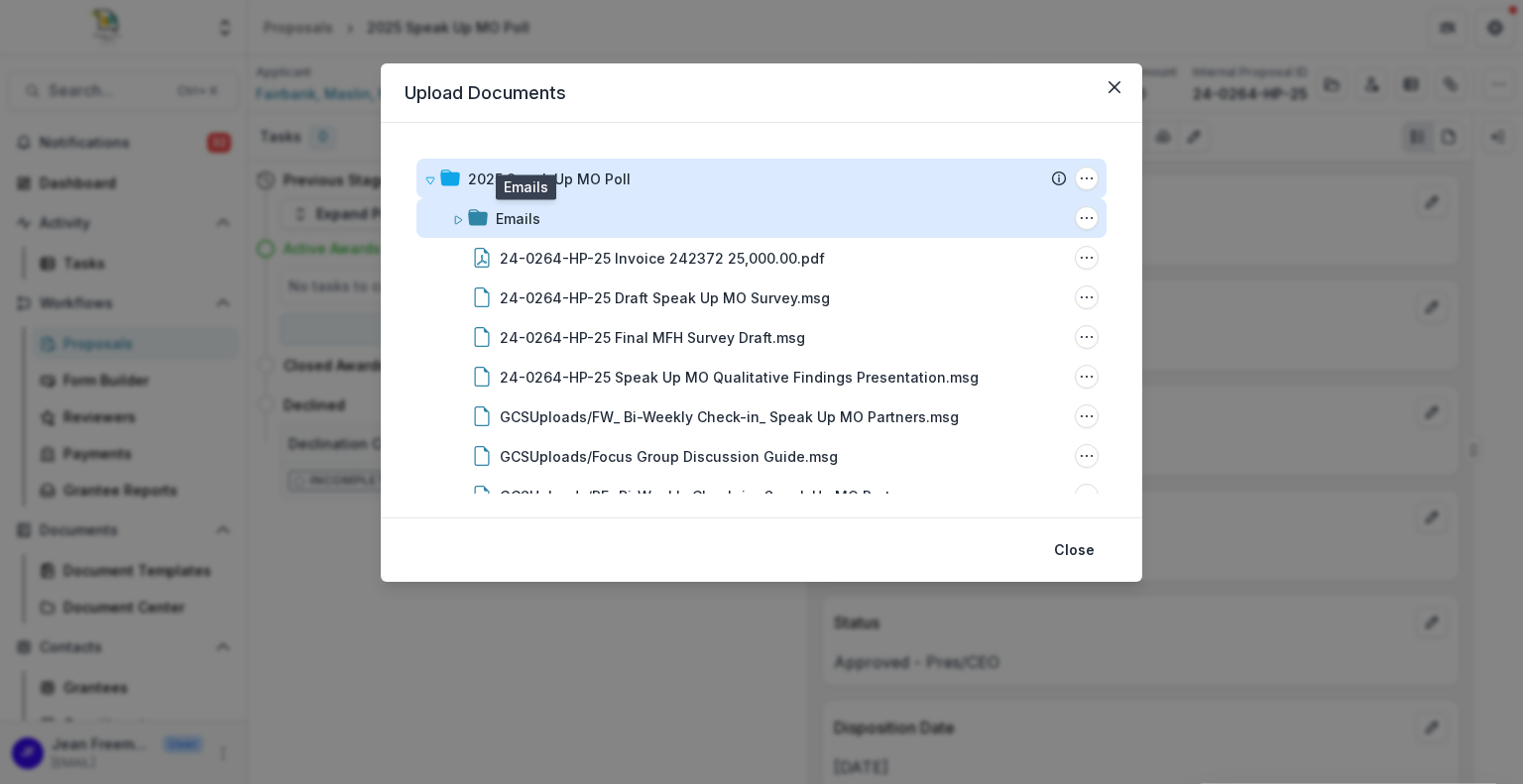 click on "Emails" at bounding box center (518, 218) 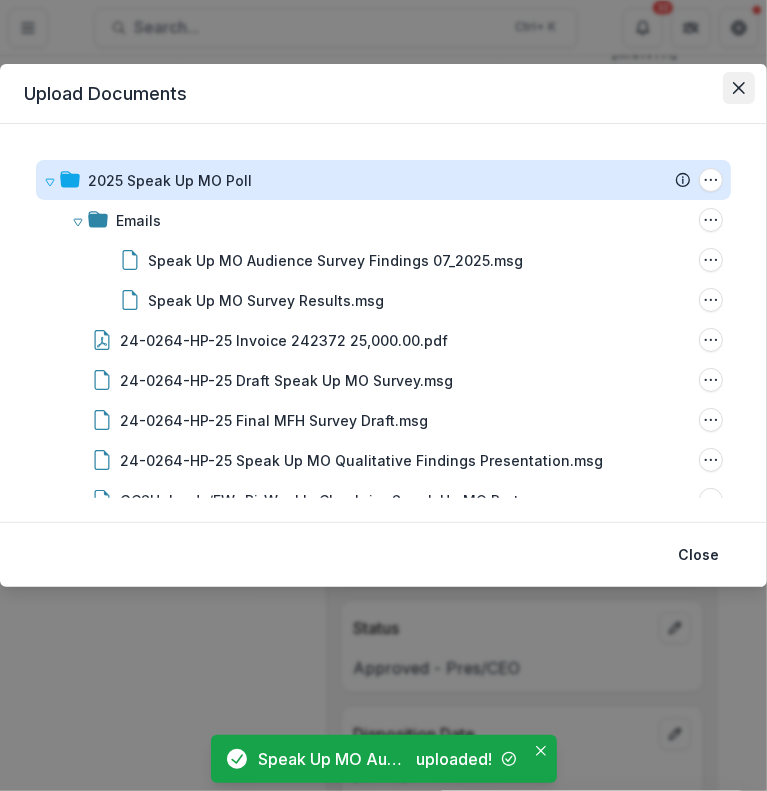 click at bounding box center (739, 88) 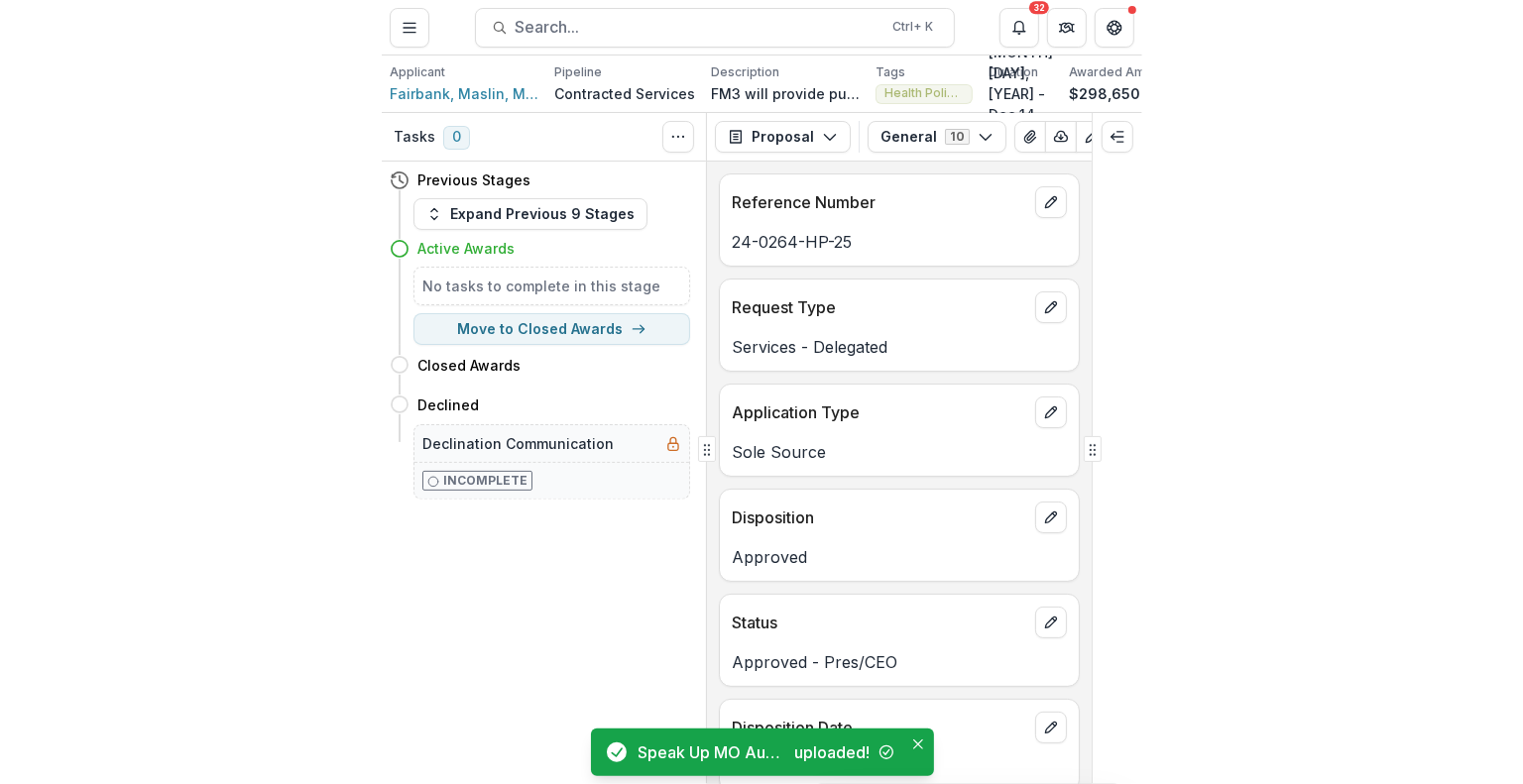 scroll, scrollTop: 0, scrollLeft: 345, axis: horizontal 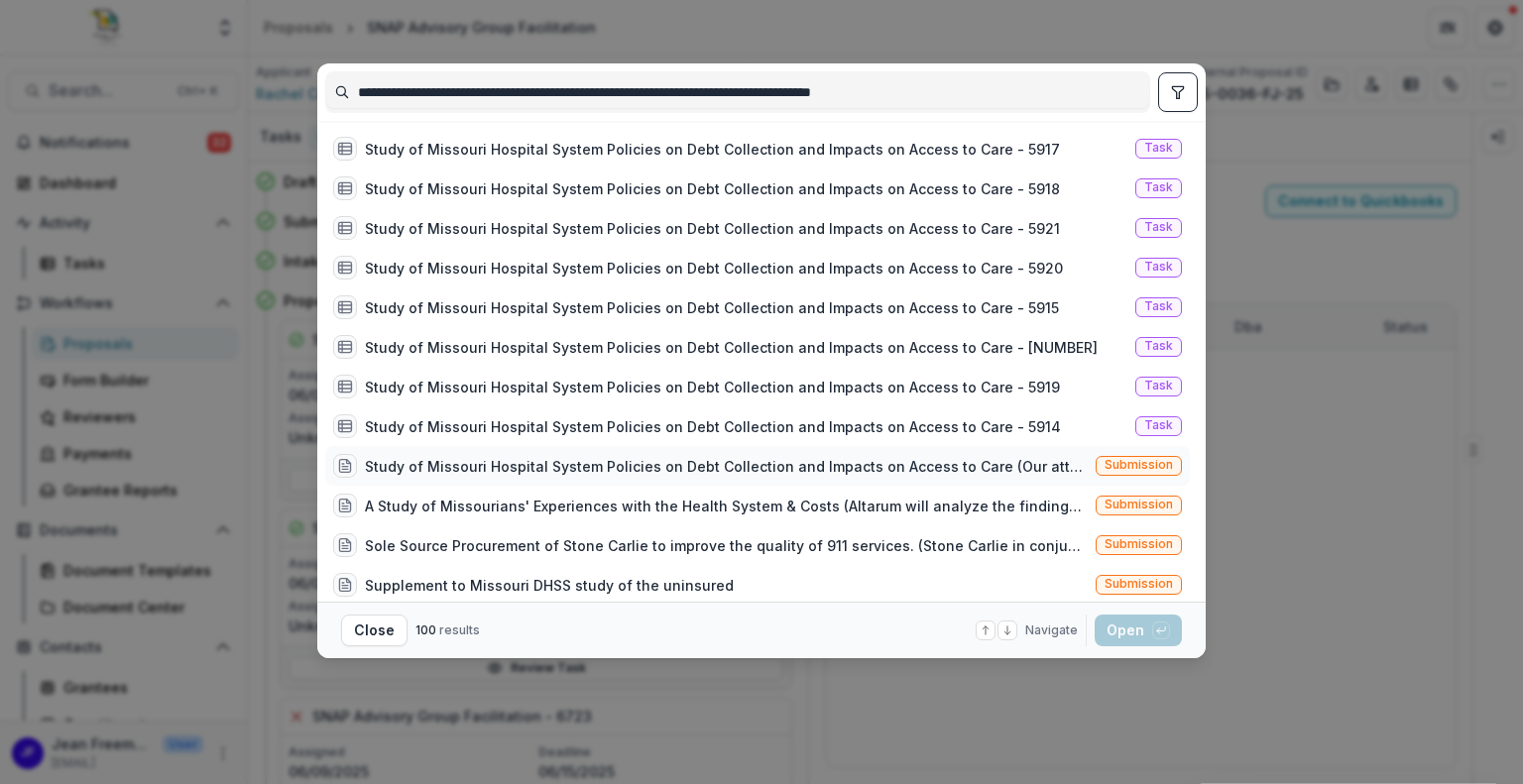 click on "Study of Missouri Hospital System Policies on Debt Collection and Impacts on Access to Care (Our attached proposal narrative has a more thorough review of our services. At a high-level, we plan to execute a [NUMBER]-month contract to collect data on over [NUMBER] financial assistance and billing and collections policies in Missouri. Given the type of data to be collected, we will hire [NUMBER] part-time research assistants to conduct a two phase data collection process over [NUMBER] months. The first phase is to collect data directly from the hospital policies. The second phase is to contact hospitals to acquire the remaining data points. These phases can be done concurrently. Once the data collection is complete, our staff will analyze the data against the existing data collected by MFH from past studies and produce a report of our findings by [MONTH] [DD], [YEAR].)" at bounding box center [726, 466] 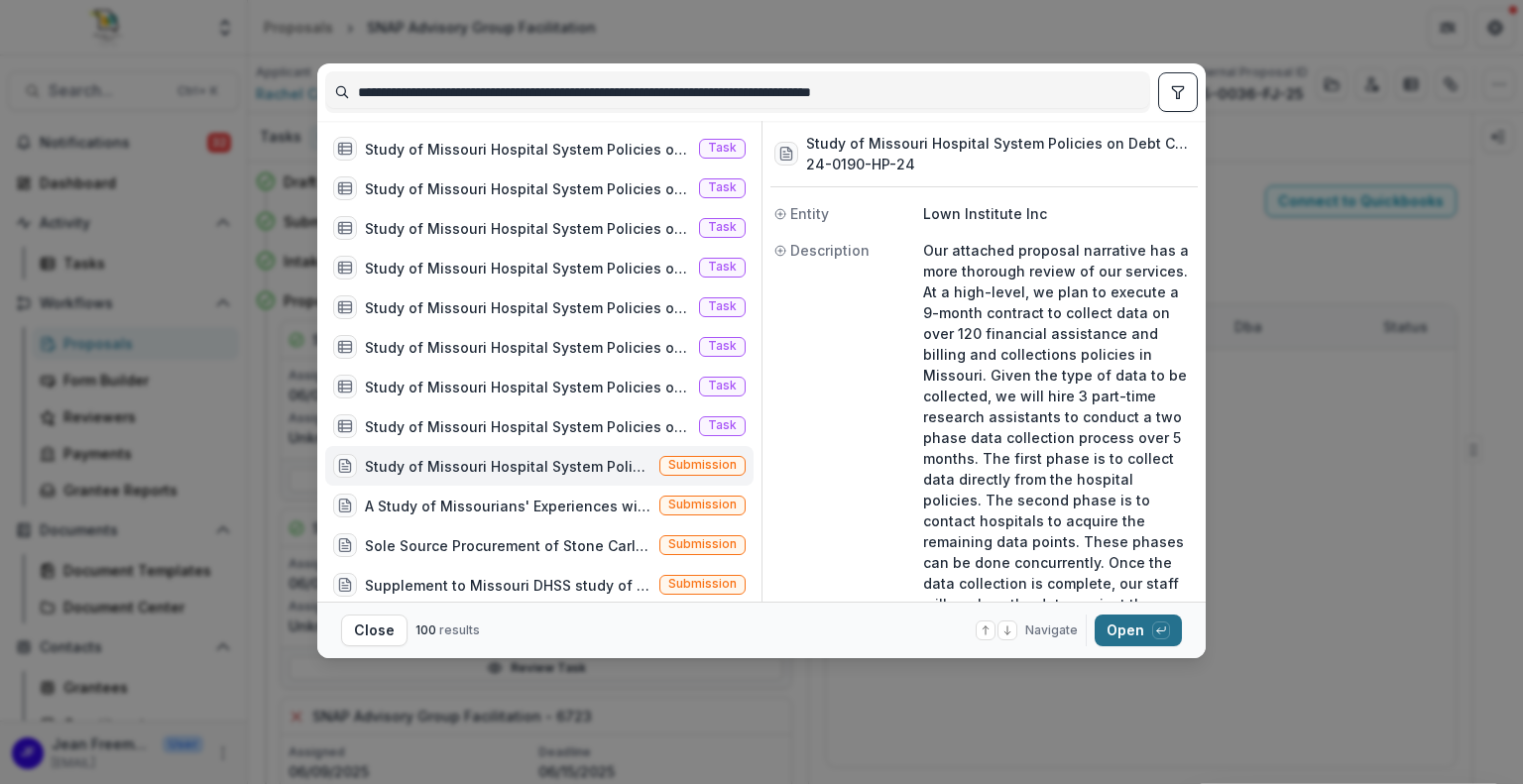 click on "Open with enter key" at bounding box center (1138, 630) 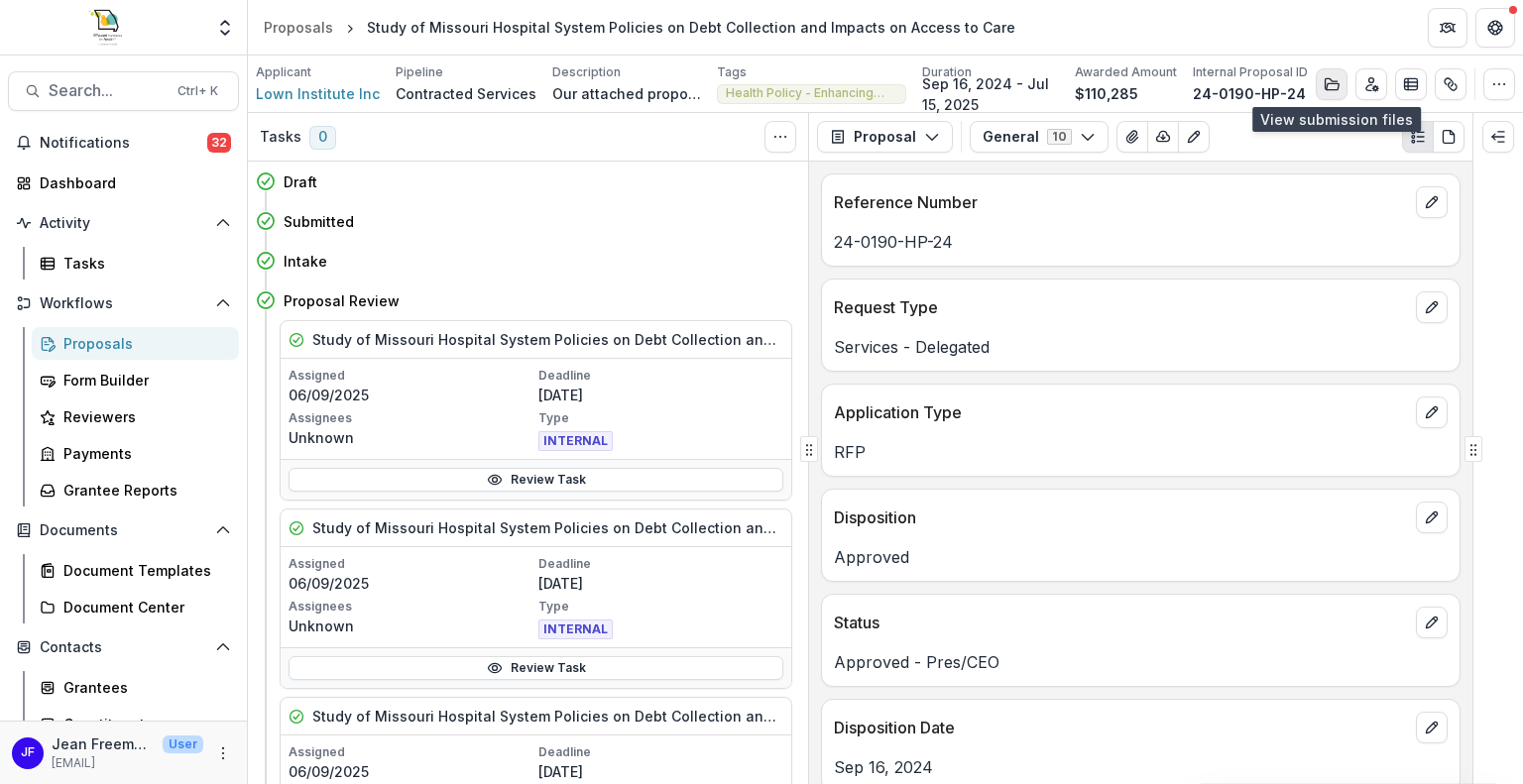 click 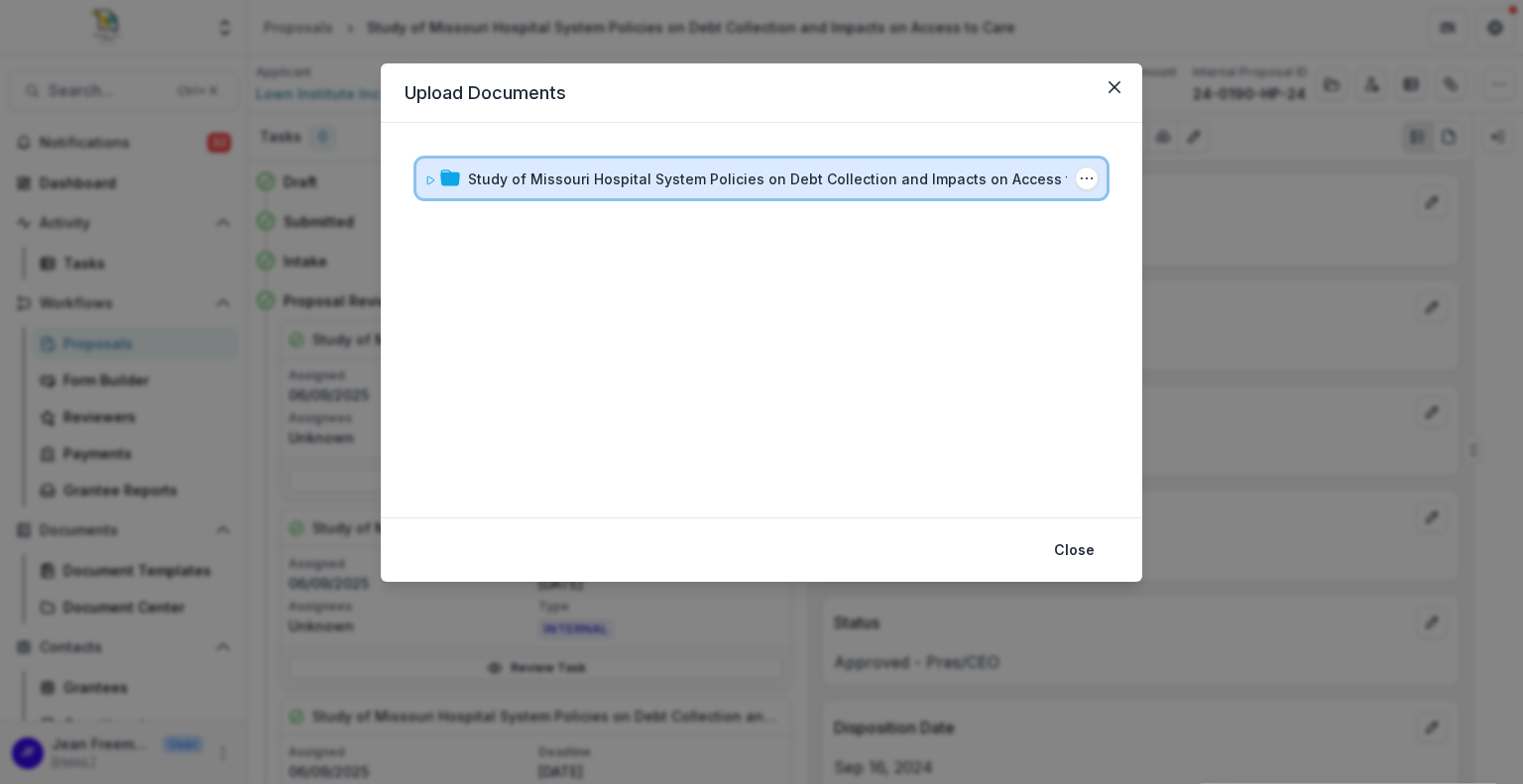 click 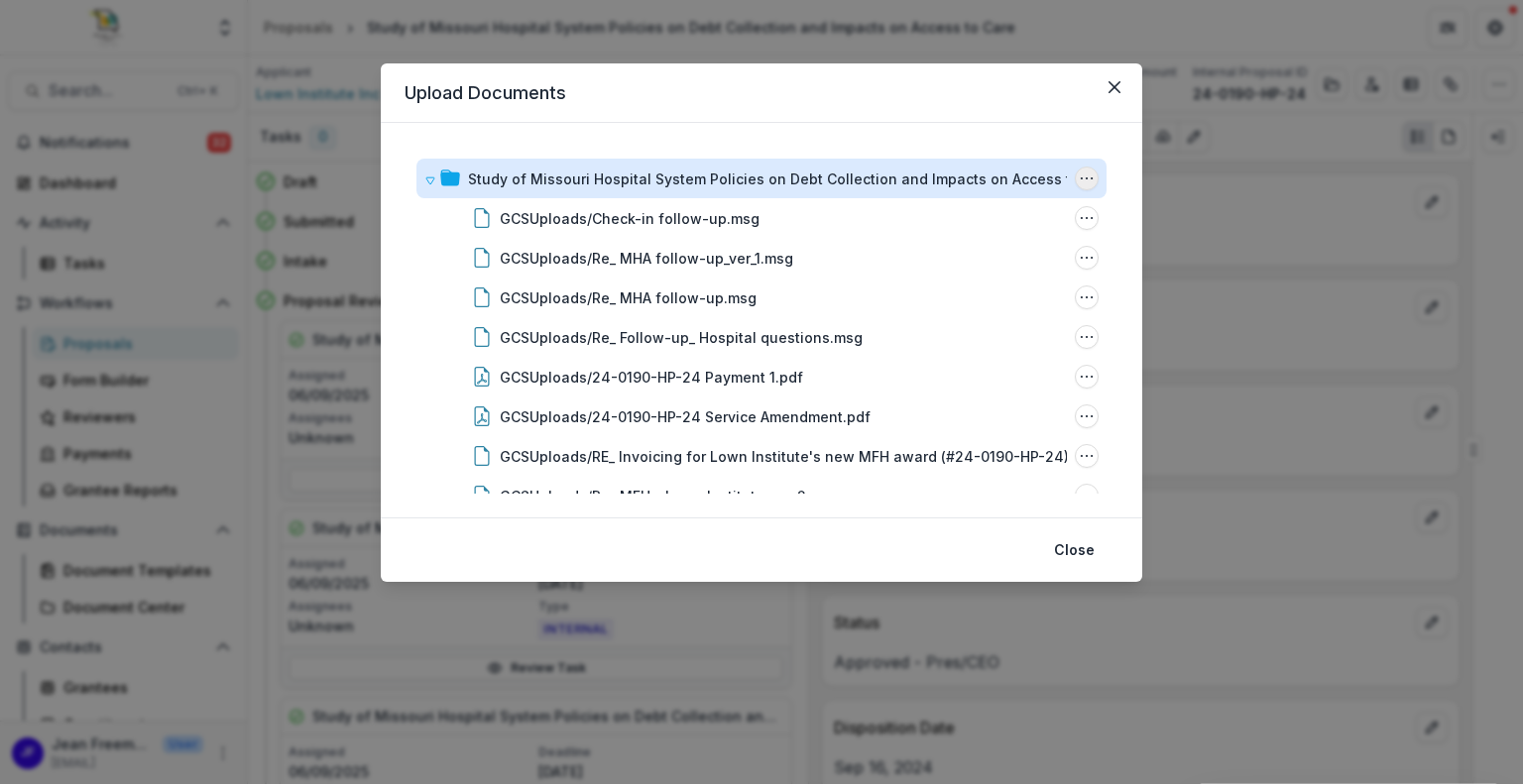click 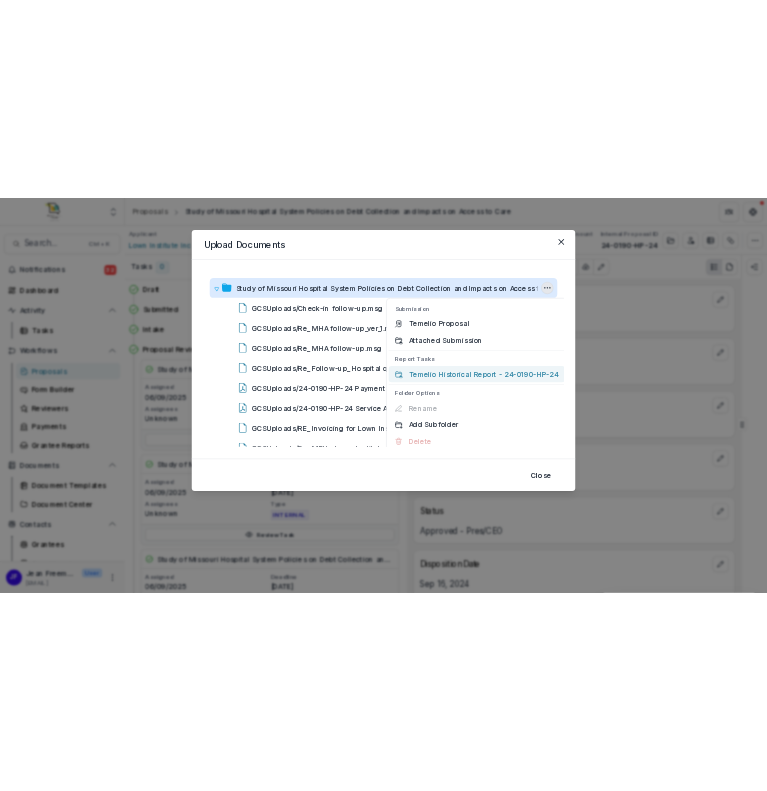 scroll, scrollTop: 9, scrollLeft: 0, axis: vertical 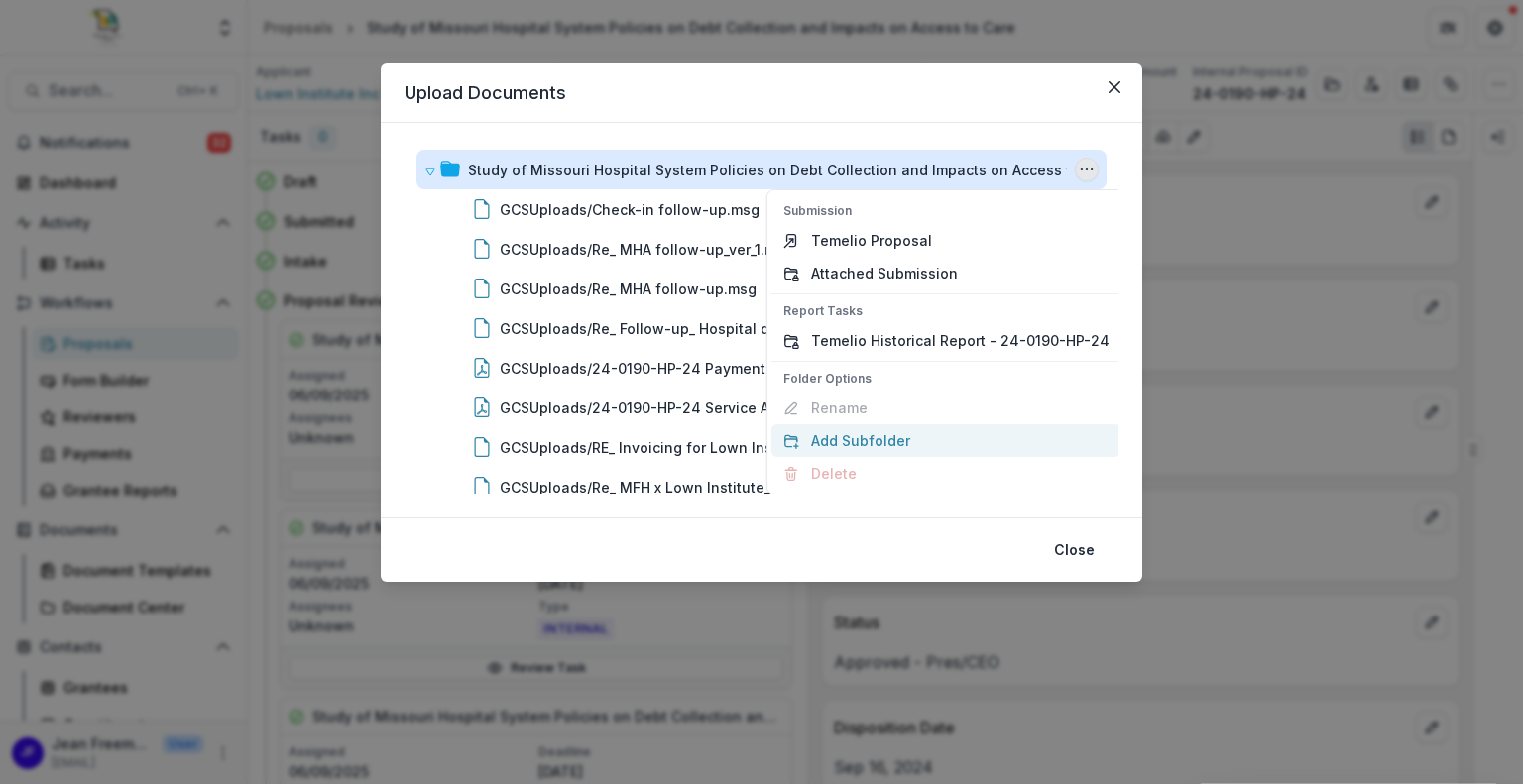 click on "Add Subfolder" at bounding box center [946, 440] 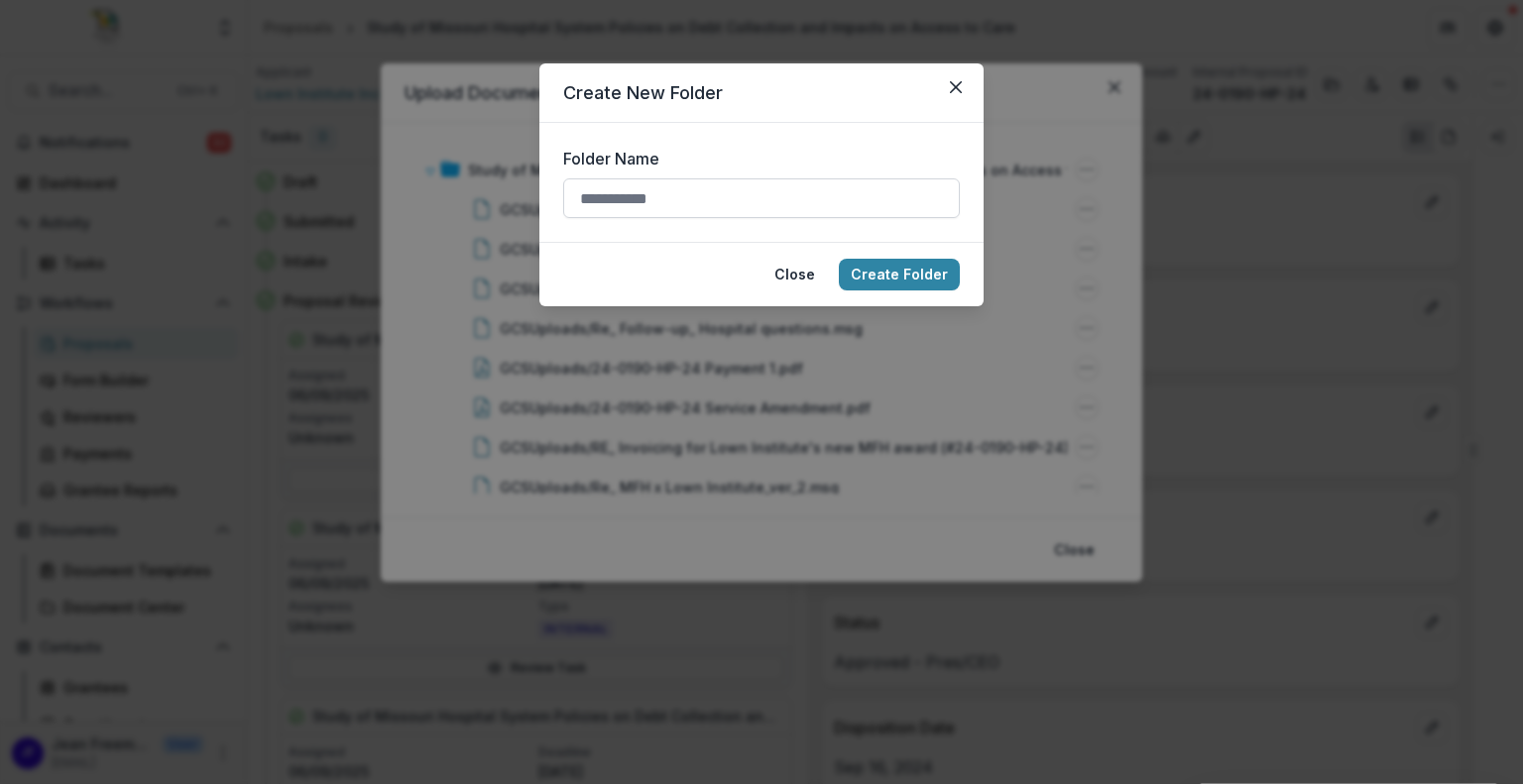 click on "Folder Name" at bounding box center (762, 198) 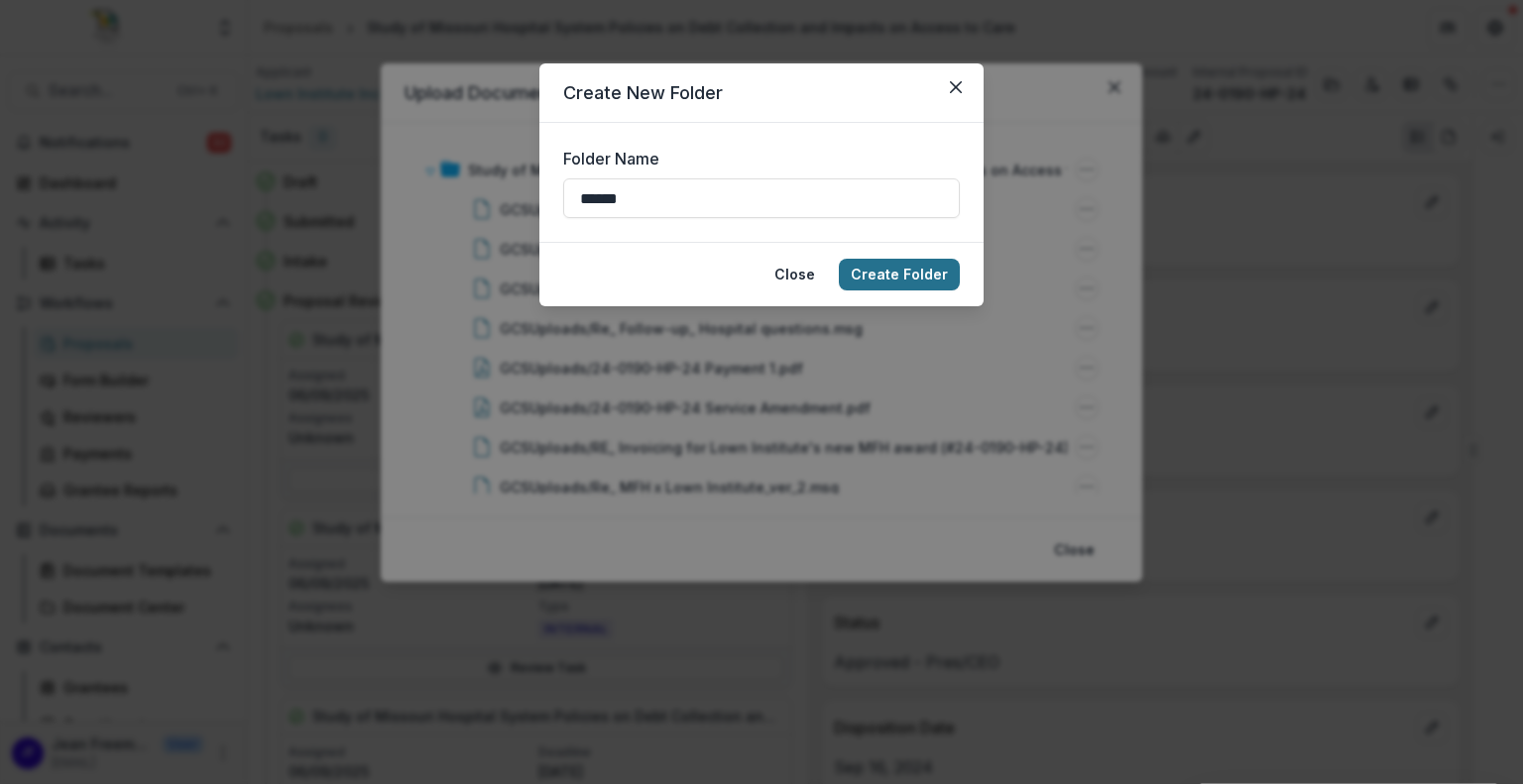 click on "Create Folder" at bounding box center (899, 275) 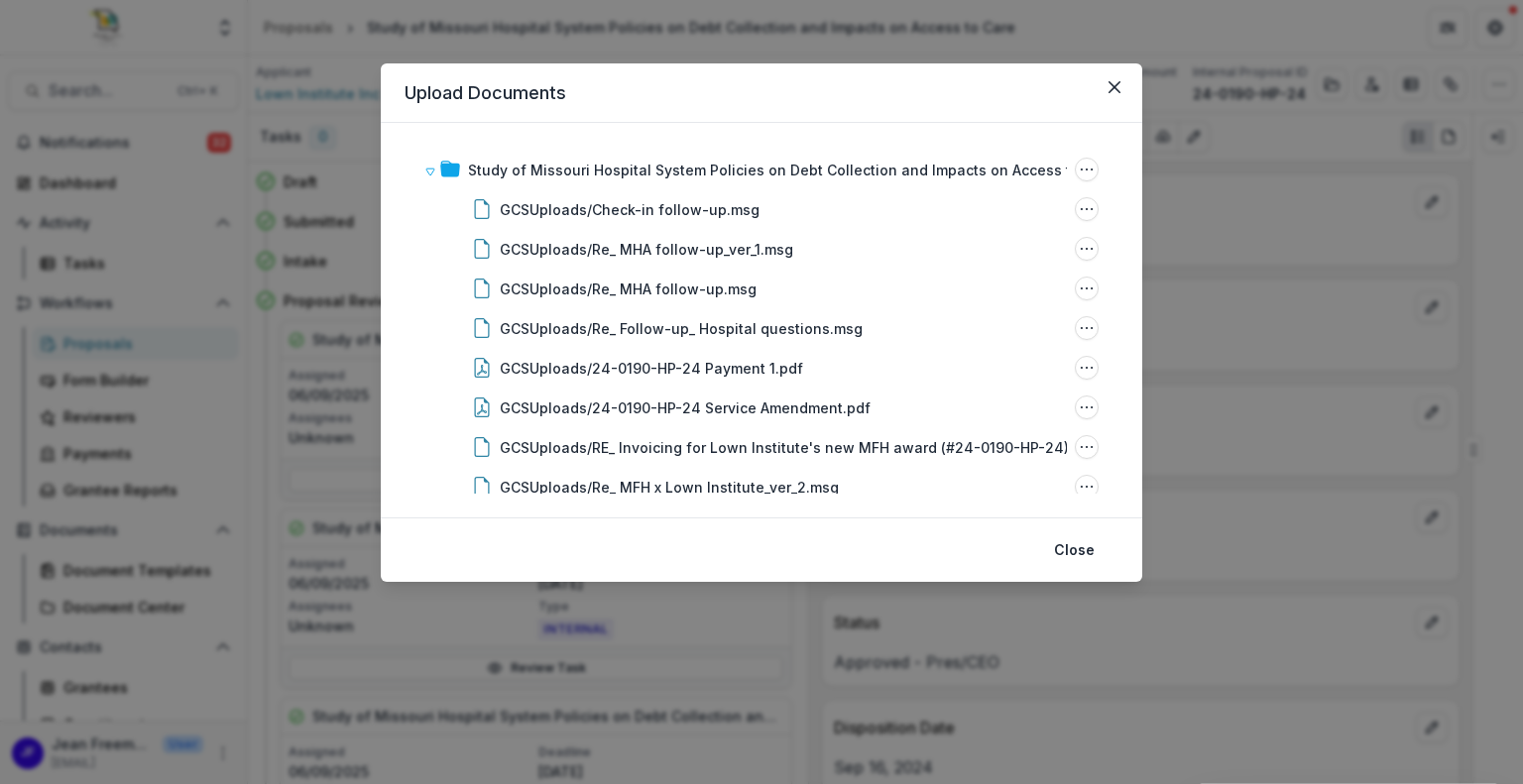 type 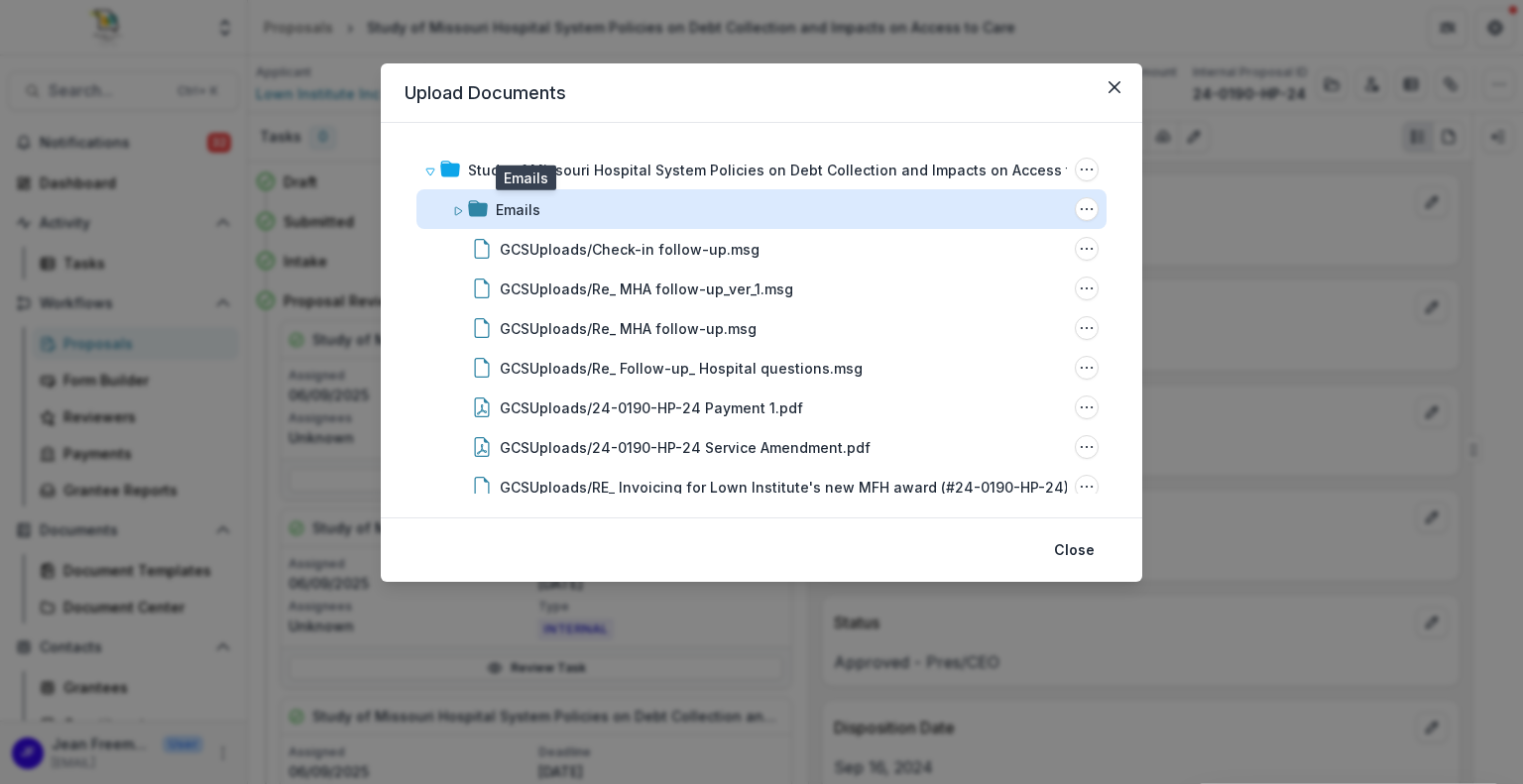 click on "Emails" at bounding box center [518, 209] 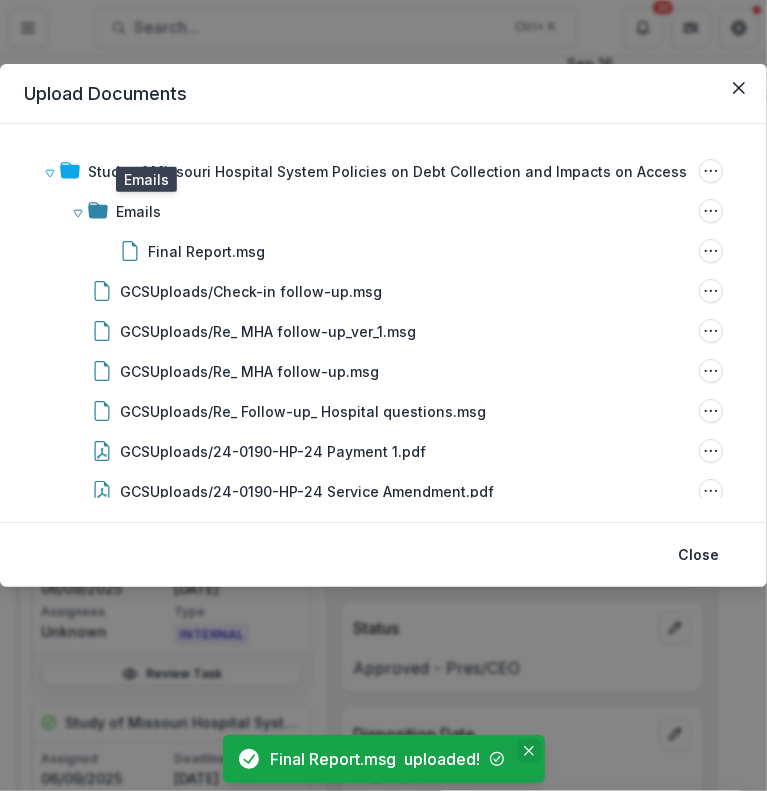 click at bounding box center [529, 751] 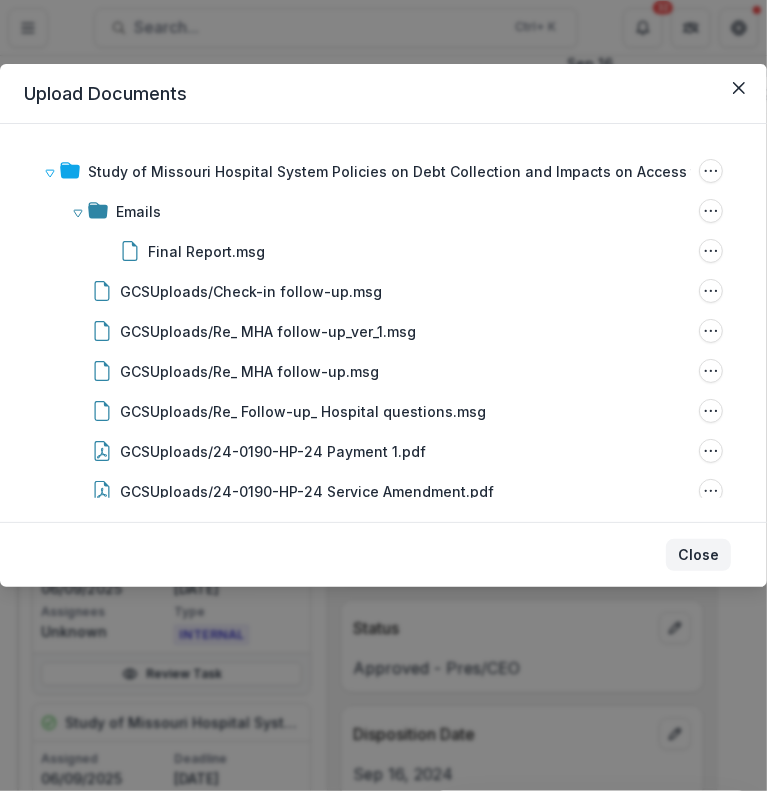 click on "Close" at bounding box center (698, 555) 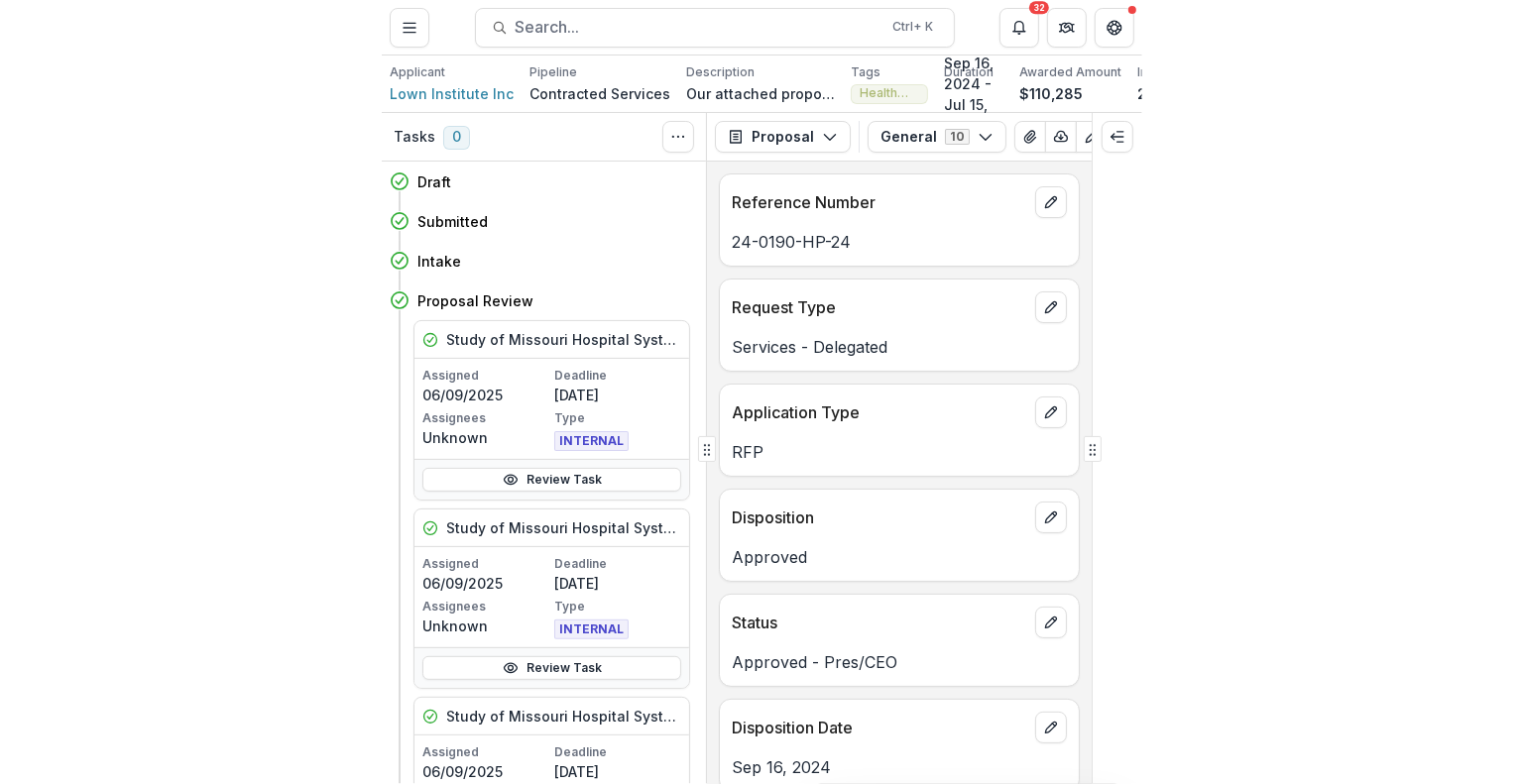 scroll, scrollTop: 0, scrollLeft: 296, axis: horizontal 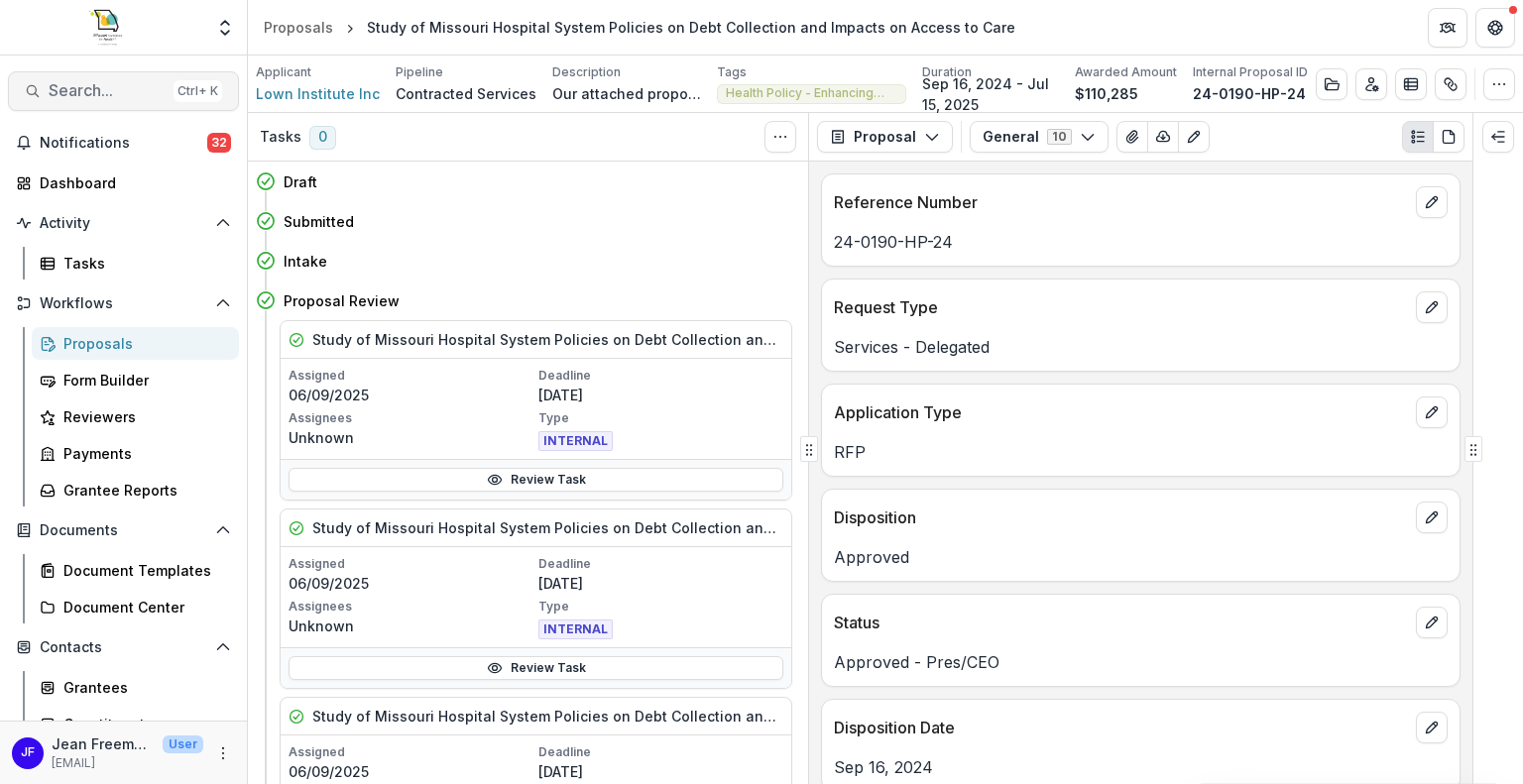 click on "Search..." at bounding box center (107, 90) 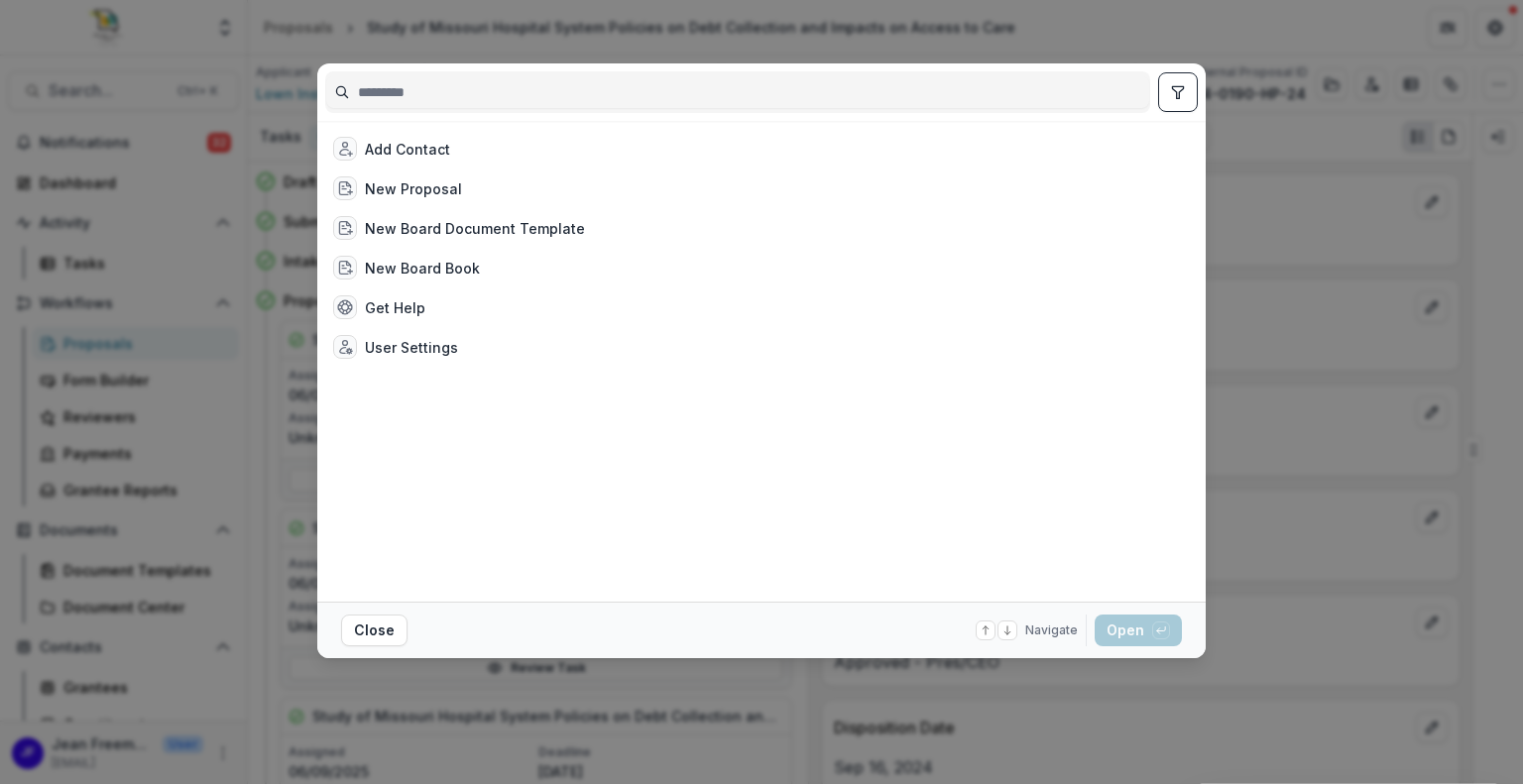click on "Add Contact New Proposal New Board Document Template New Board Book Get Help User Settings" at bounding box center [762, 361] 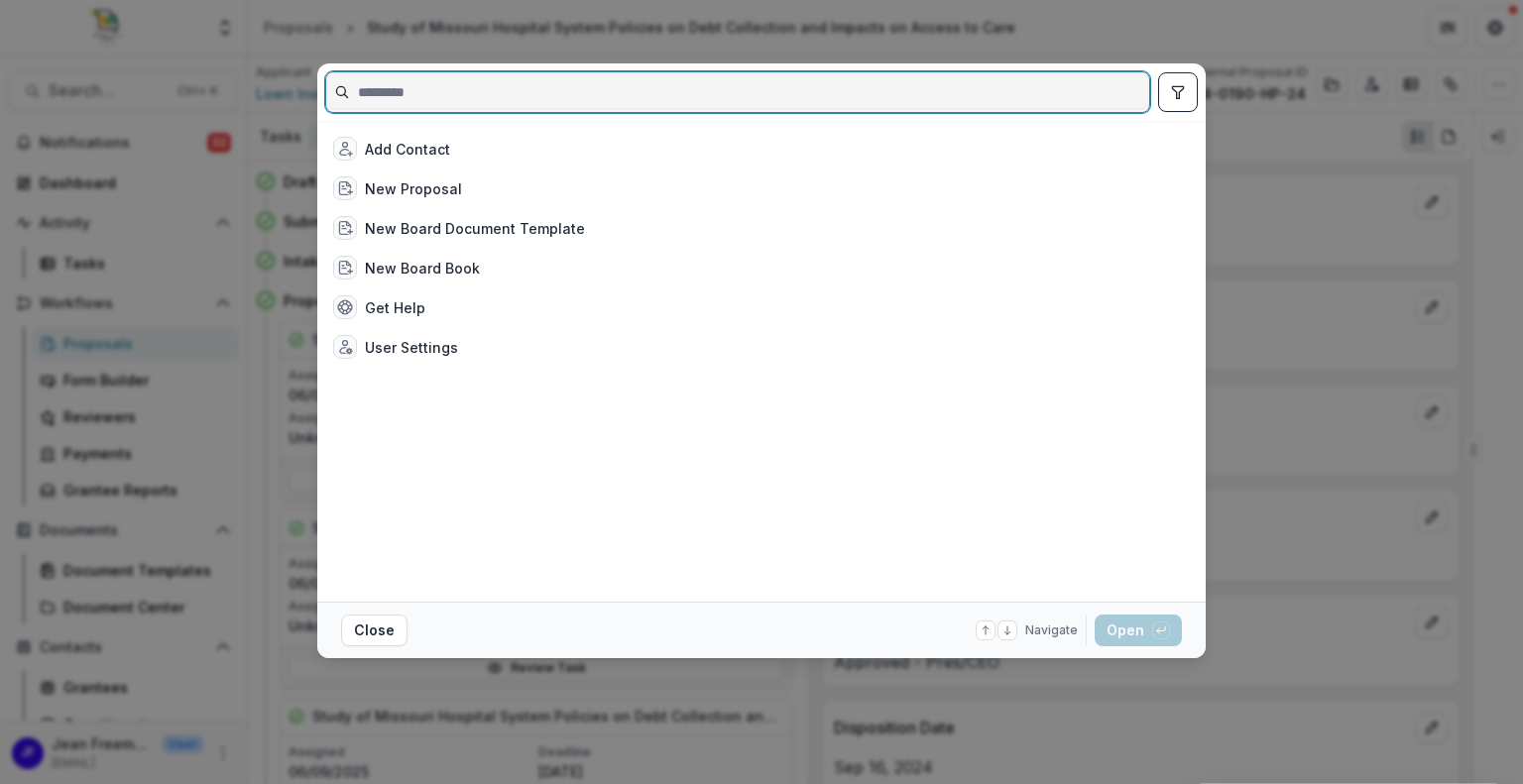 click at bounding box center [738, 92] 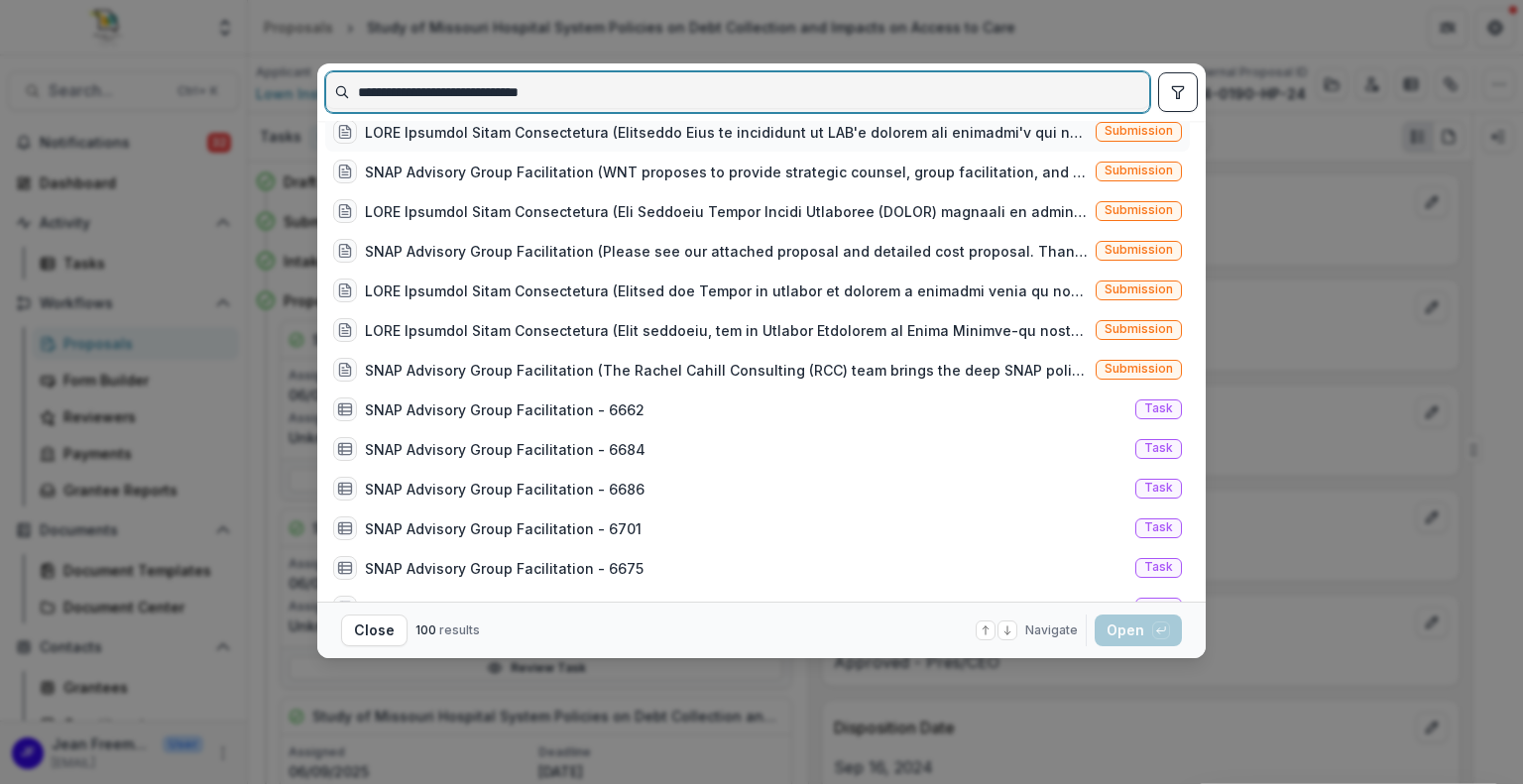 scroll, scrollTop: 297, scrollLeft: 0, axis: vertical 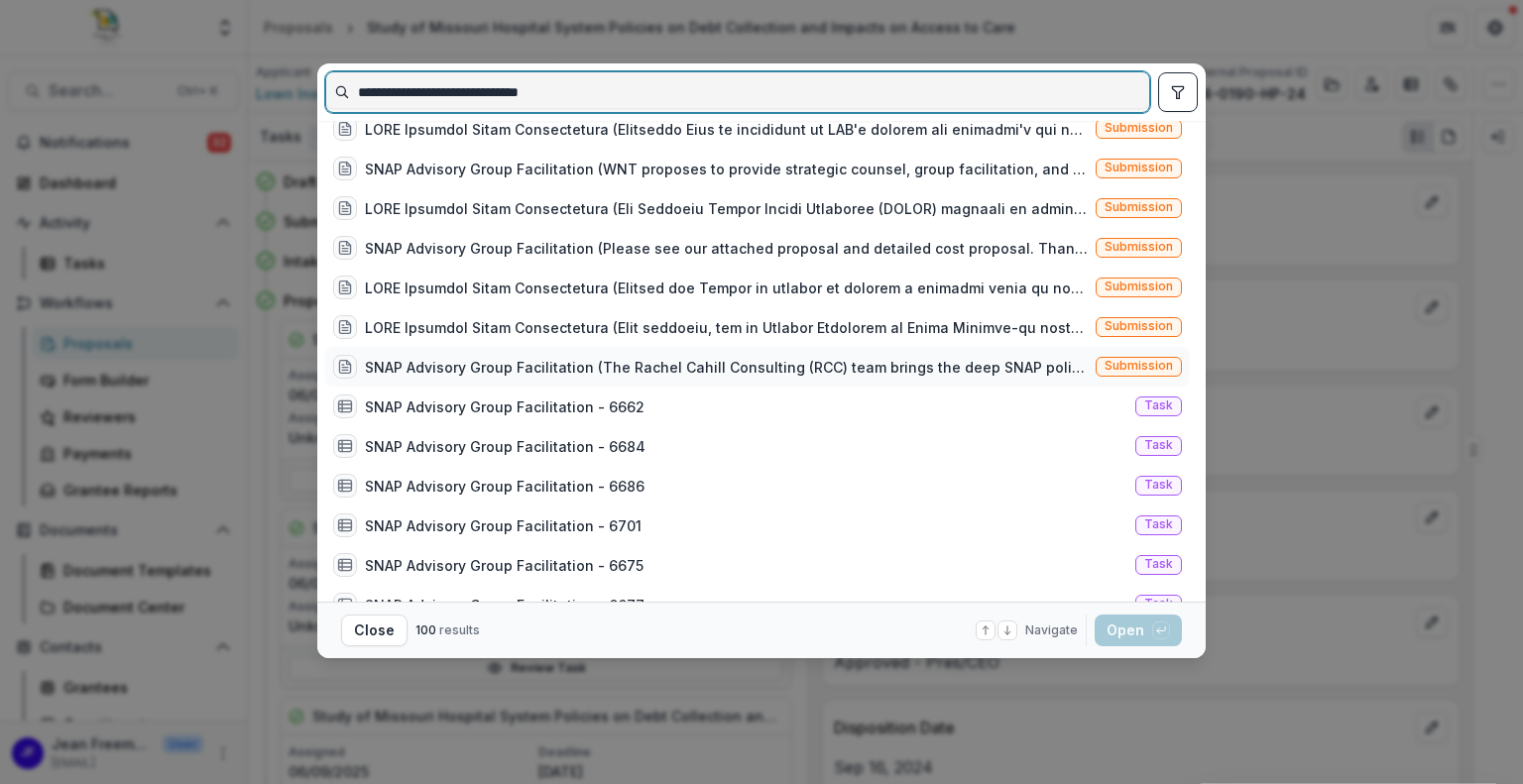 type on "**********" 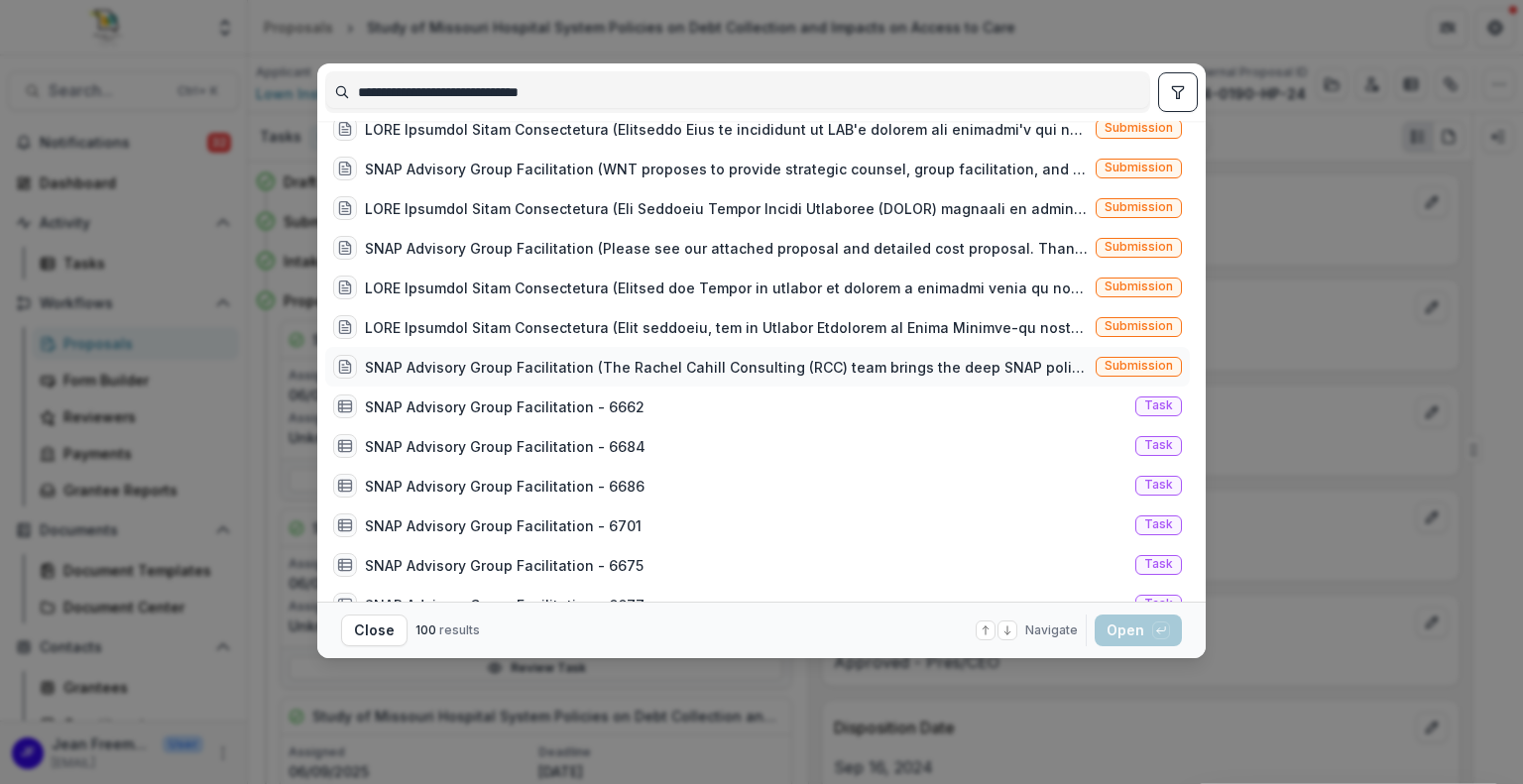 click on "SNAP Advisory Group Facilitation (The Rachel Cahill Consulting (RCC) team brings the deep SNAP policy and advocacy expertise necessary for this project, as well as national credibility and a track record of leading effective SNAP workgroups at the federal, state, and local levels. We propose to provide the Foundation with strategic counsel, skilled group facilitation, and meeting logistics for the SNAP Advisory Group over a two year period. We are confident that the RCC team can support the Foundation's goal of facilitating meaningful dialogue between local anti-hunger advocates and state agency officials in order to spur positive collective action.)" at bounding box center (726, 367) 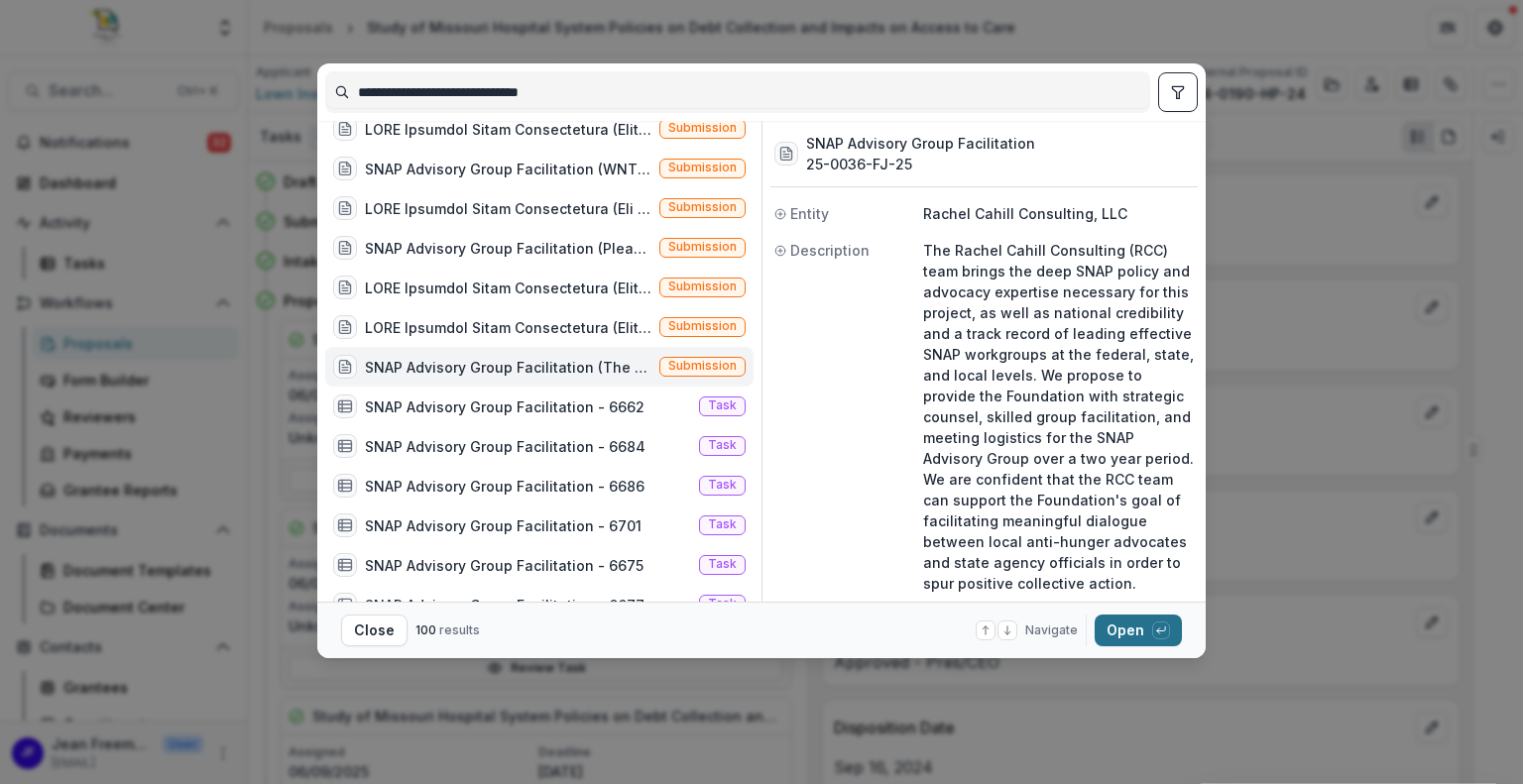 click on "Open with enter key" at bounding box center (1138, 630) 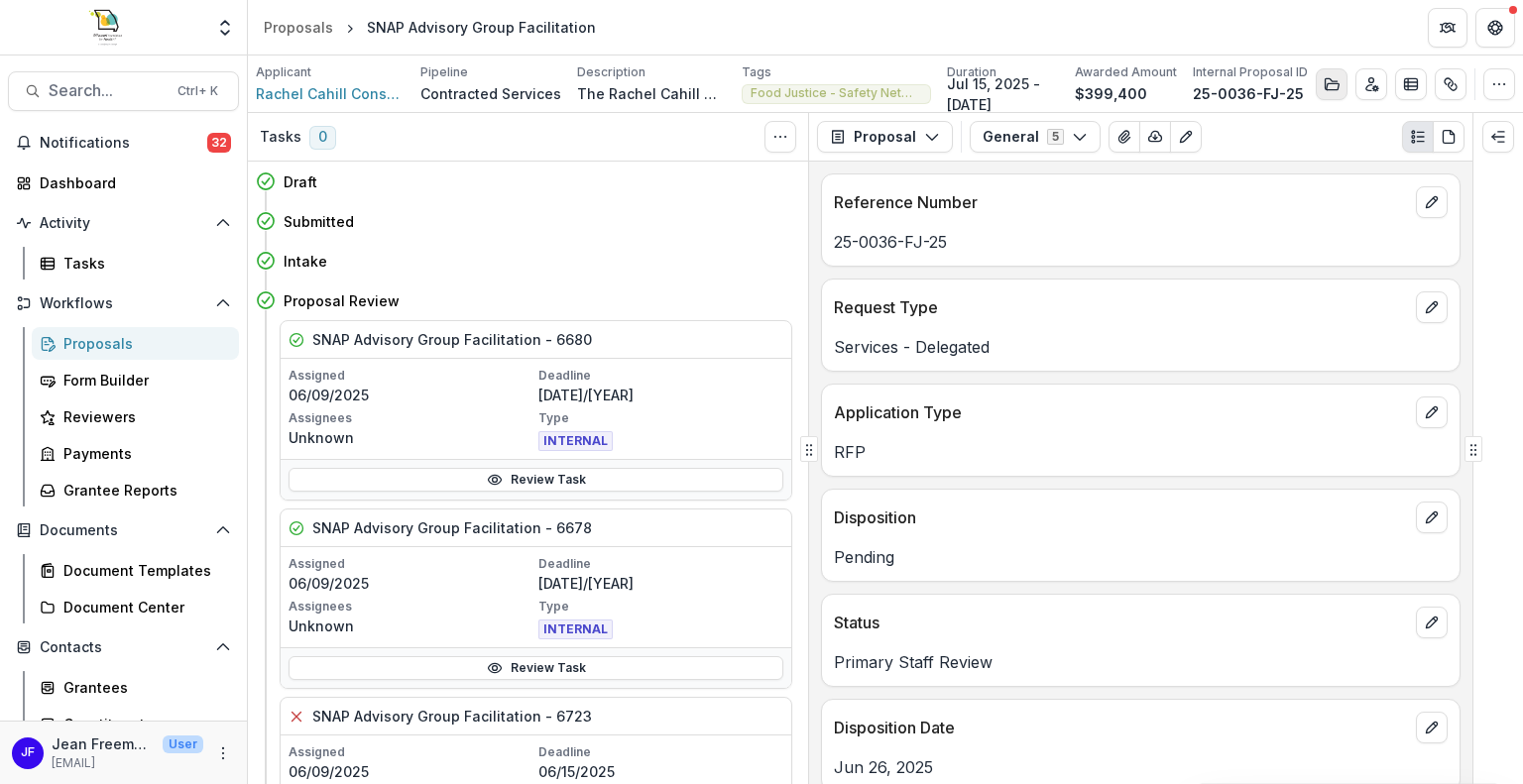 click 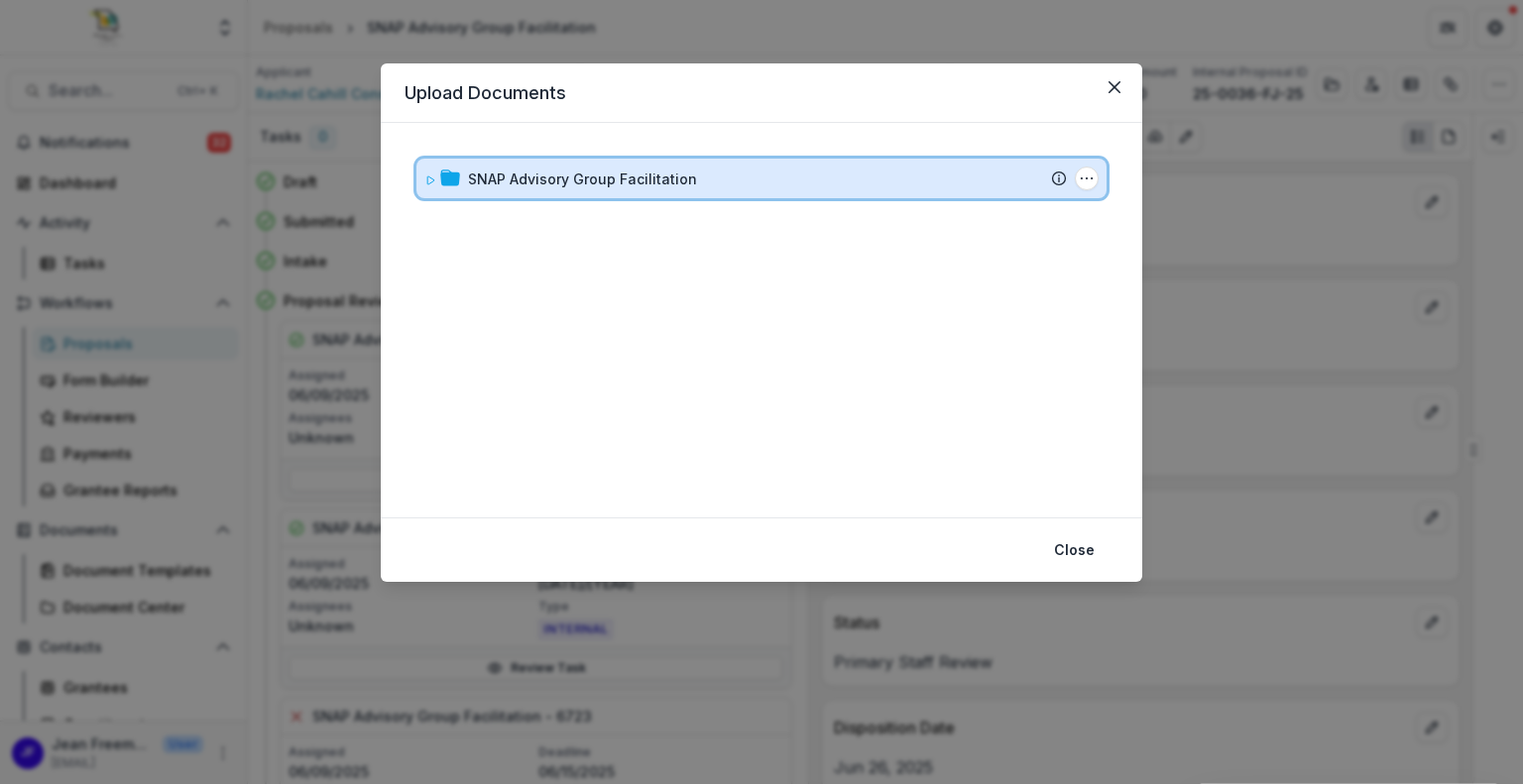 click 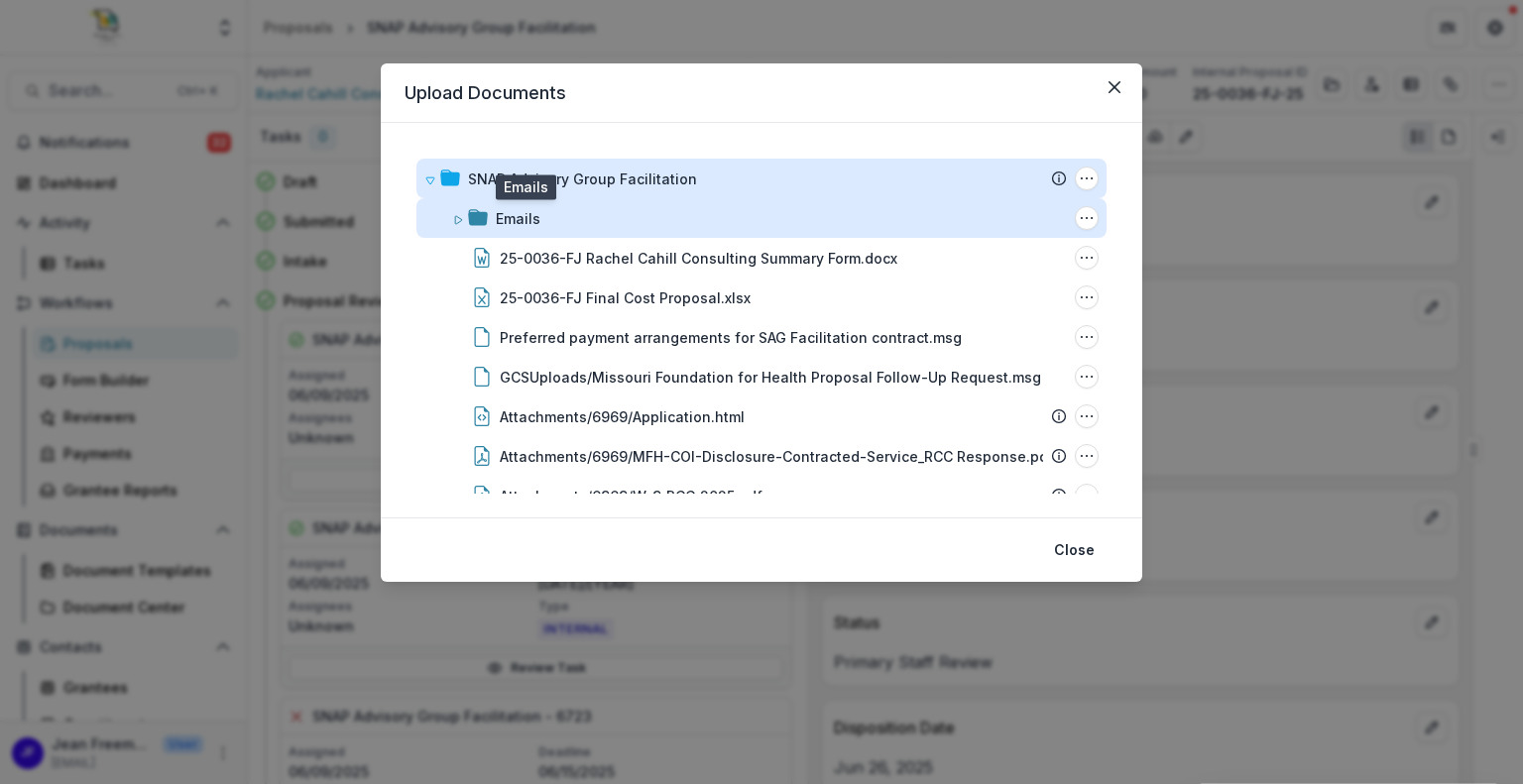click on "Emails" at bounding box center (518, 218) 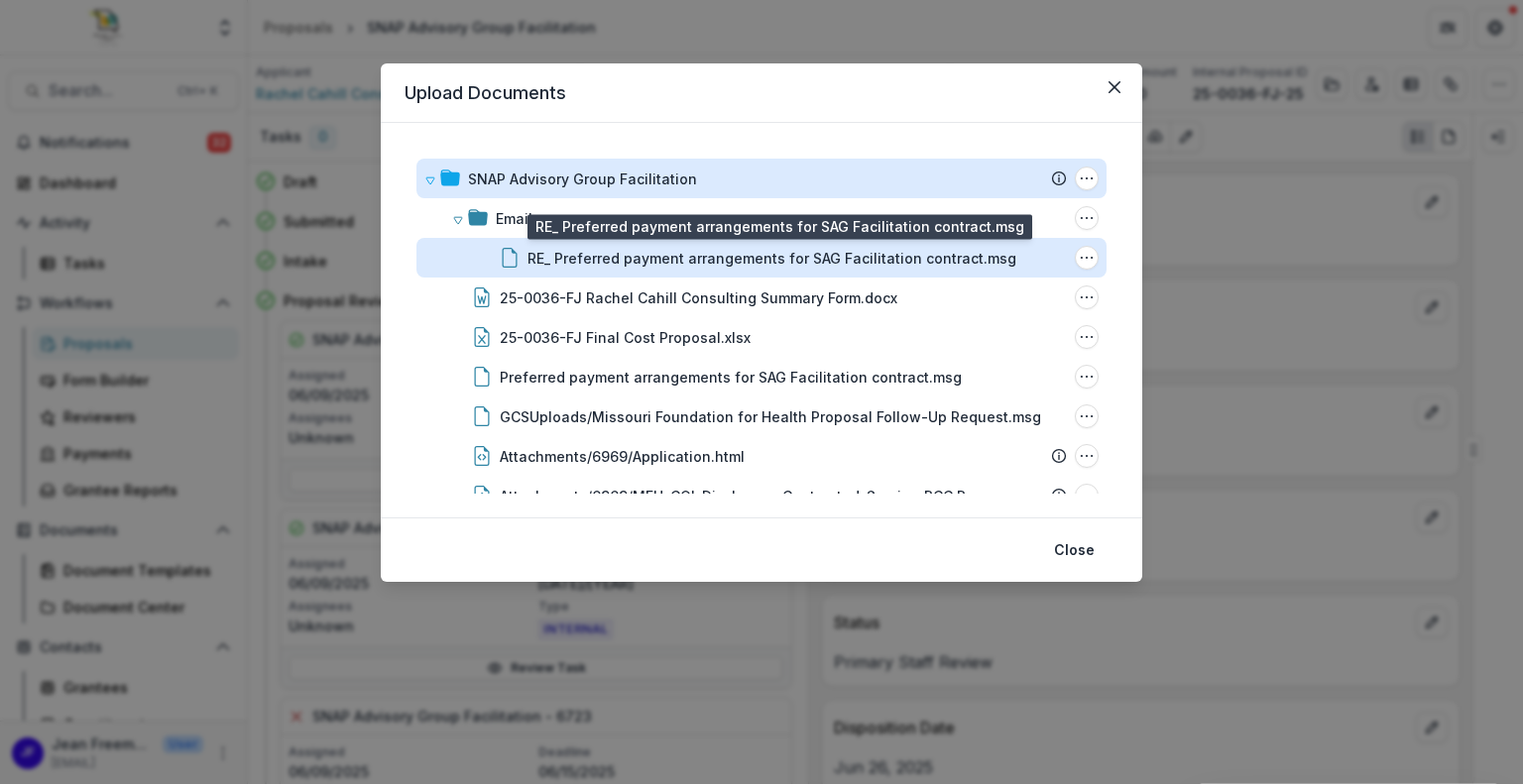 click on "RE_ Preferred payment arrangements for SAG Facilitation contract.msg" at bounding box center (771, 258) 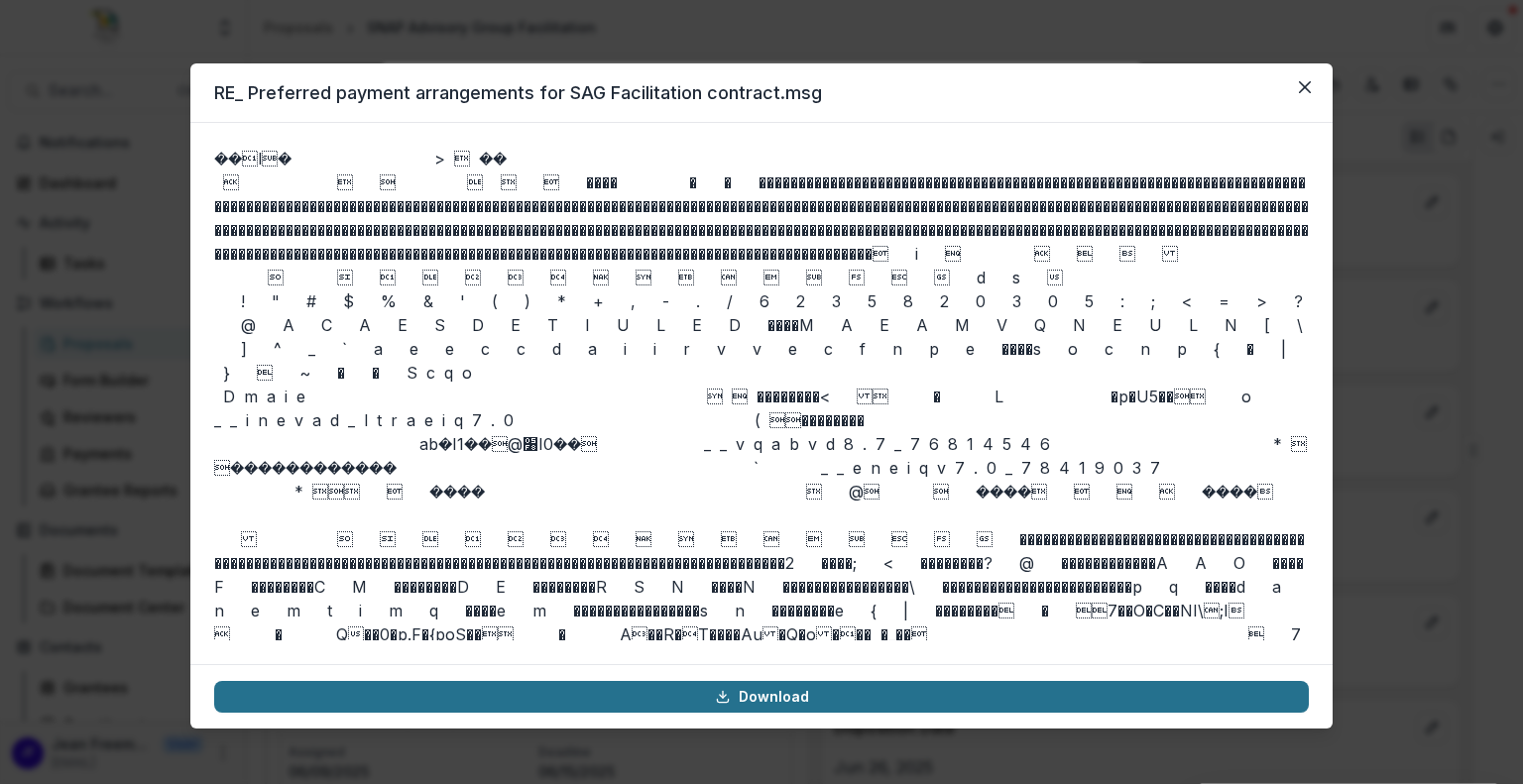 click on "Download" at bounding box center [762, 697] 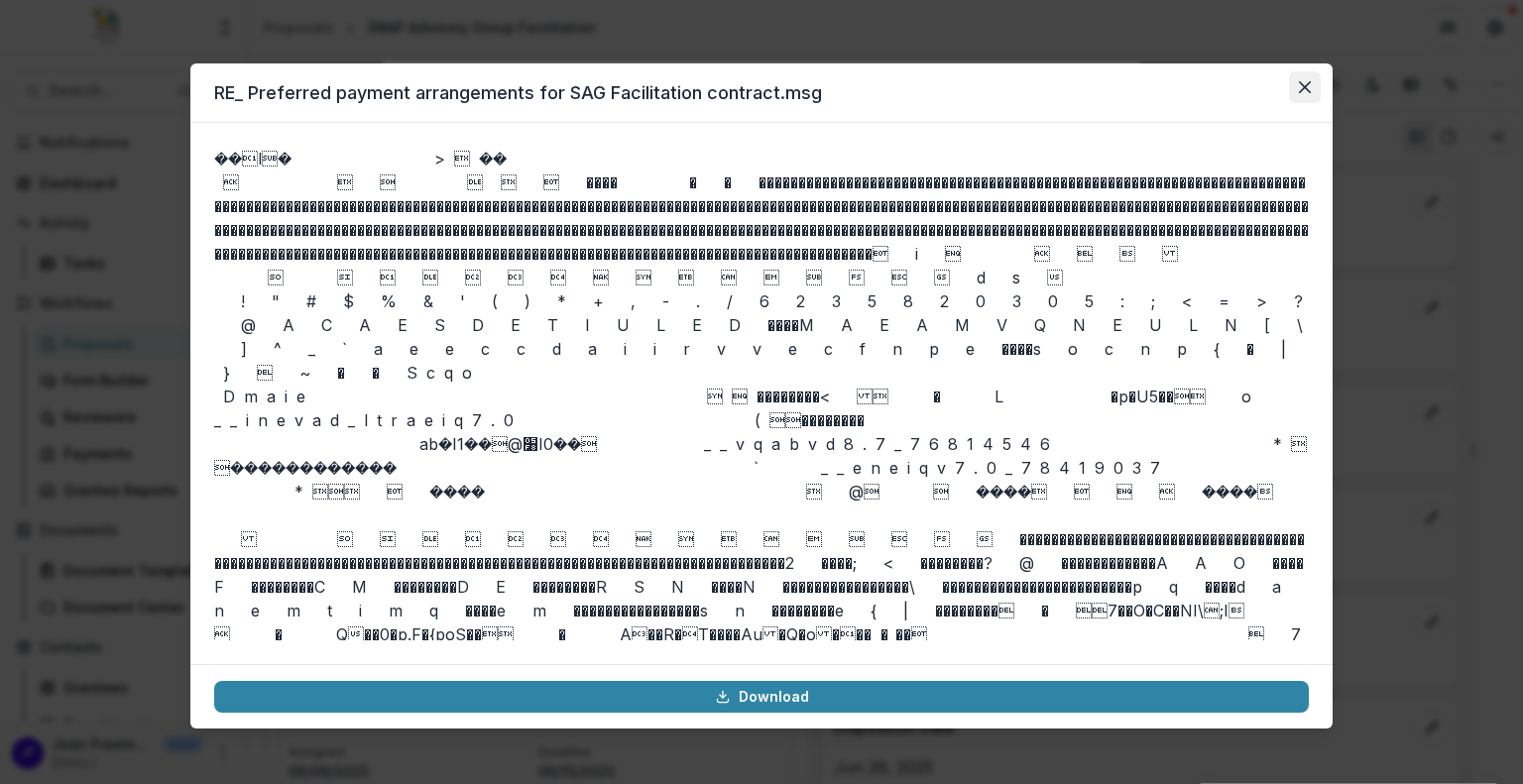 click at bounding box center (1305, 87) 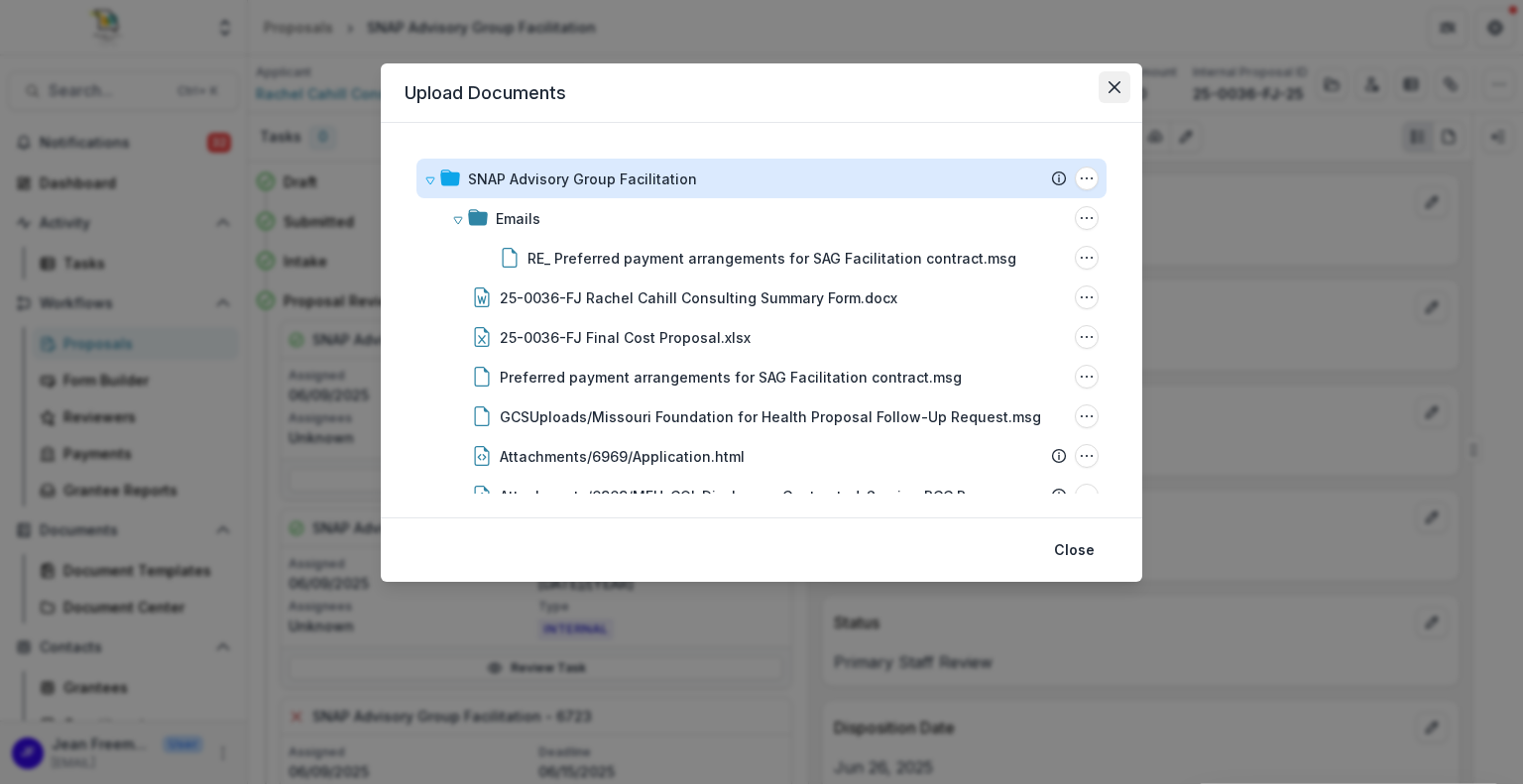 click at bounding box center [1114, 87] 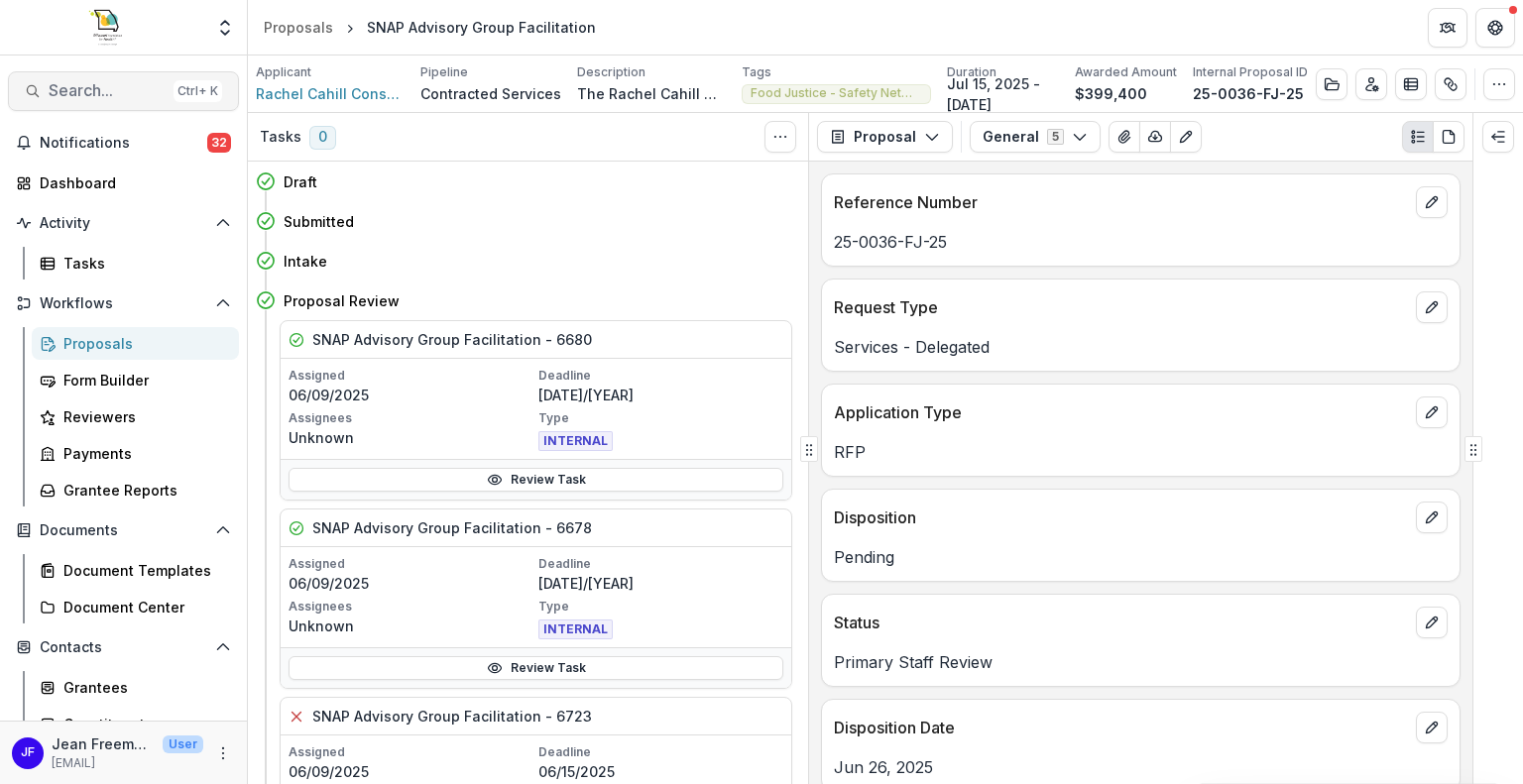 click on "Search..." at bounding box center (107, 90) 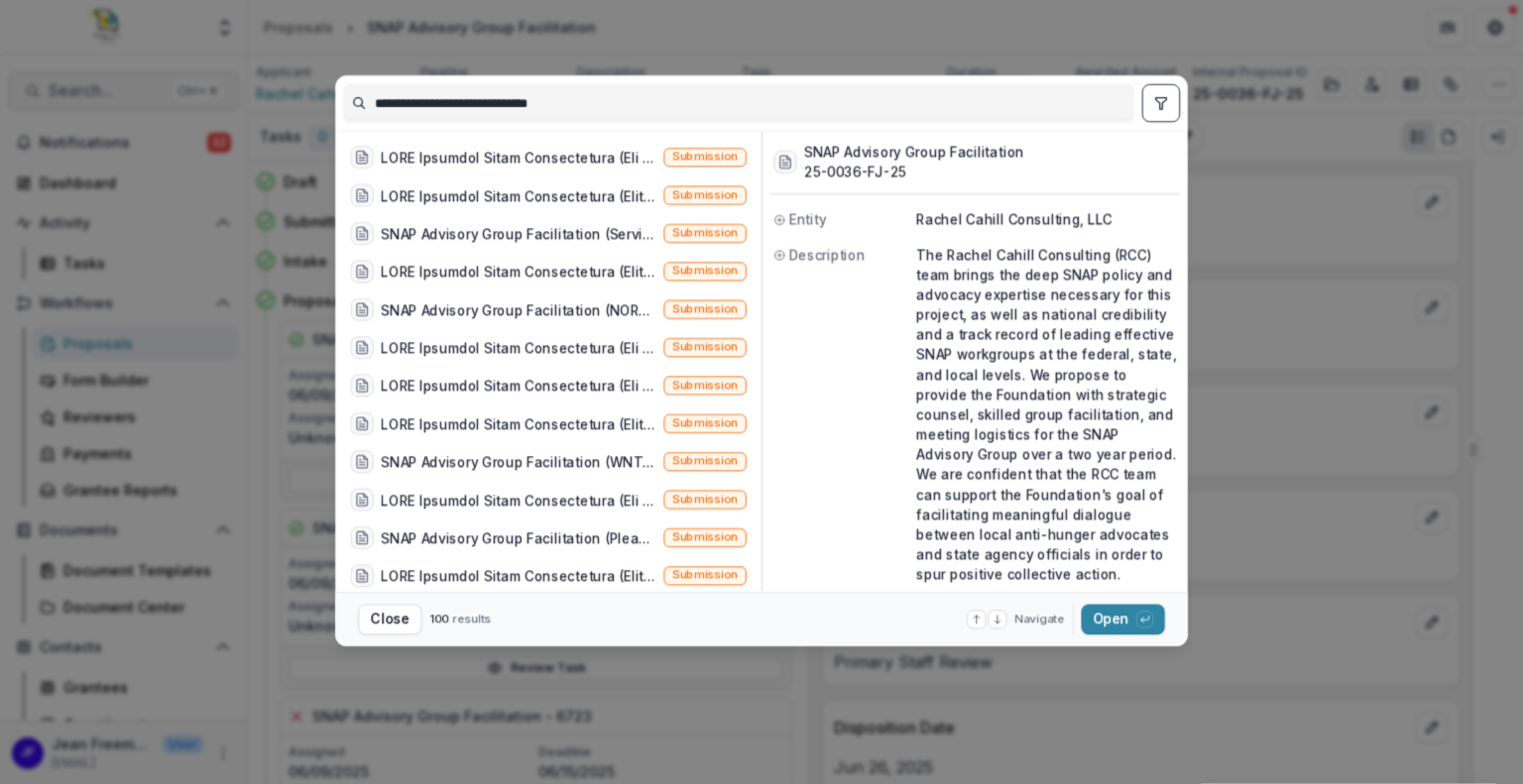 scroll, scrollTop: 297, scrollLeft: 0, axis: vertical 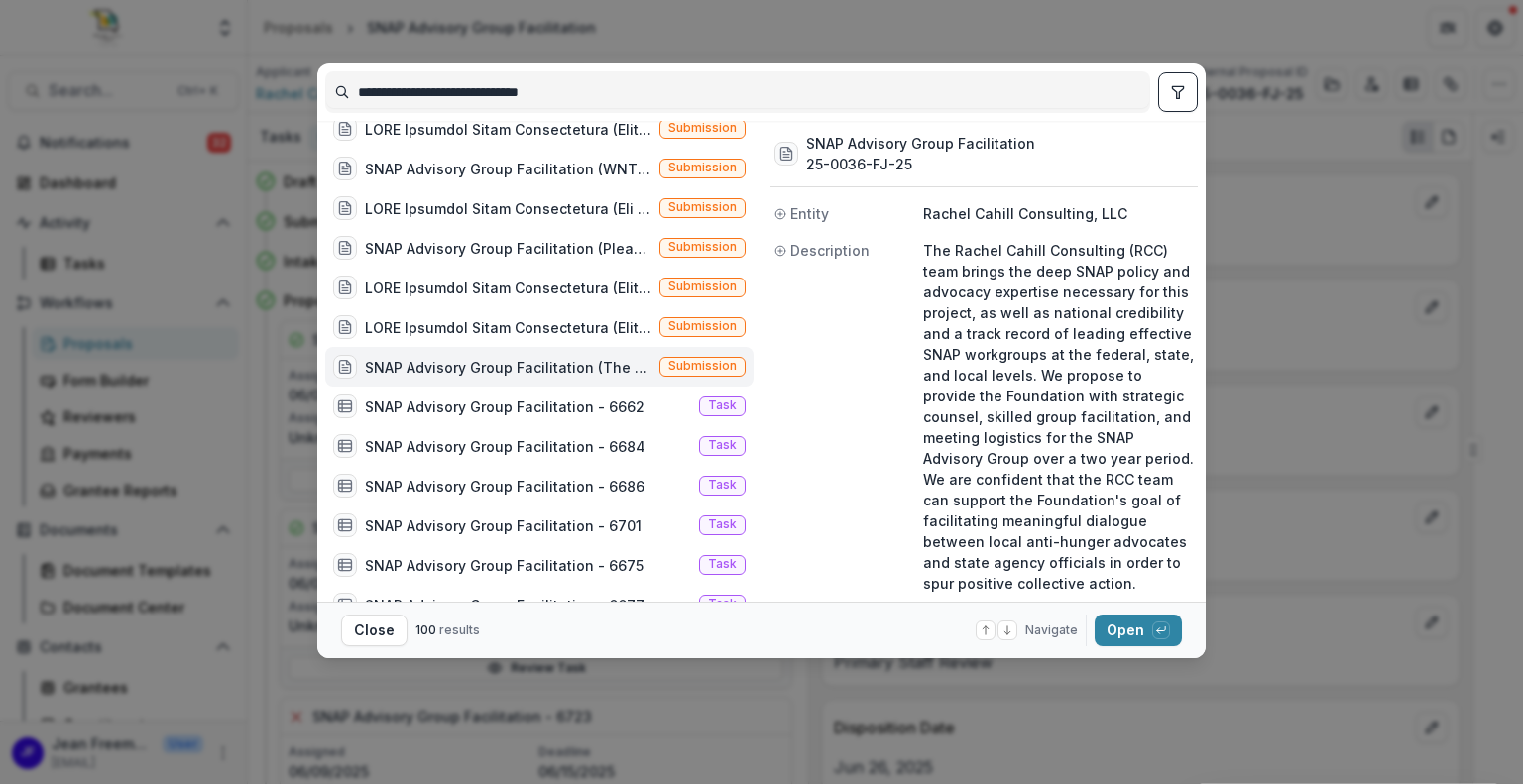 drag, startPoint x: 594, startPoint y: 86, endPoint x: 140, endPoint y: 74, distance: 454.15856 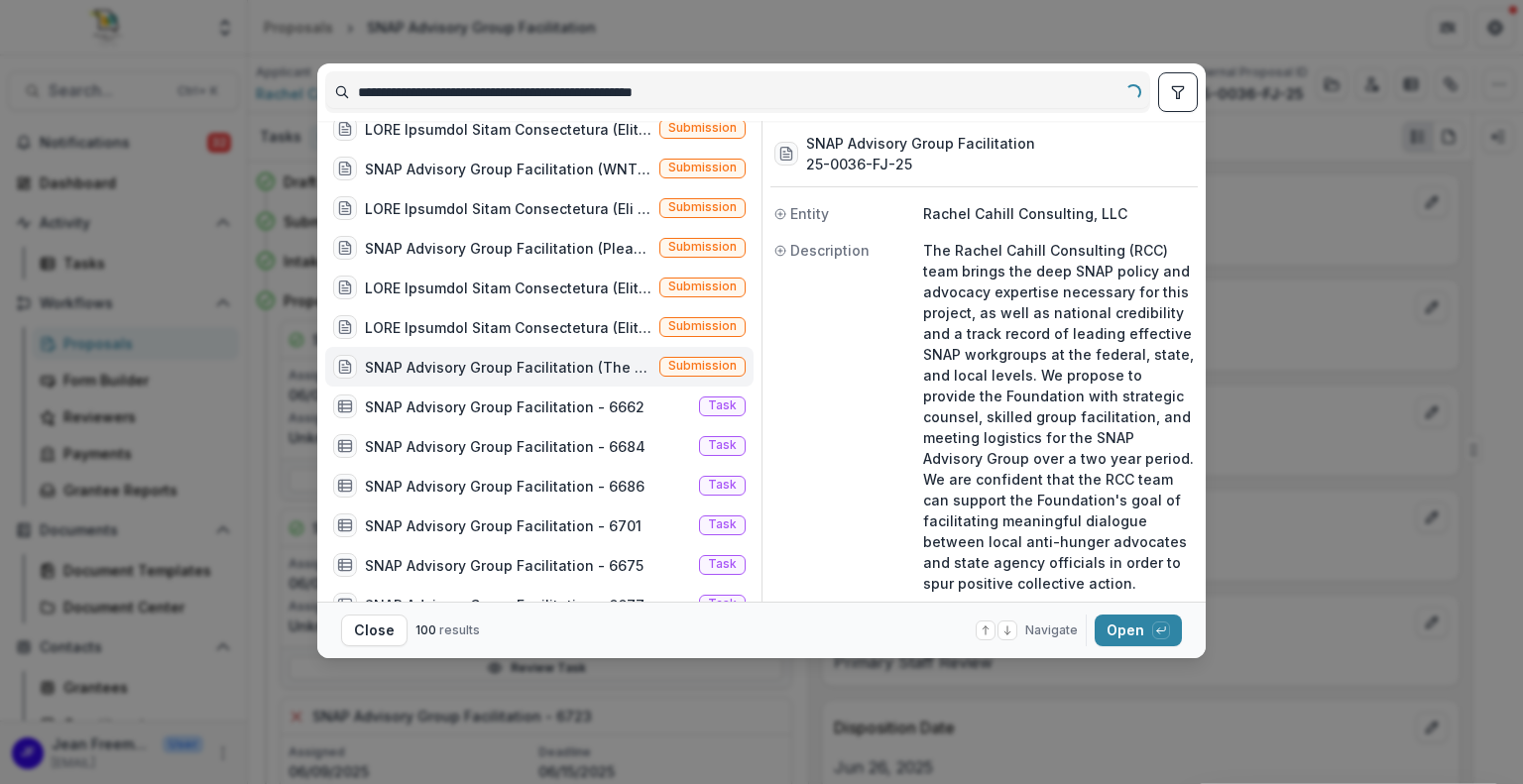 scroll, scrollTop: 0, scrollLeft: 0, axis: both 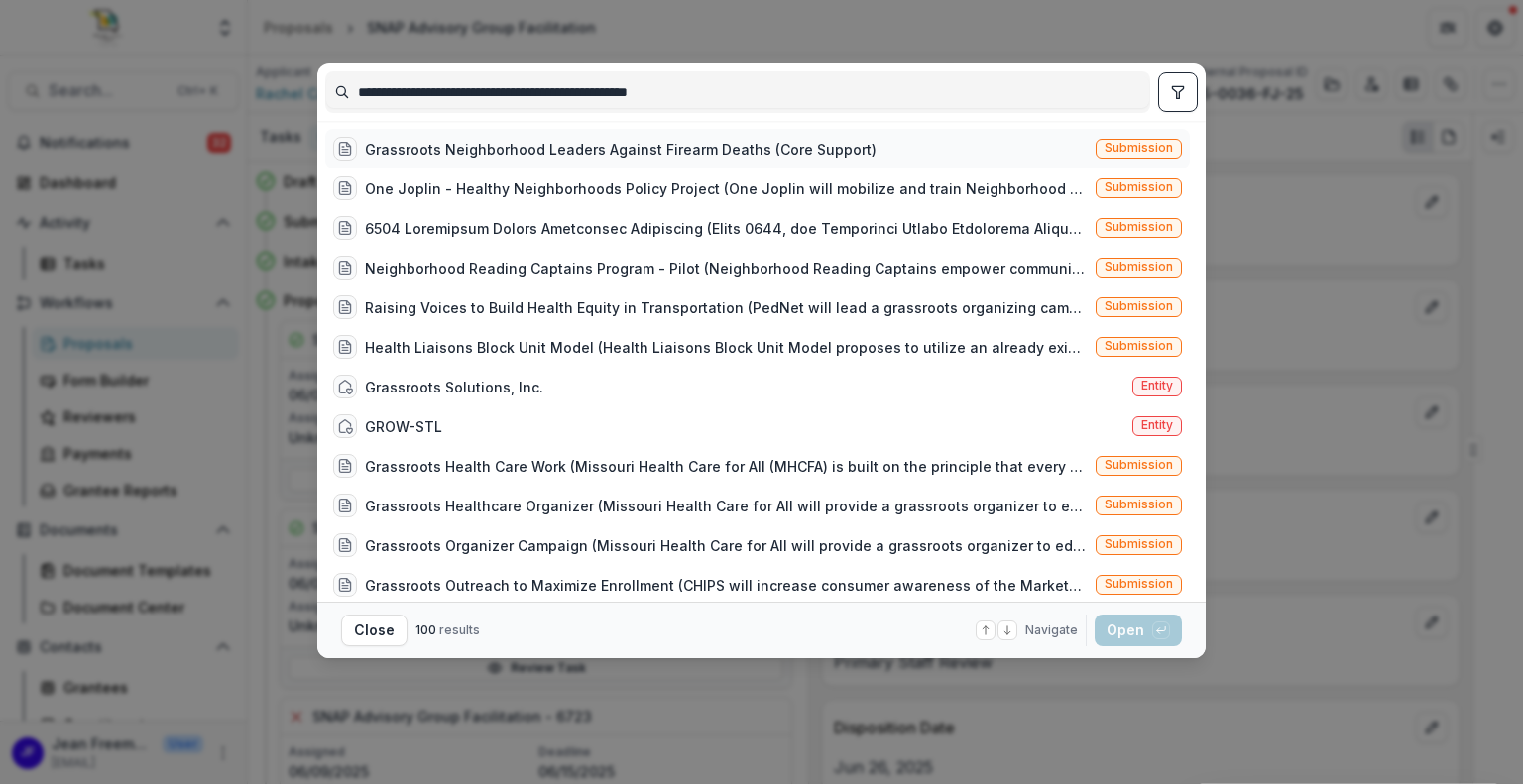 type on "**********" 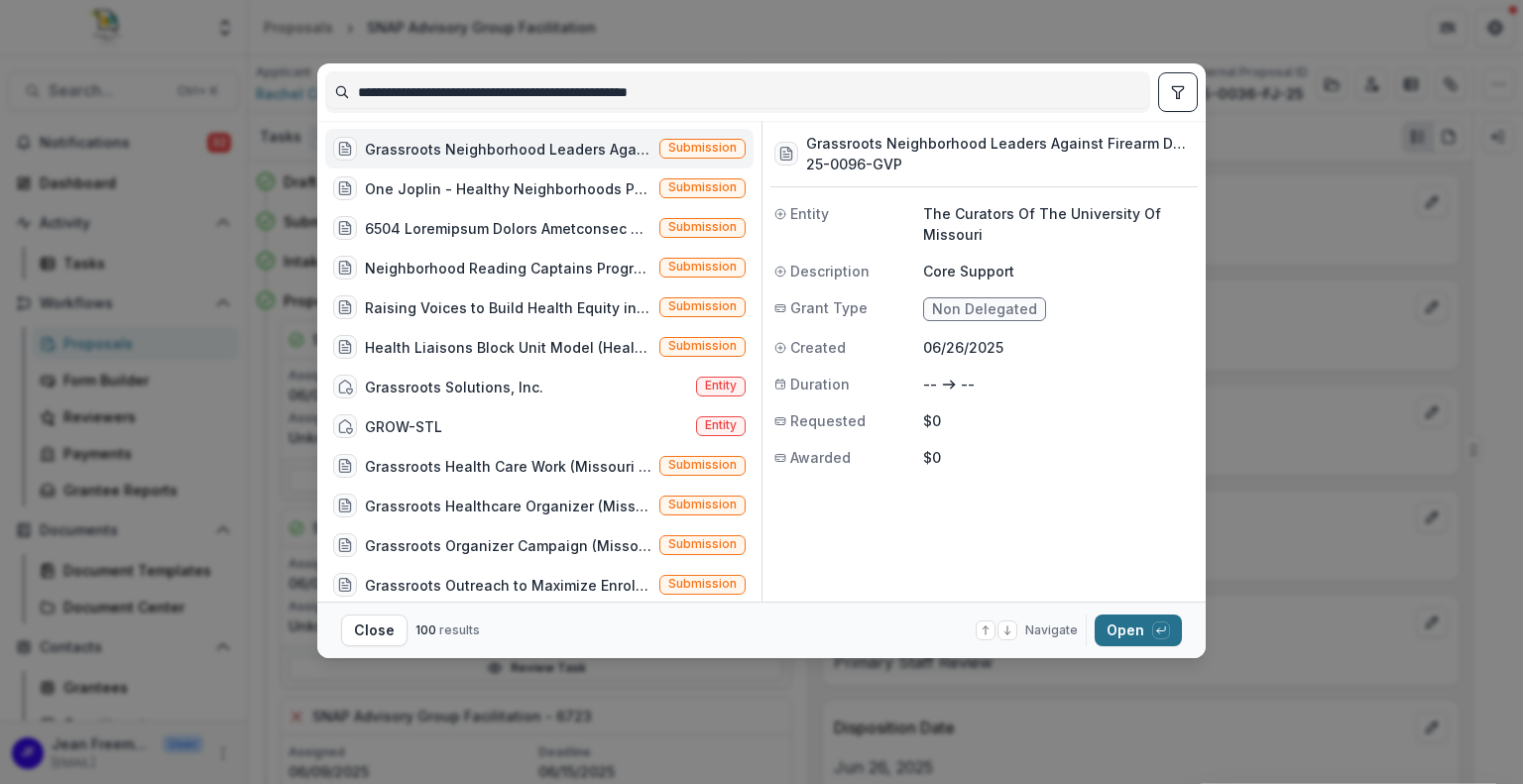 click on "Open with enter key" at bounding box center [1138, 630] 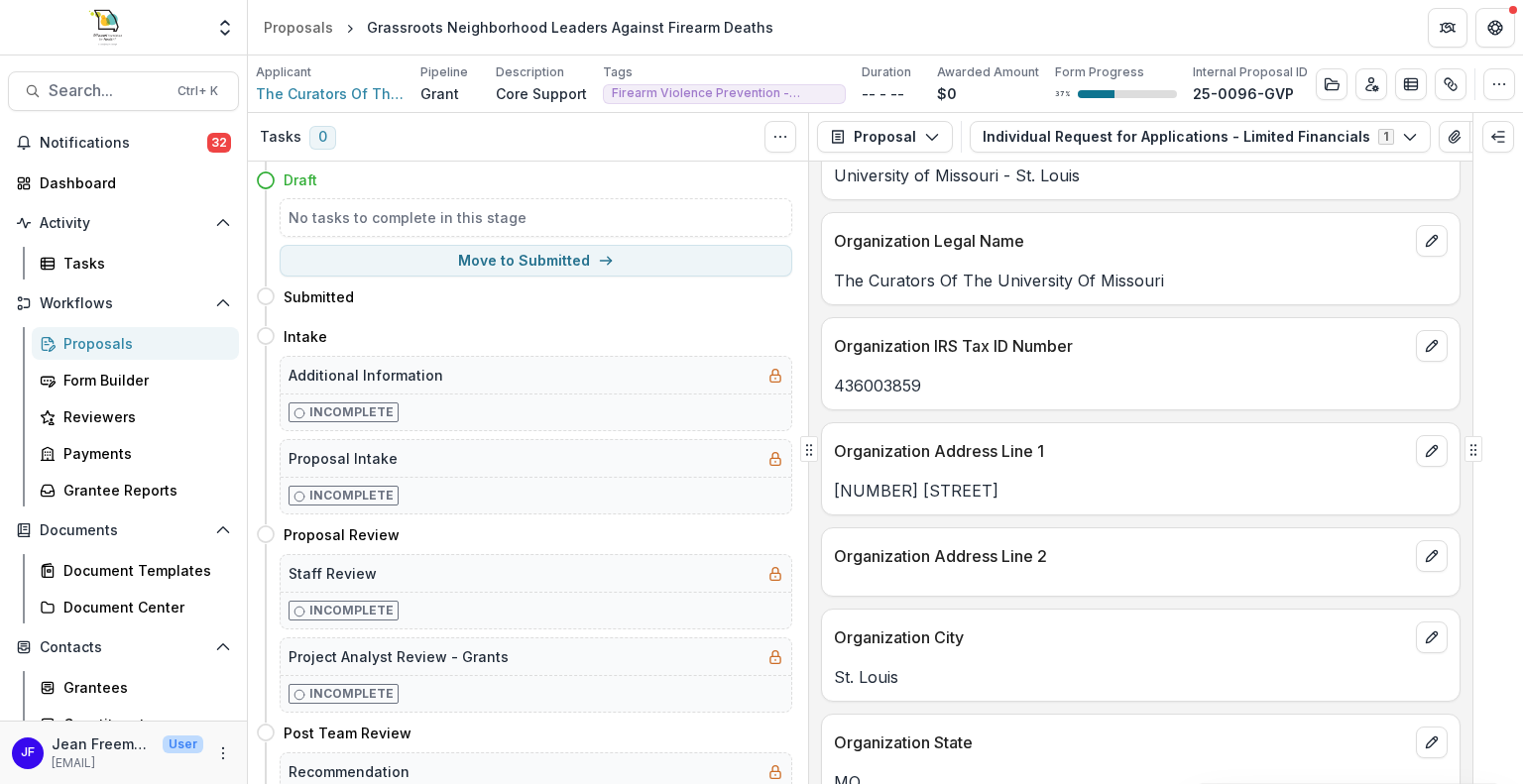 scroll, scrollTop: 1883, scrollLeft: 0, axis: vertical 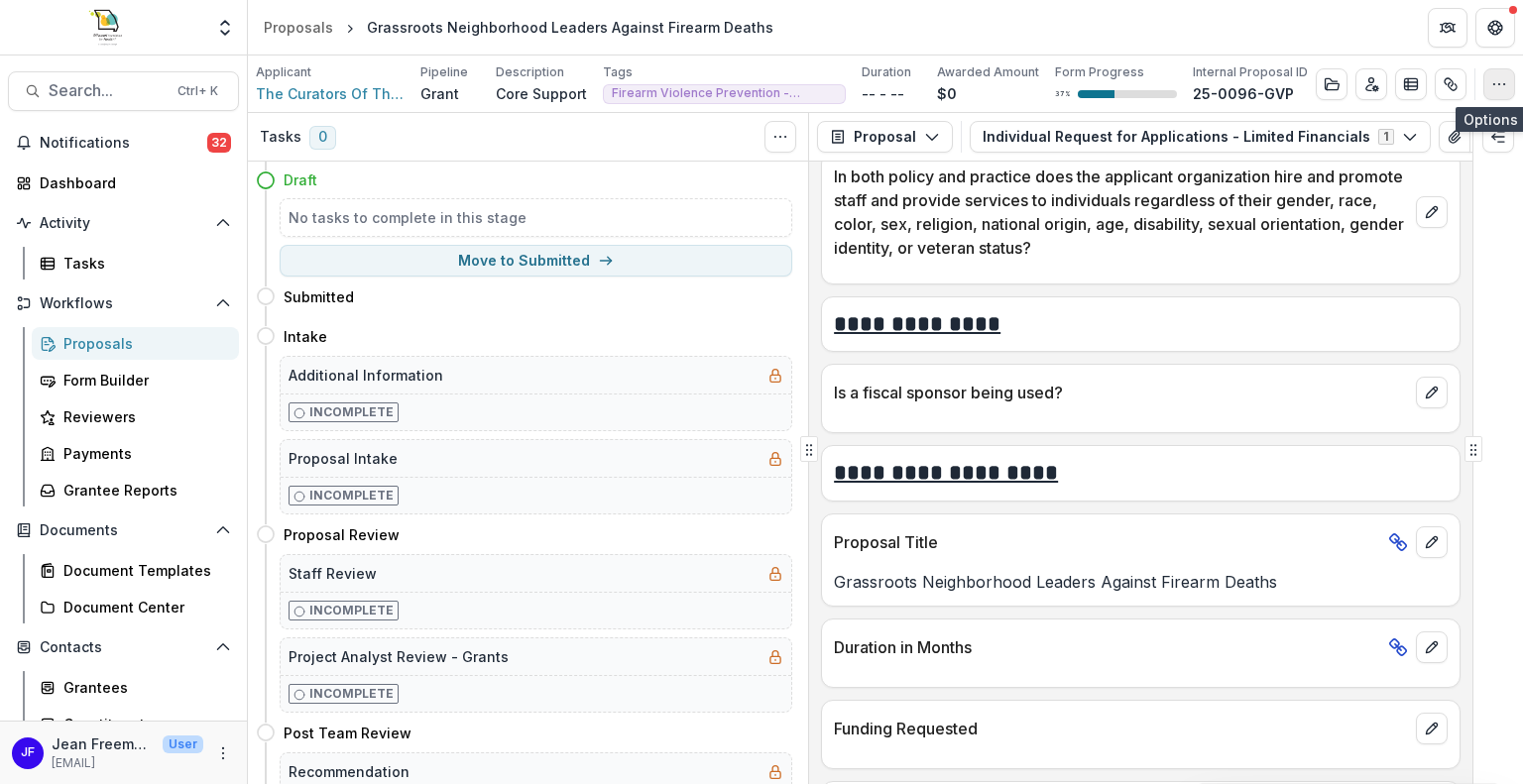 click 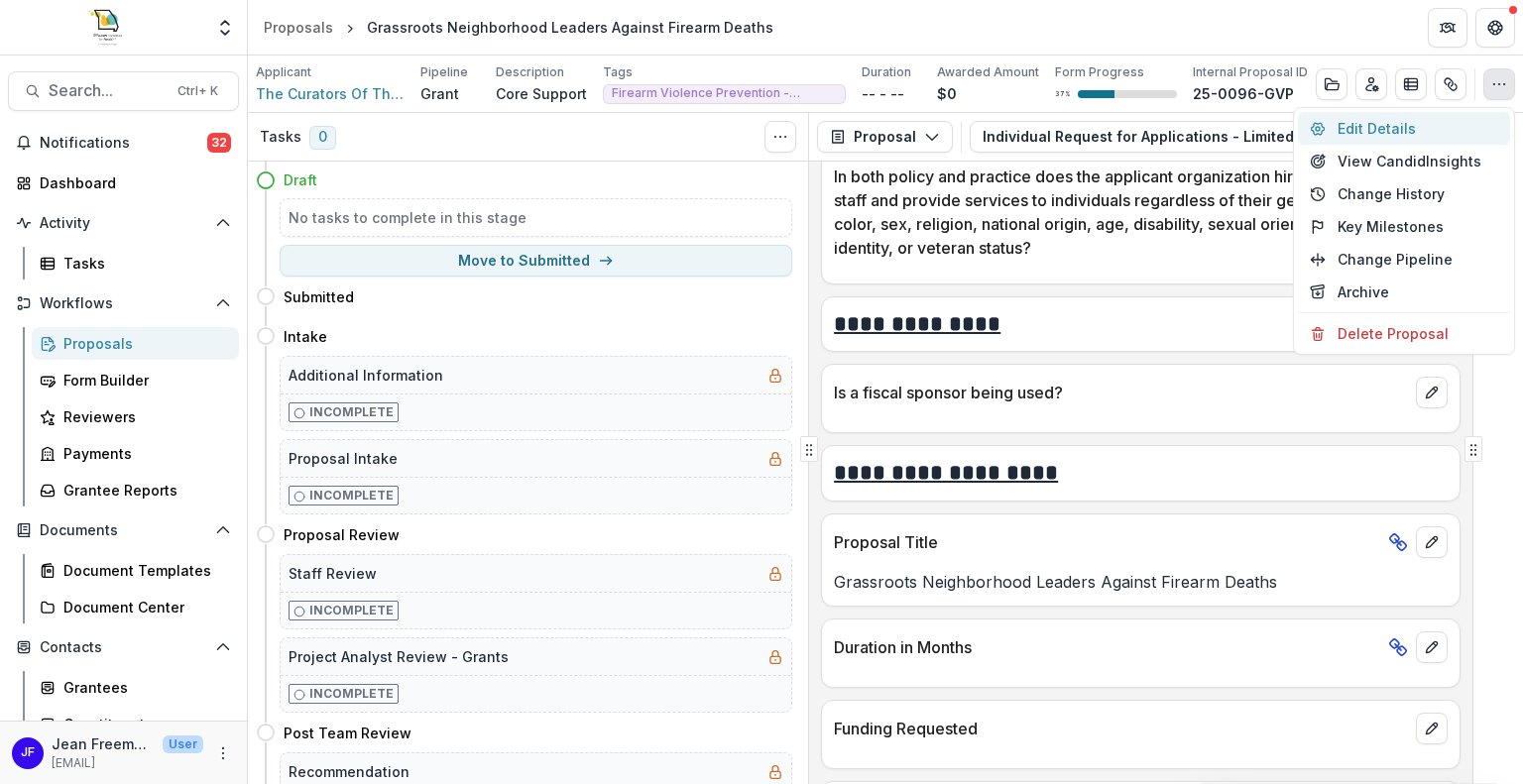 click on "Edit Details" at bounding box center [1404, 128] 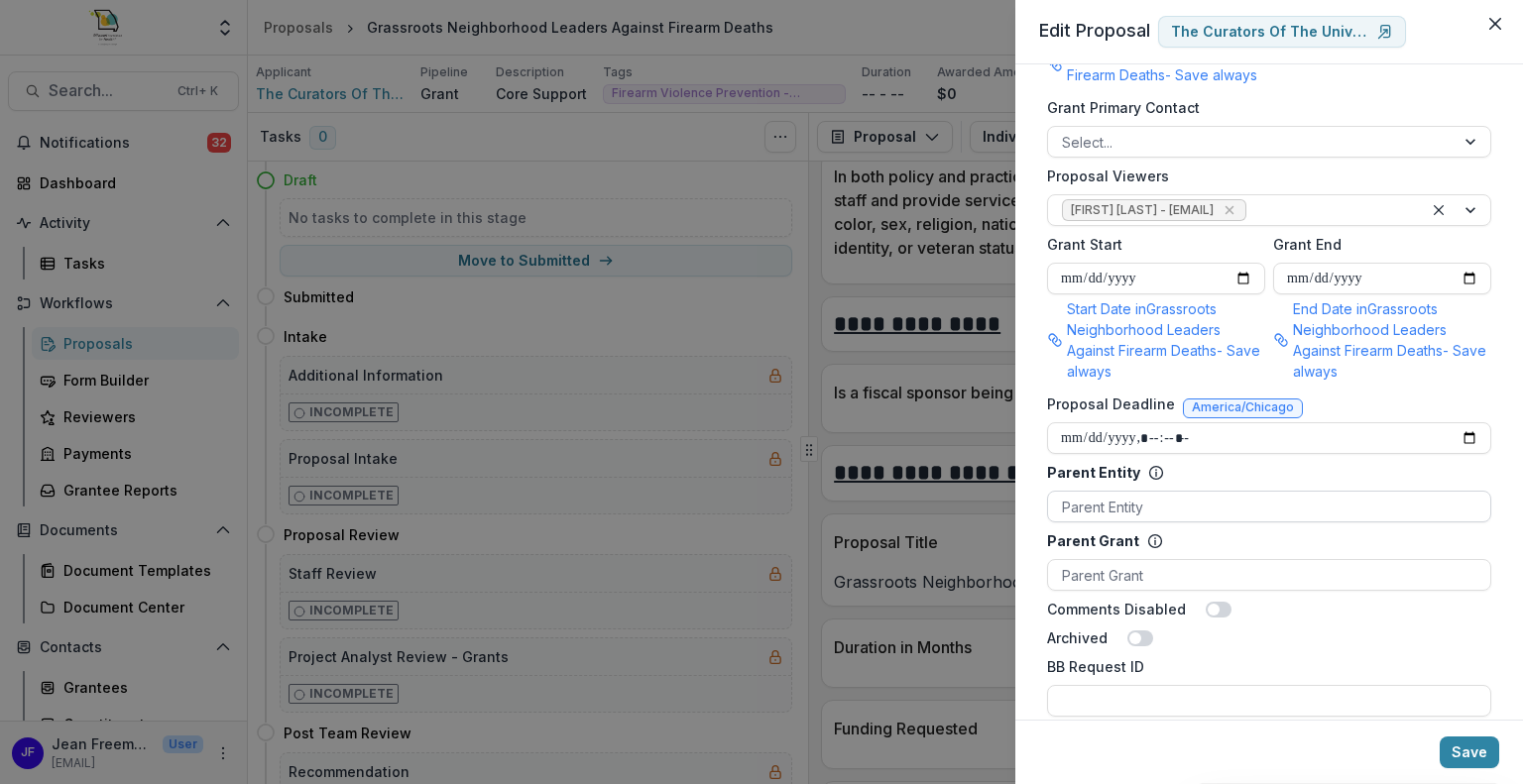 scroll, scrollTop: 1288, scrollLeft: 0, axis: vertical 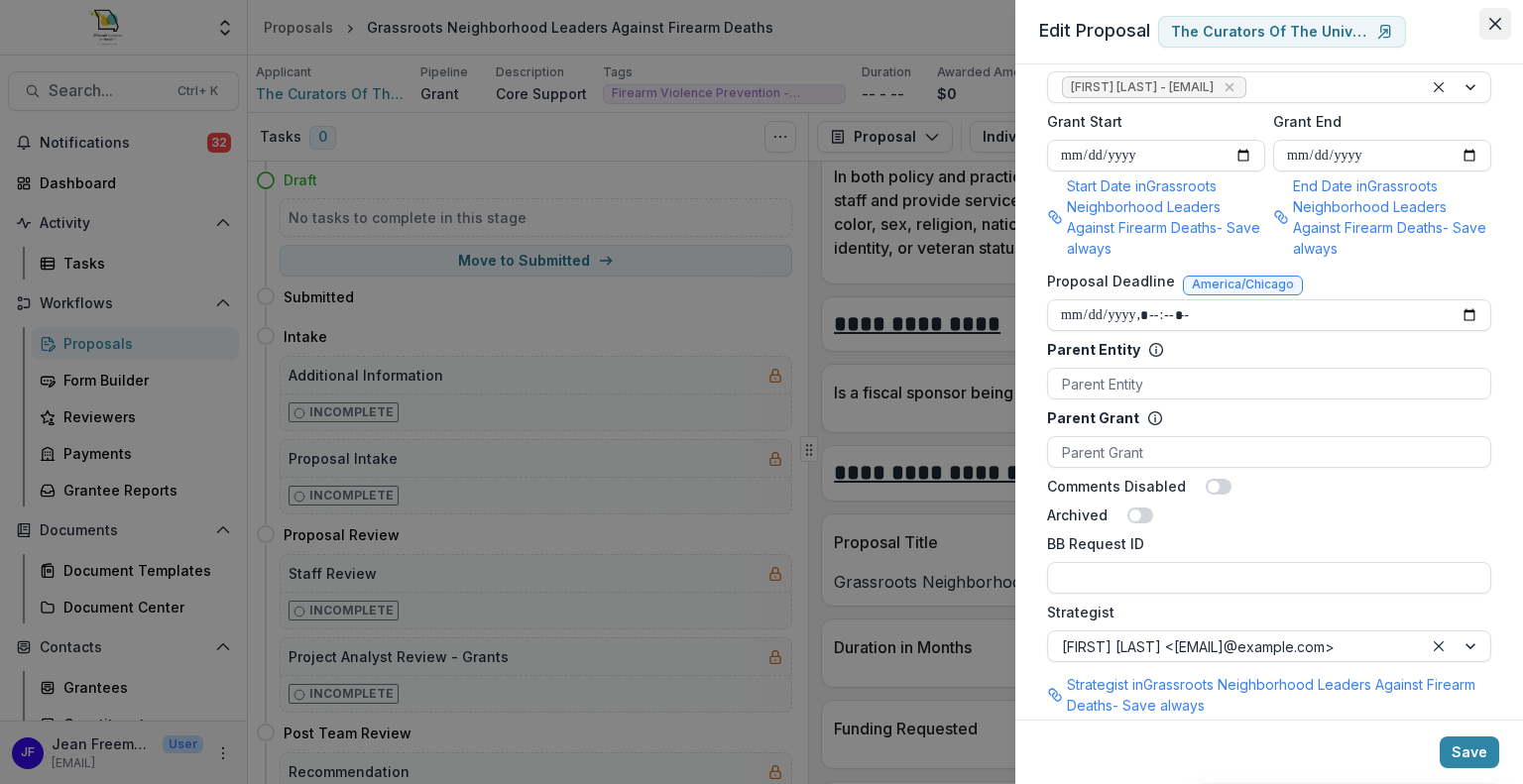 click at bounding box center (1495, 24) 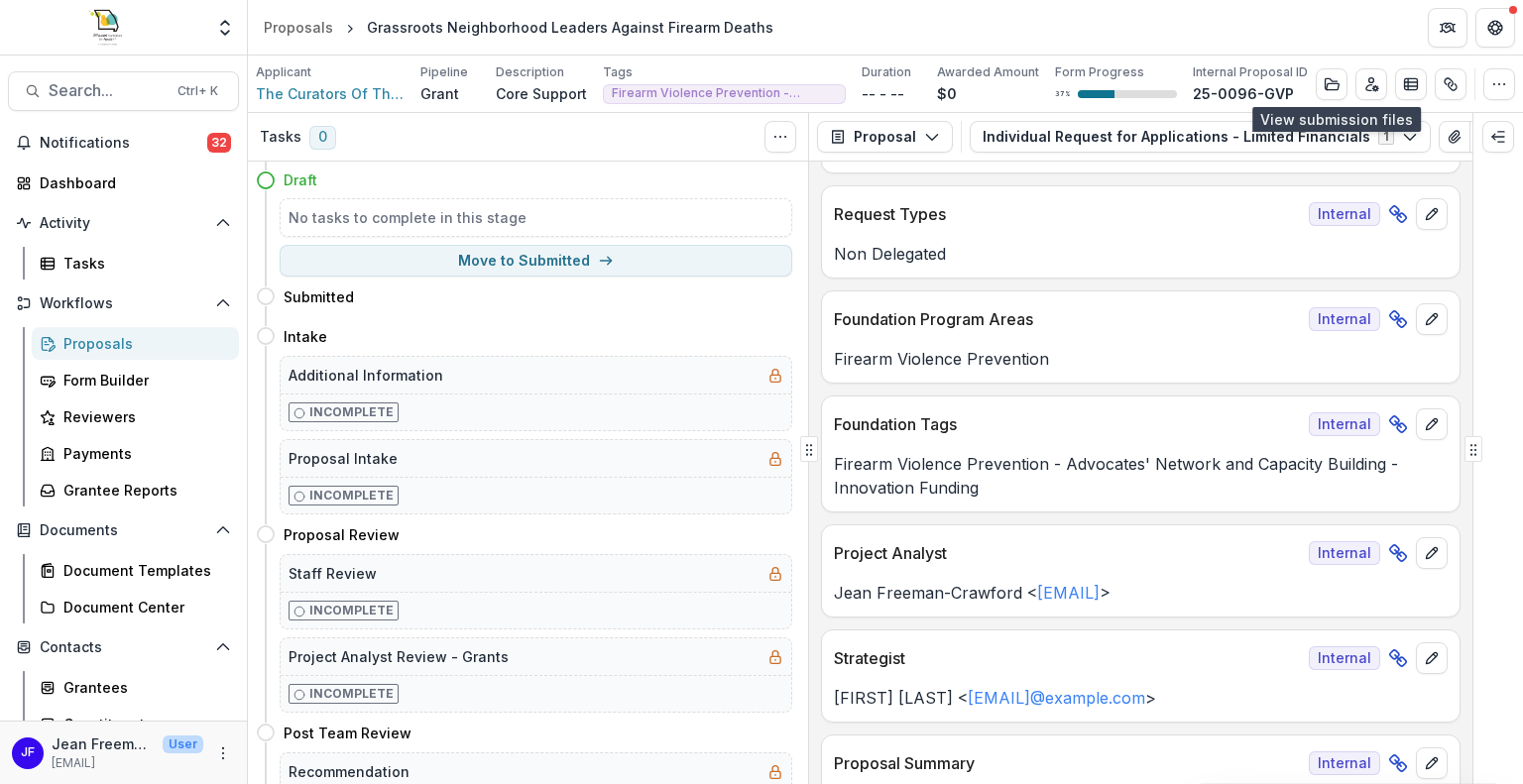 scroll, scrollTop: 0, scrollLeft: 0, axis: both 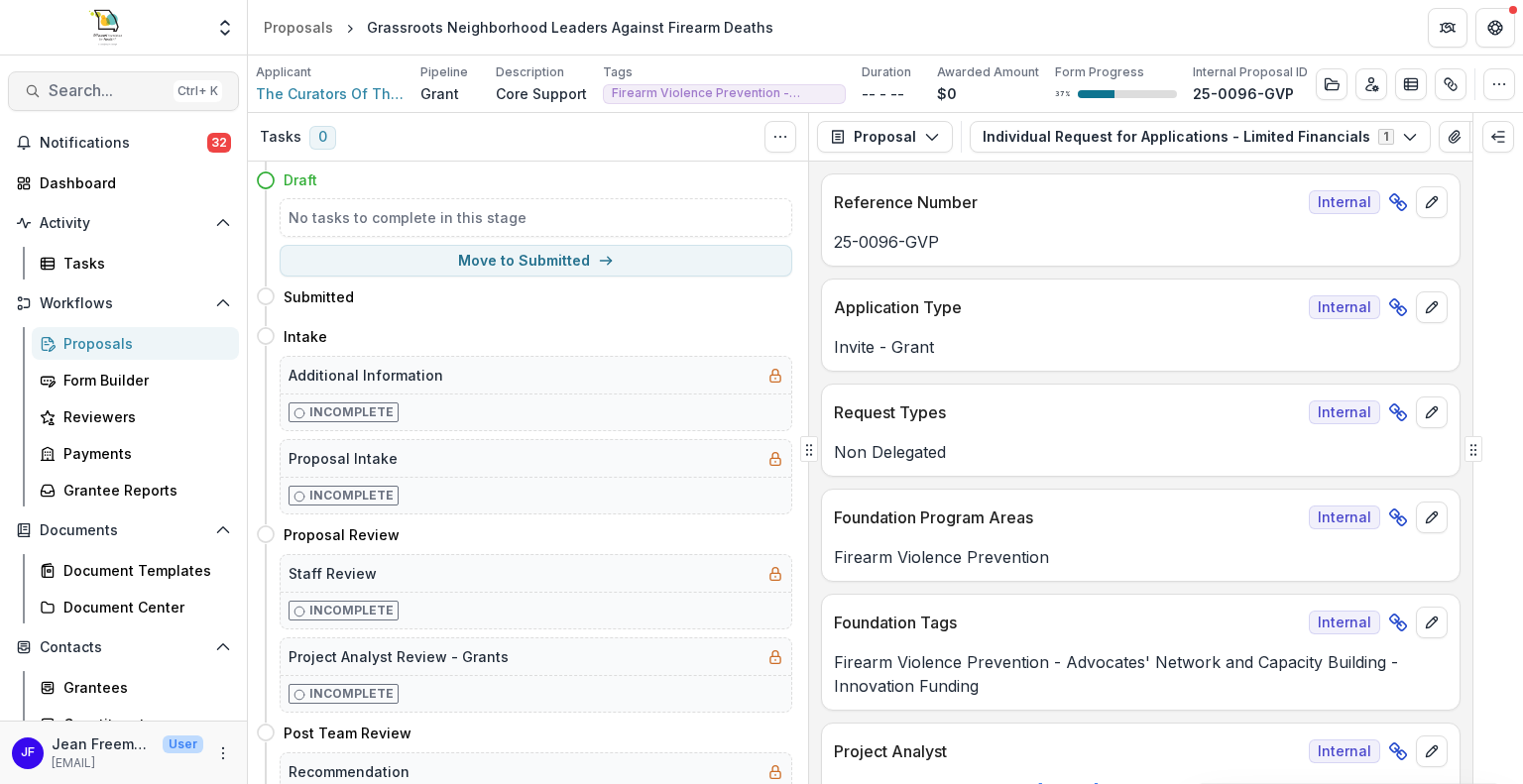 click on "Search..." at bounding box center [107, 90] 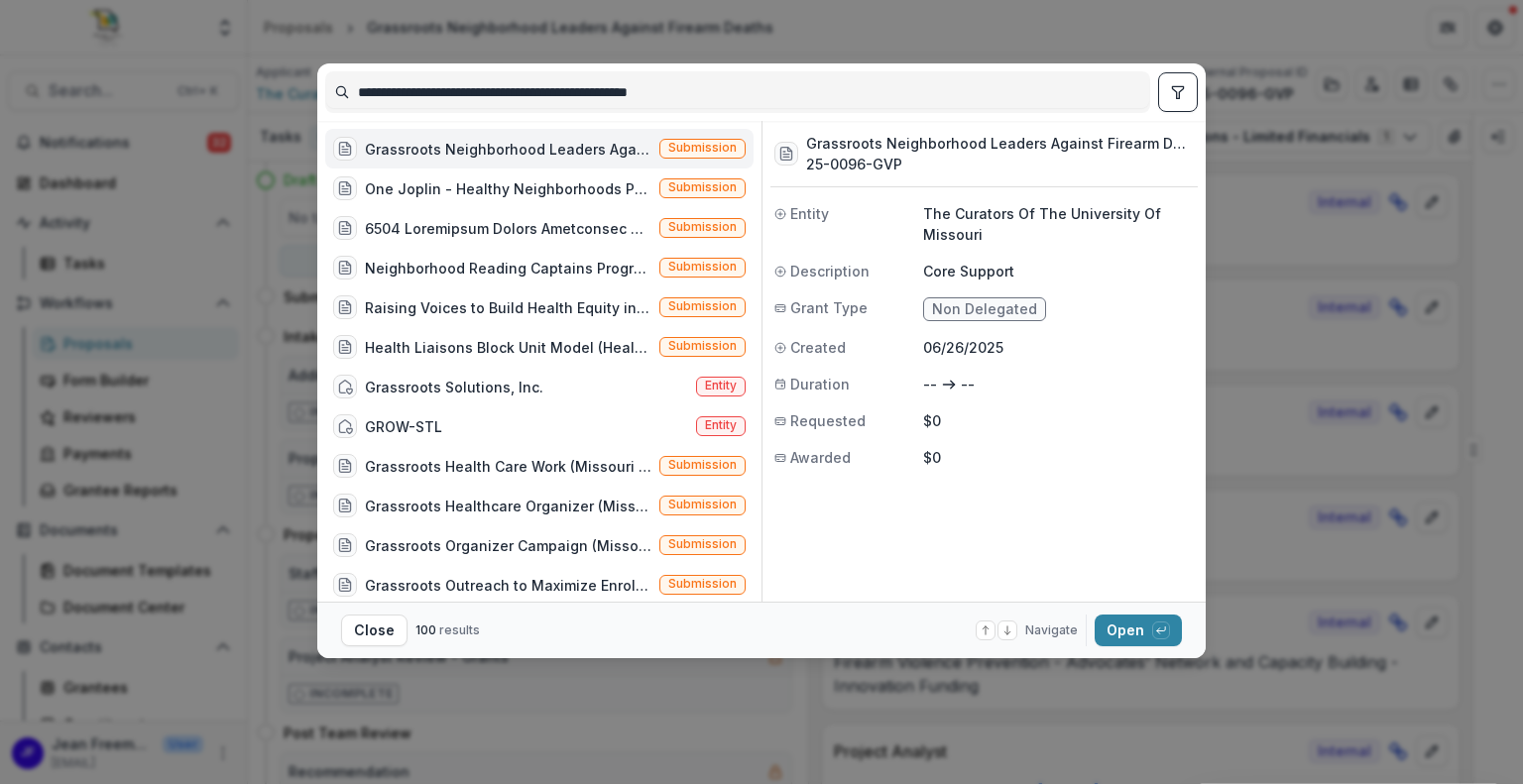 click on "**********" at bounding box center [738, 92] 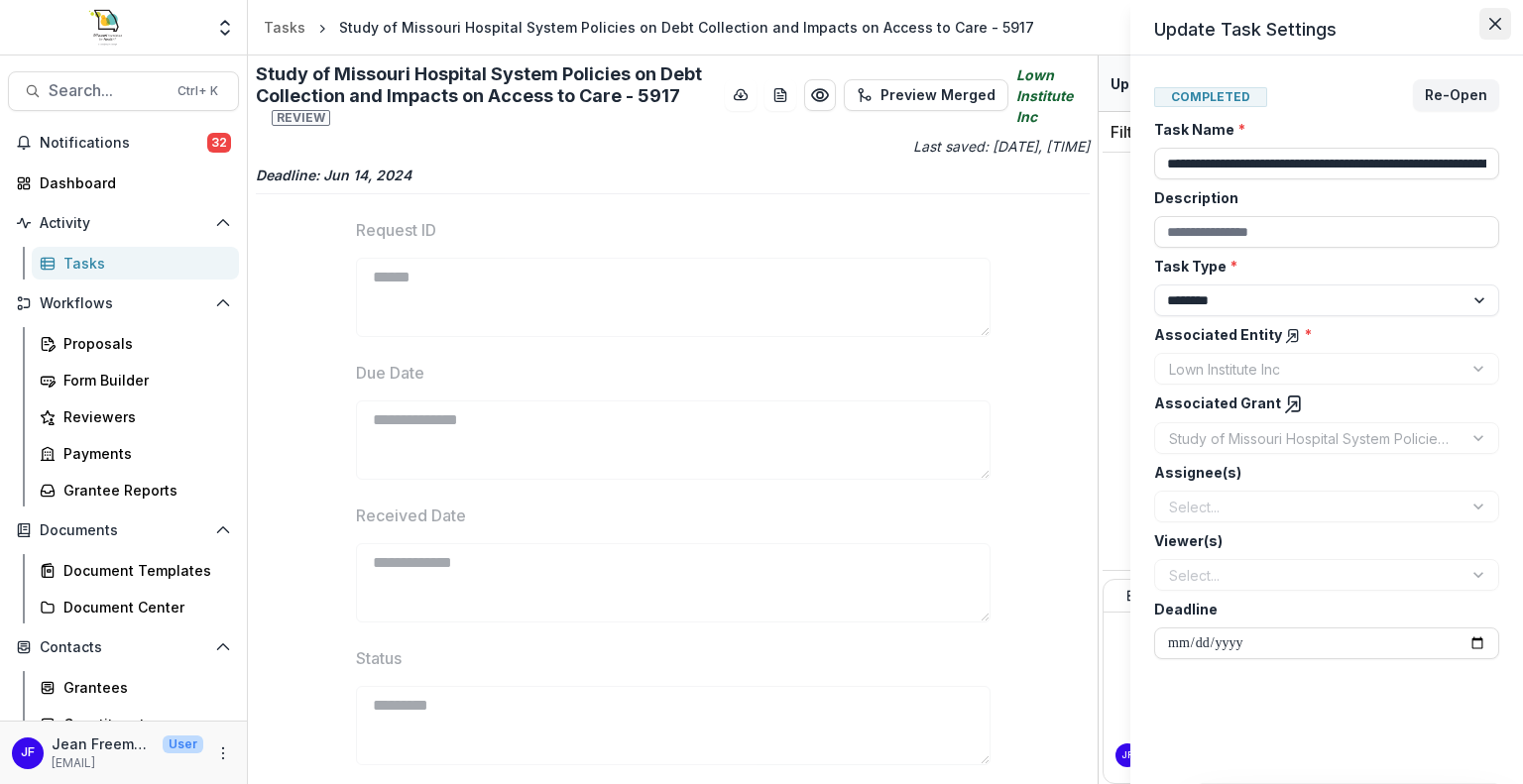 click 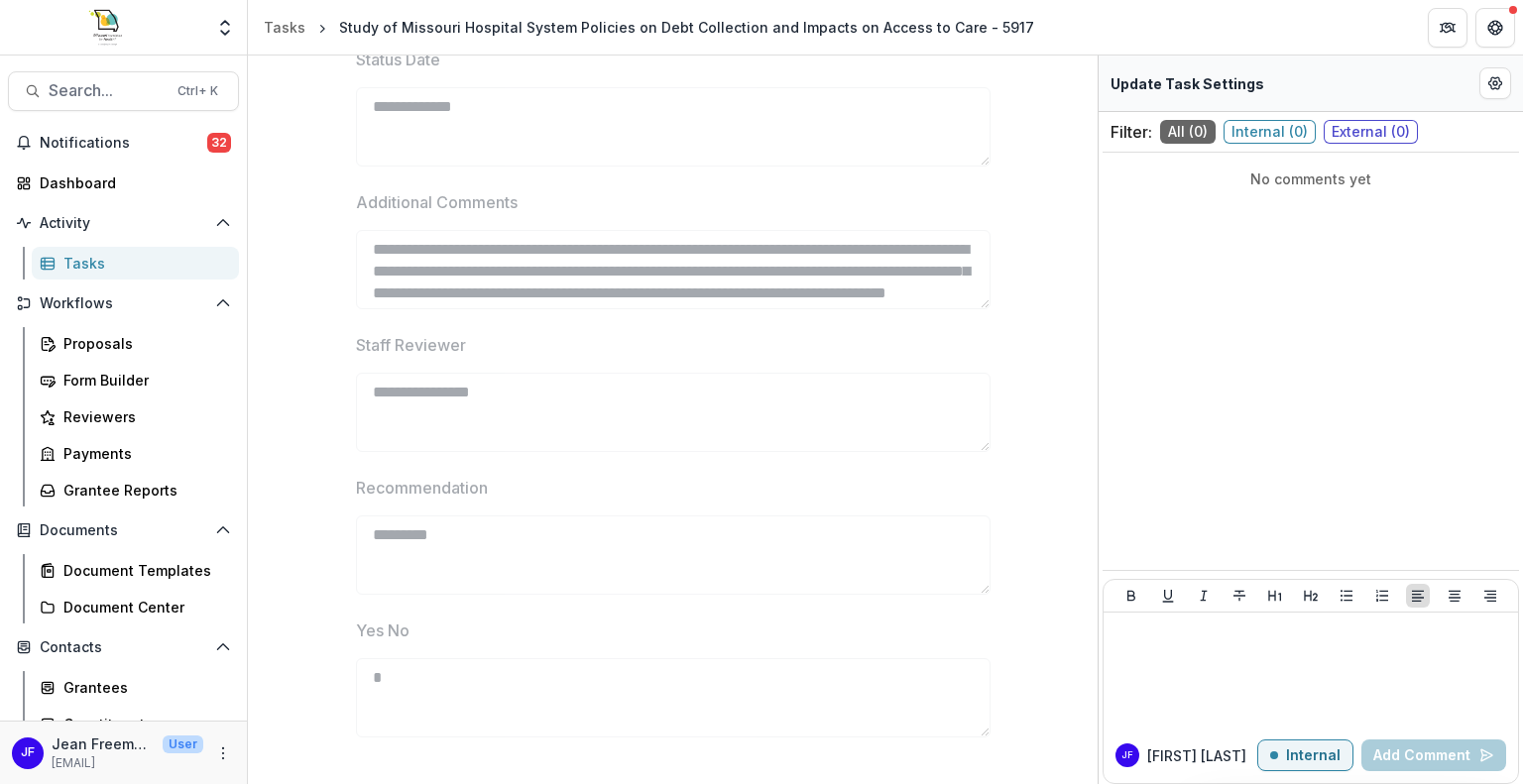 scroll, scrollTop: 0, scrollLeft: 0, axis: both 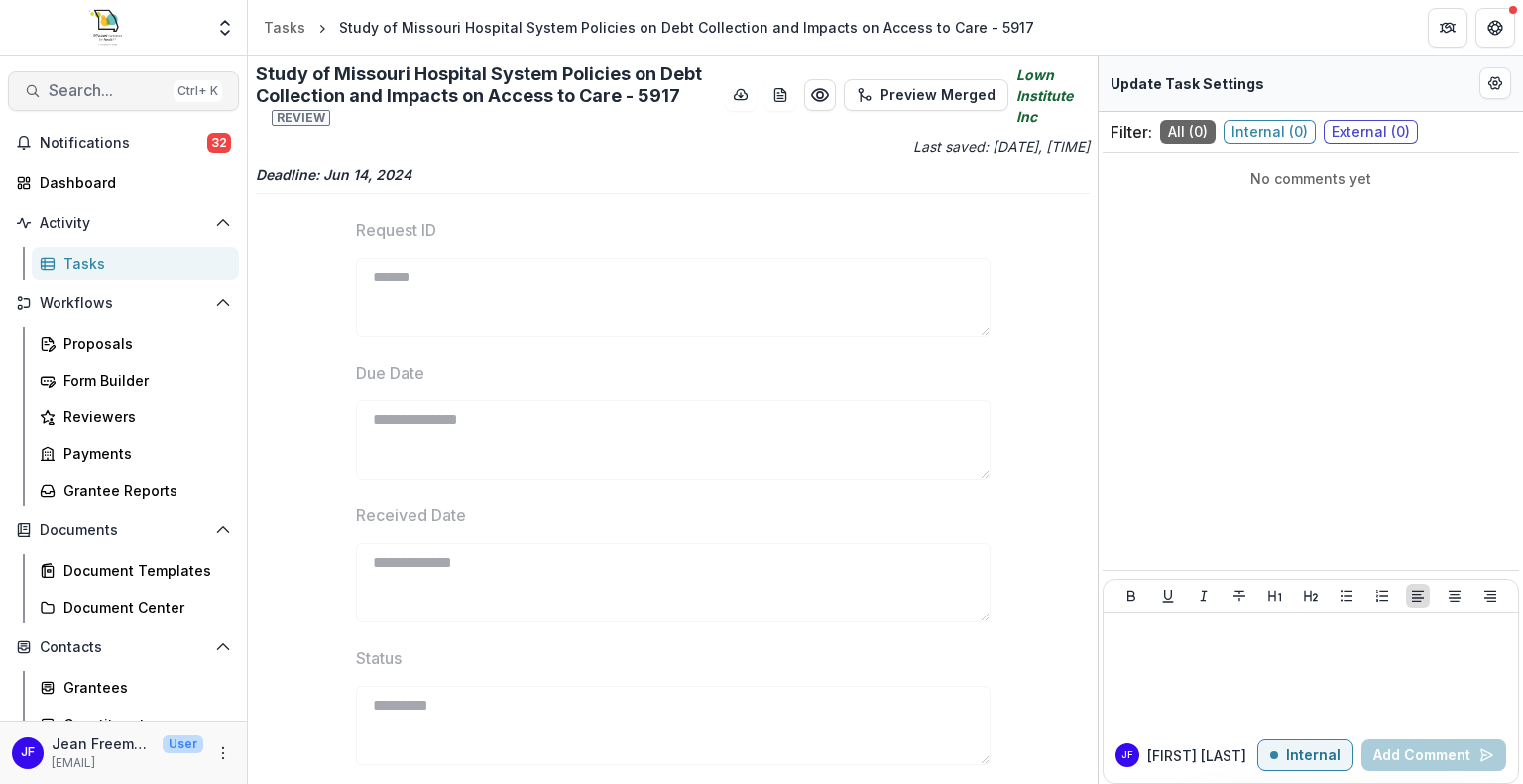click on "Search... Ctrl  + K" at bounding box center (123, 91) 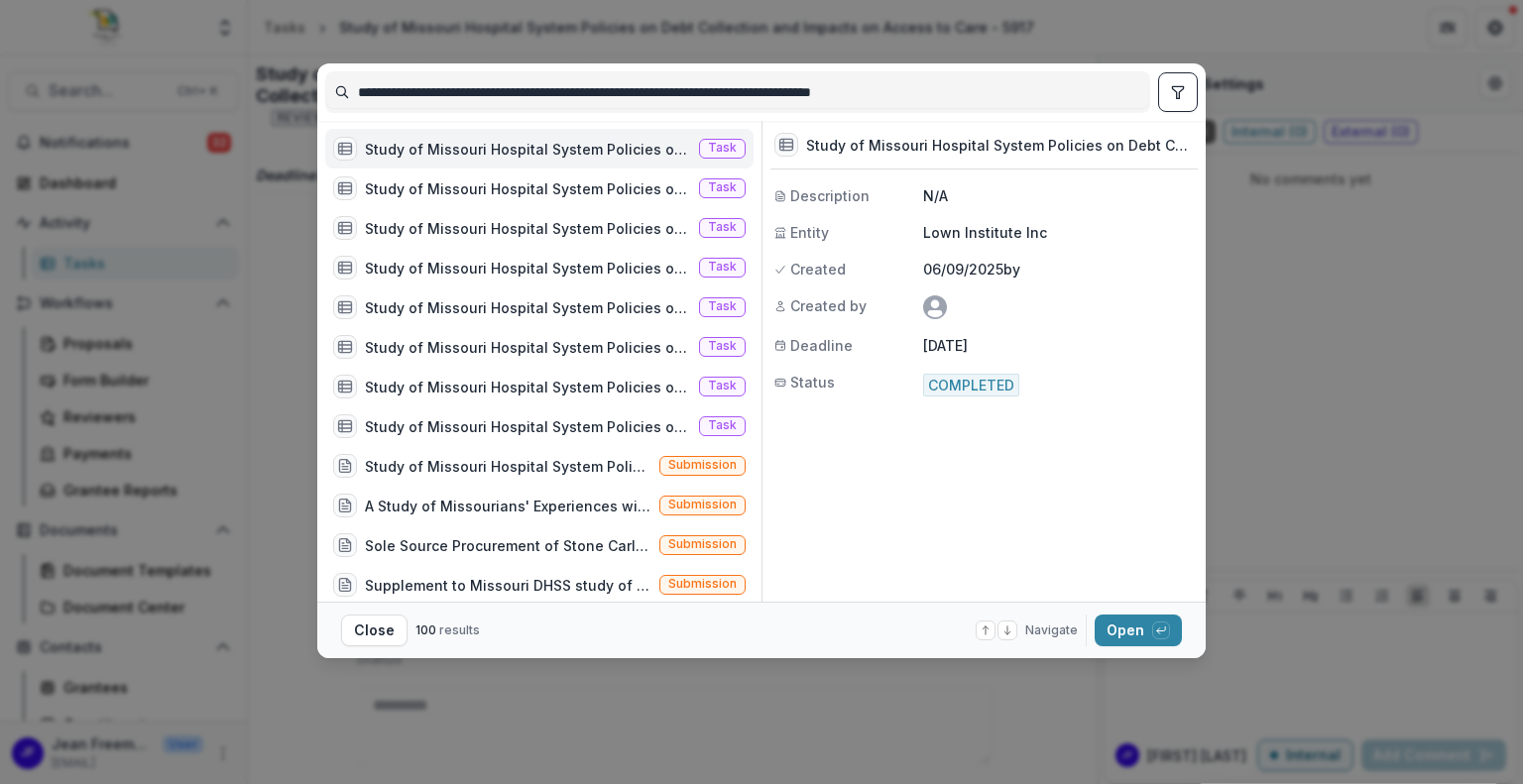 click on "Study of Missouri Hospital System Policies on Debt Collection and Impacts on Access to Care - 5917" at bounding box center (527, 149) 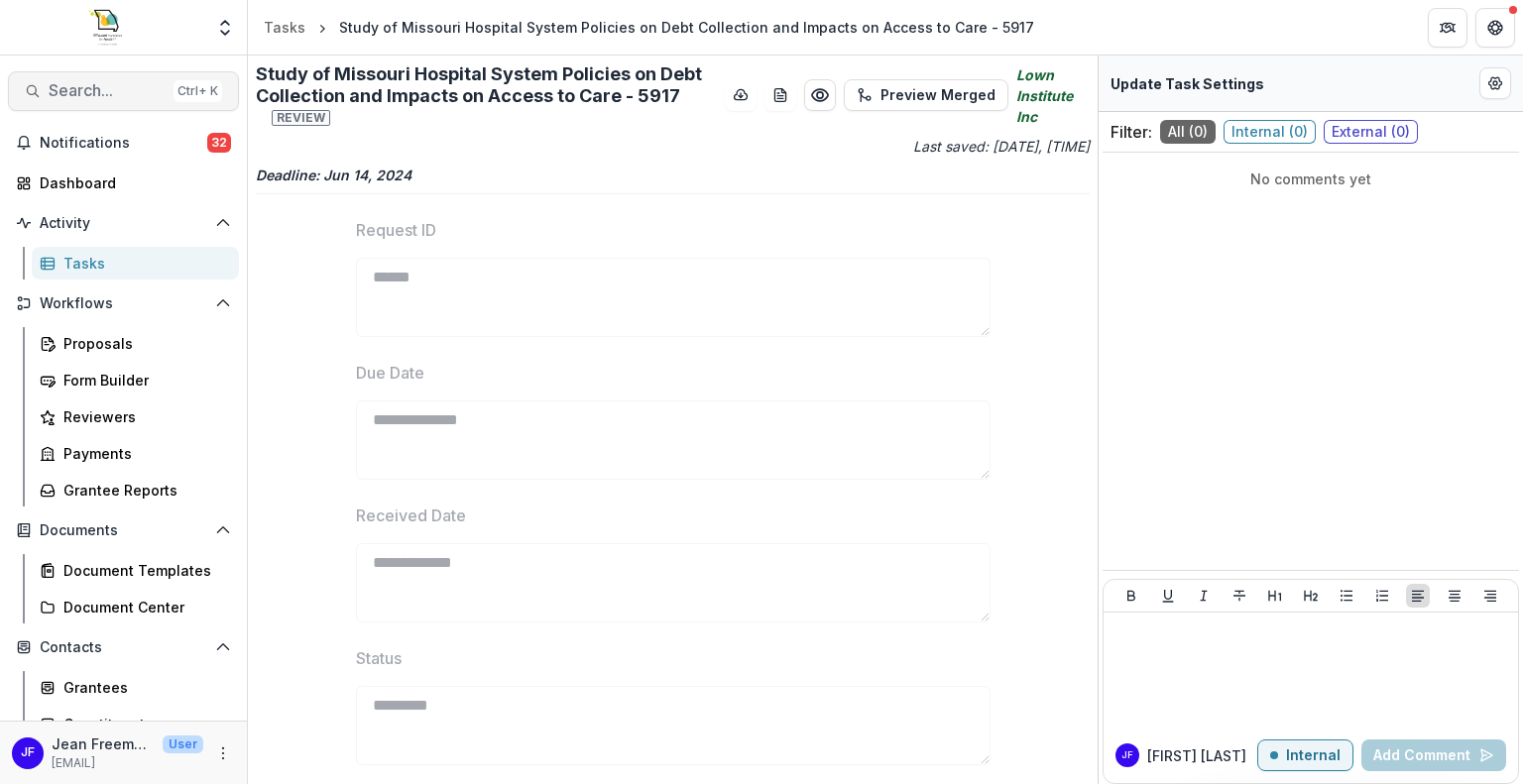 click on "Search..." at bounding box center [107, 90] 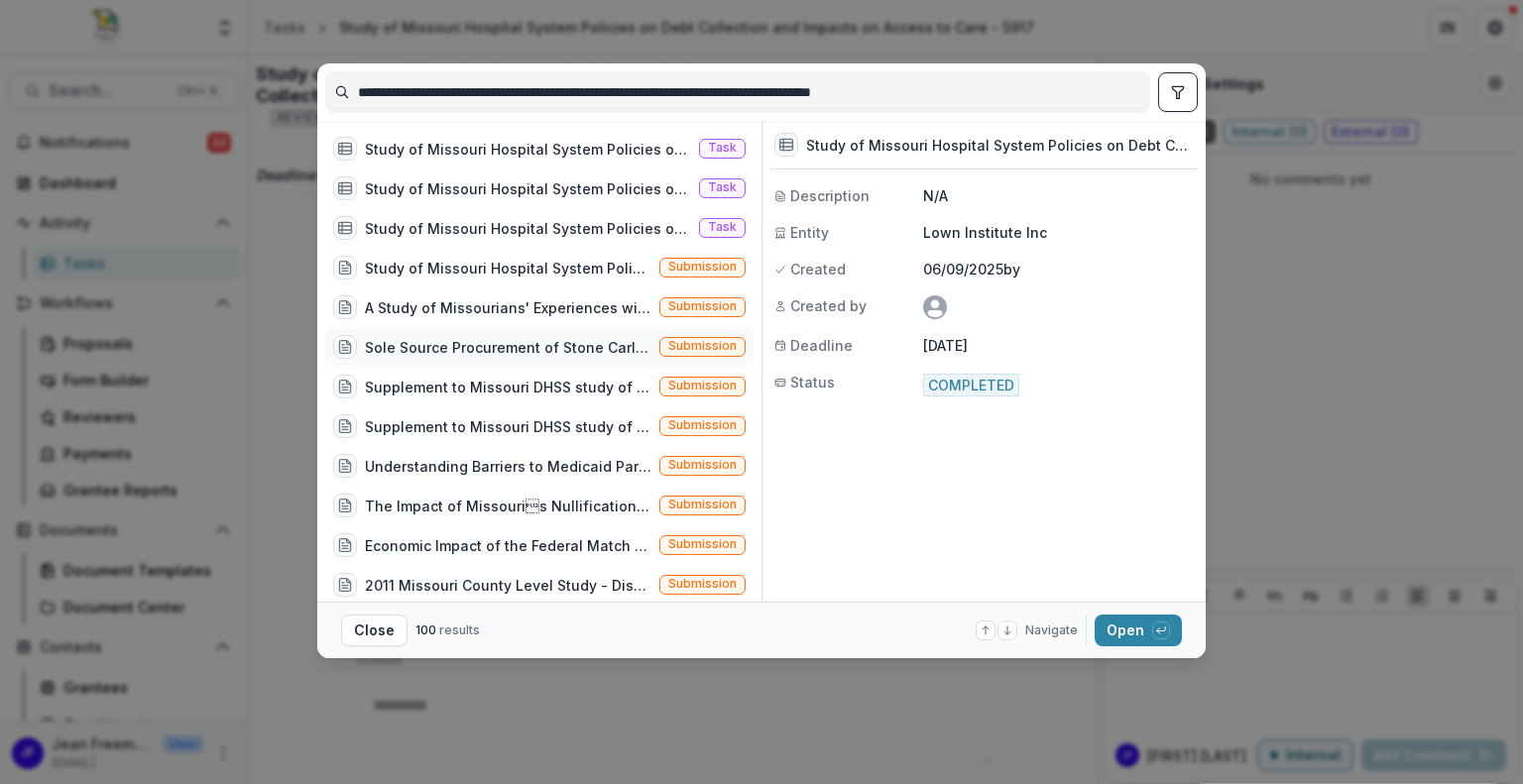 scroll, scrollTop: 0, scrollLeft: 0, axis: both 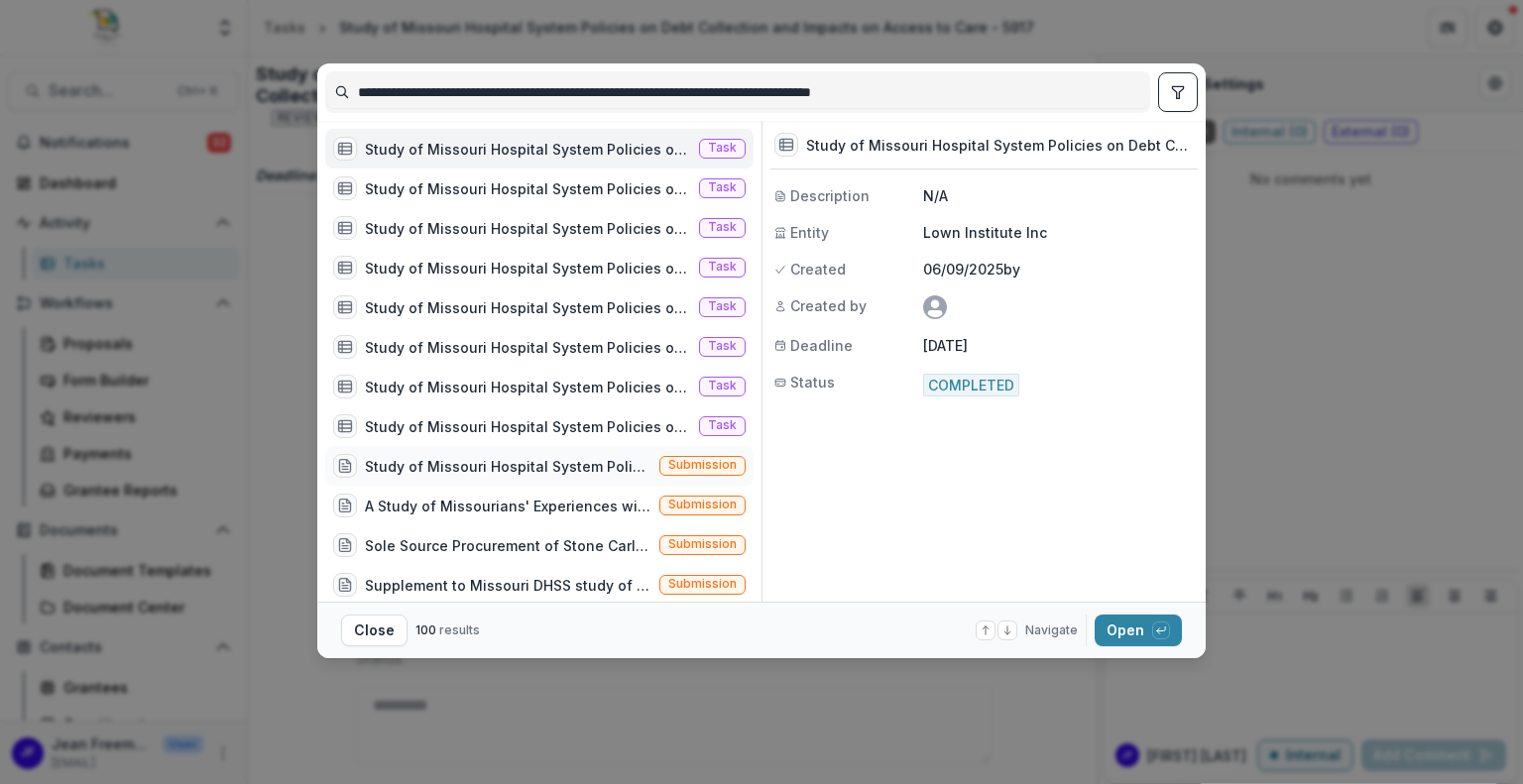 click on "Study of Missouri Hospital System Policies on Debt Collection and Impacts on Access to Care (Our attached proposal narrative has a more thorough review of our services. At a high-level, we plan to execute a [NUMBER]-month contract to collect data on over [NUMBER] financial assistance and billing and collections policies in Missouri. Given the type of data to be collected, we will hire [NUMBER] part-time research assistants to conduct a two phase data collection process over [NUMBER] months. The first phase is to collect data directly from the hospital policies. The second phase is to contact hospitals to acquire the remaining data points. These phases can be done concurrently. Once the data collection is complete, our staff will analyze the data against the existing data collected by MFH from past studies and produce a report of our findings by [MONTH] [DD], [YEAR].)" at bounding box center (508, 466) 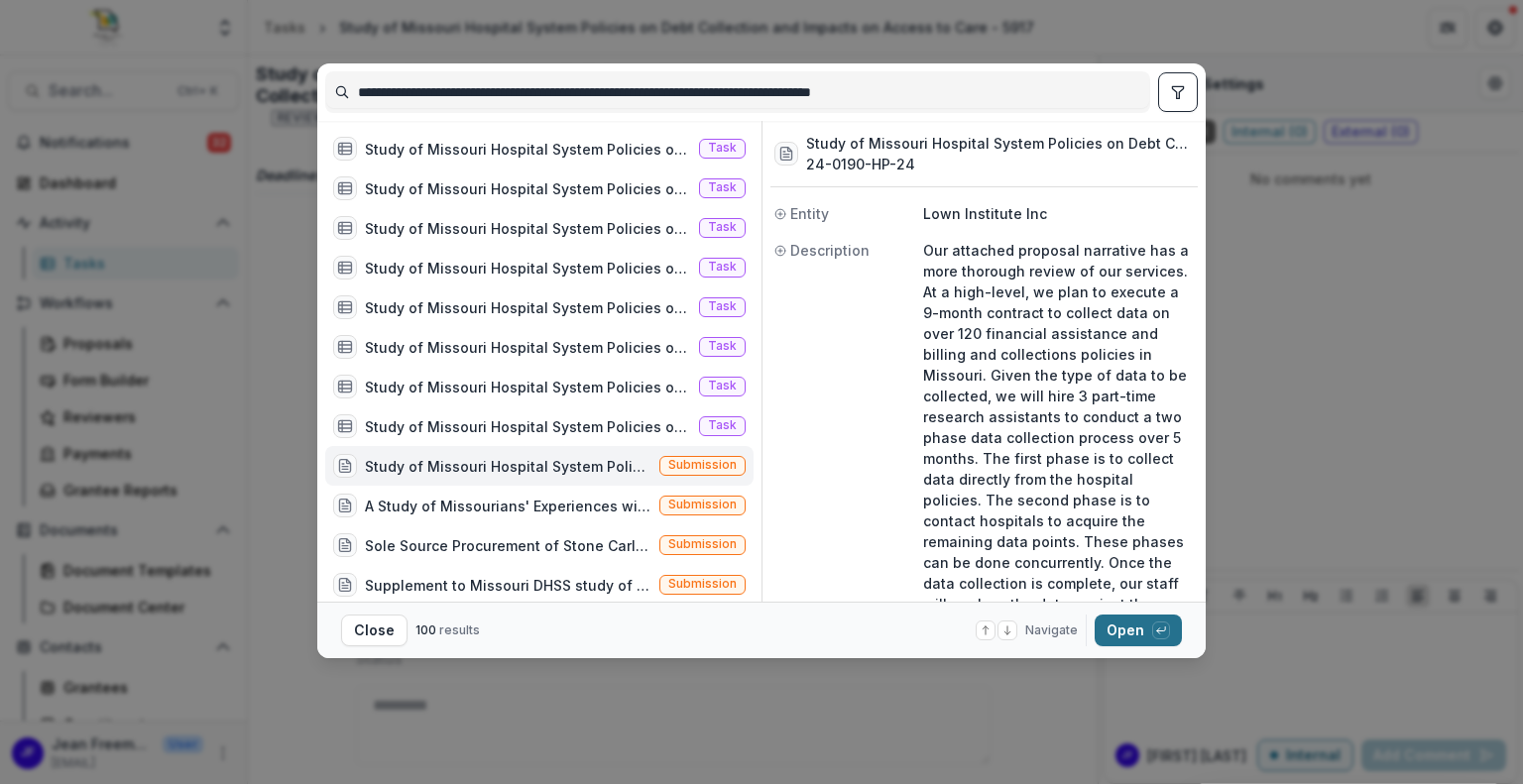 click on "Open with enter key" at bounding box center [1138, 630] 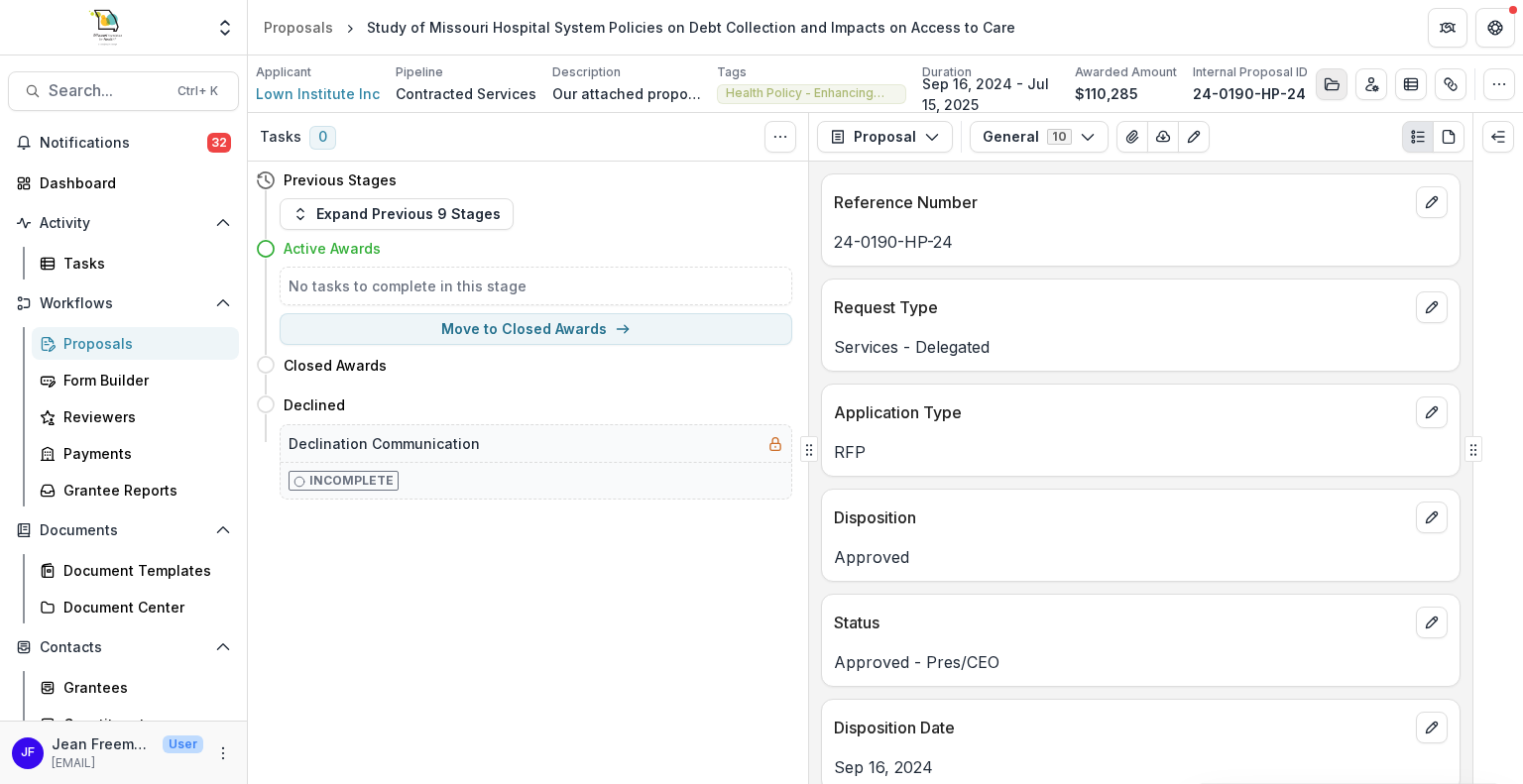 click 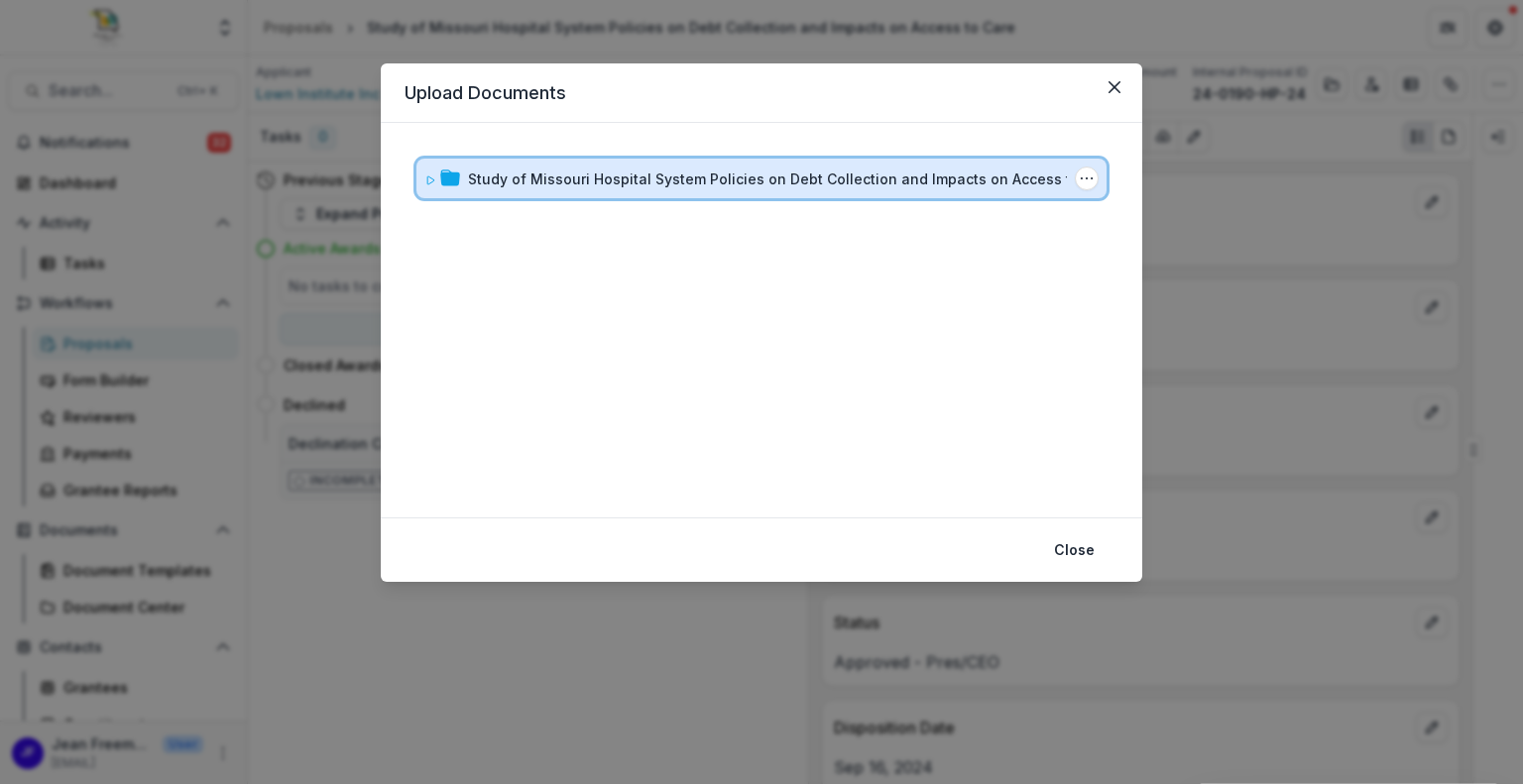 click 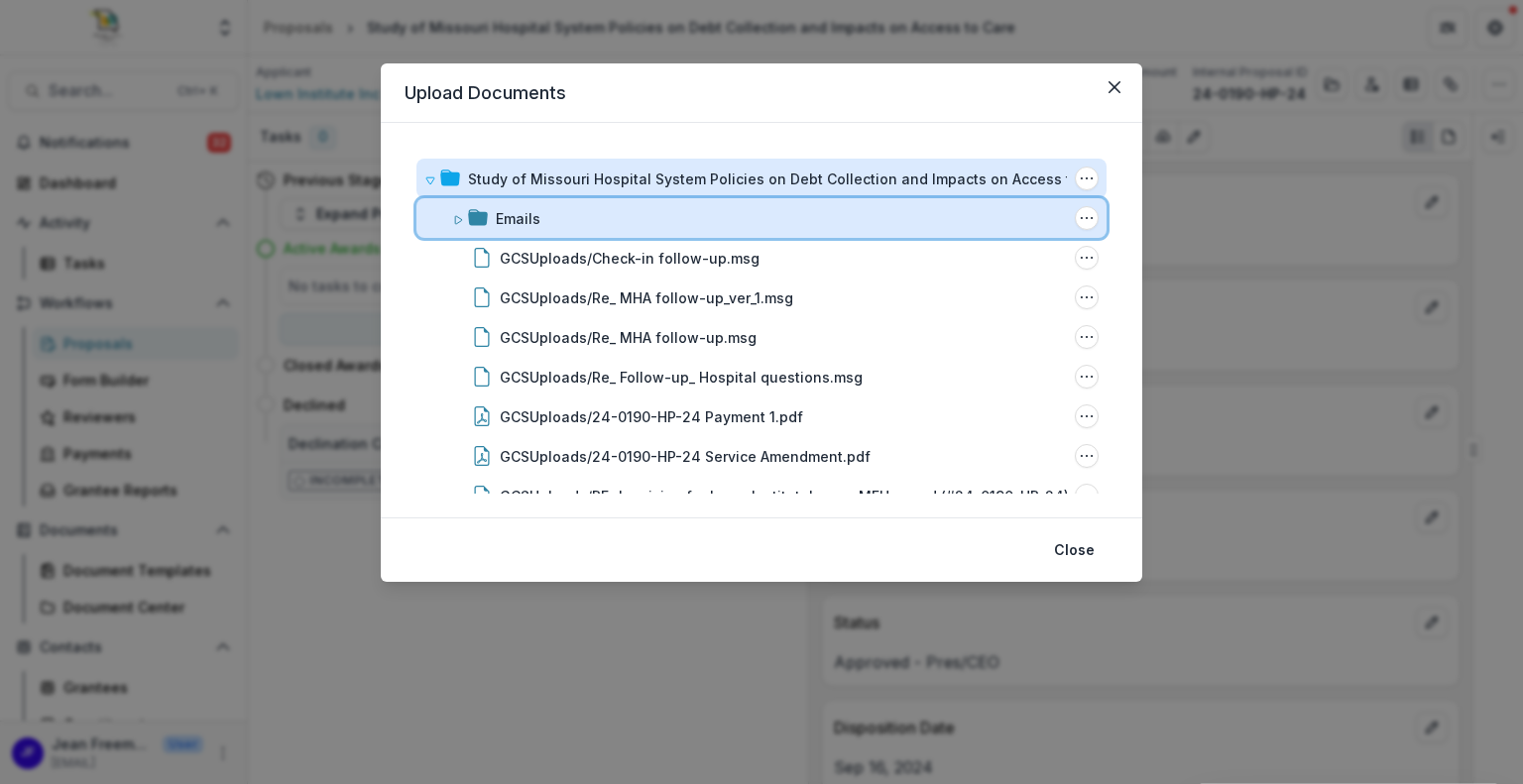click 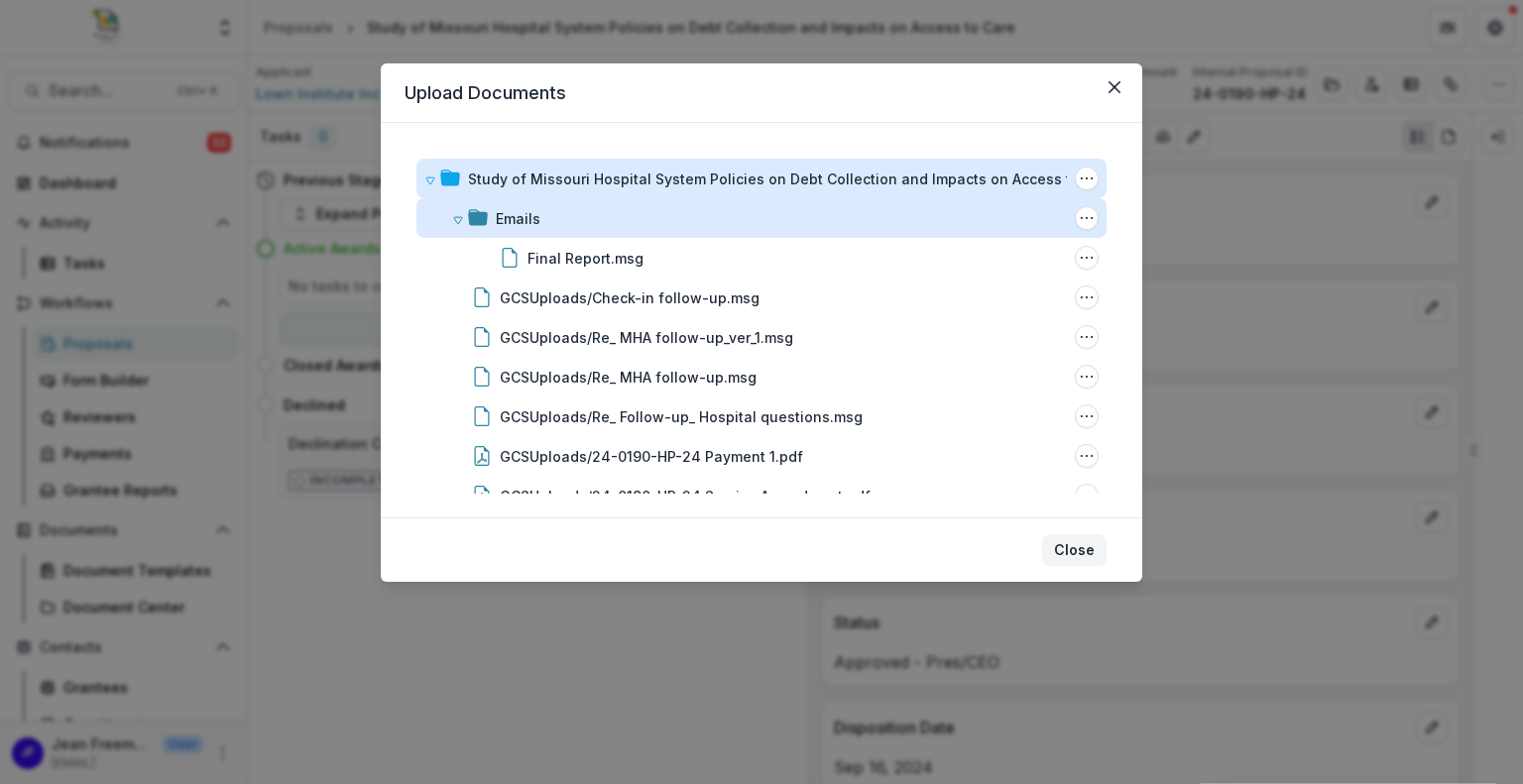 click on "Close" at bounding box center (1074, 550) 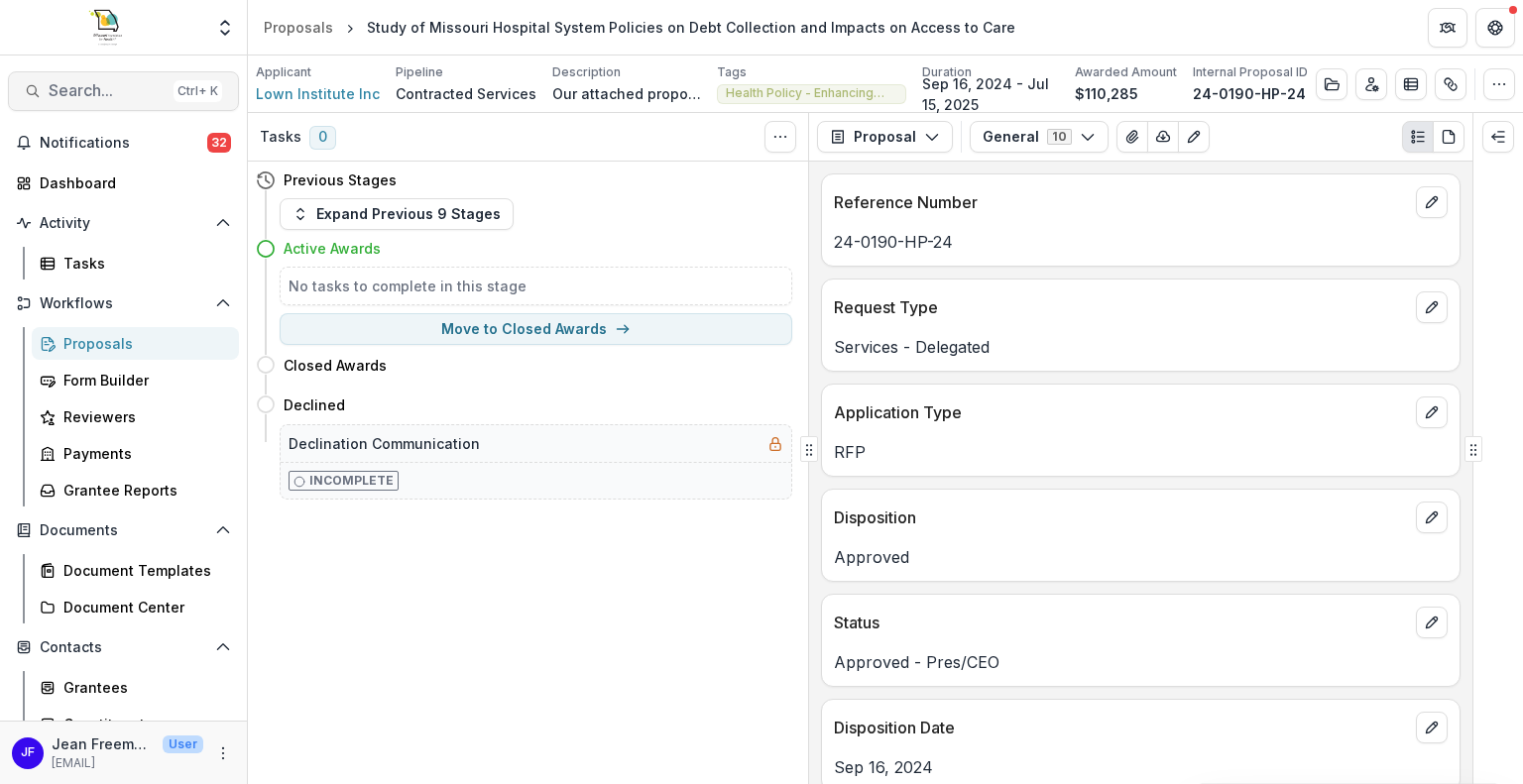 click on "Search..." at bounding box center [107, 90] 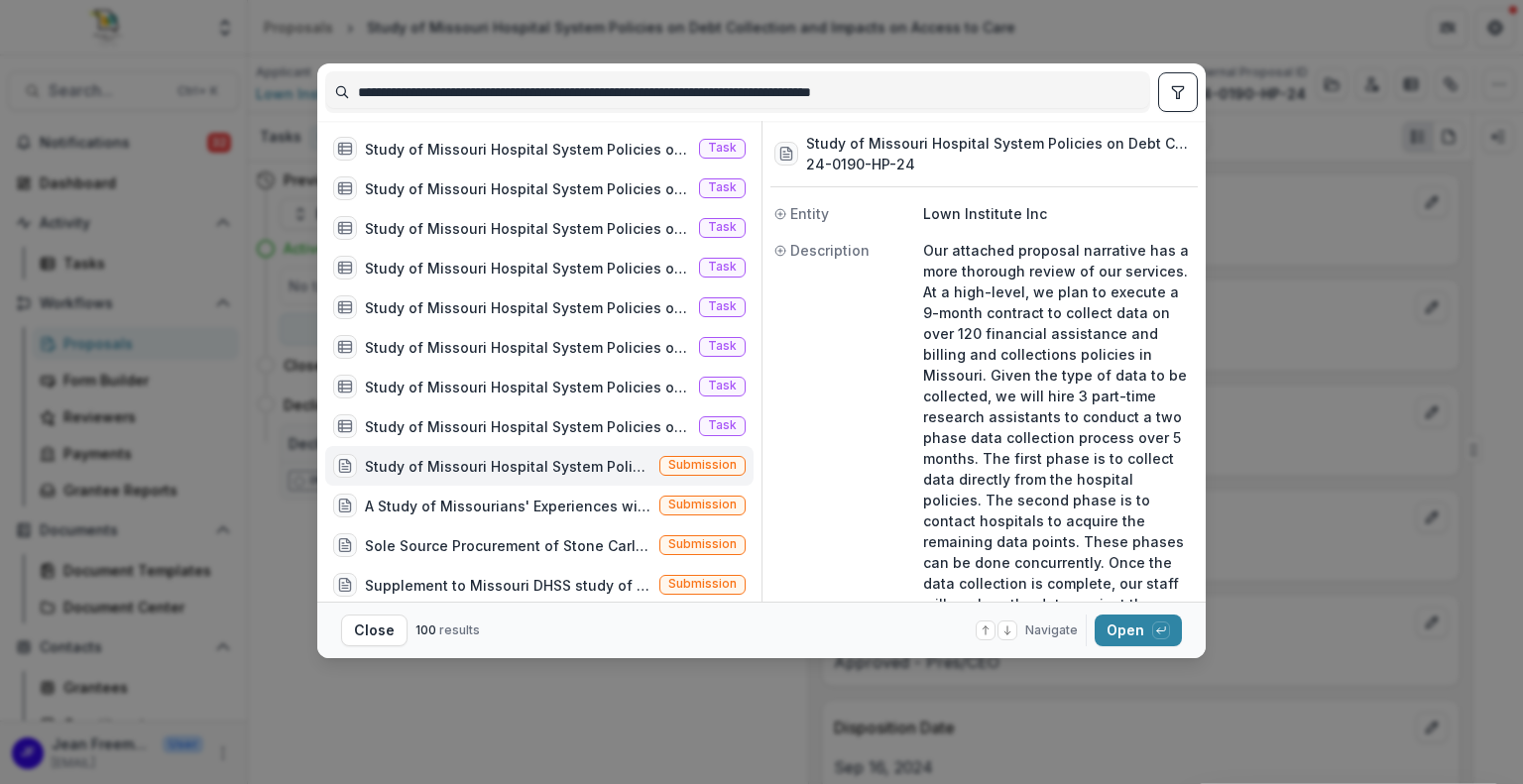 click on "**********" at bounding box center (738, 92) 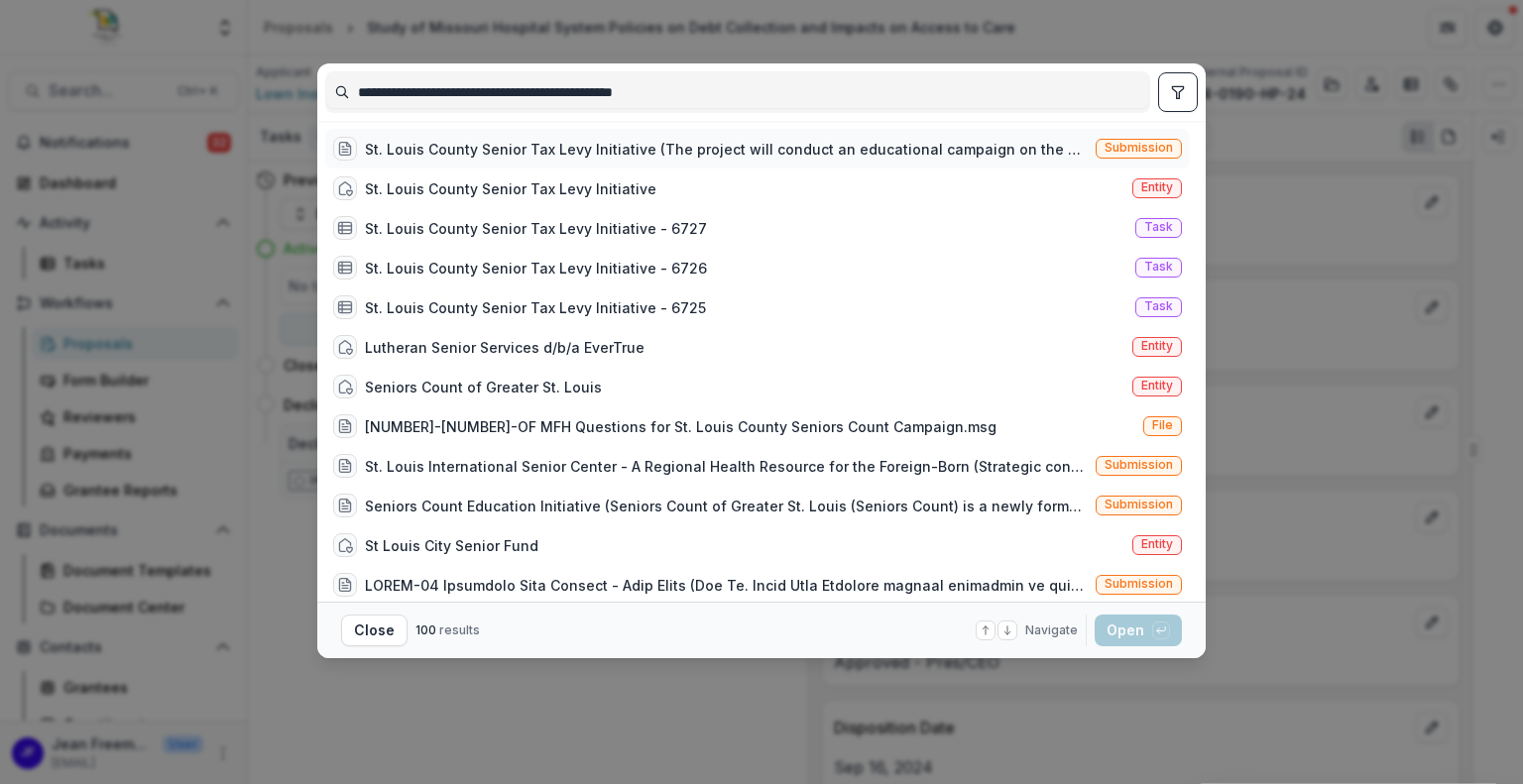 type on "**********" 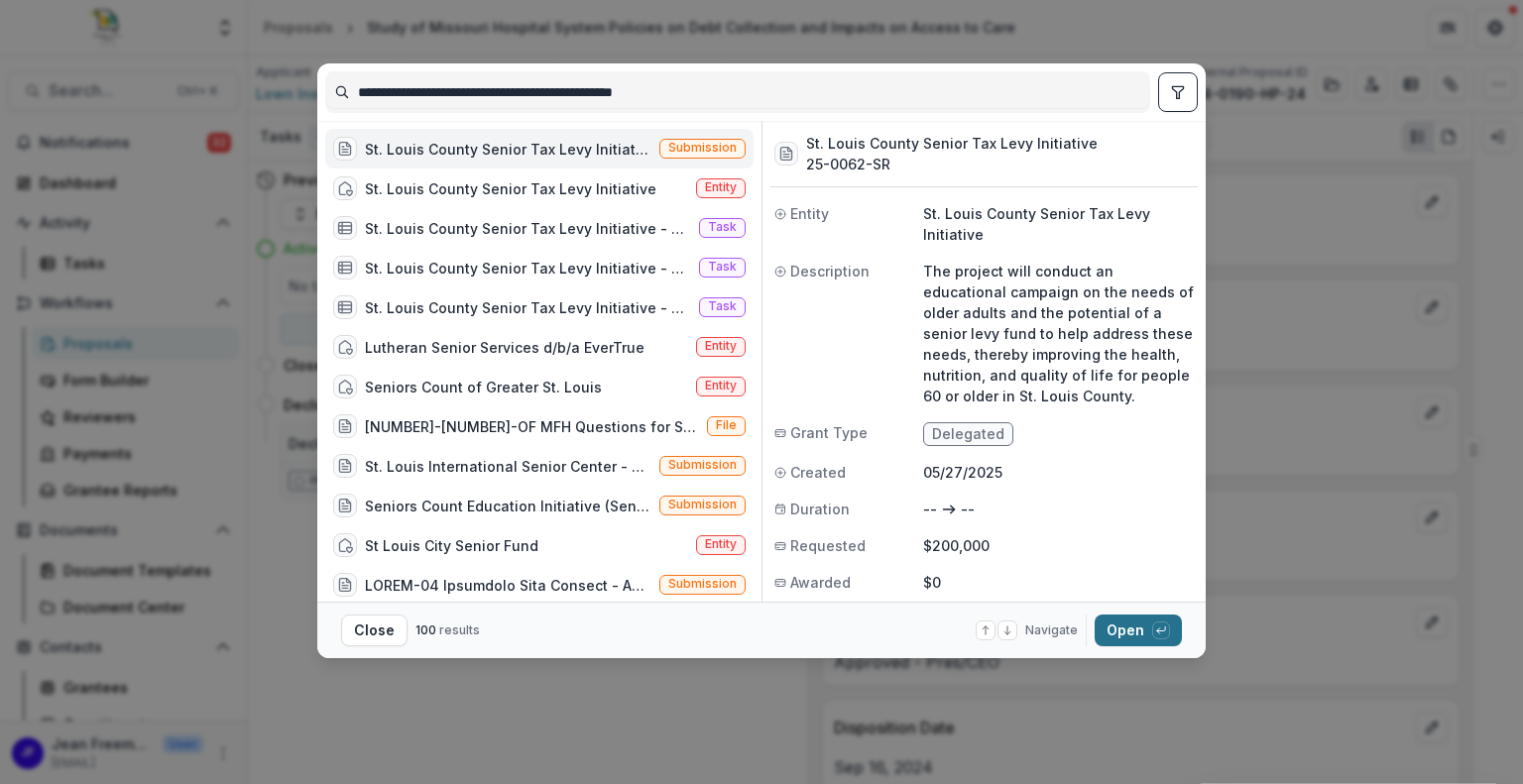 click on "Open with enter key" at bounding box center [1138, 630] 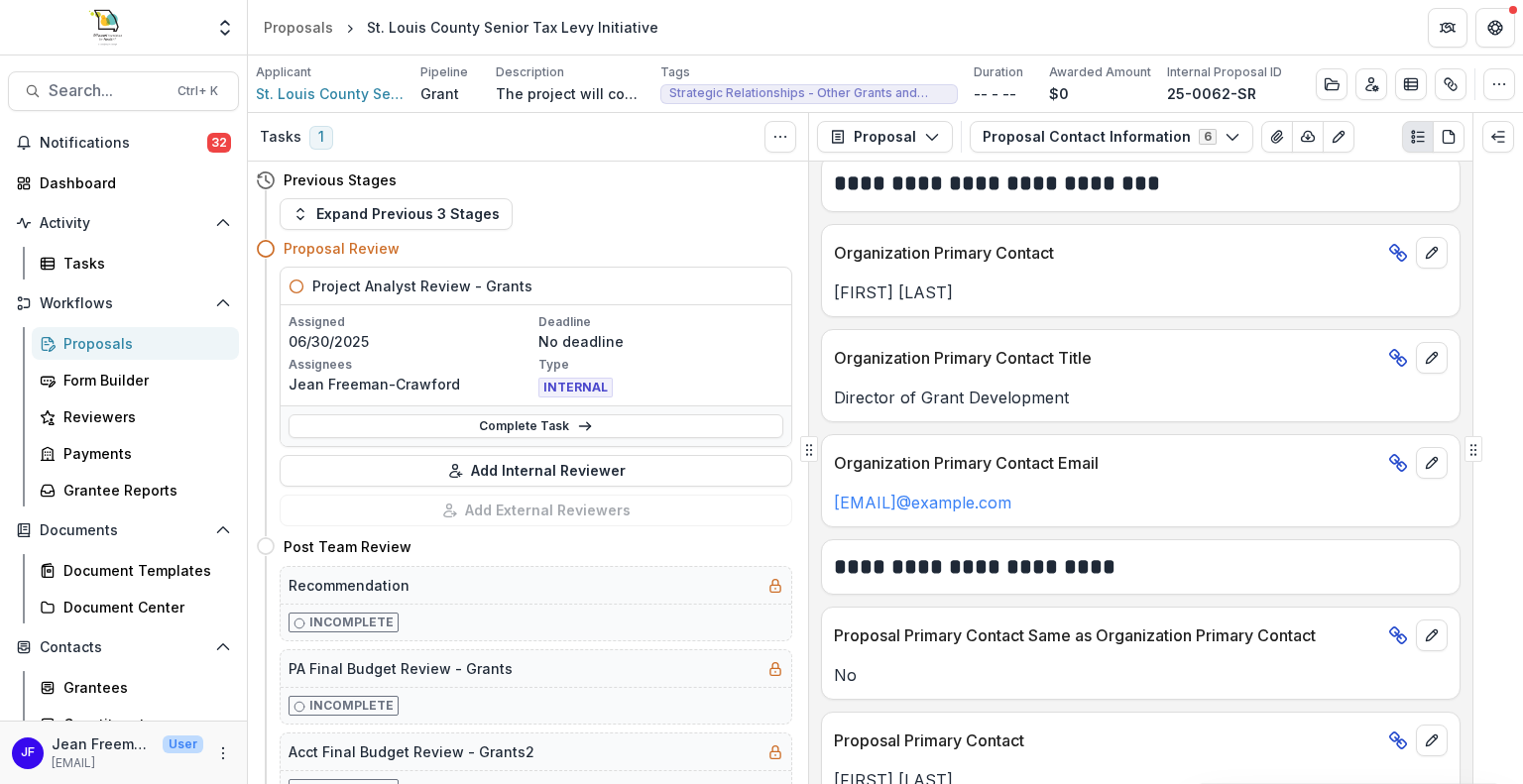 scroll, scrollTop: 0, scrollLeft: 0, axis: both 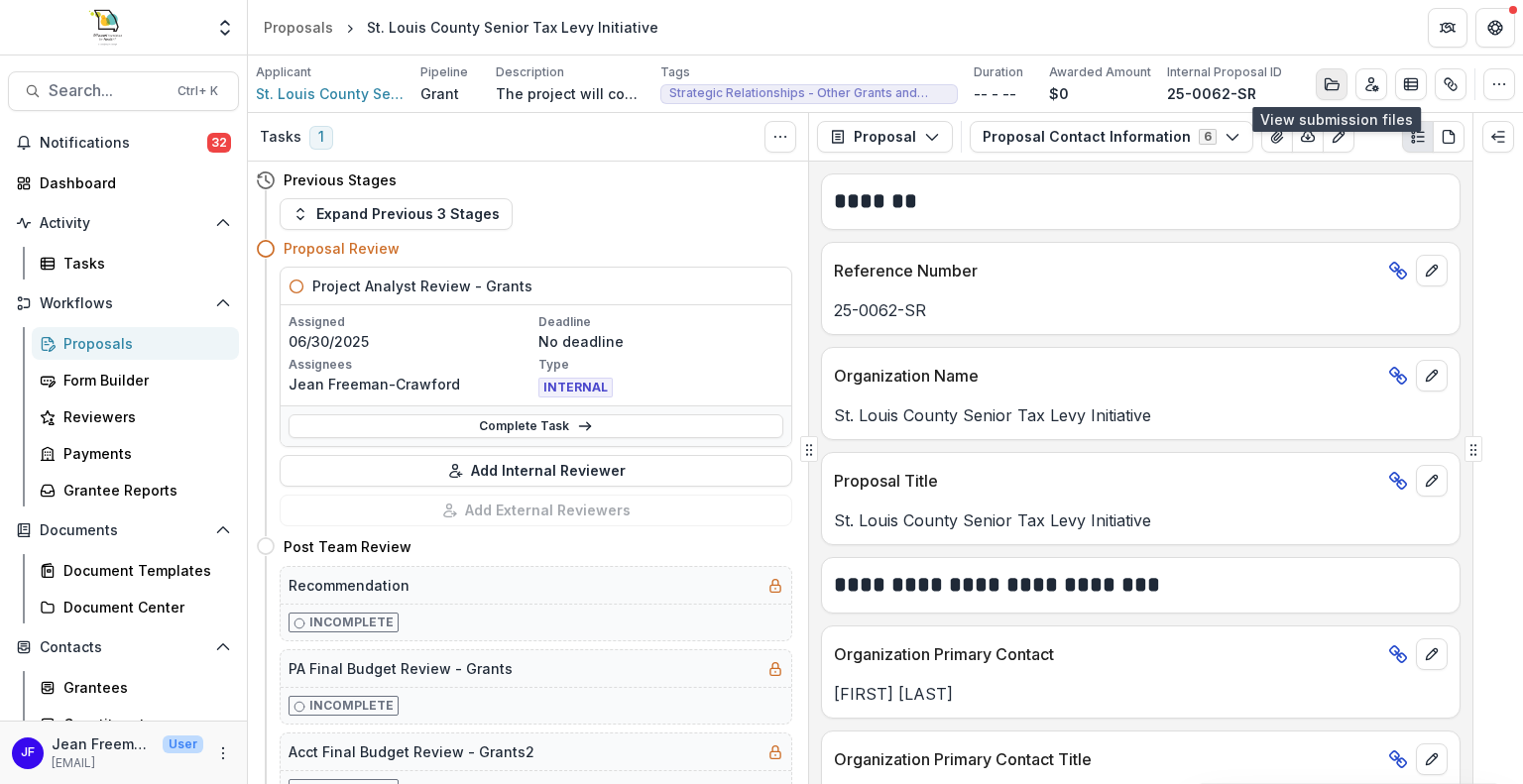 click at bounding box center (1332, 84) 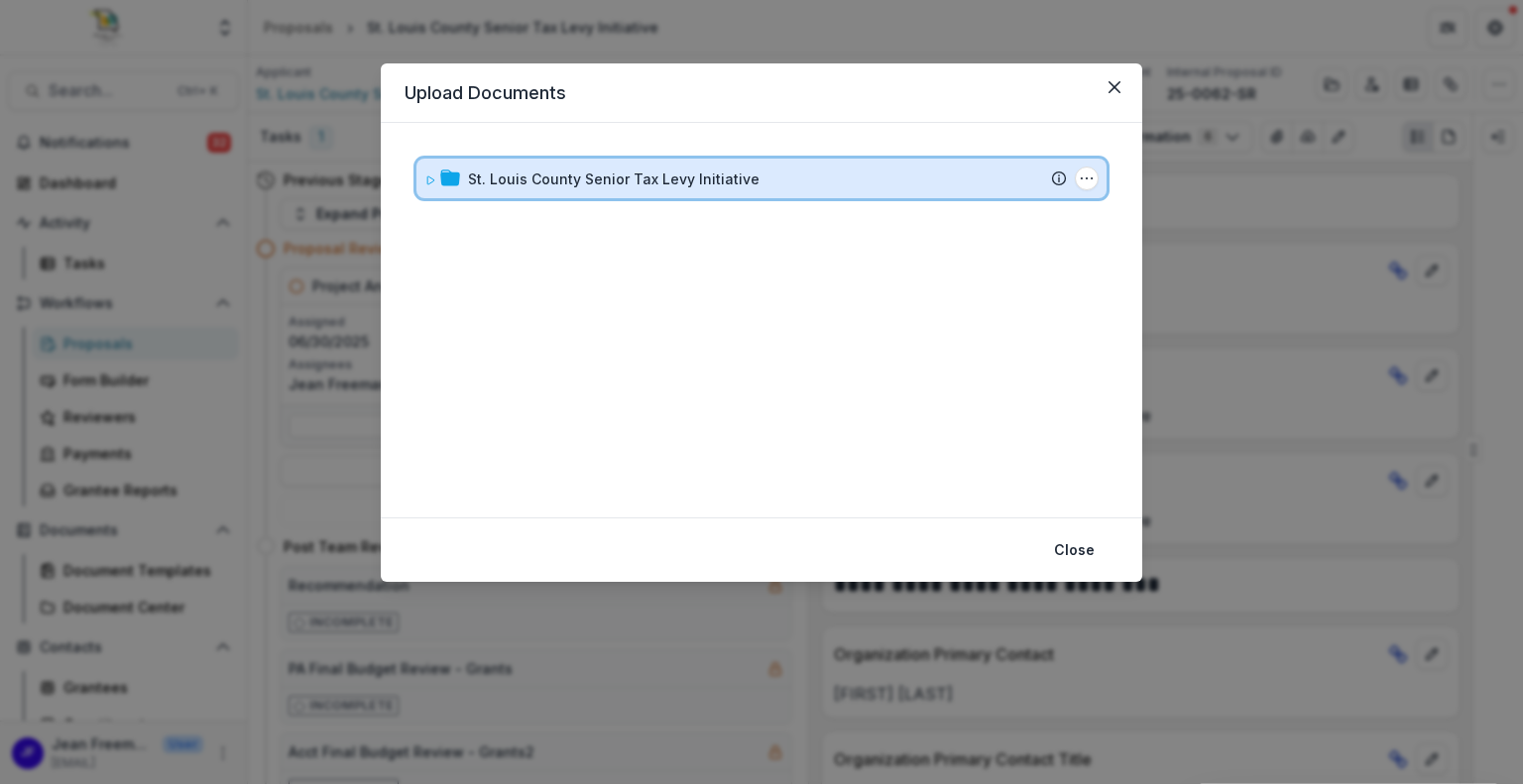 click 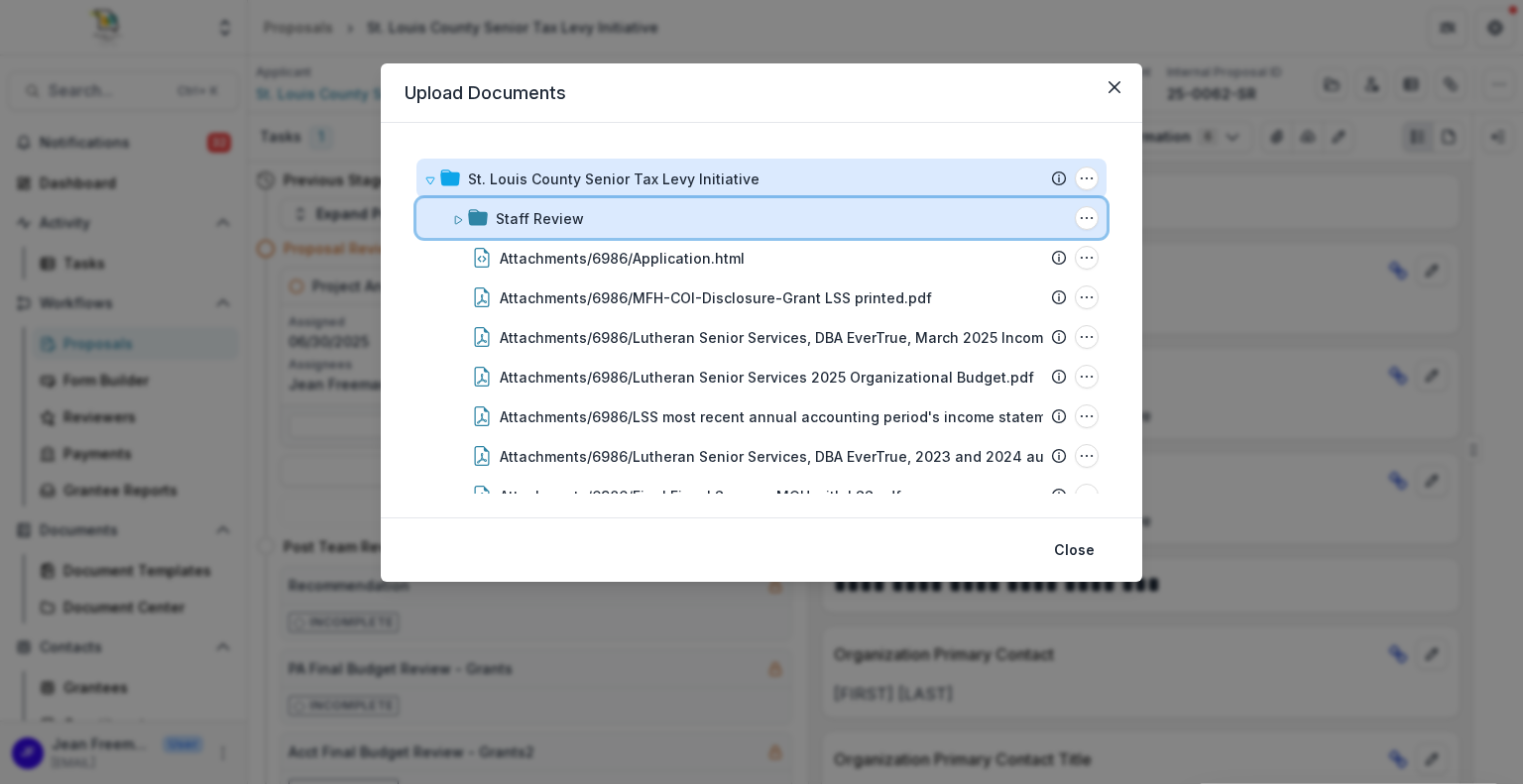 click 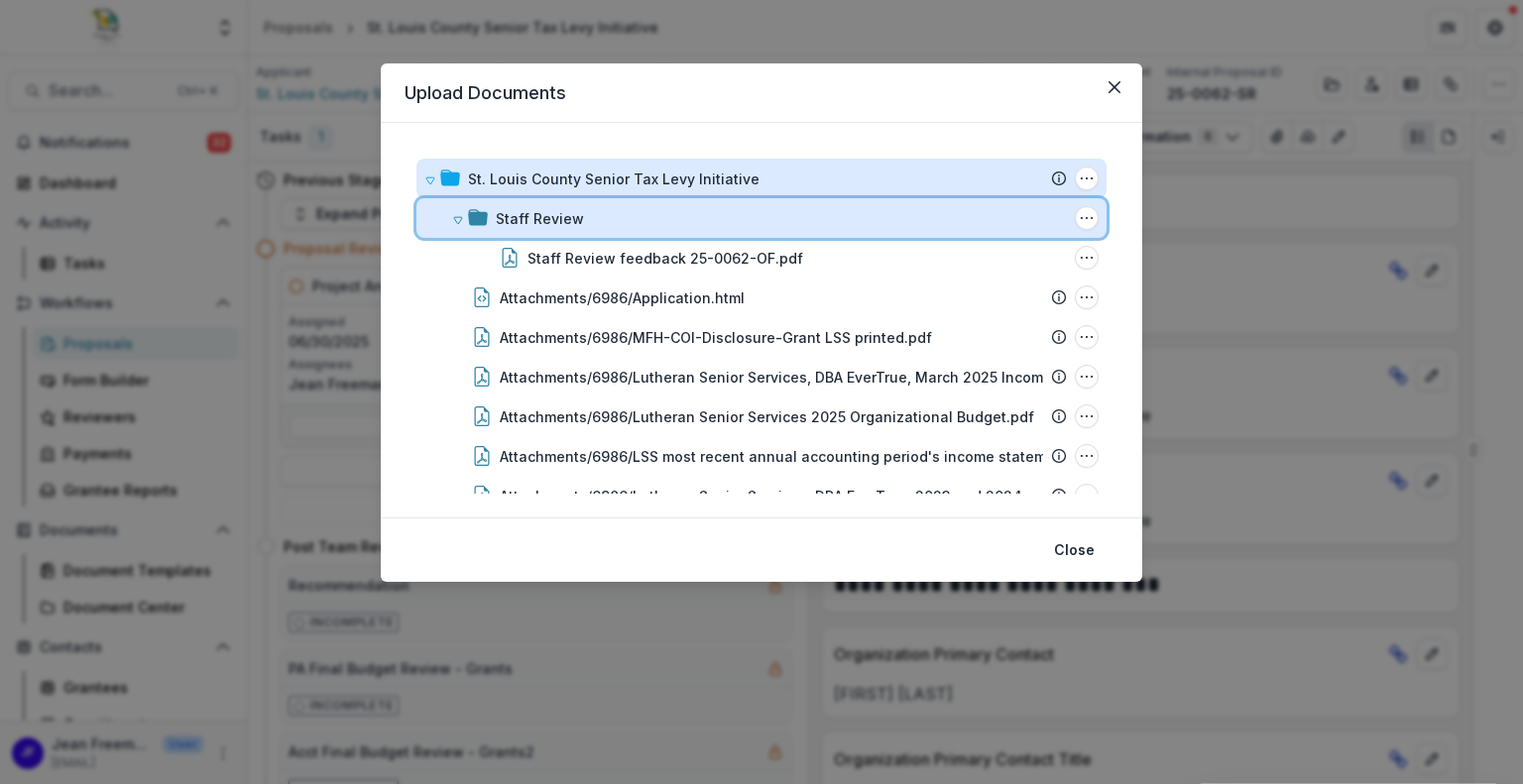 click 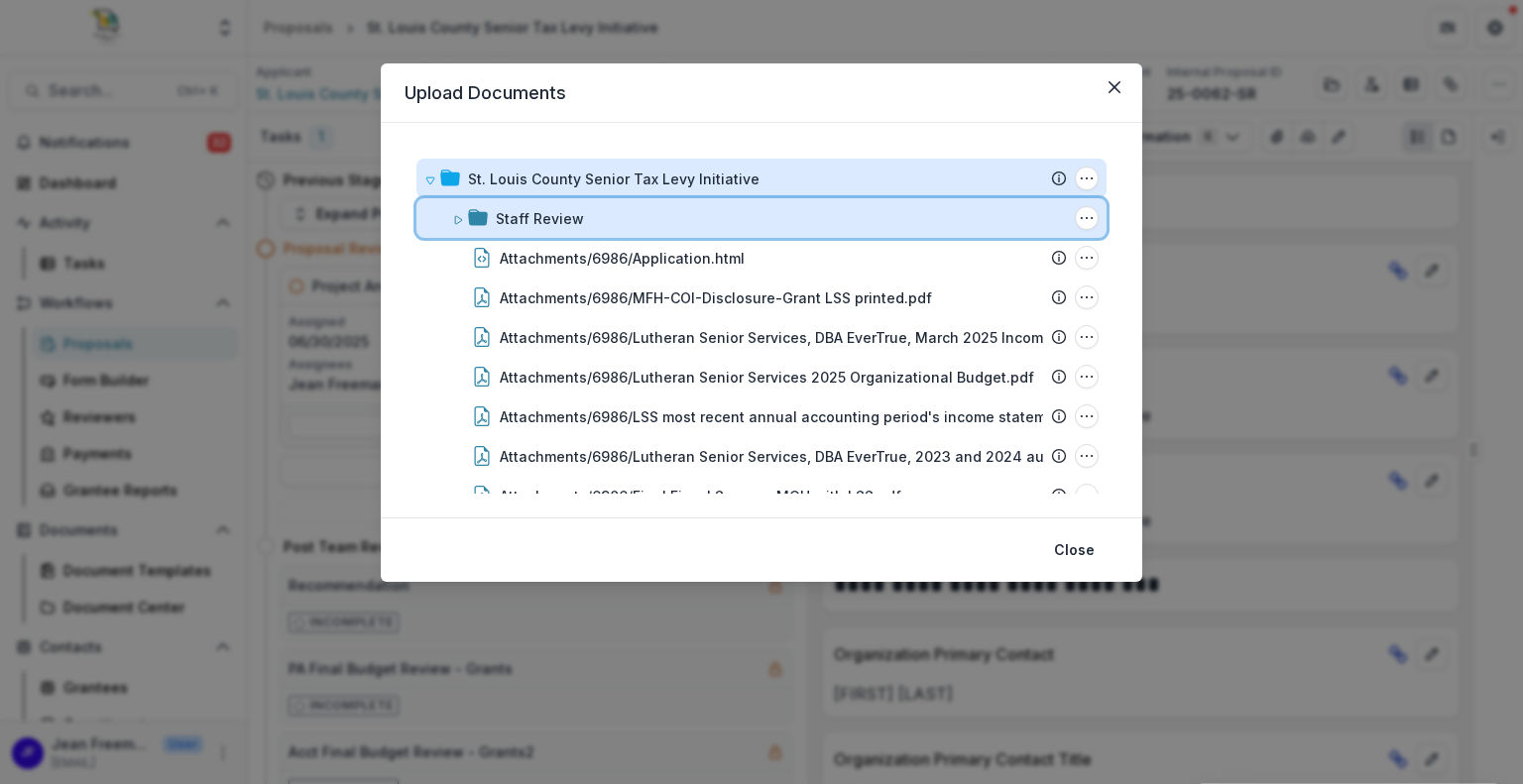 click 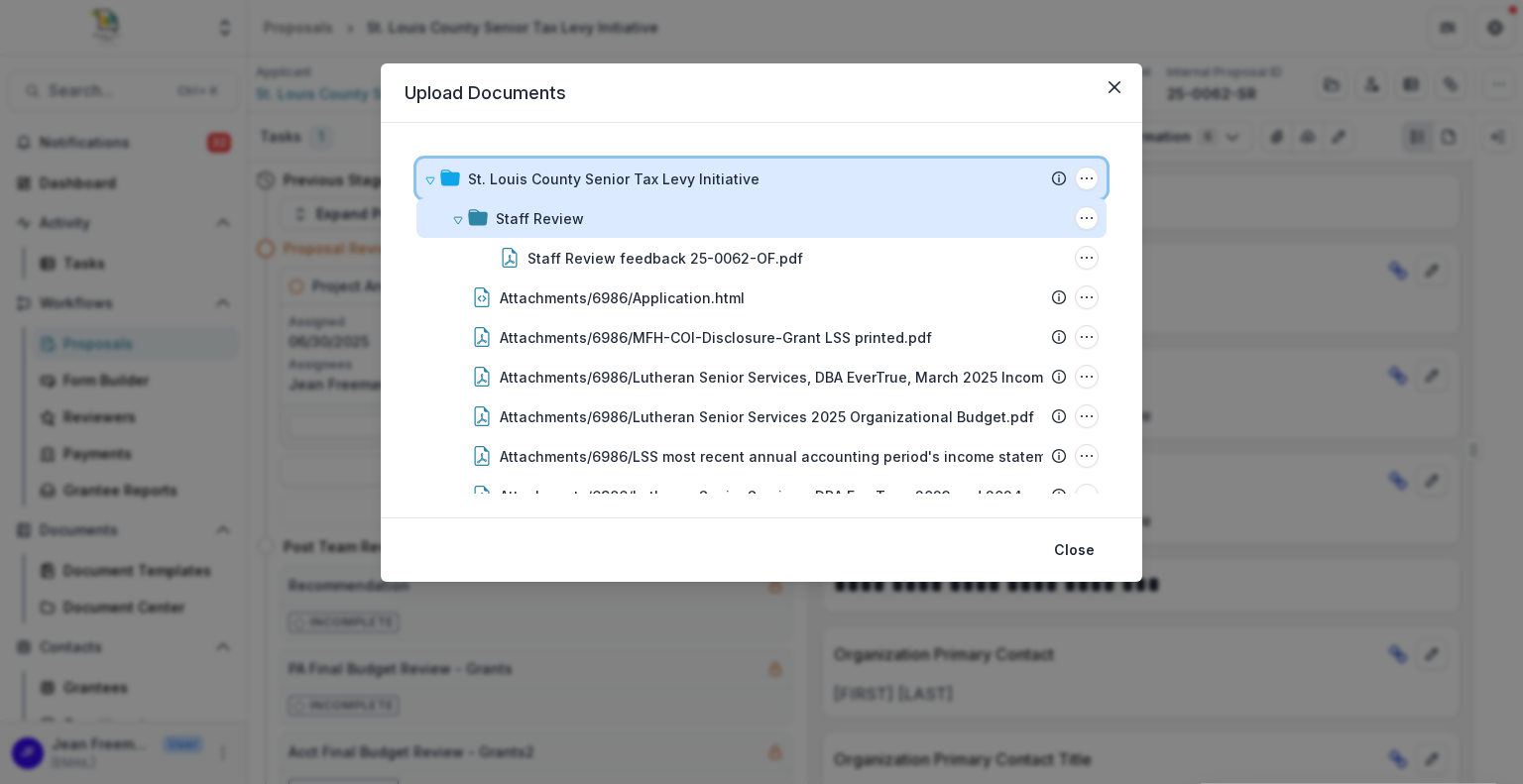 click 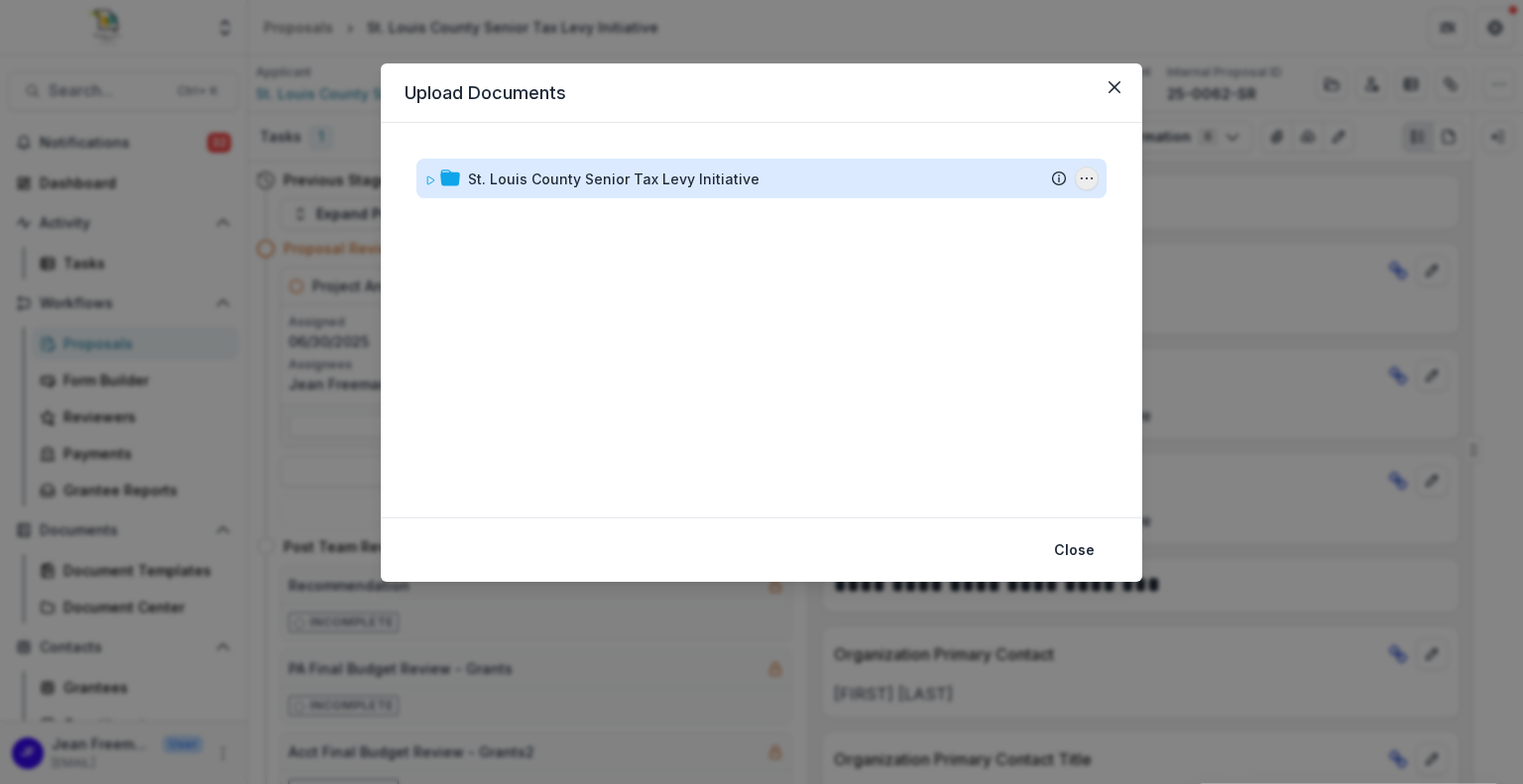 click 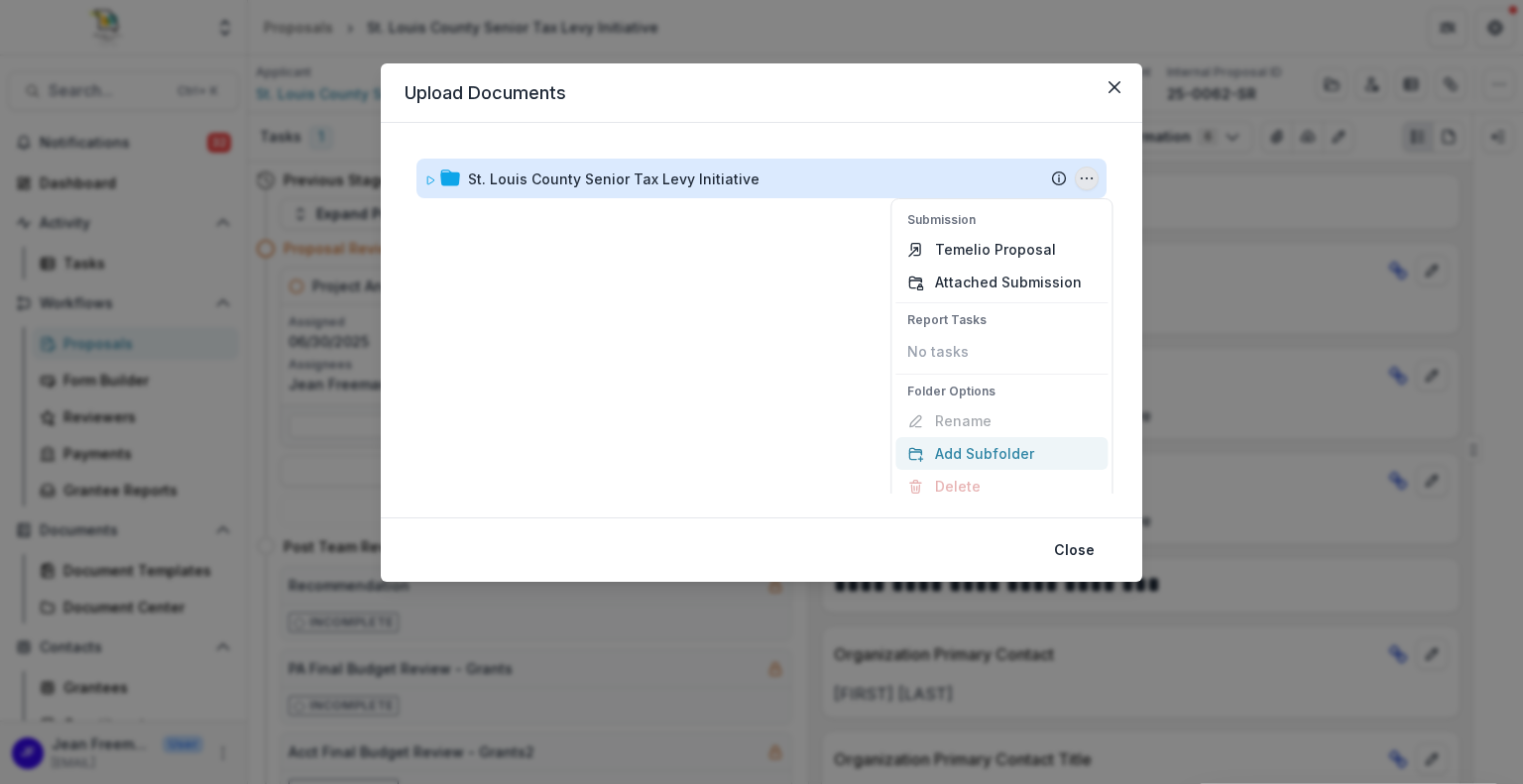 scroll, scrollTop: 12, scrollLeft: 0, axis: vertical 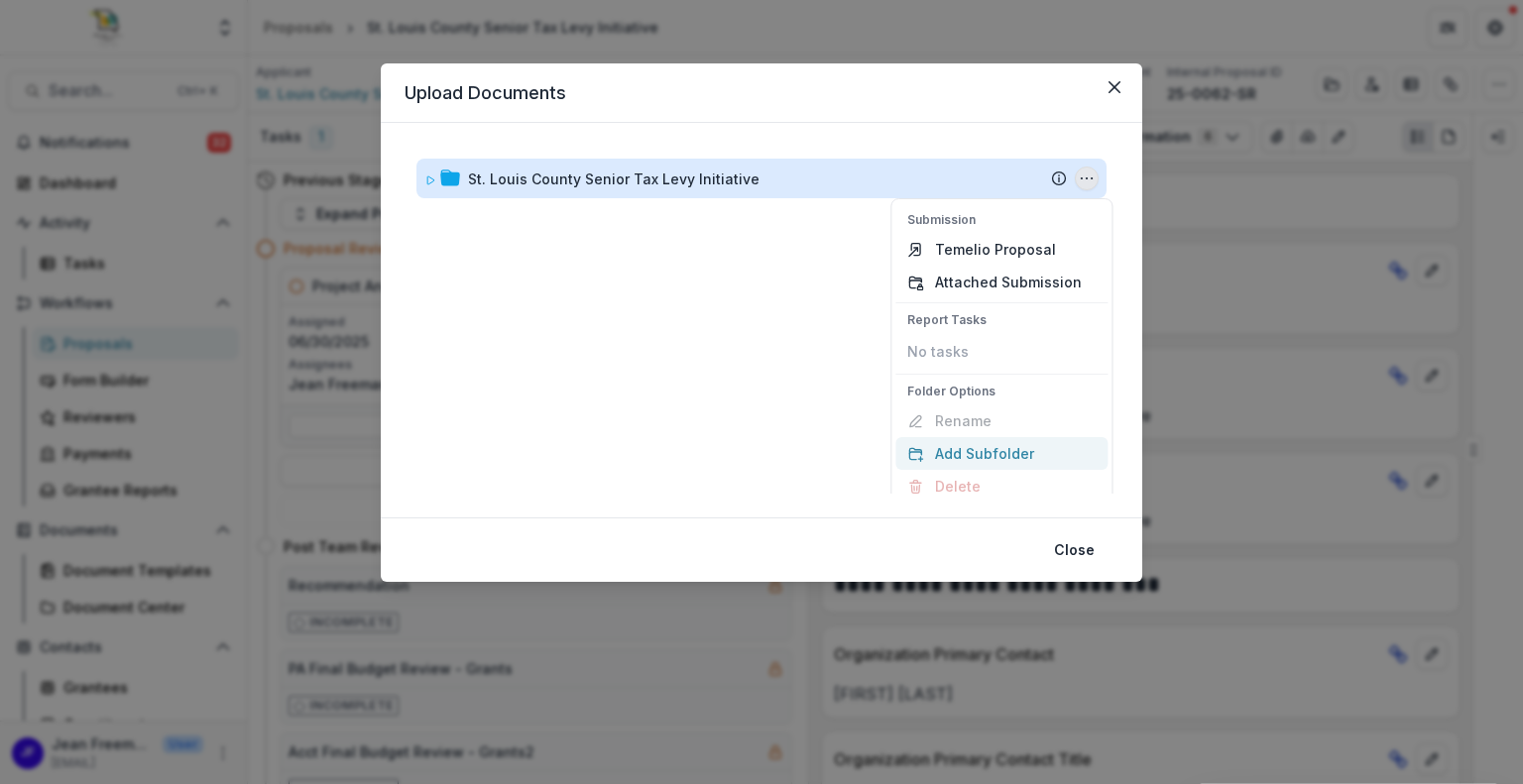 click on "Add Subfolder" at bounding box center [1001, 453] 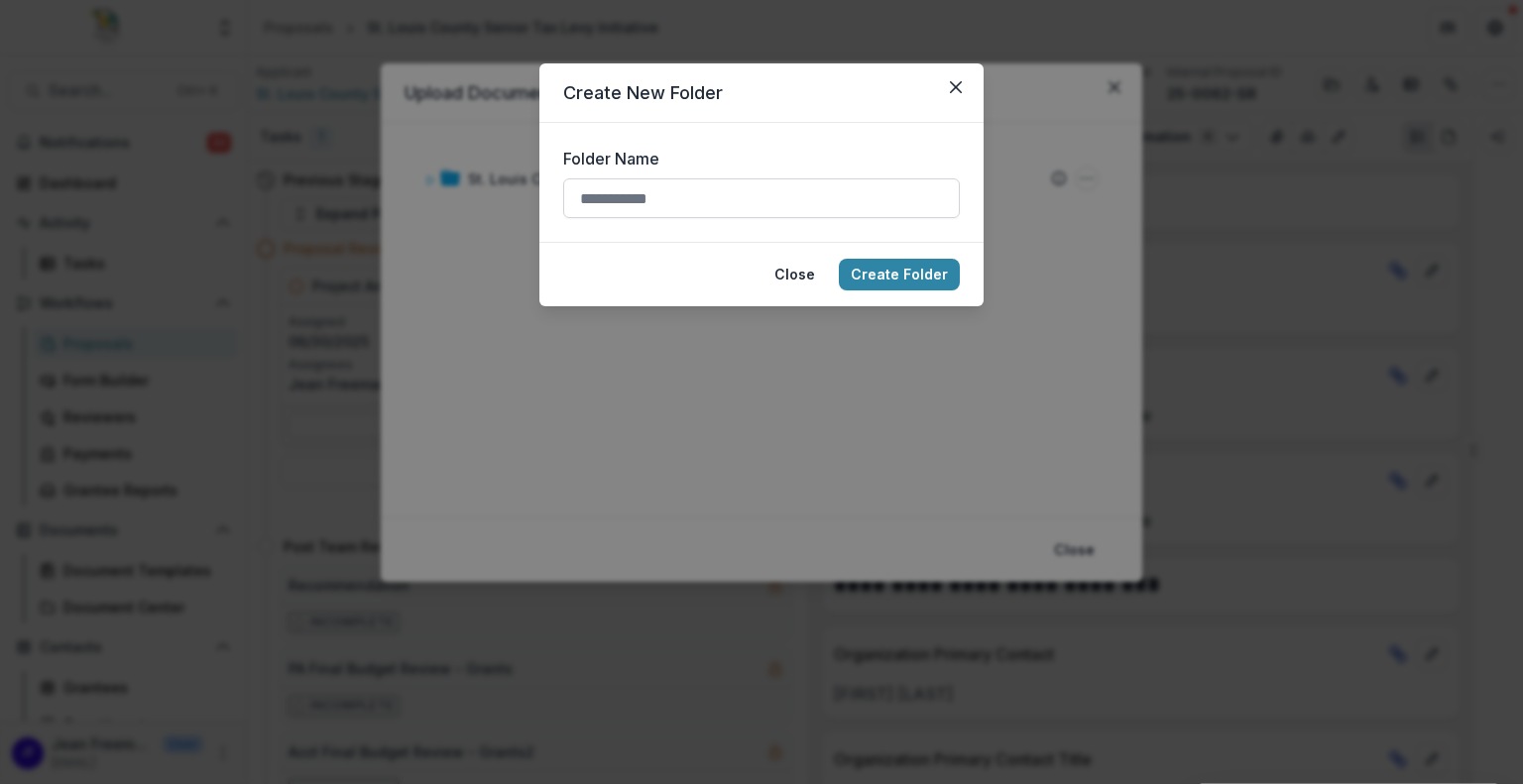 click on "Folder Name" at bounding box center (762, 198) 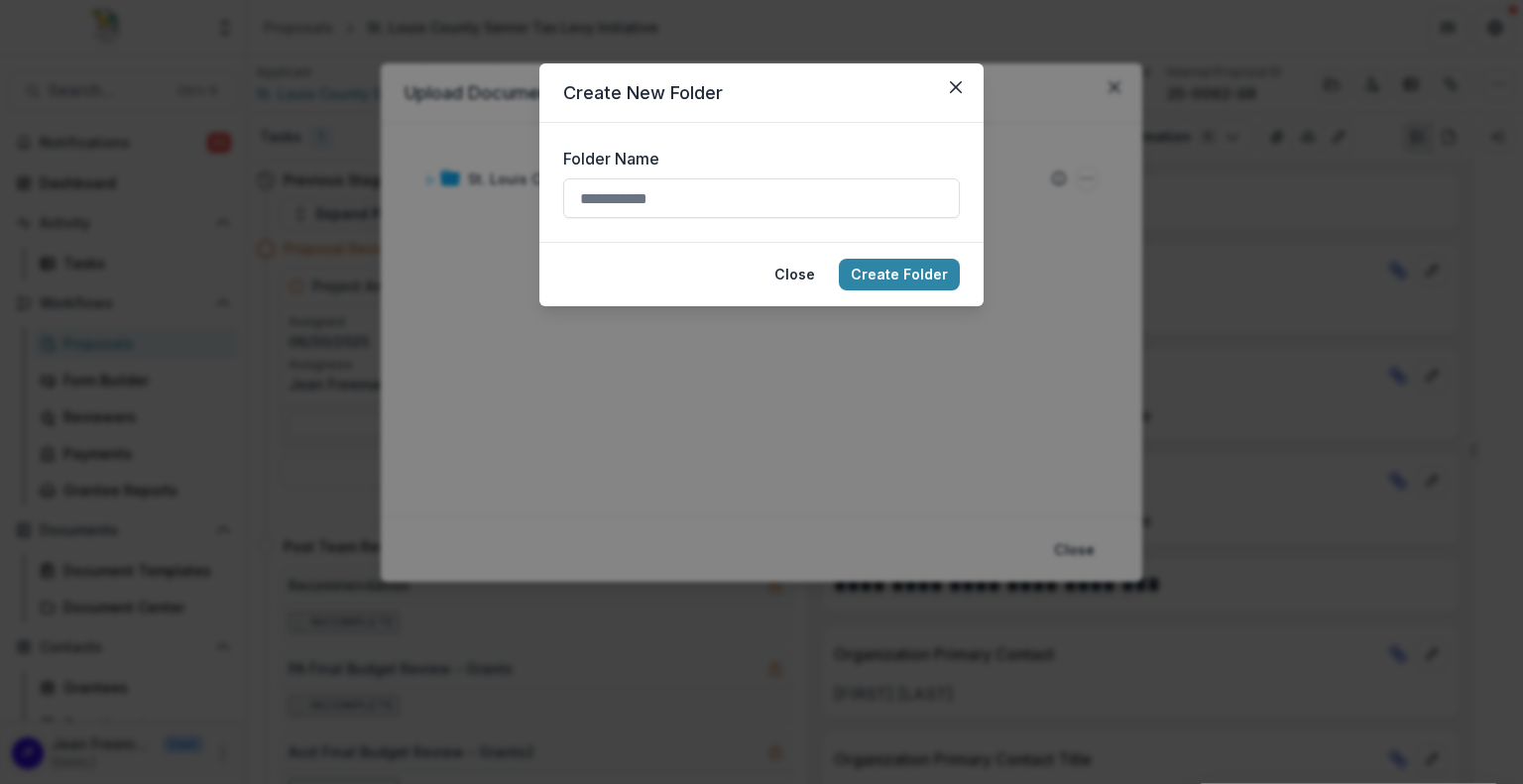 type on "******" 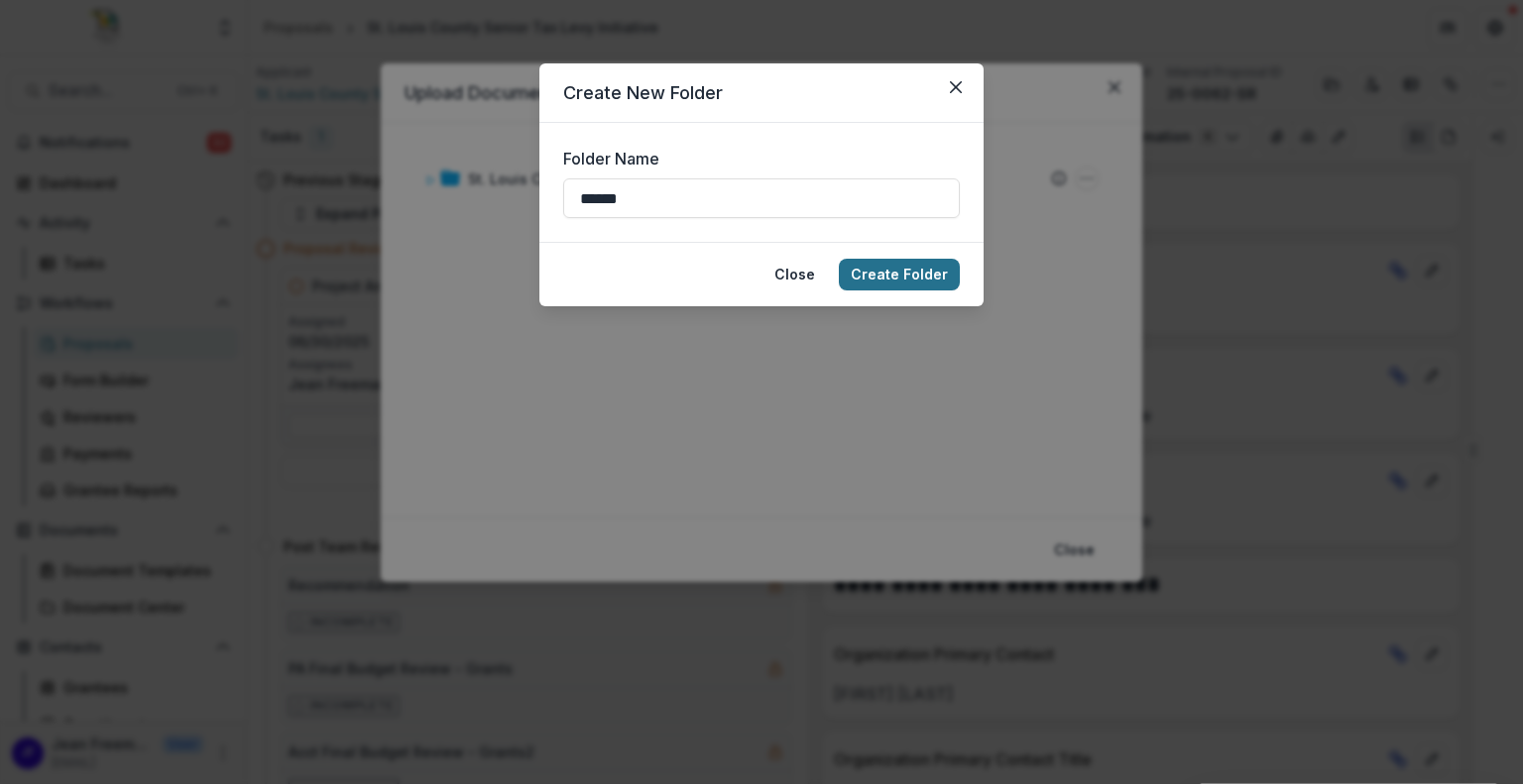 click on "Create Folder" at bounding box center (899, 275) 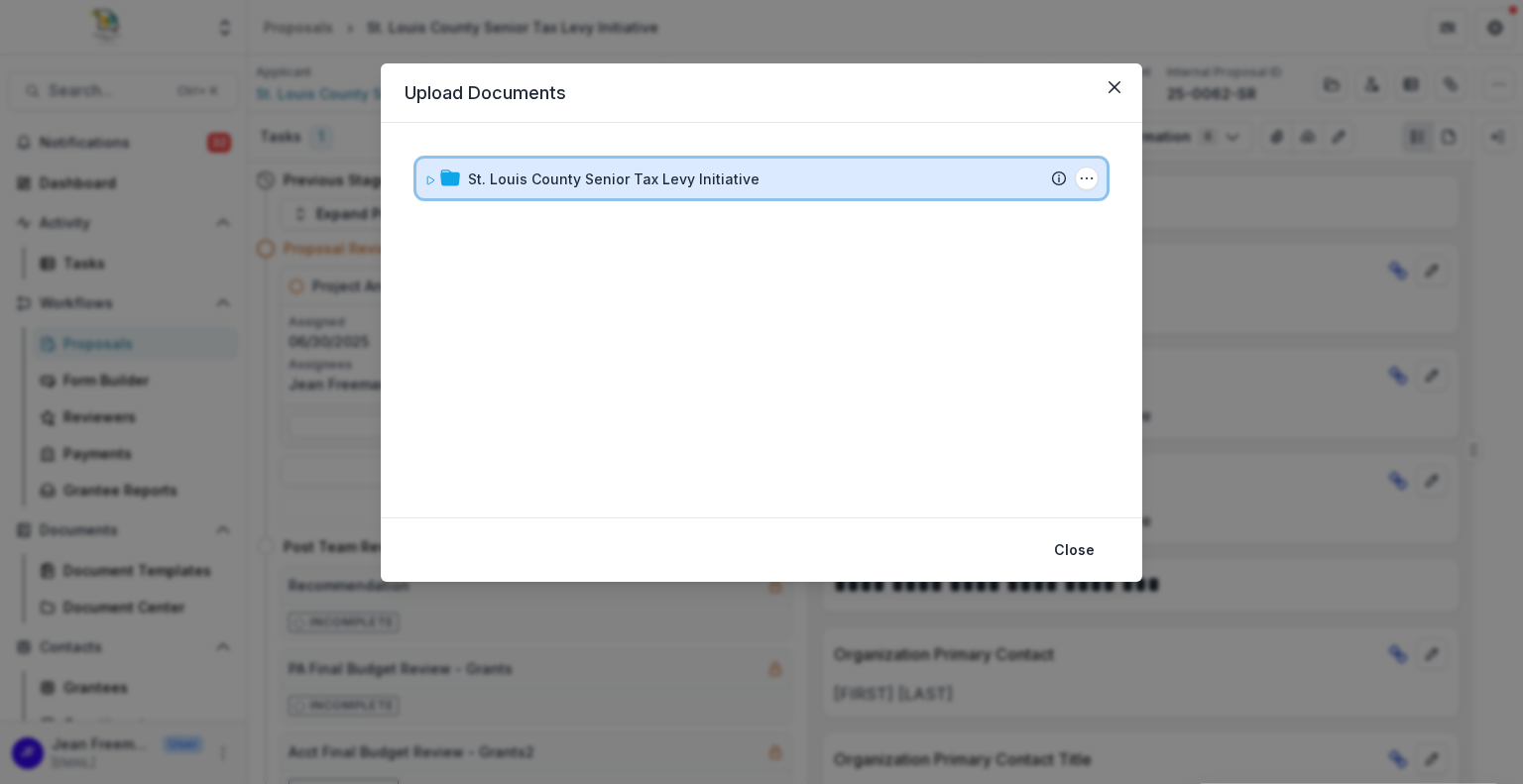 click 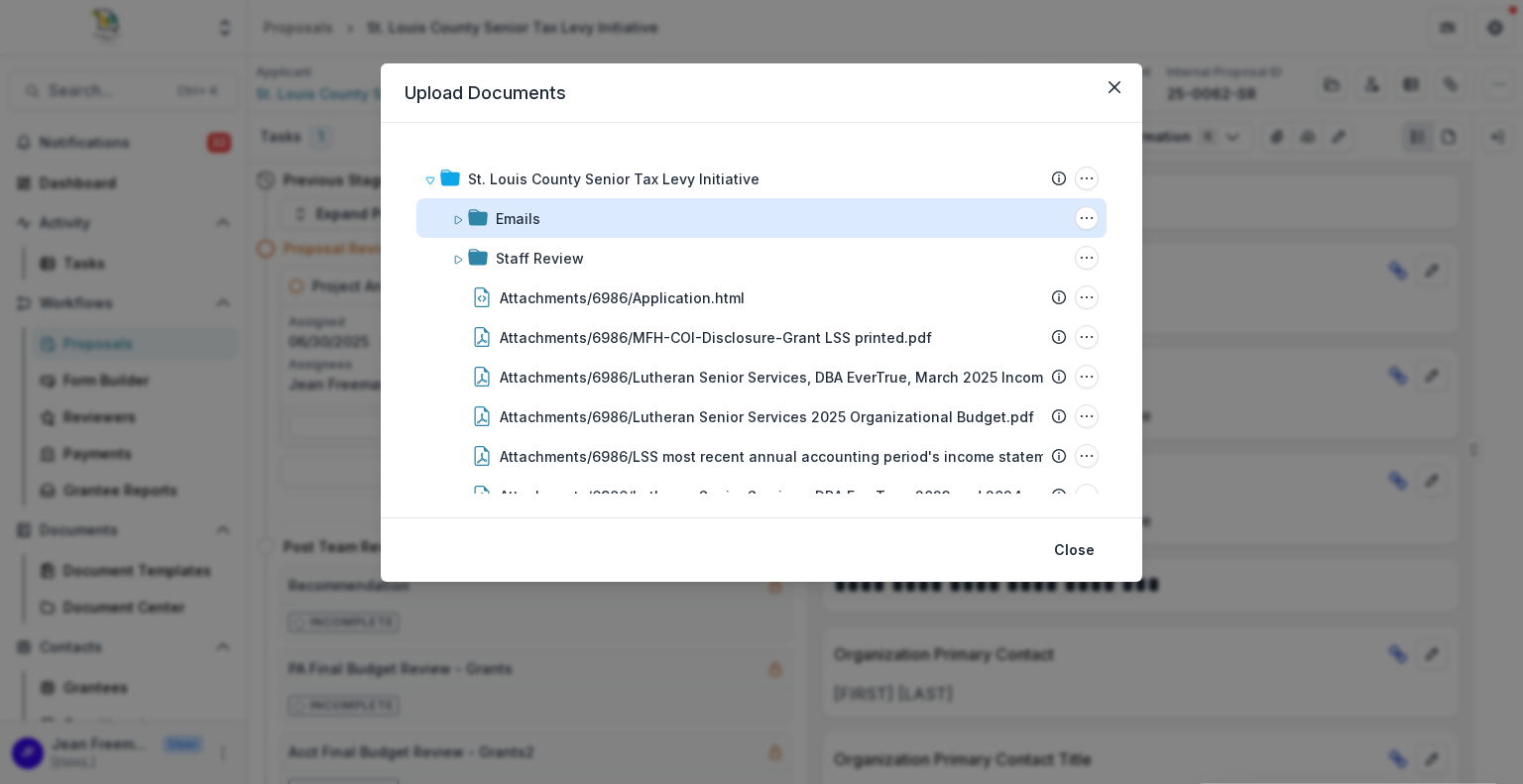 click on "Emails" at bounding box center (518, 218) 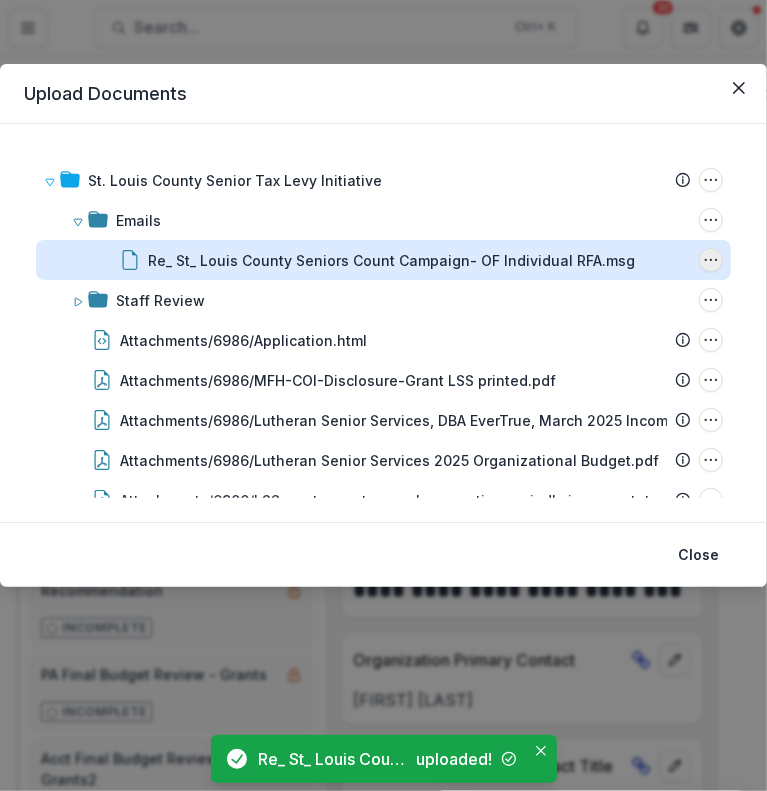 click 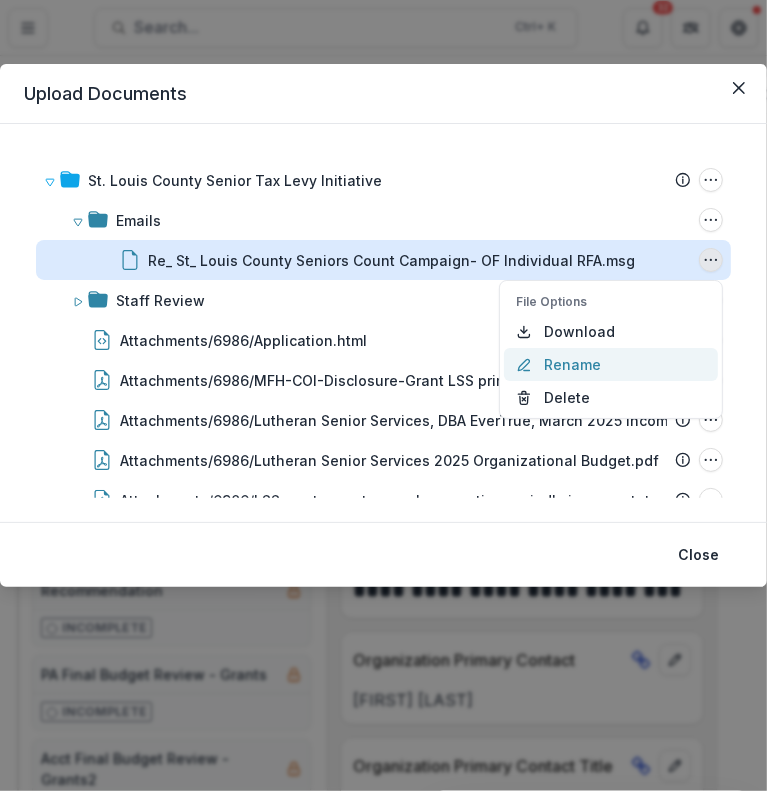 click on "Rename" at bounding box center (611, 364) 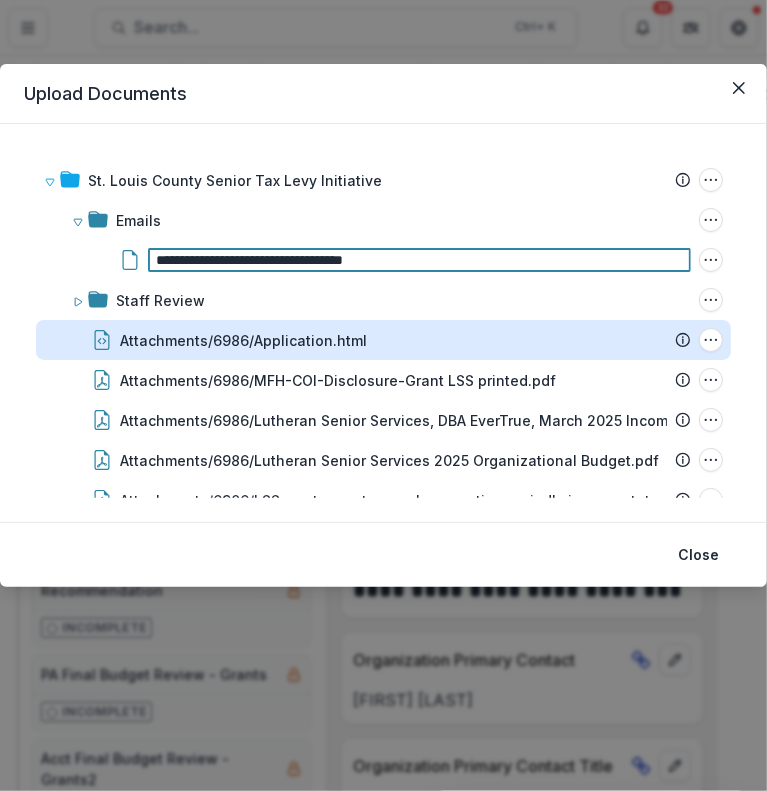 type on "**********" 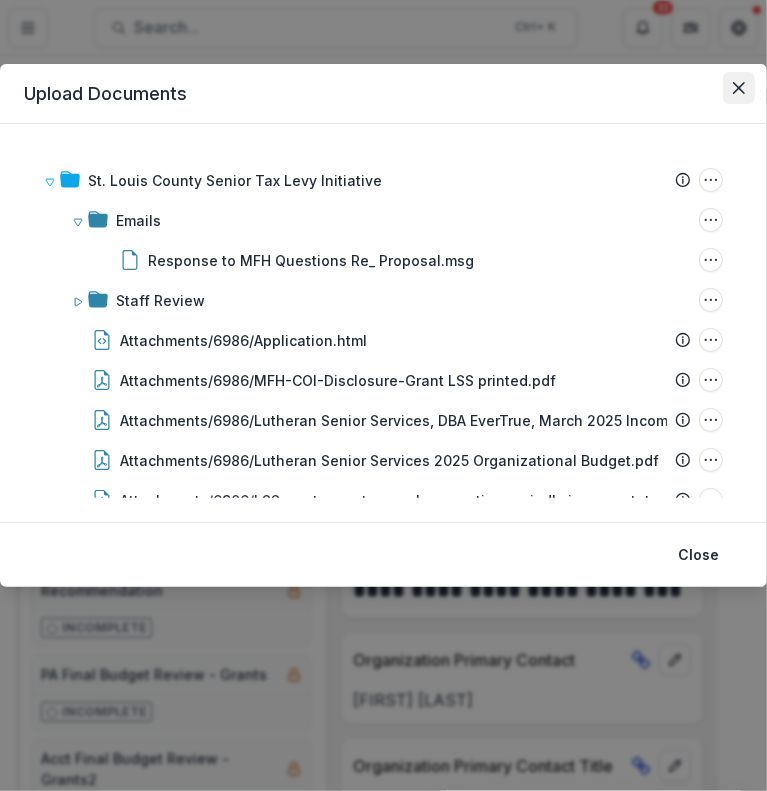 click 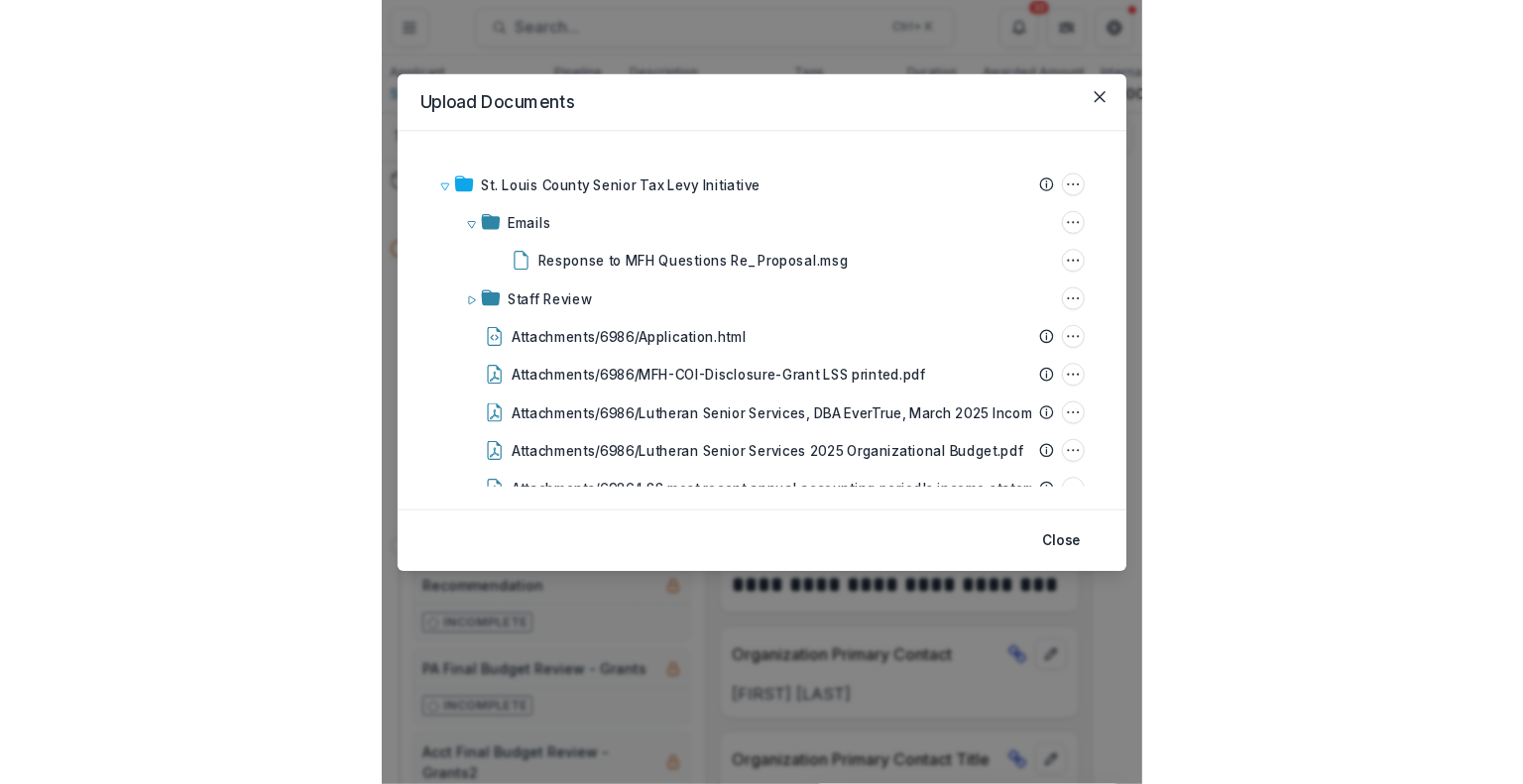 scroll, scrollTop: 0, scrollLeft: 268, axis: horizontal 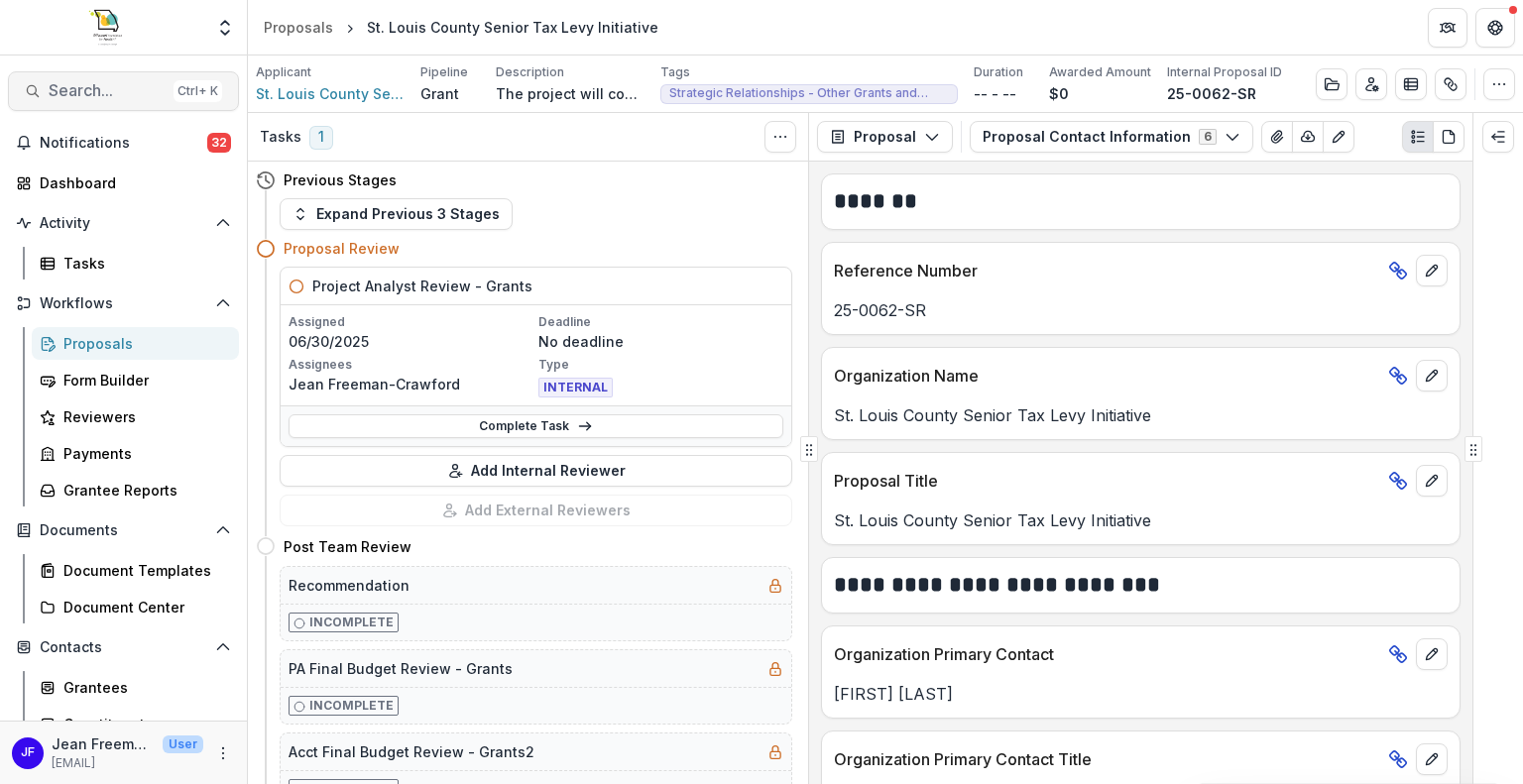 click on "Search..." at bounding box center (107, 90) 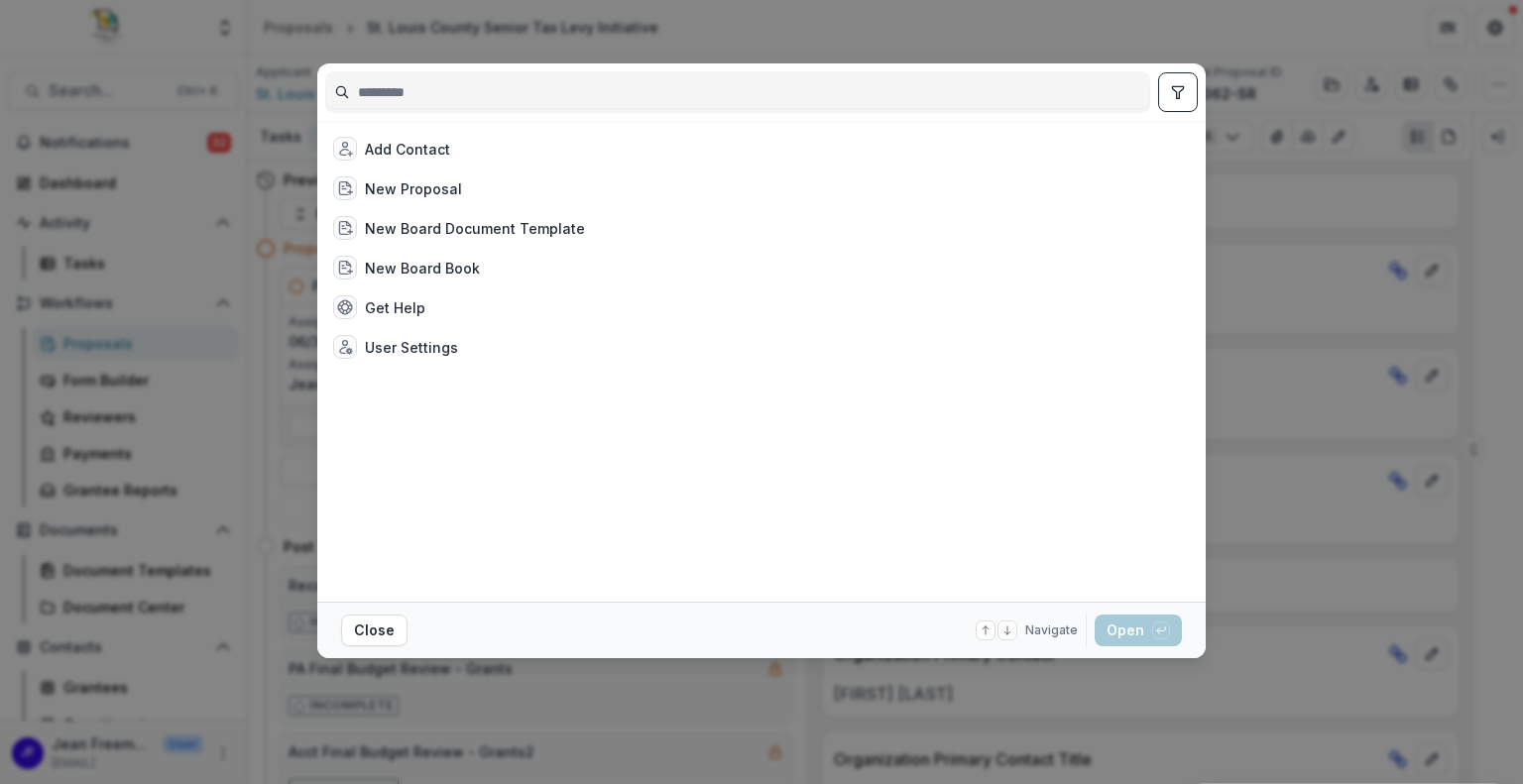 click at bounding box center (738, 92) 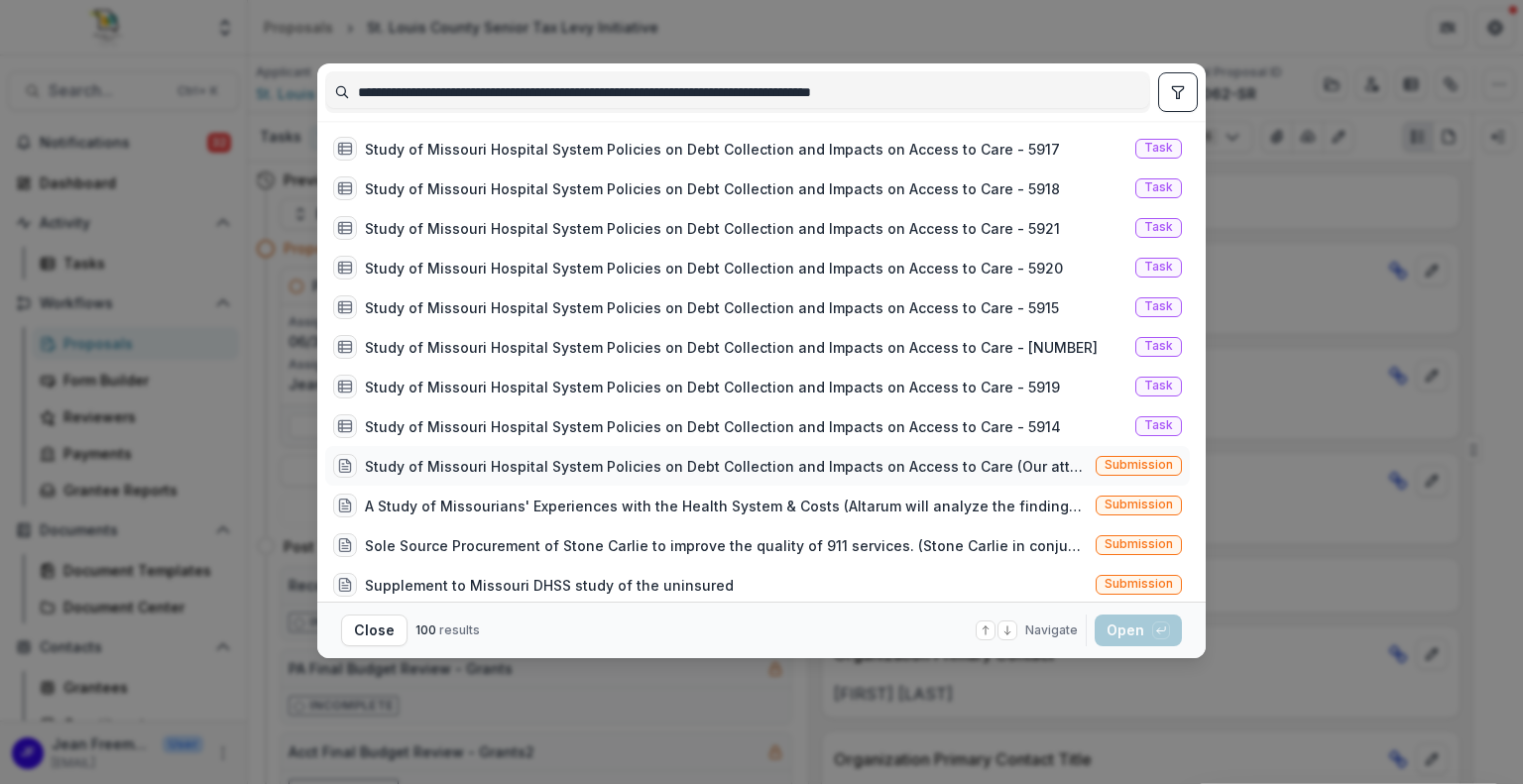type on "**********" 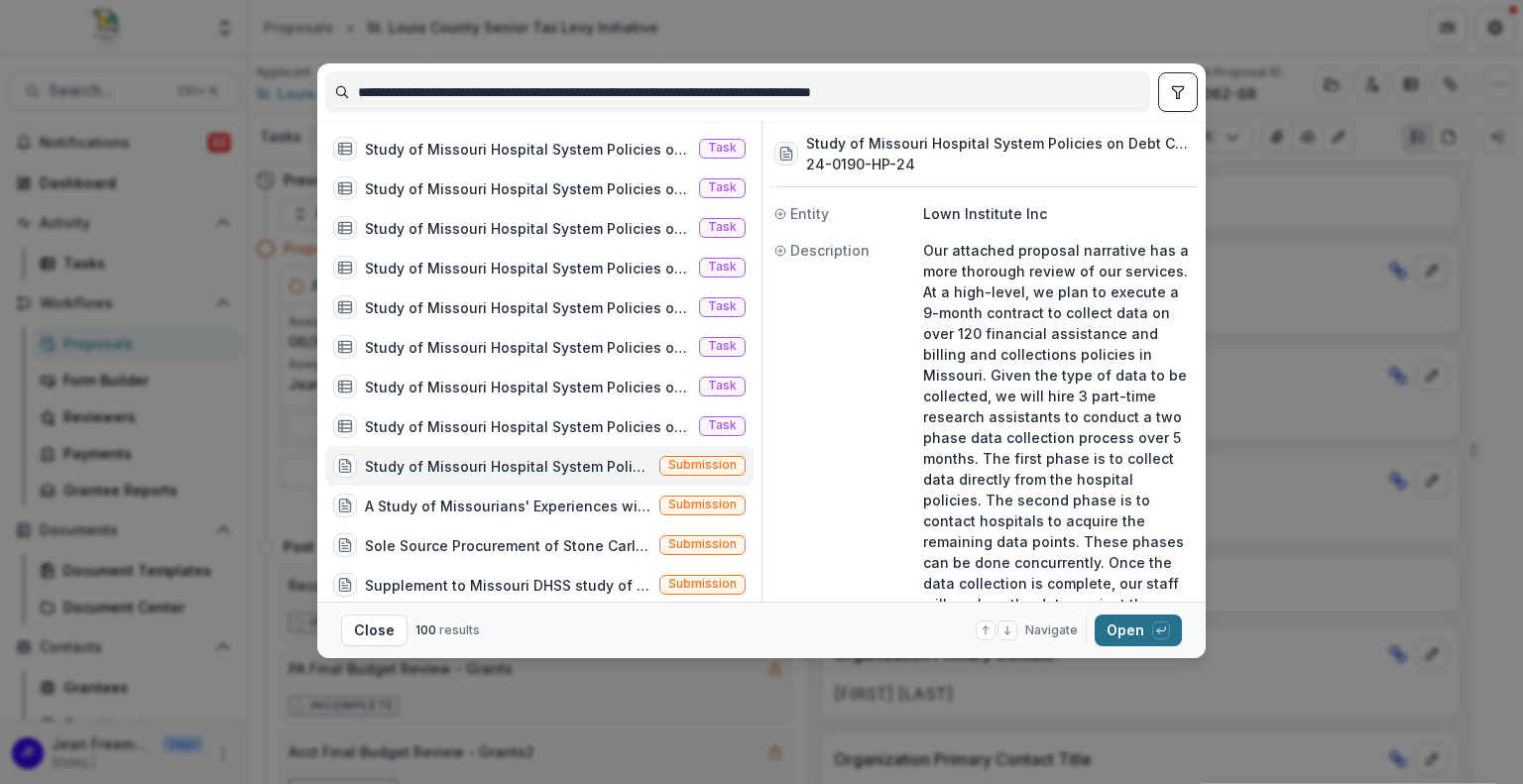 click on "Open with enter key" at bounding box center (1138, 630) 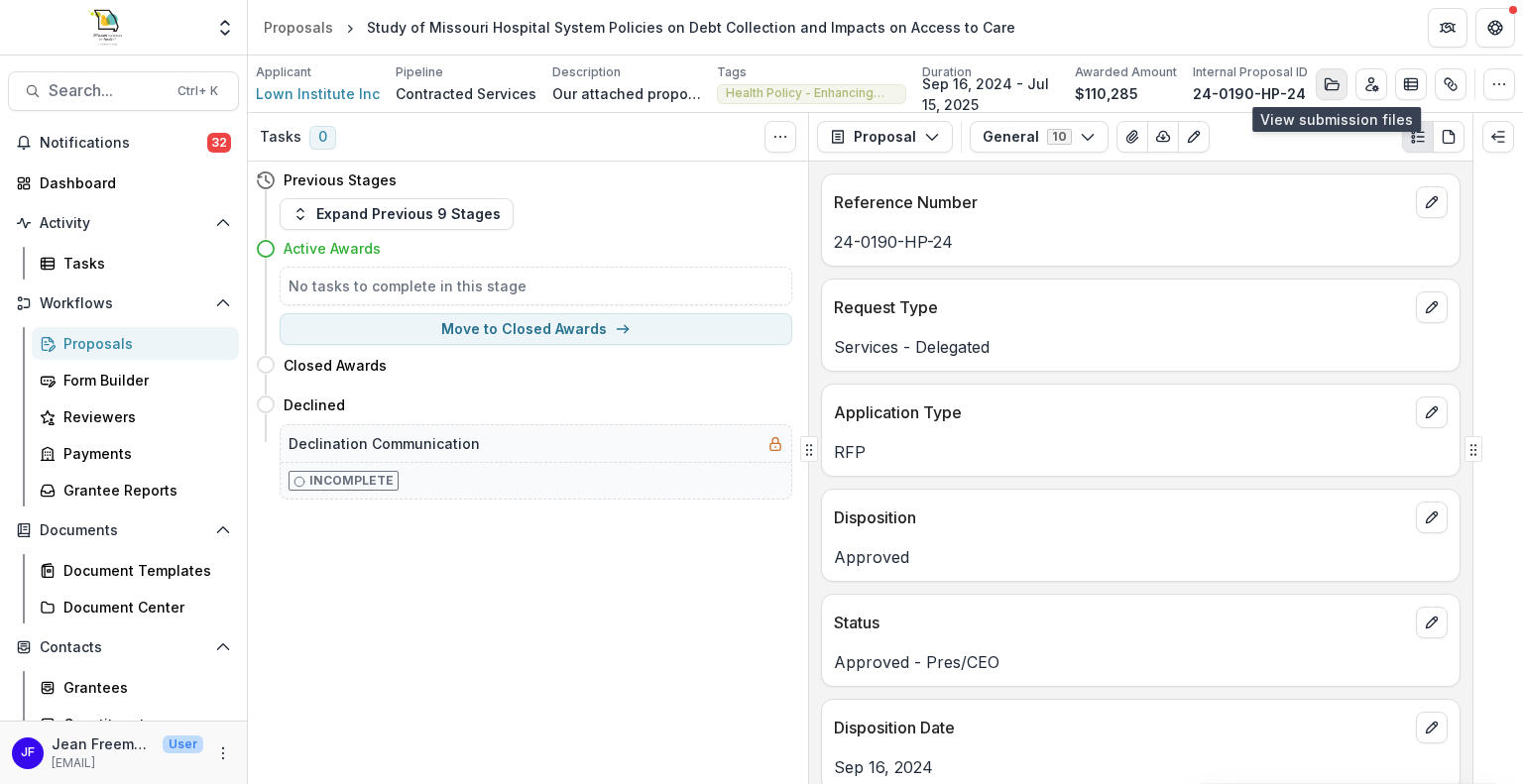 click 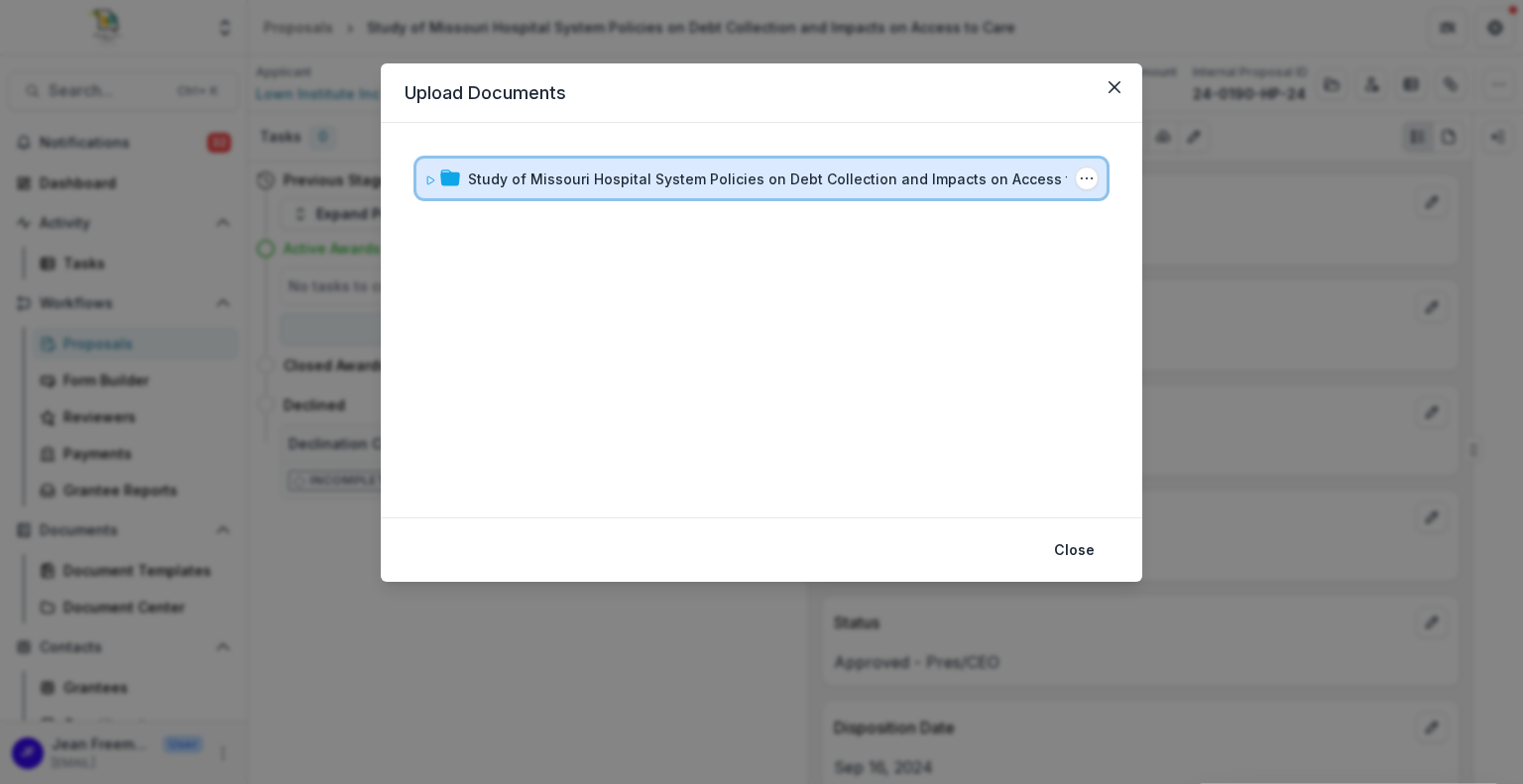 click 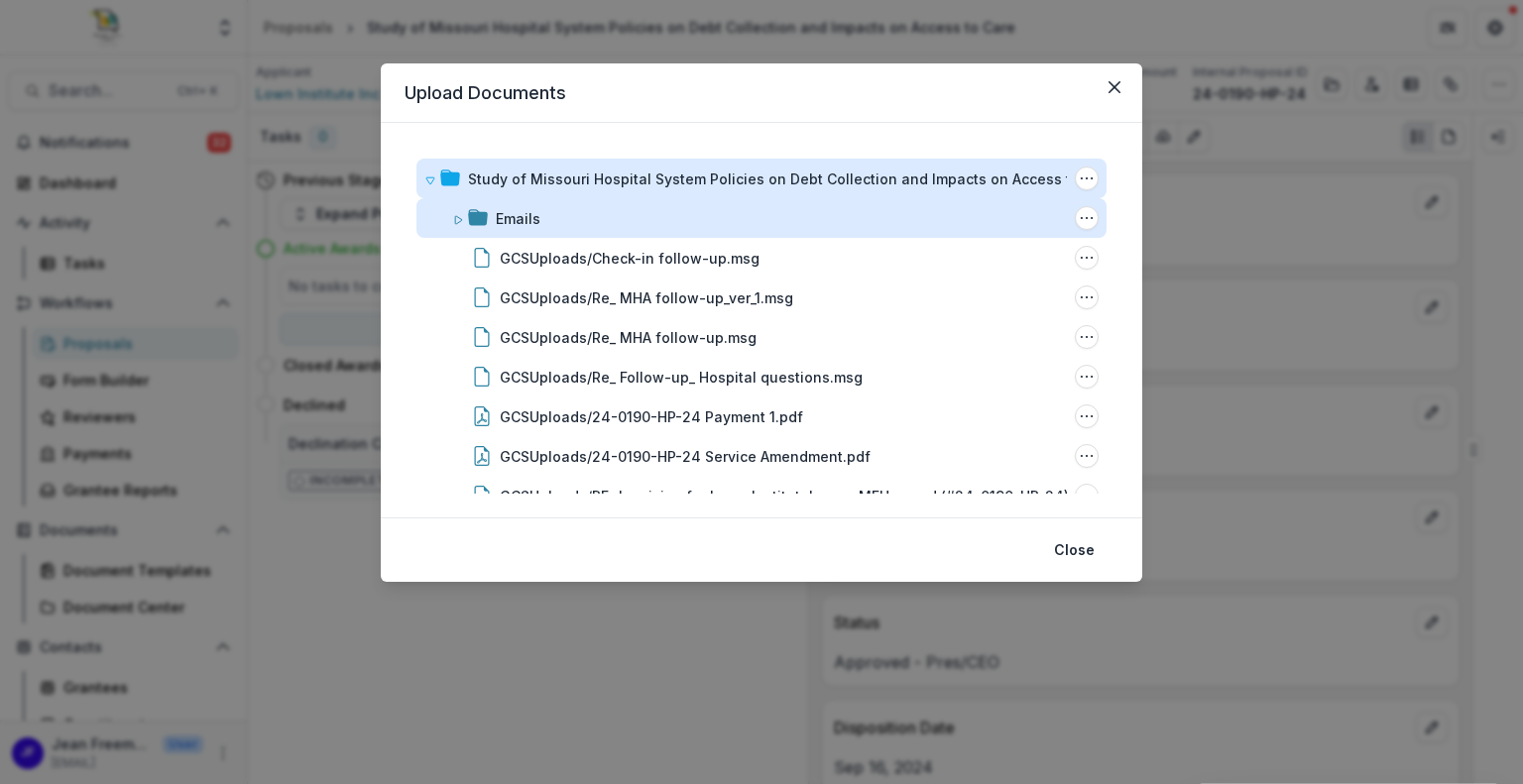 click on "Emails" at bounding box center [518, 218] 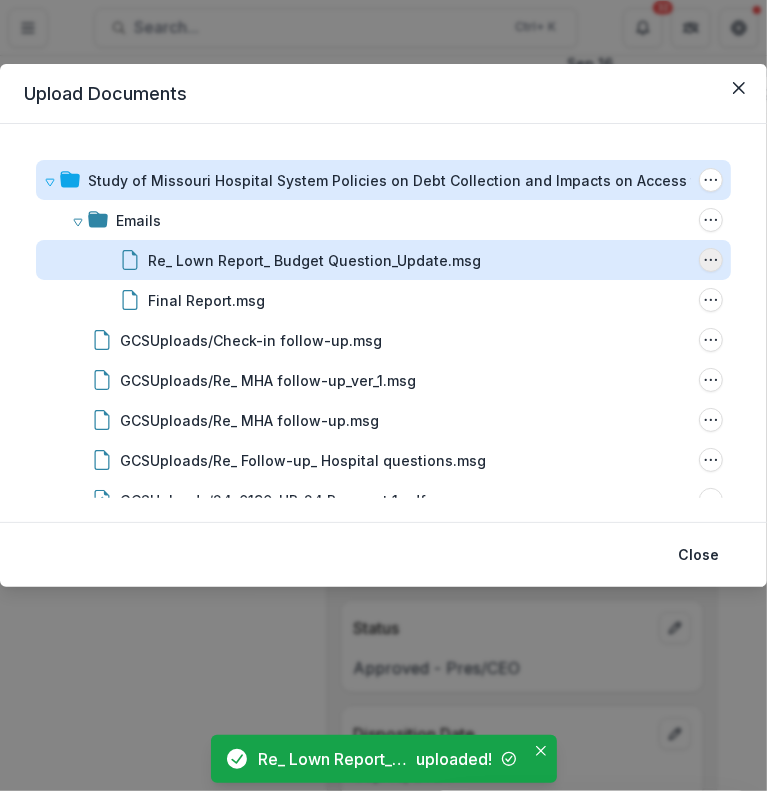 click 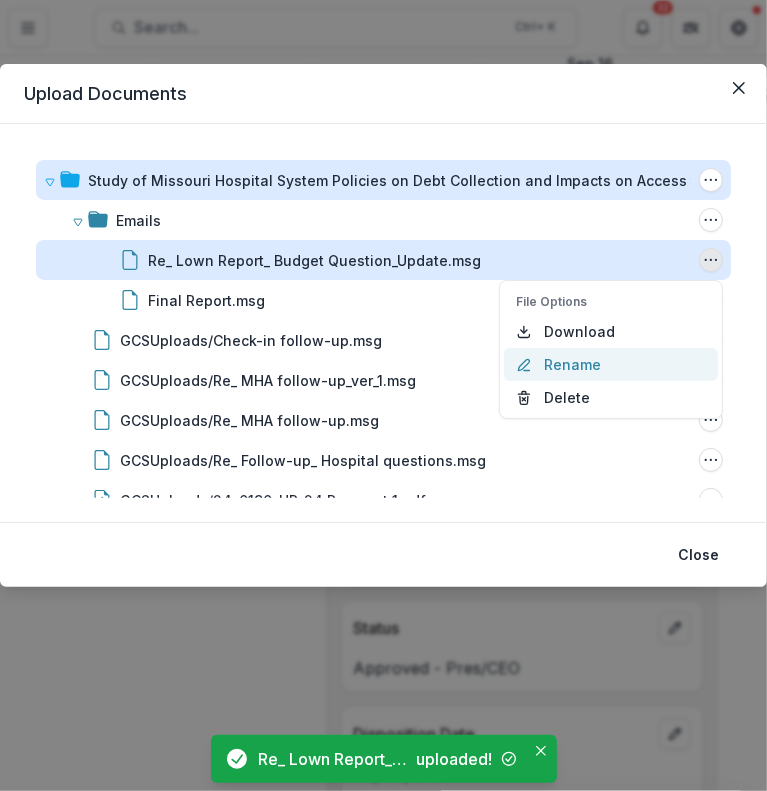 click on "Rename" at bounding box center [611, 364] 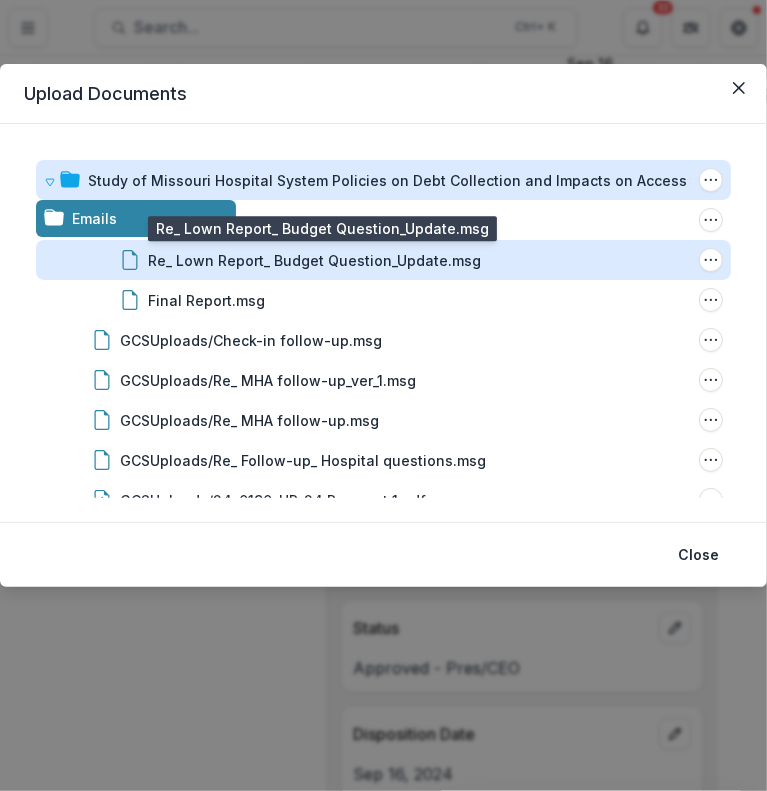 drag, startPoint x: 448, startPoint y: 259, endPoint x: 177, endPoint y: 257, distance: 271.0074 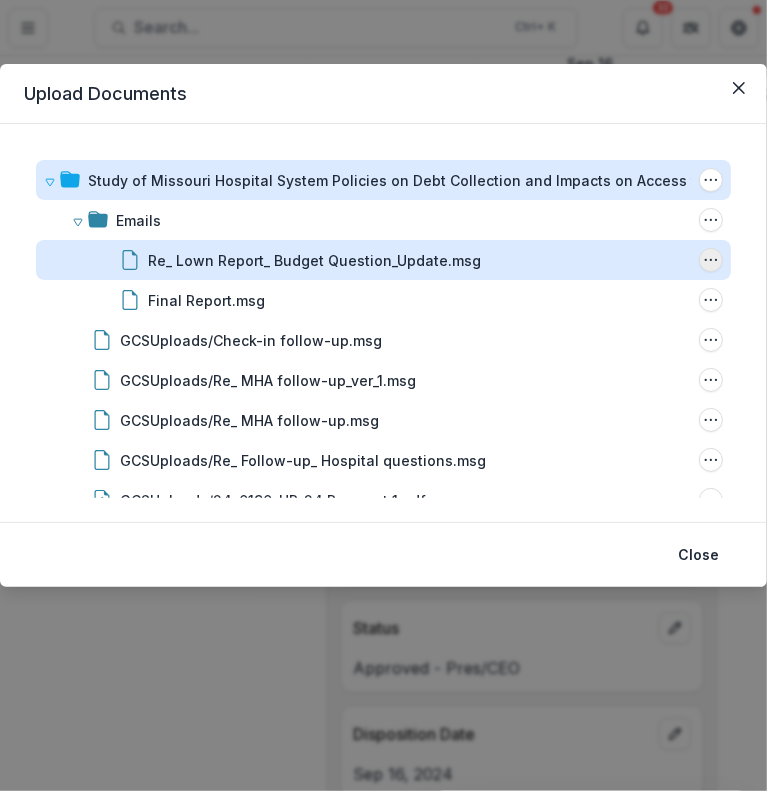 click 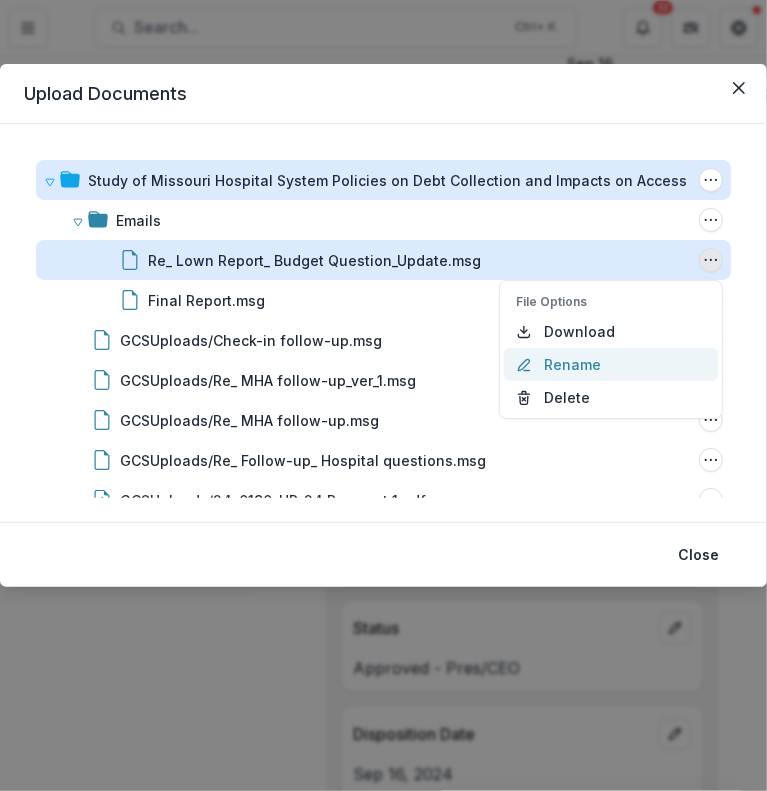 click on "Rename" at bounding box center [611, 364] 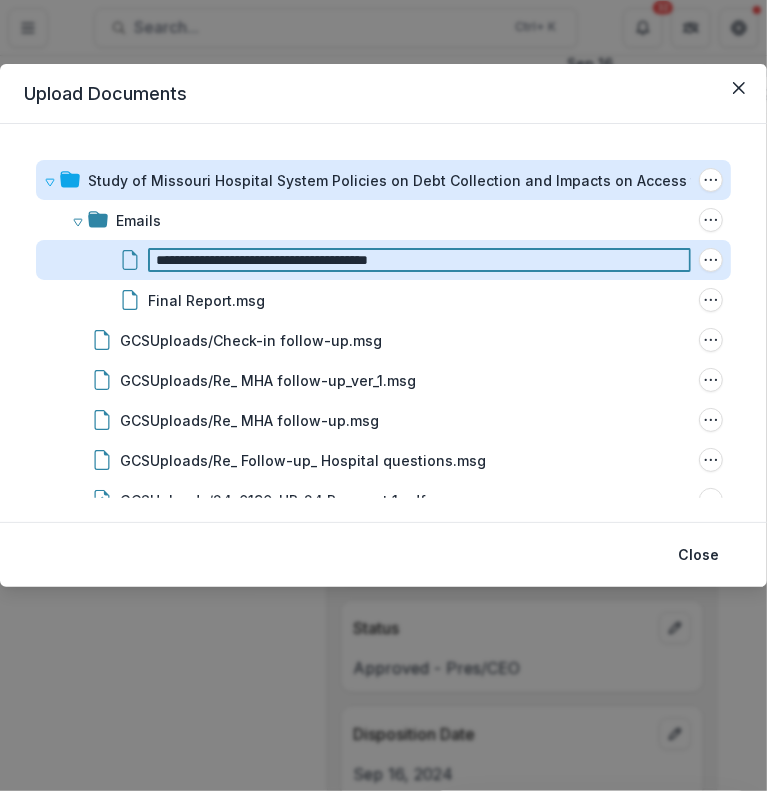 type on "**********" 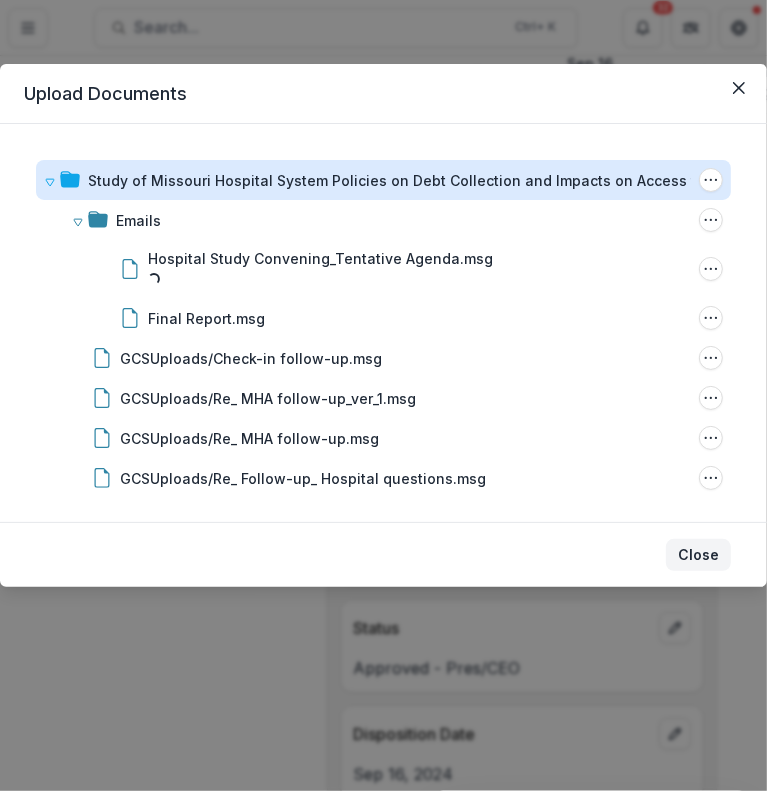 click on "Close" at bounding box center [698, 555] 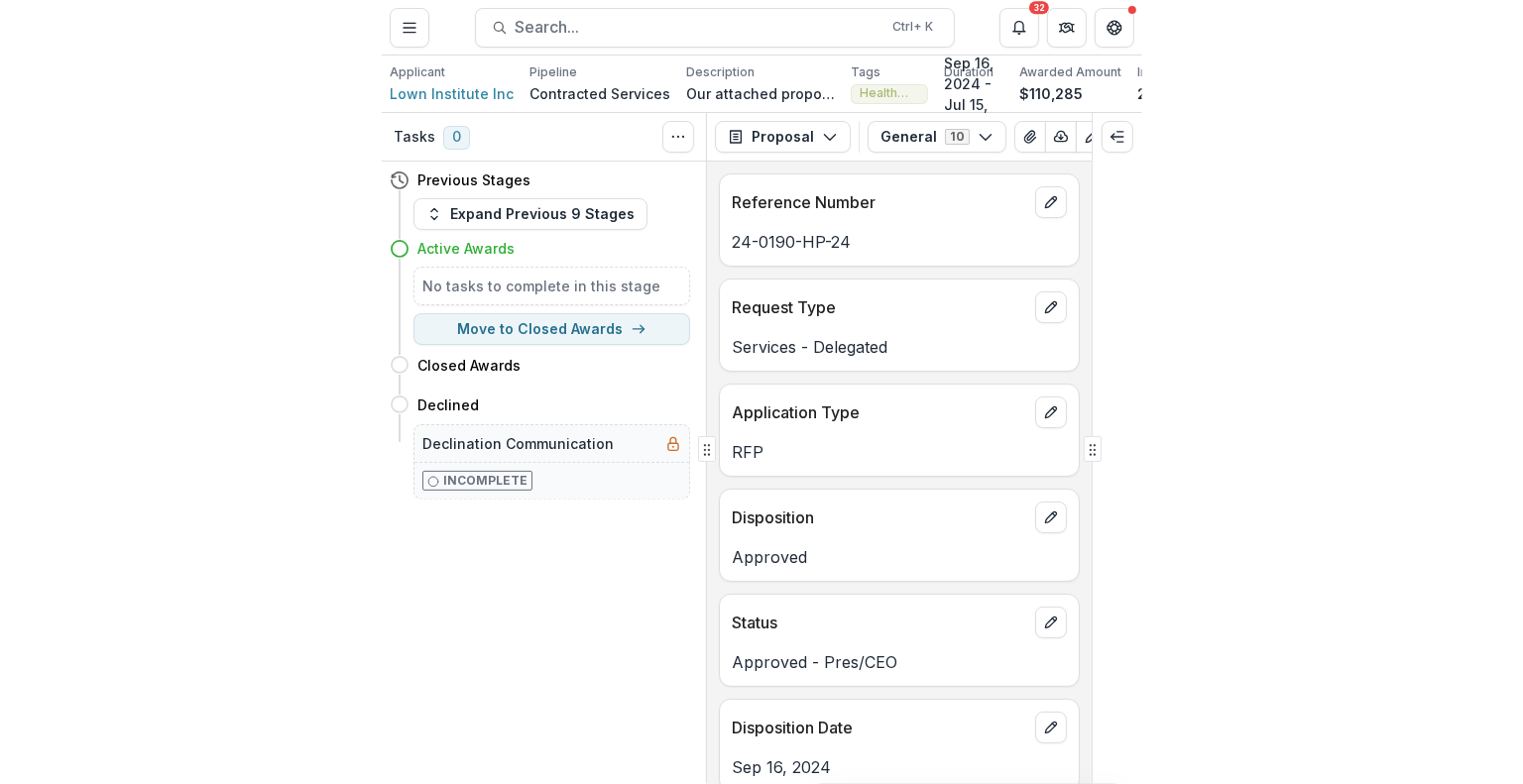 scroll, scrollTop: 0, scrollLeft: 296, axis: horizontal 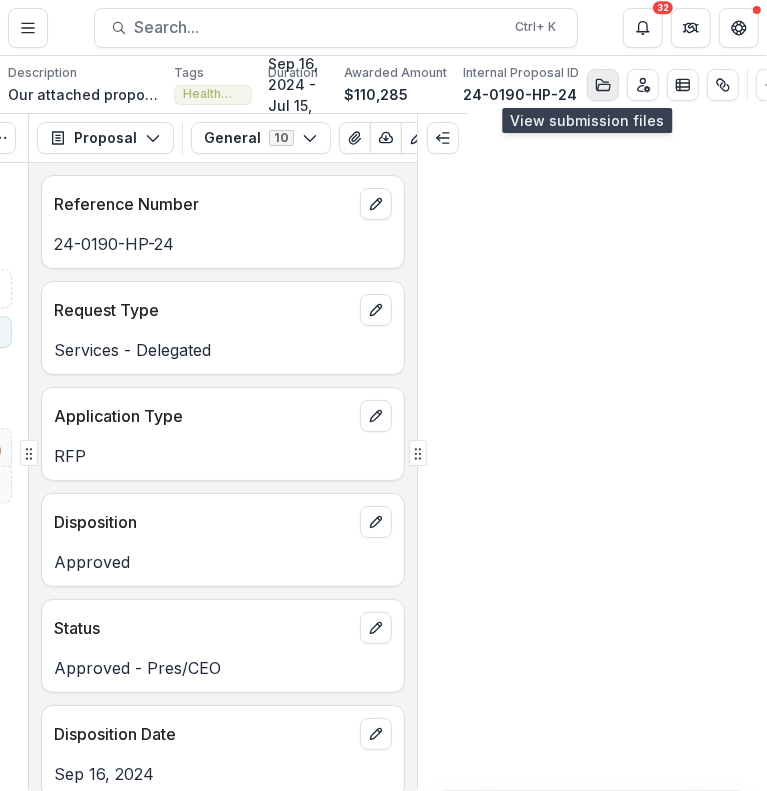 click 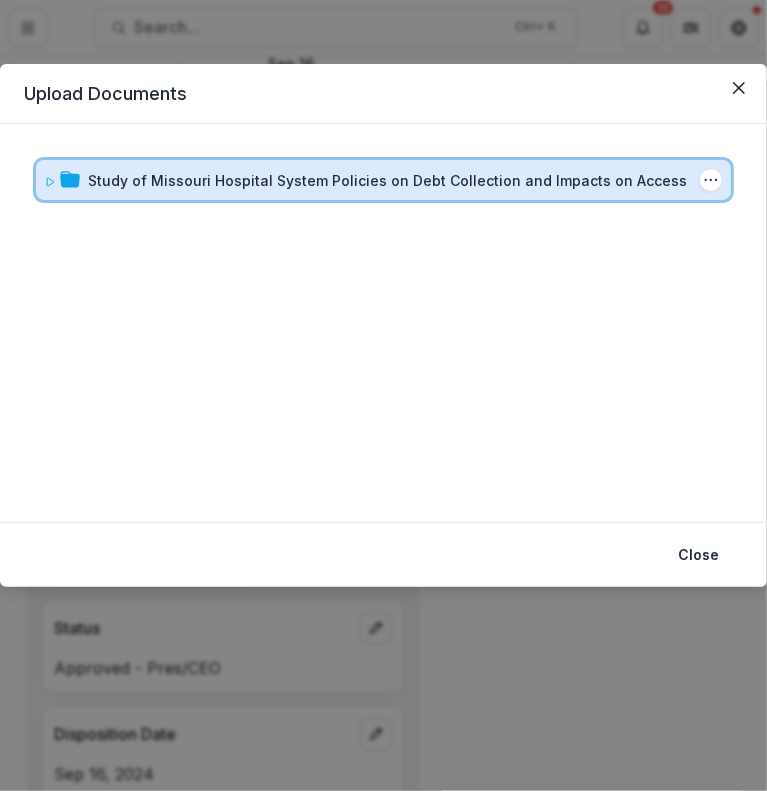 click 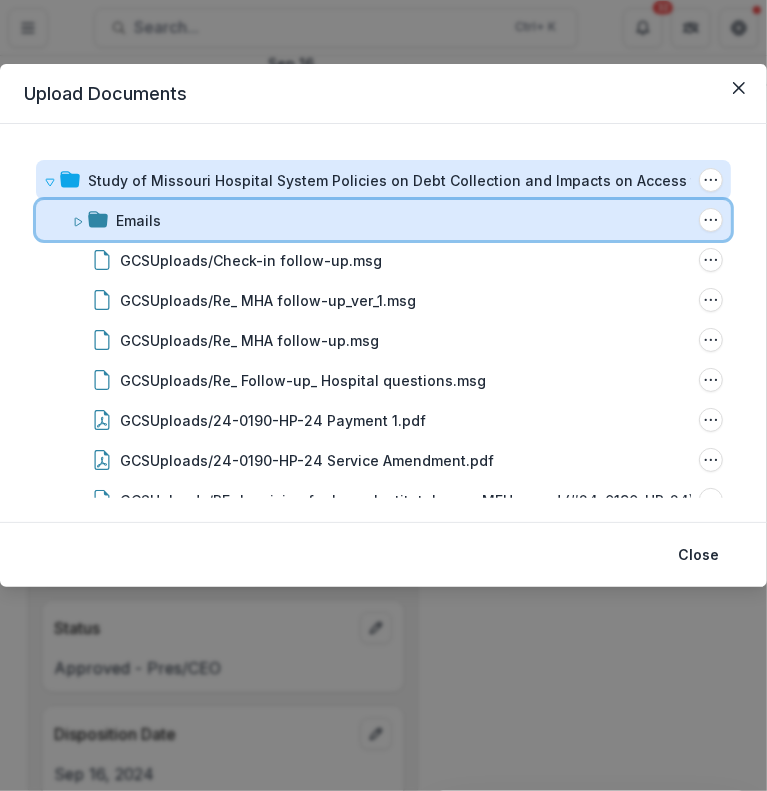 click at bounding box center [78, 220] 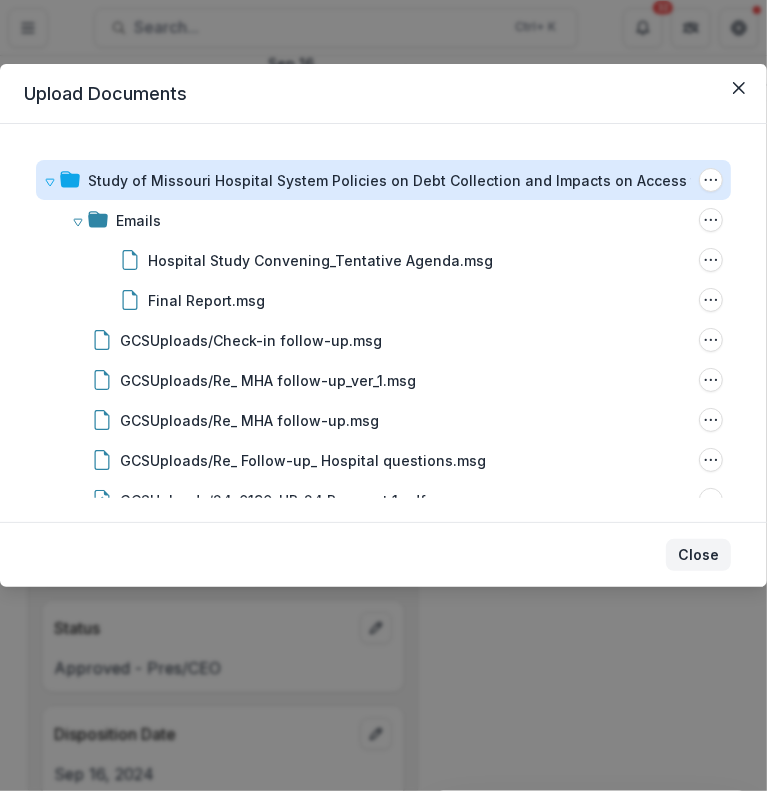 click on "Close" at bounding box center (698, 555) 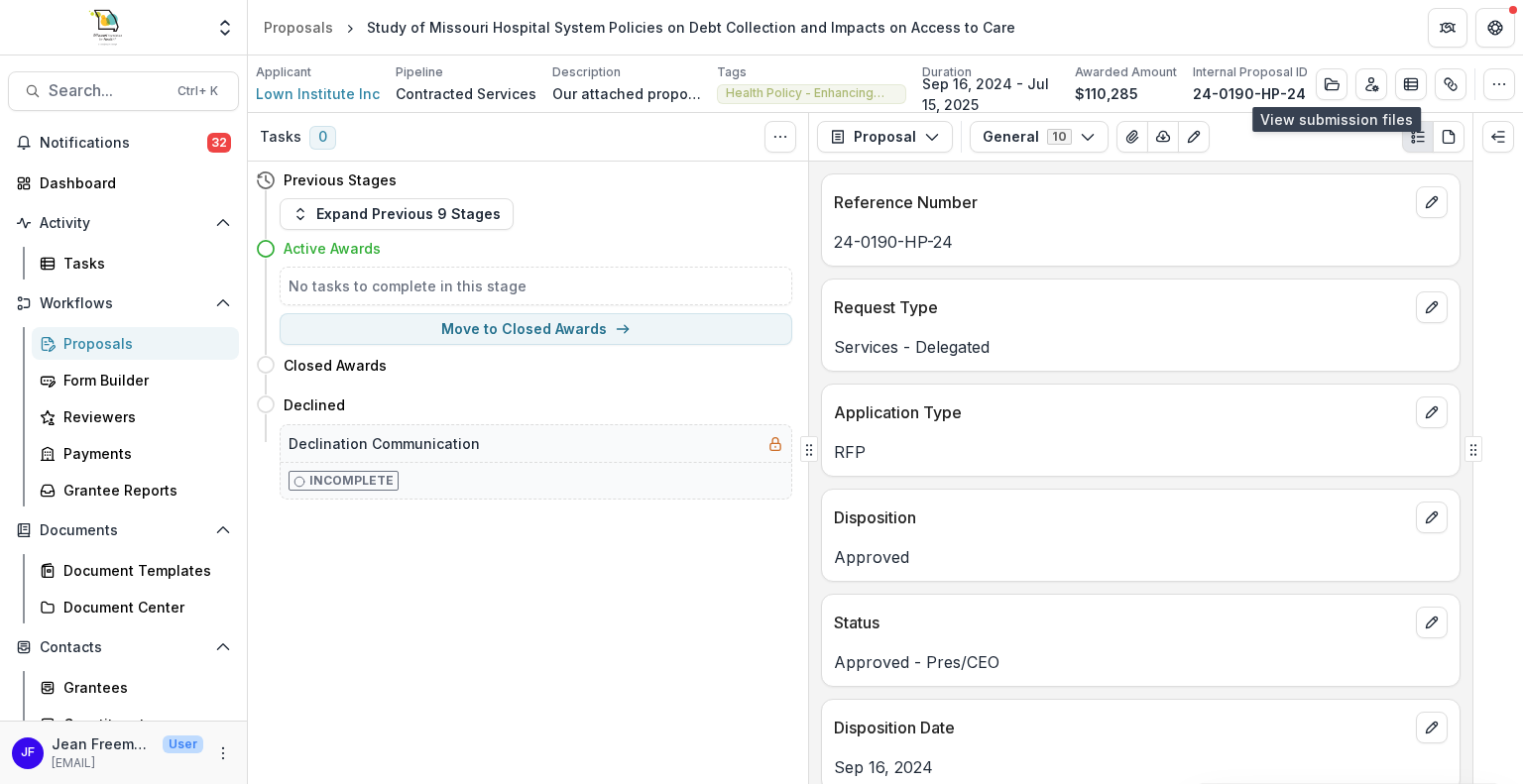 scroll, scrollTop: 0, scrollLeft: 0, axis: both 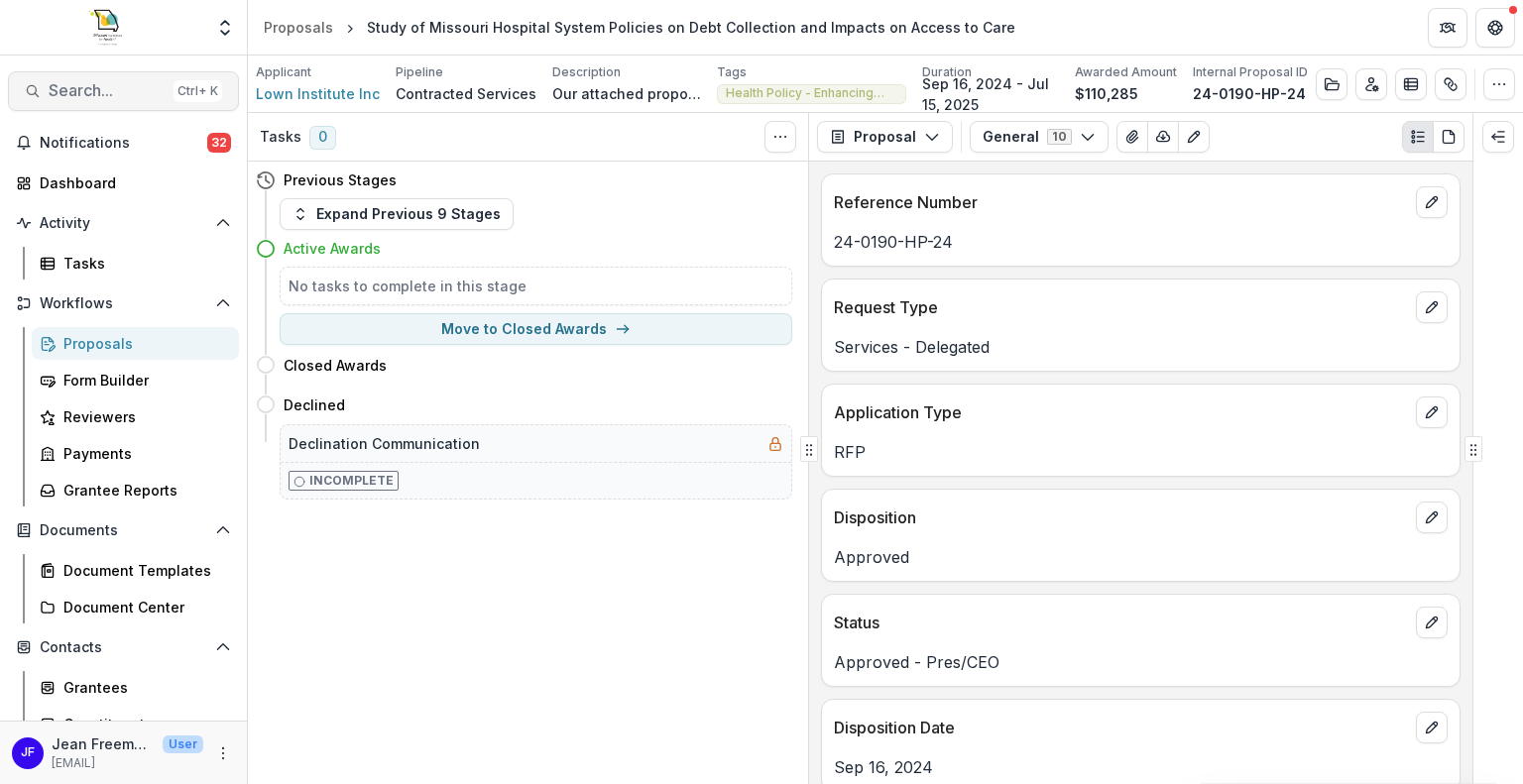 click on "Search..." at bounding box center (107, 90) 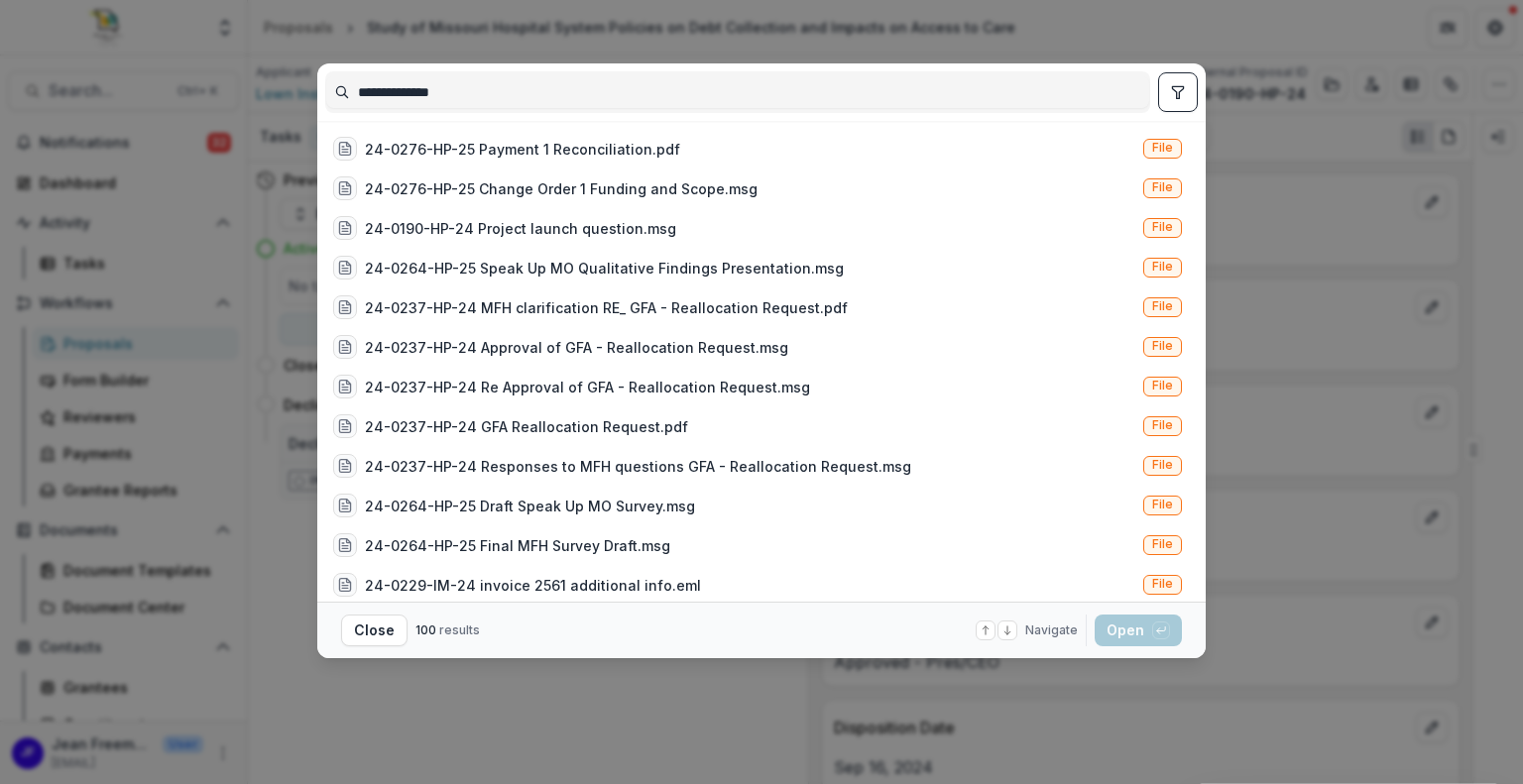 scroll, scrollTop: 2081, scrollLeft: 0, axis: vertical 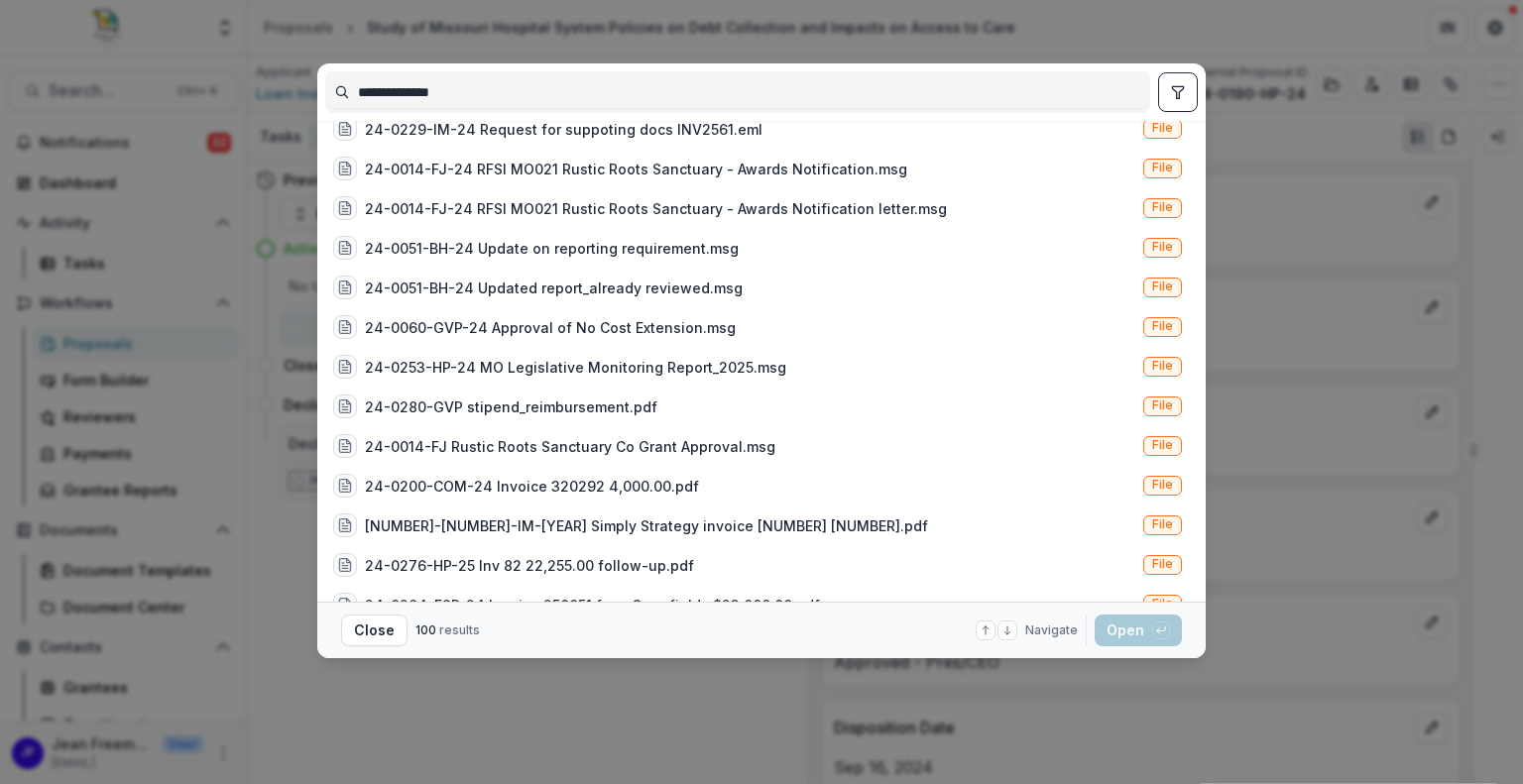 click on "**********" at bounding box center [738, 92] 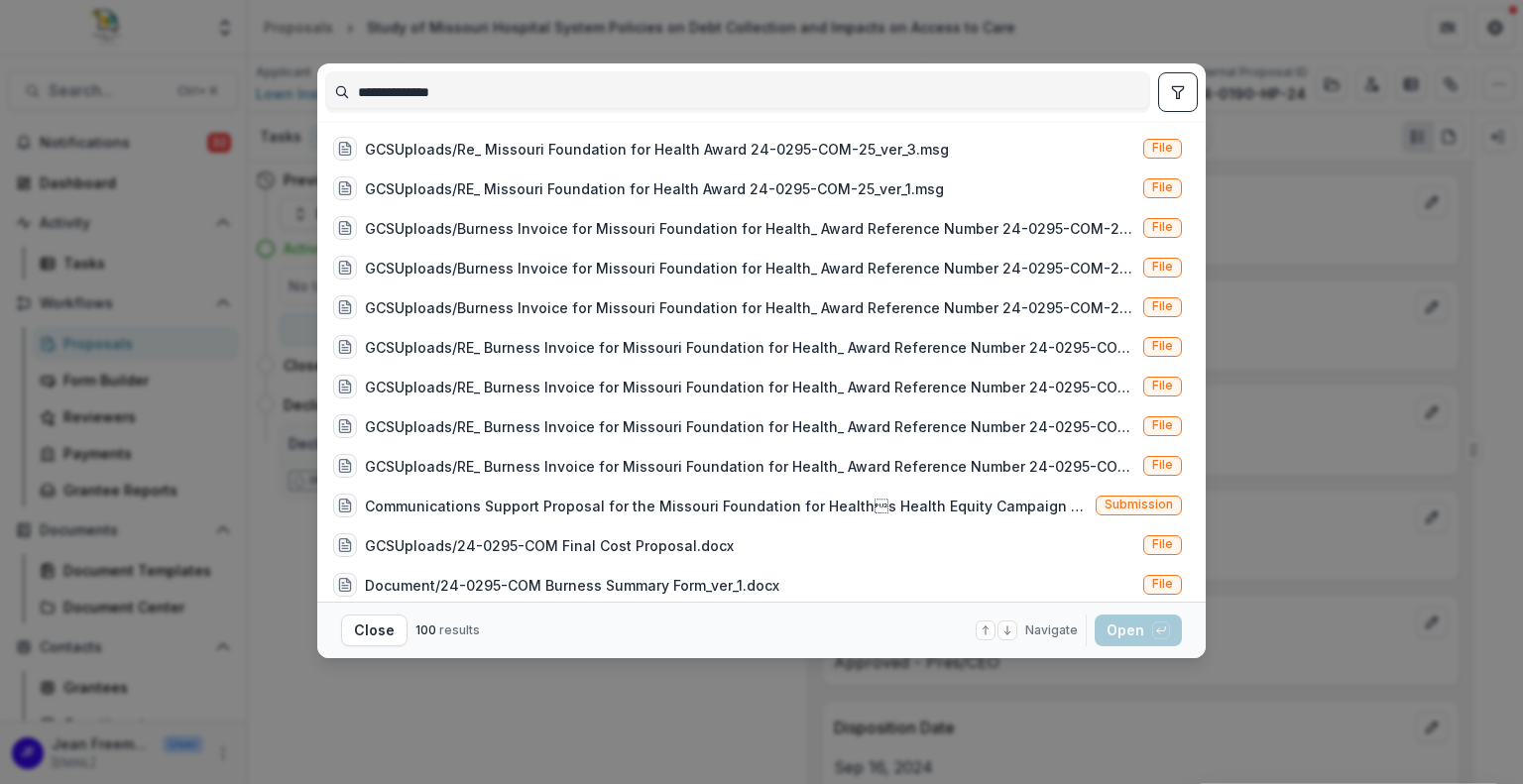 scroll, scrollTop: 694, scrollLeft: 0, axis: vertical 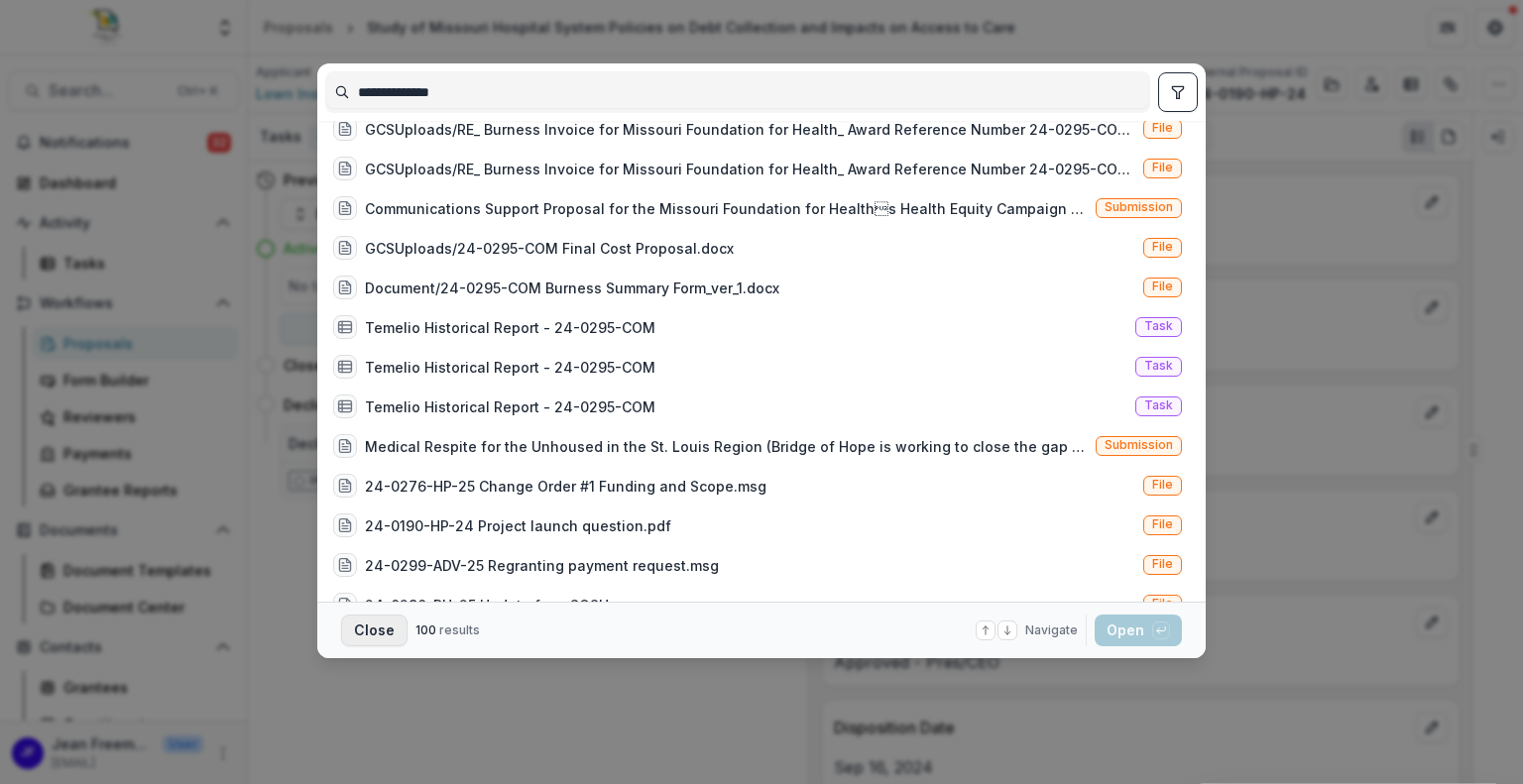 type on "**********" 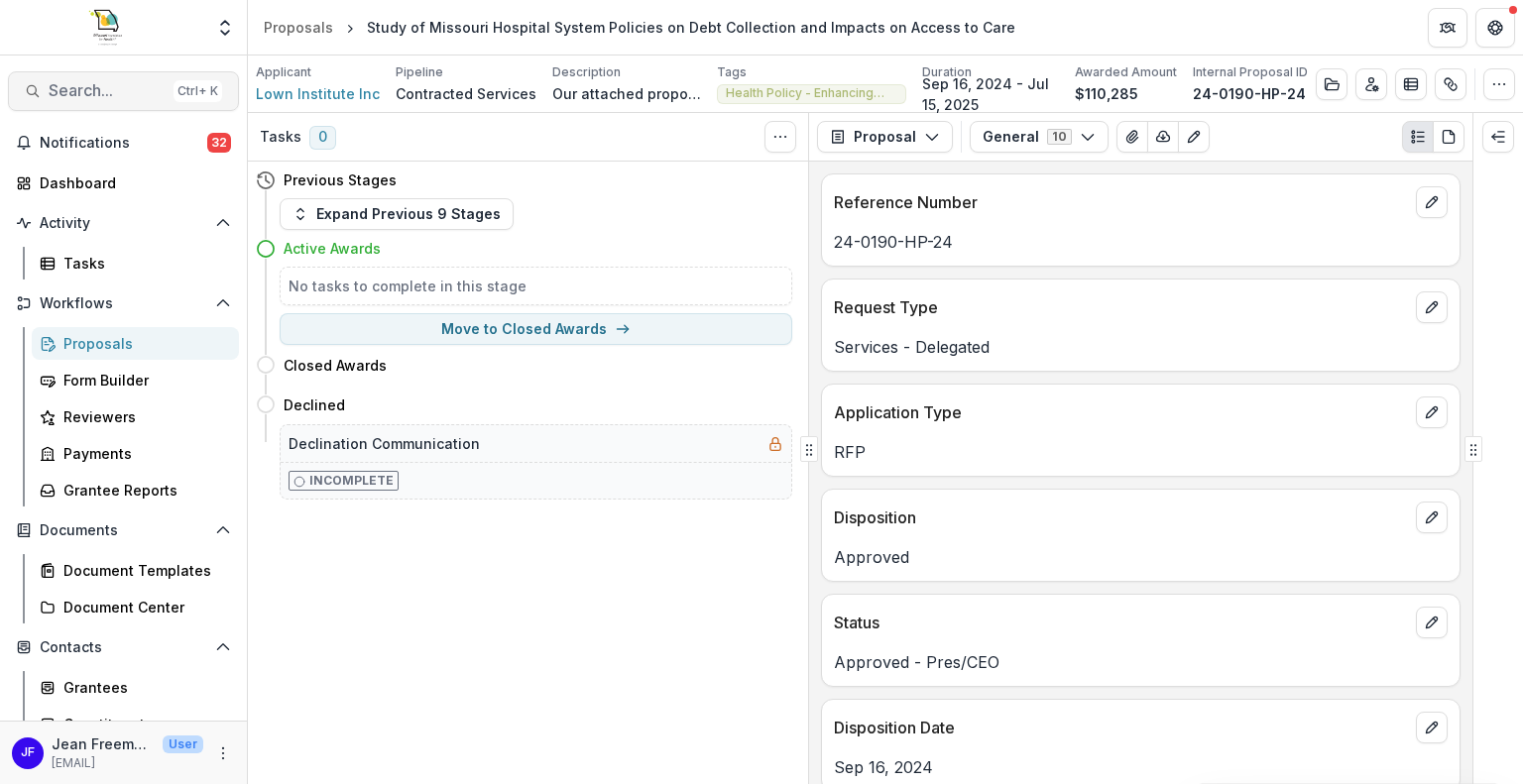 click on "Search..." at bounding box center [107, 90] 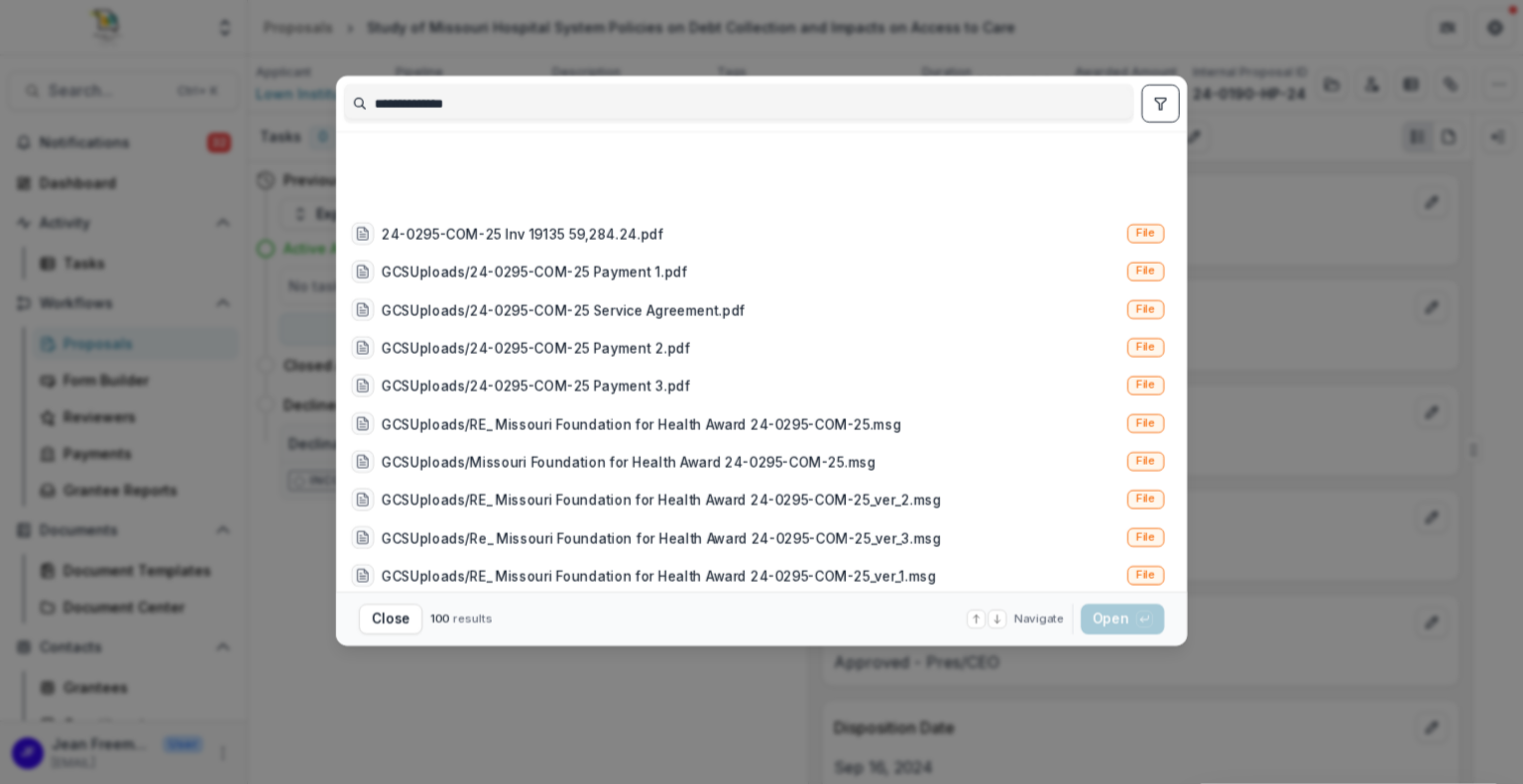 scroll, scrollTop: 694, scrollLeft: 0, axis: vertical 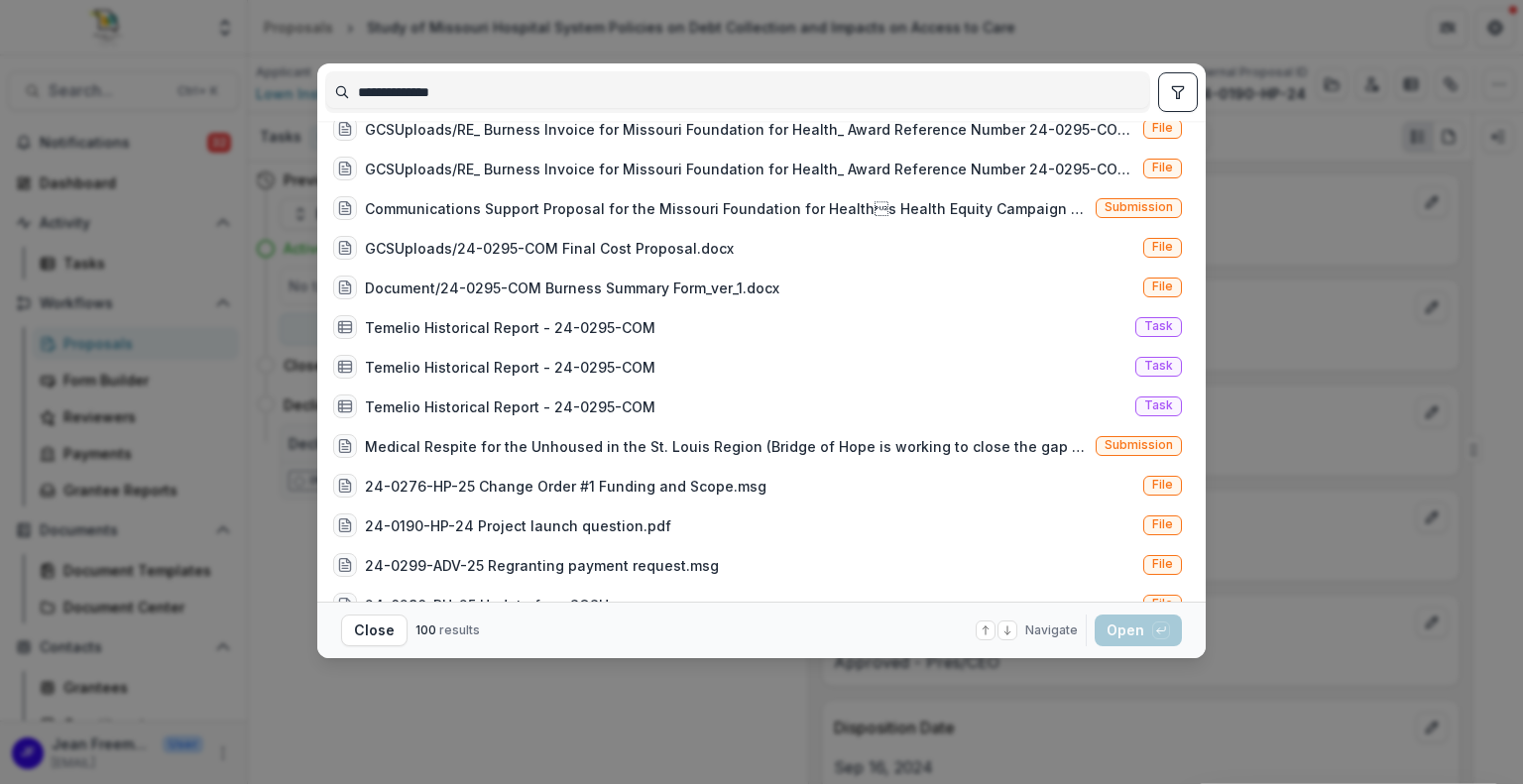 drag, startPoint x: 511, startPoint y: 86, endPoint x: 221, endPoint y: 76, distance: 290.17236 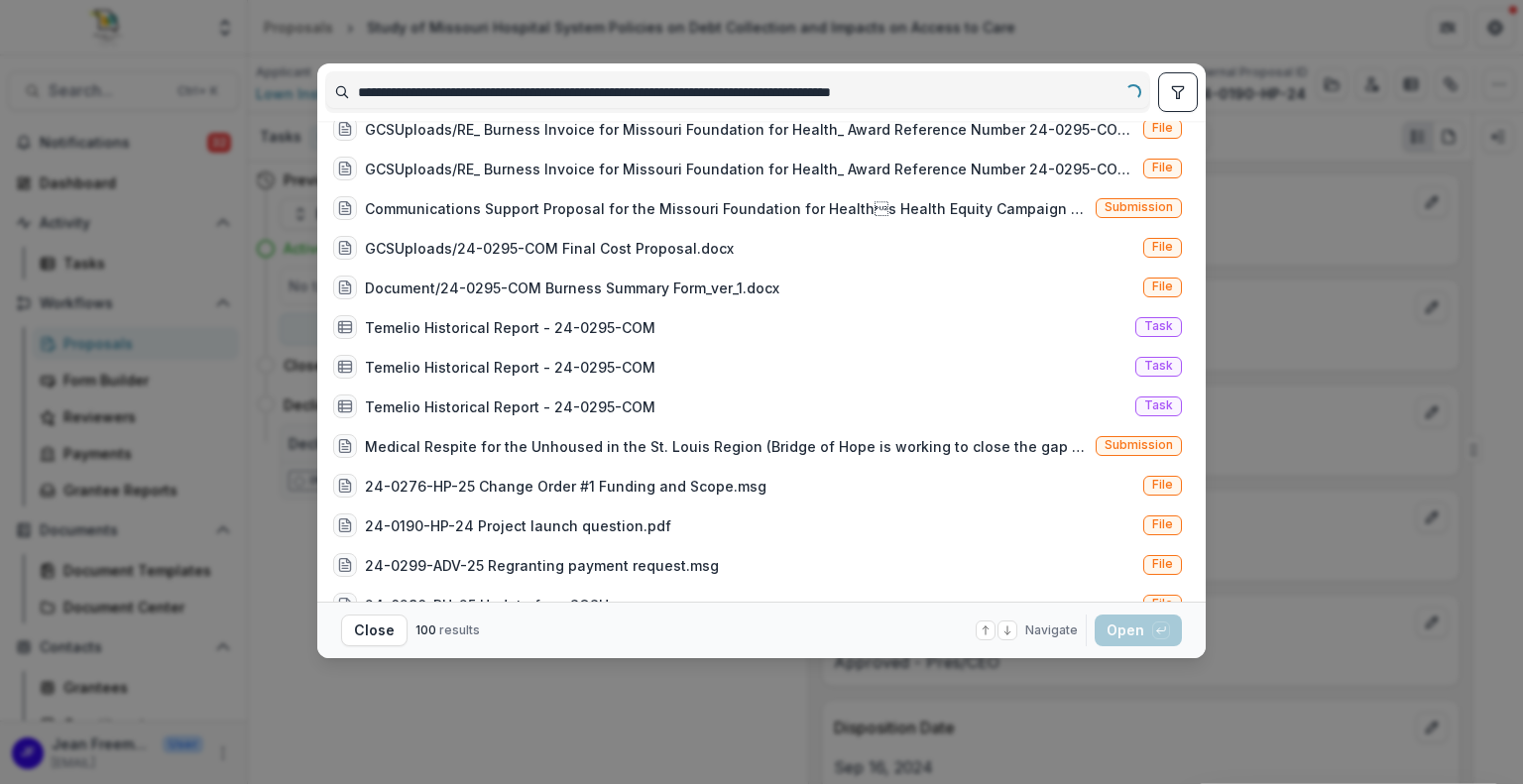 scroll, scrollTop: 0, scrollLeft: 0, axis: both 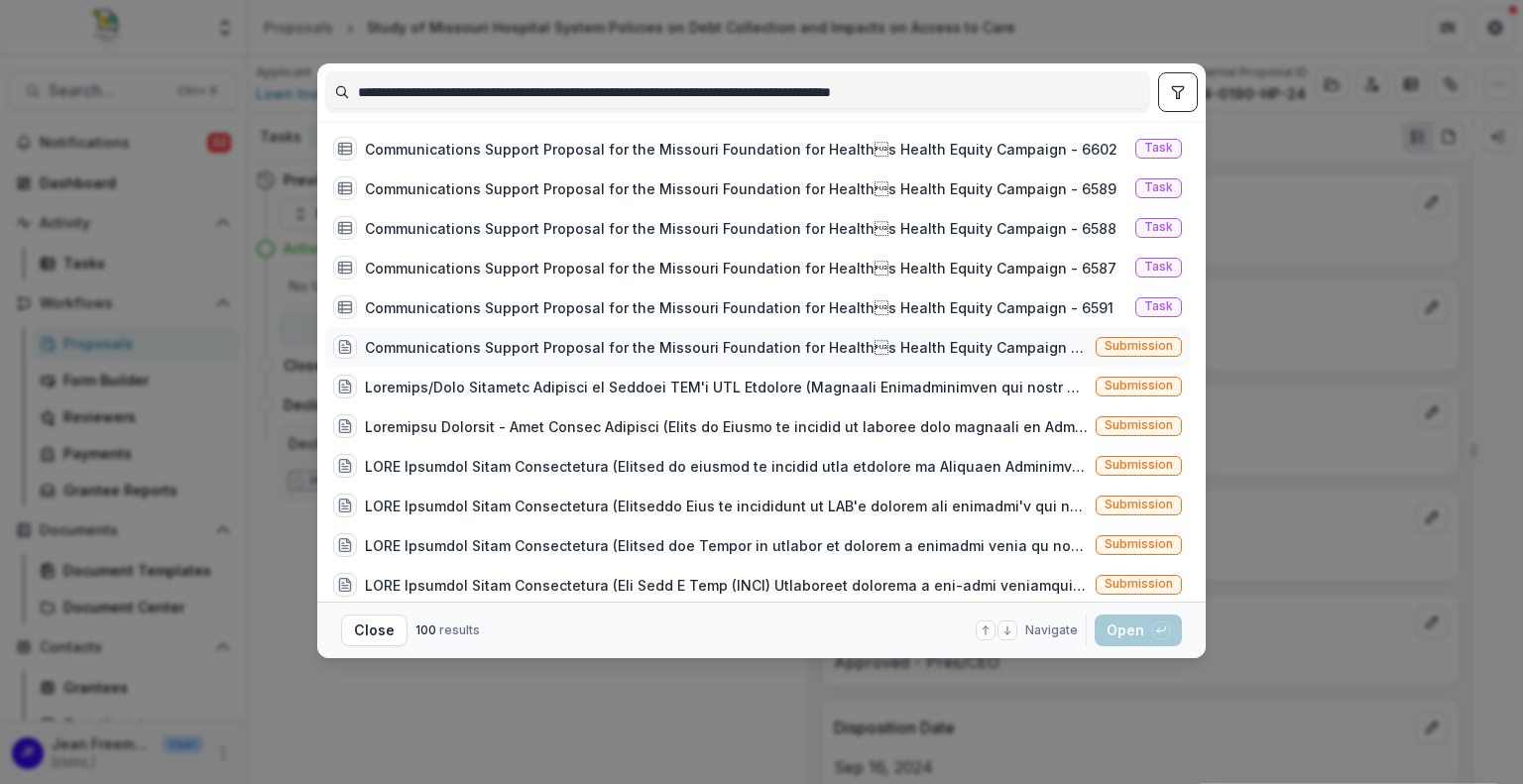 type on "**********" 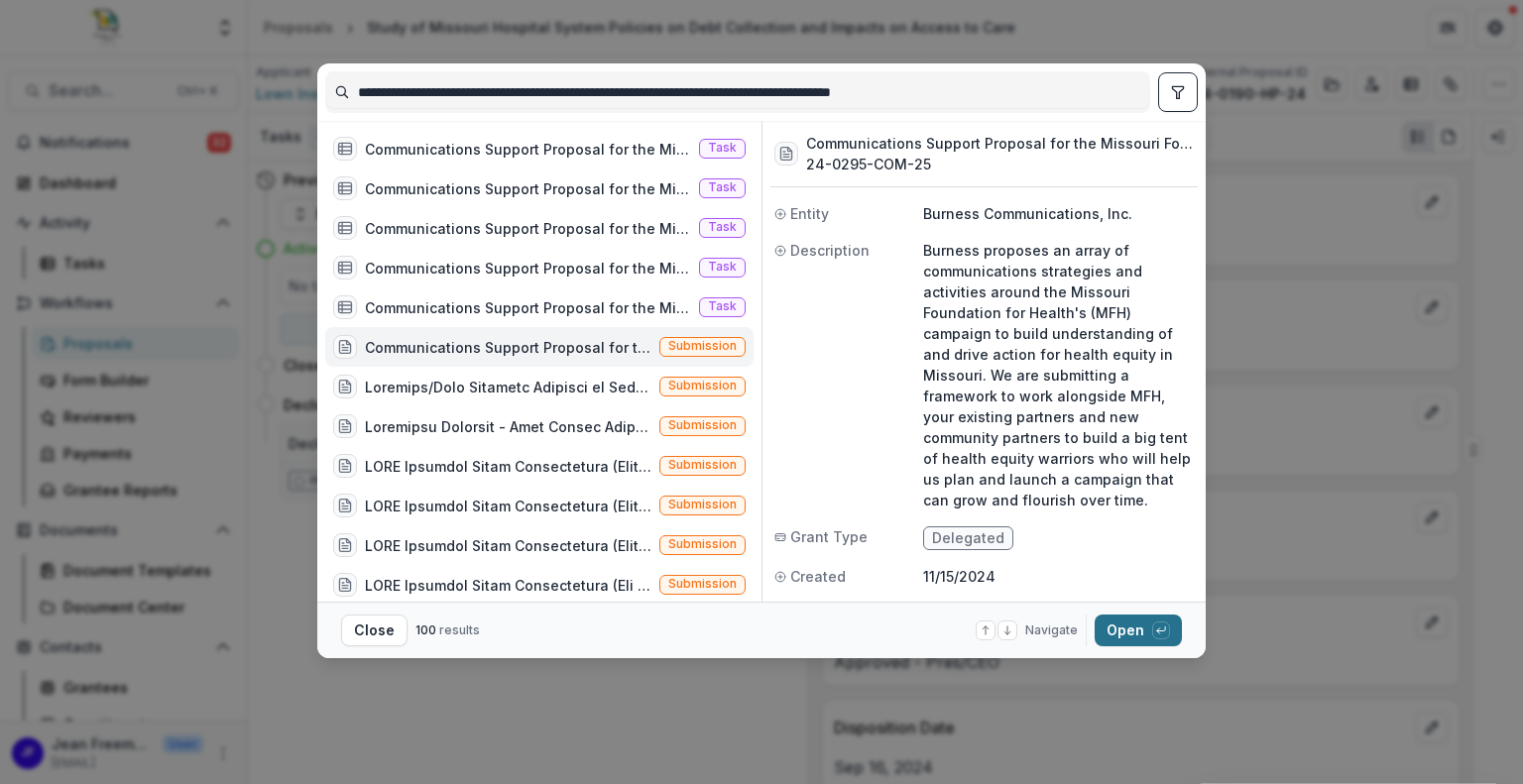click on "Open with enter key" at bounding box center (1138, 630) 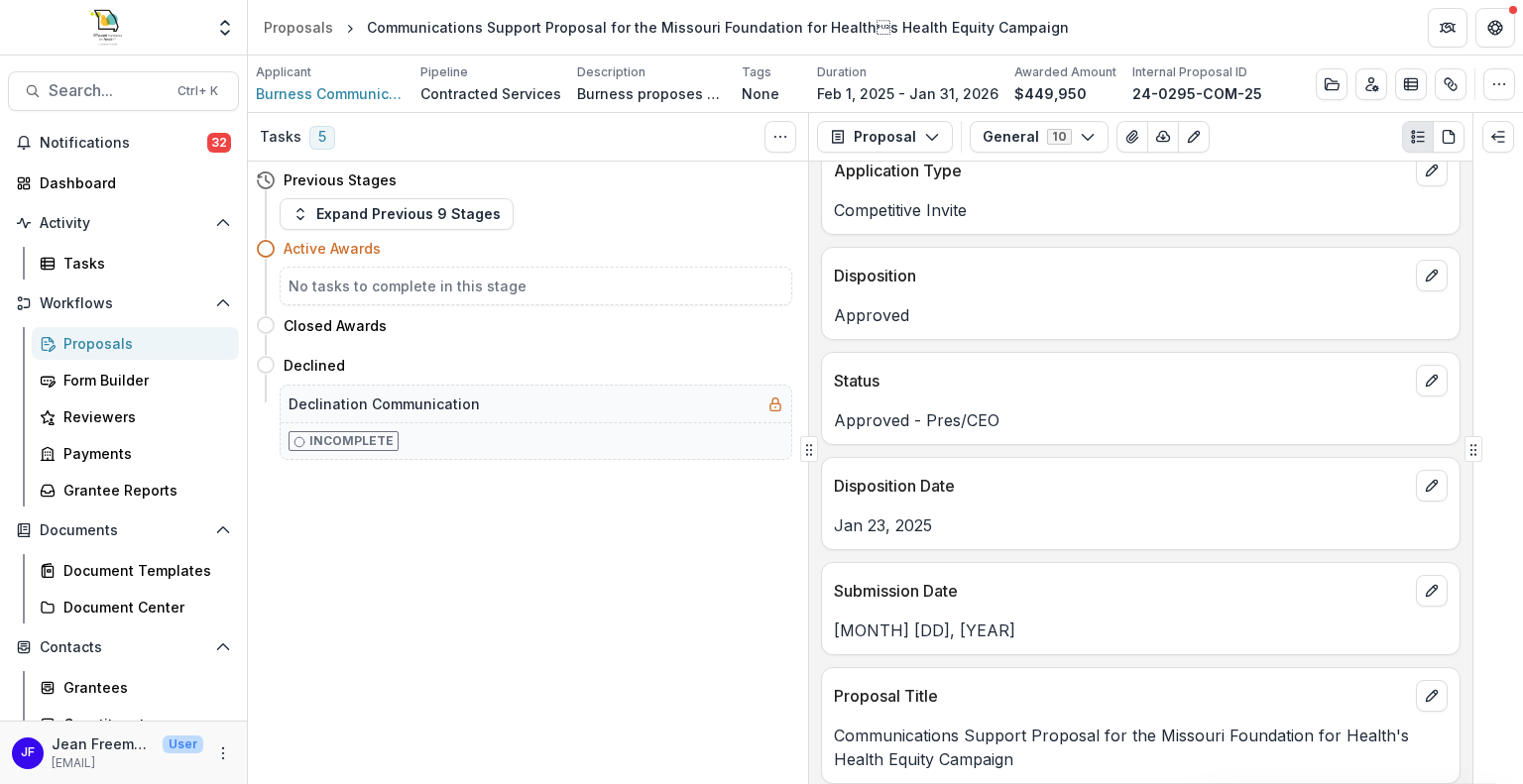 scroll, scrollTop: 131, scrollLeft: 0, axis: vertical 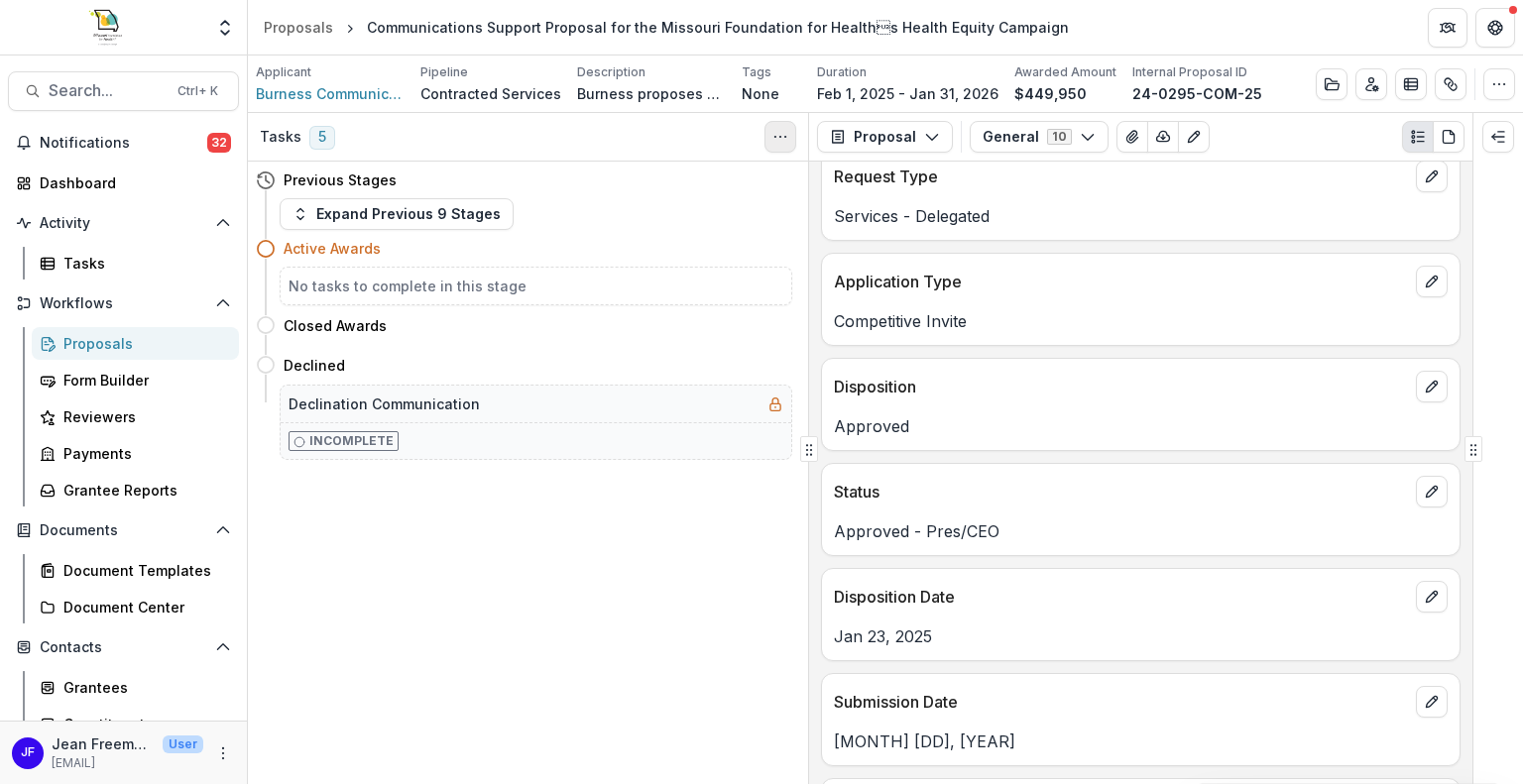 click 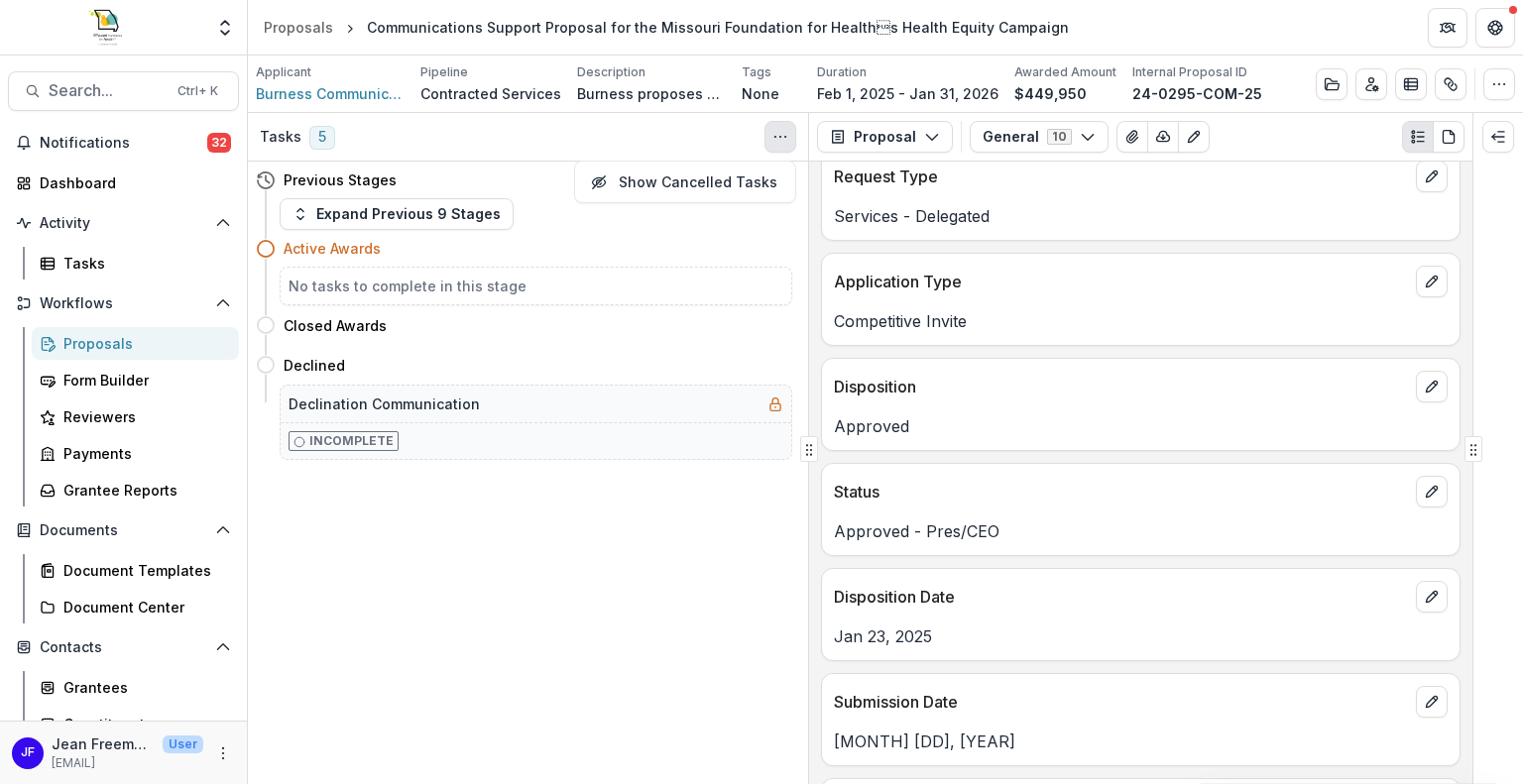 click 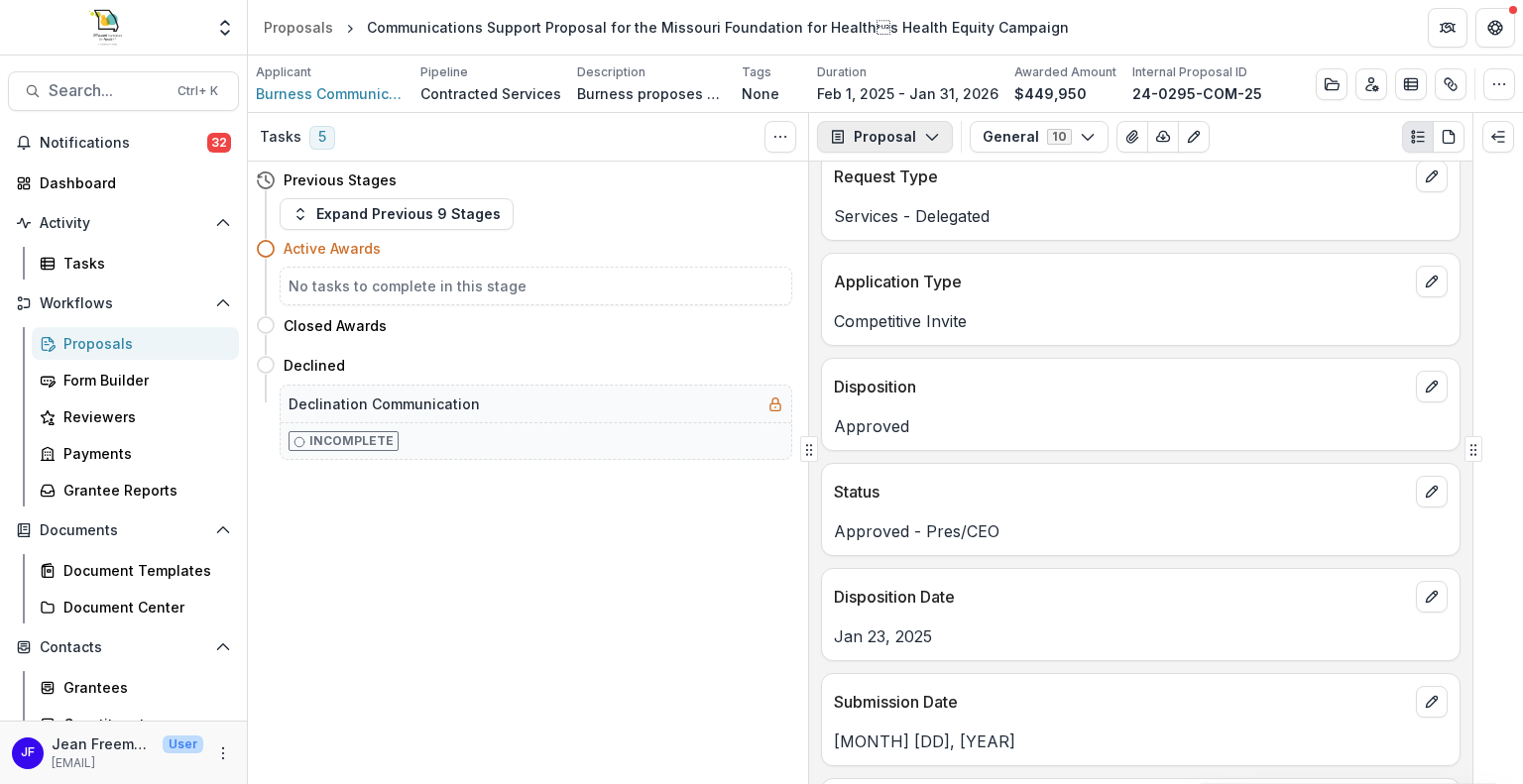 click on "Proposal" at bounding box center (884, 137) 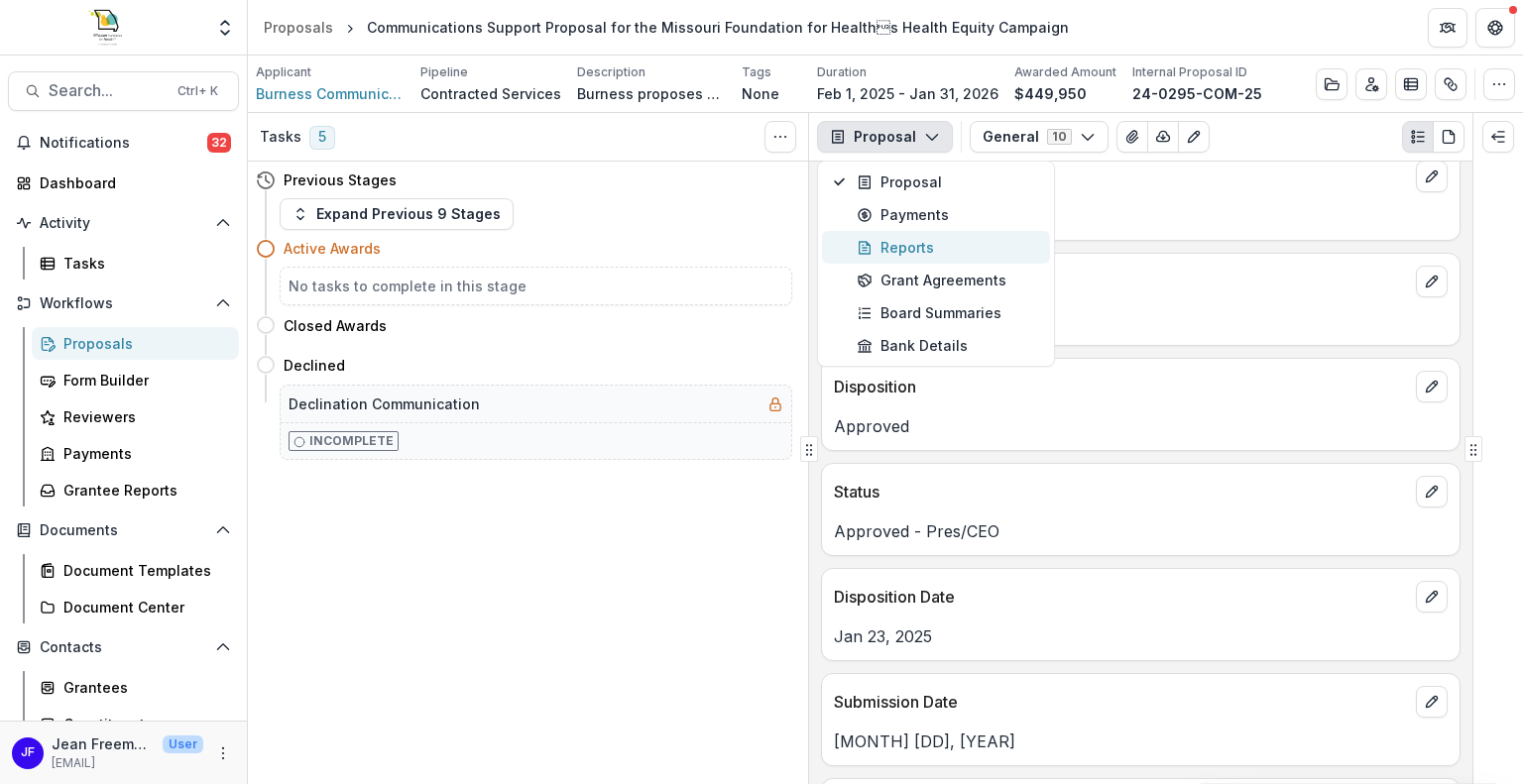 click on "Reports" at bounding box center (936, 247) 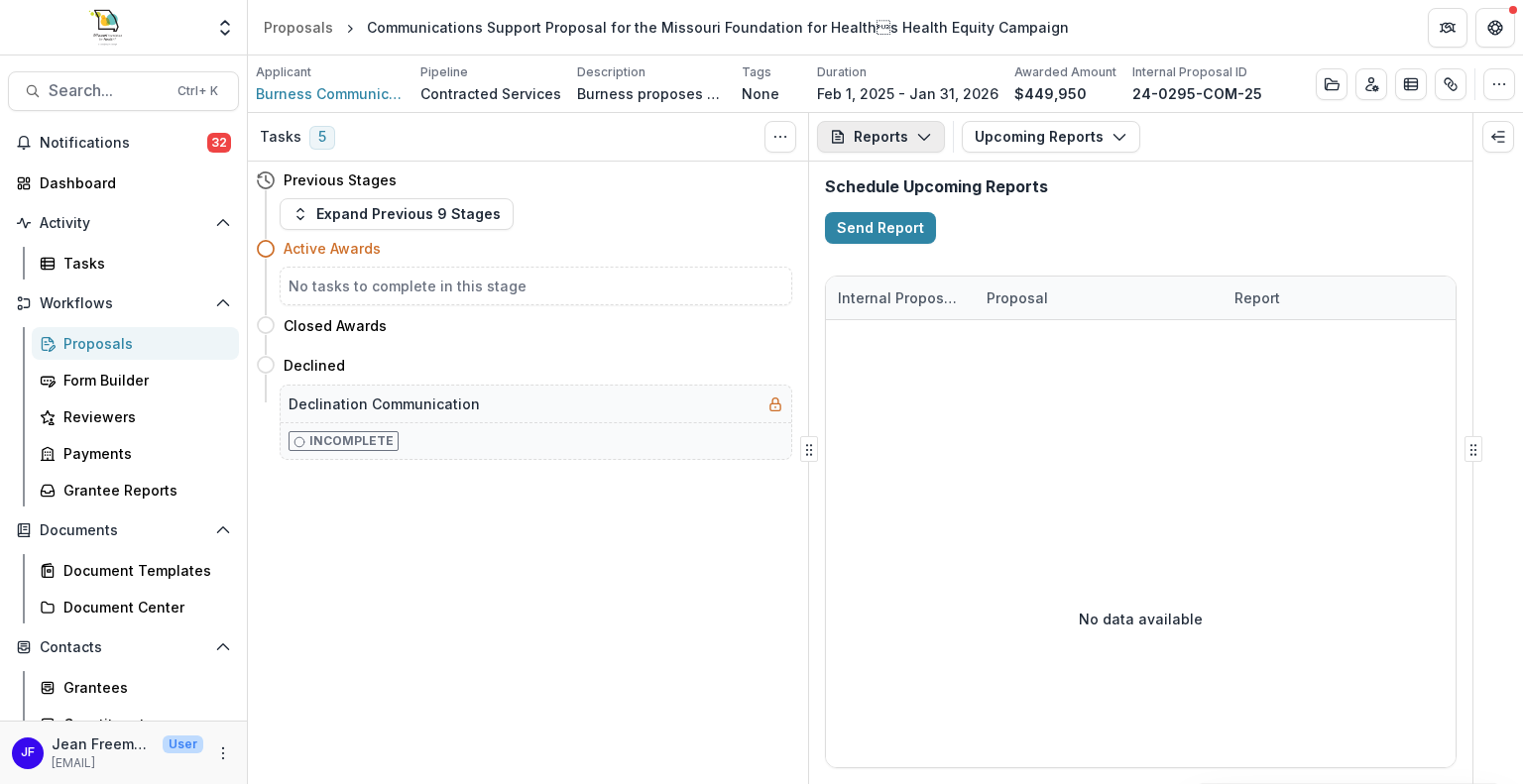 click 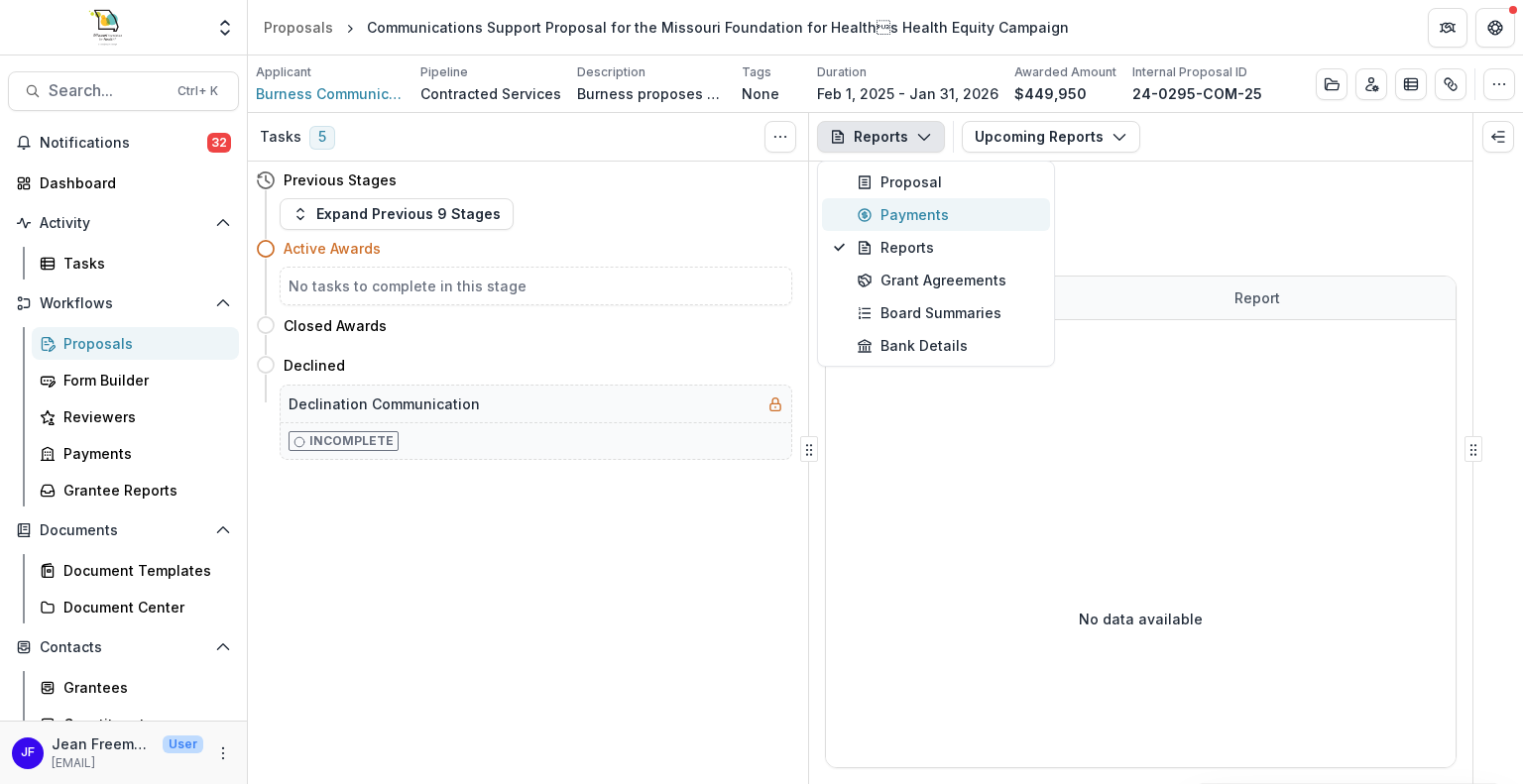click on "Payments" at bounding box center (947, 214) 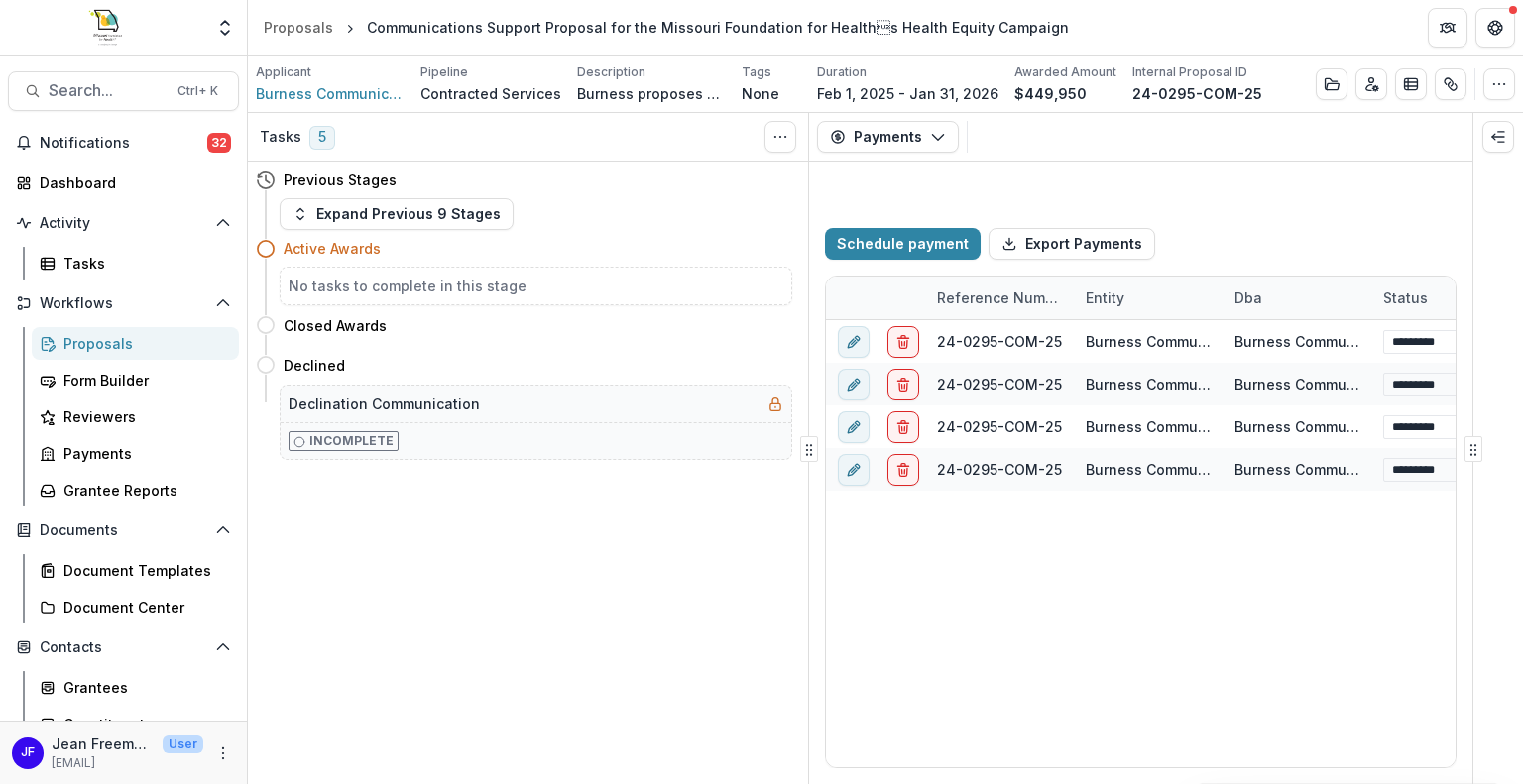 select on "****" 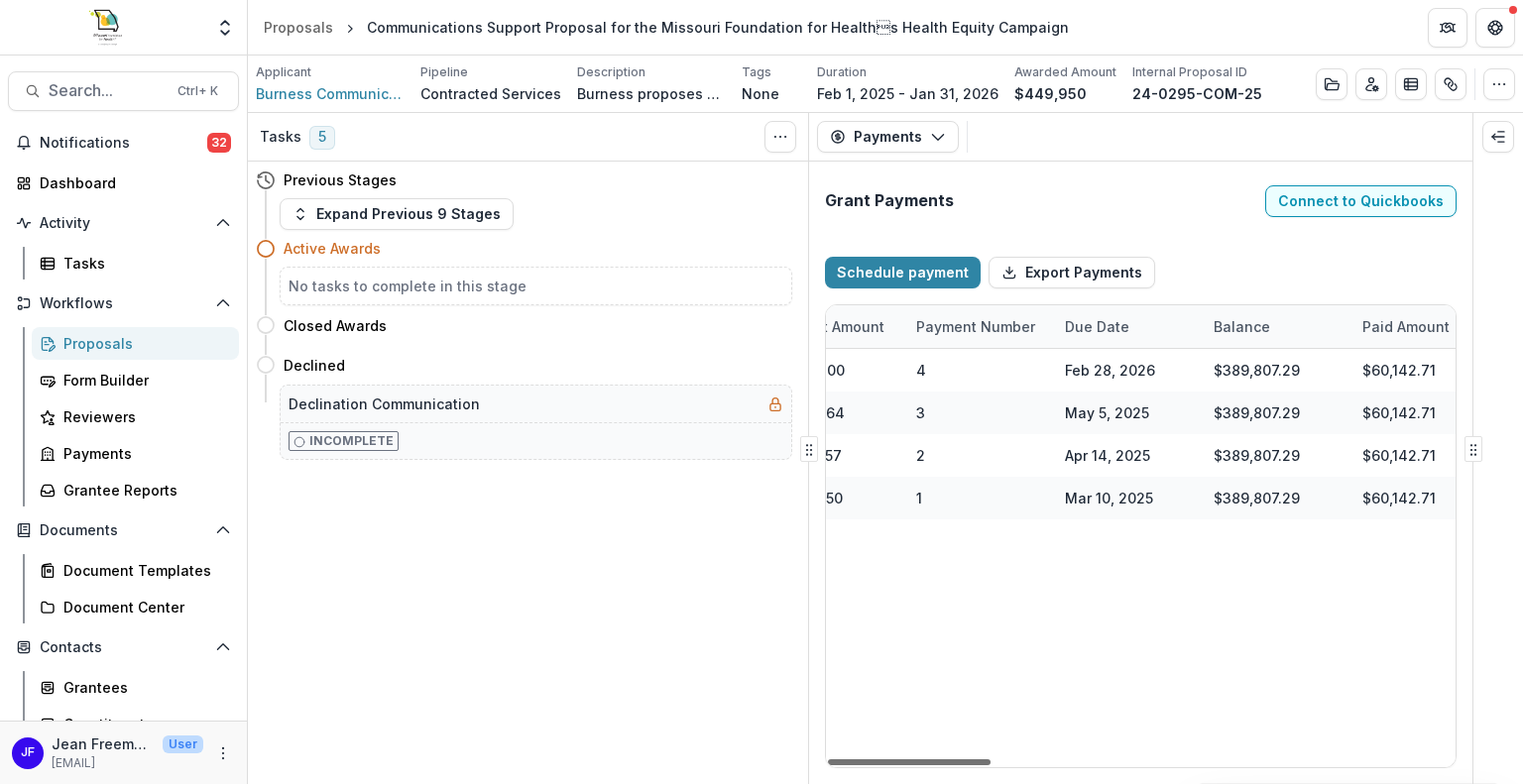 scroll, scrollTop: 0, scrollLeft: 758, axis: horizontal 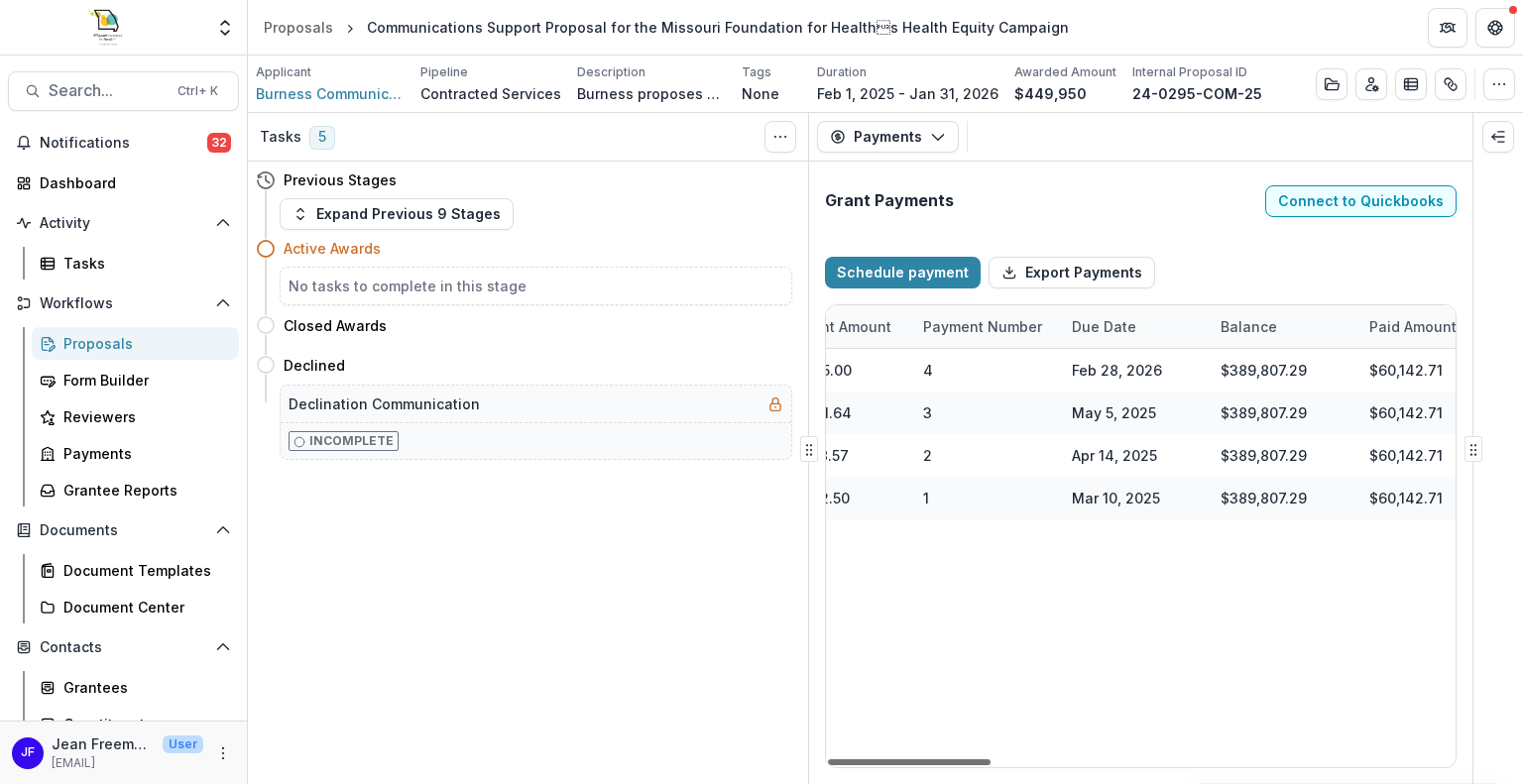 select on "****" 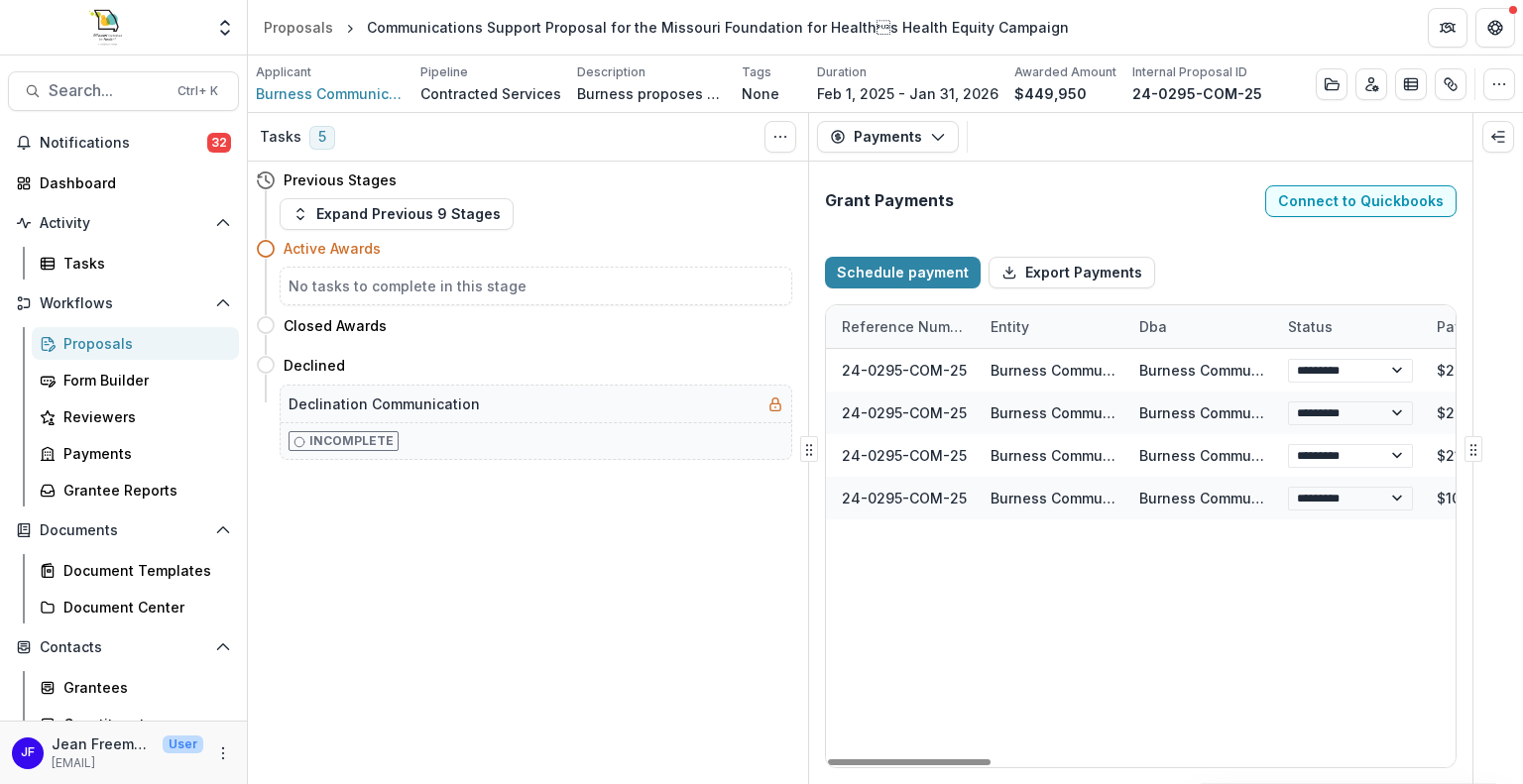 drag, startPoint x: 967, startPoint y: 763, endPoint x: 913, endPoint y: 731, distance: 62.76942 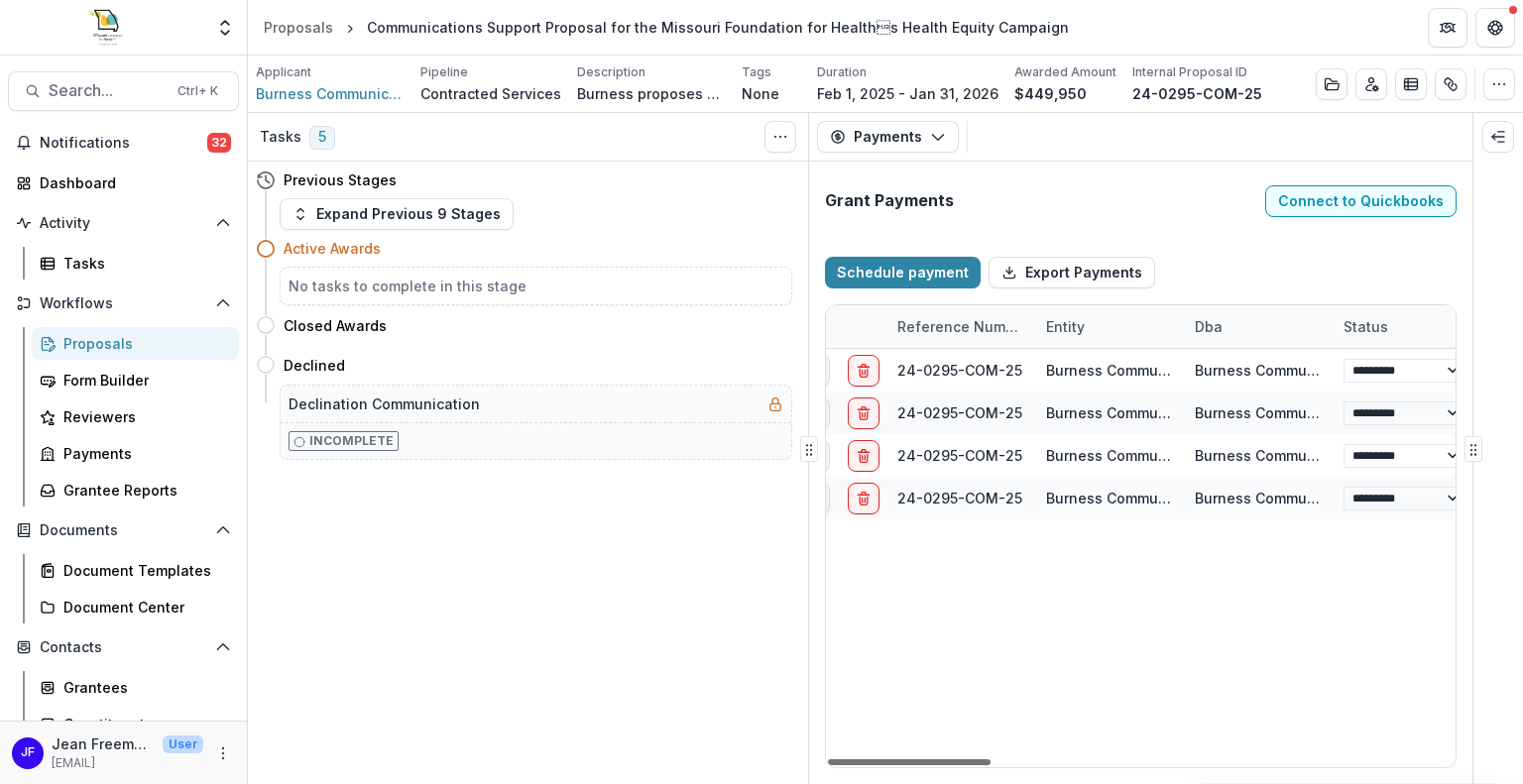 scroll, scrollTop: 0, scrollLeft: 0, axis: both 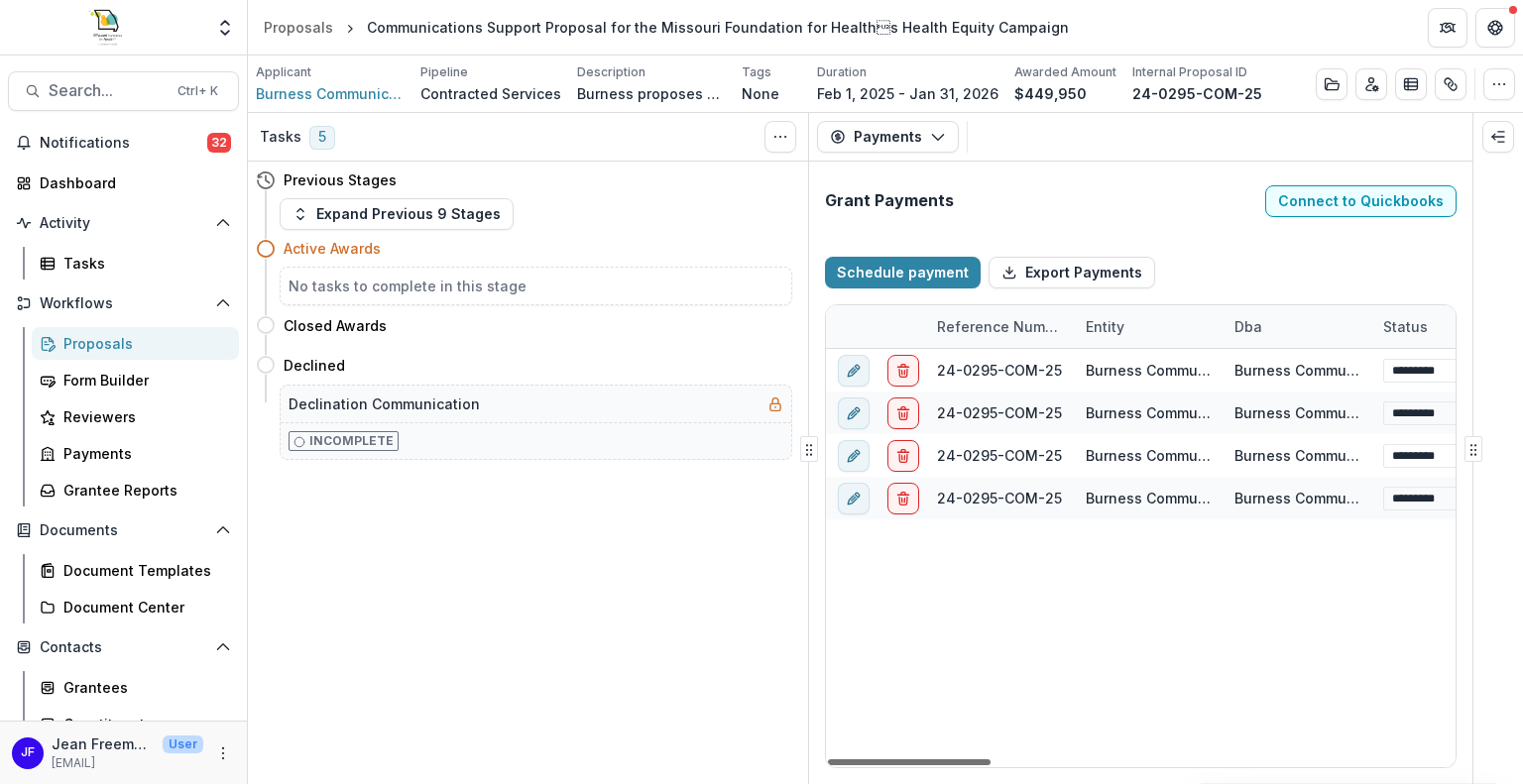 drag, startPoint x: 981, startPoint y: 760, endPoint x: 918, endPoint y: 749, distance: 63.953108 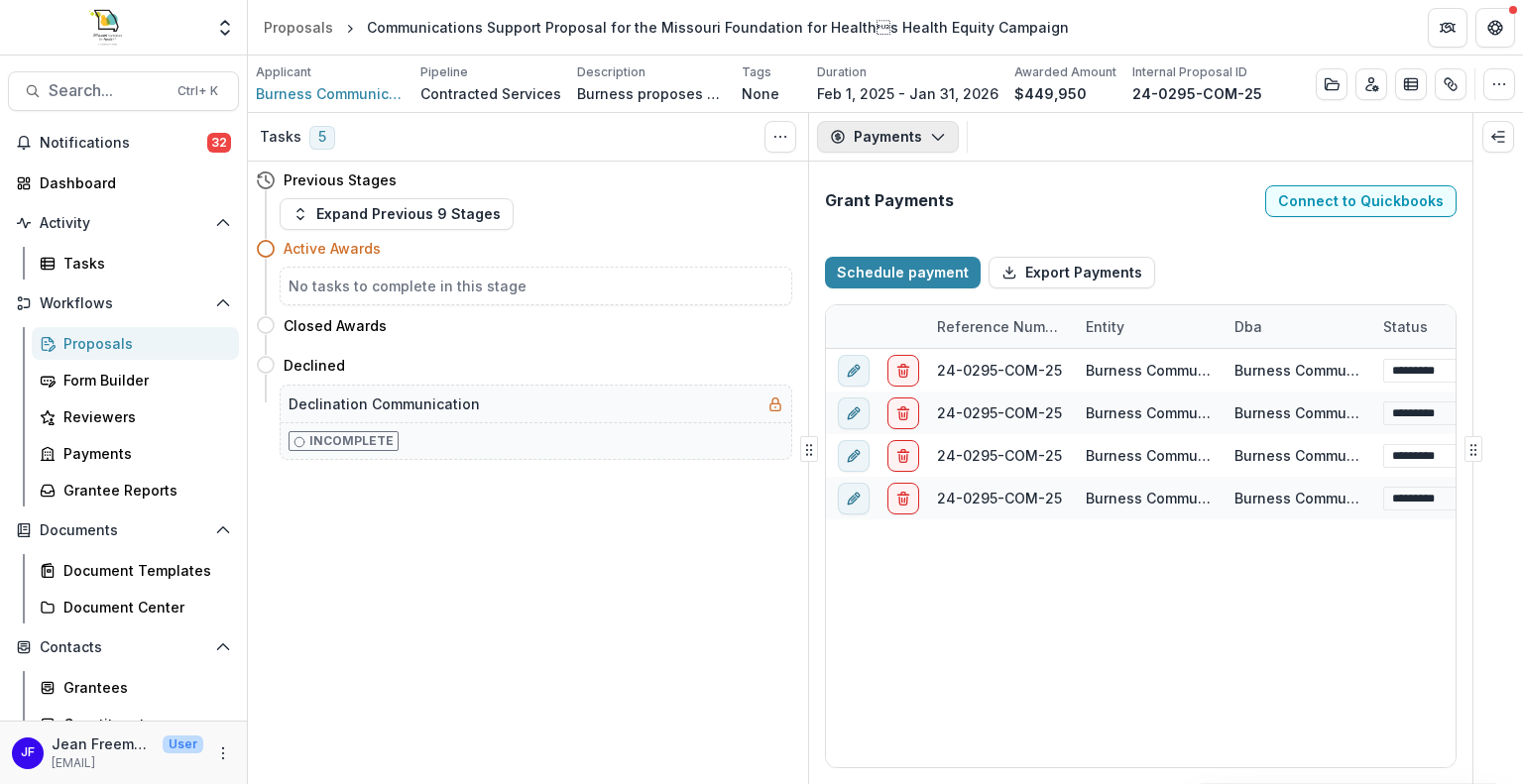 click on "Payments" at bounding box center [887, 137] 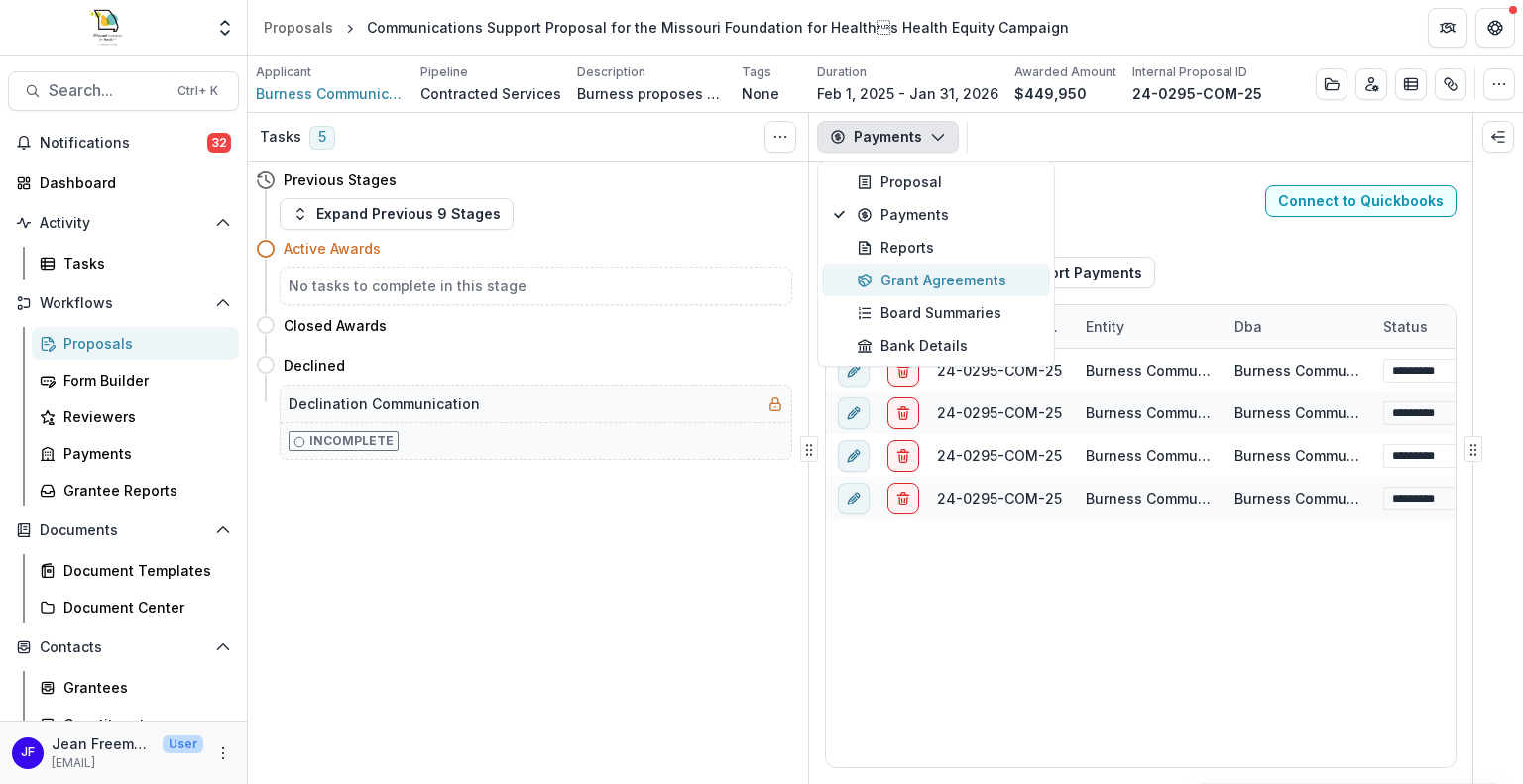 click on "Grant Agreements" at bounding box center (947, 280) 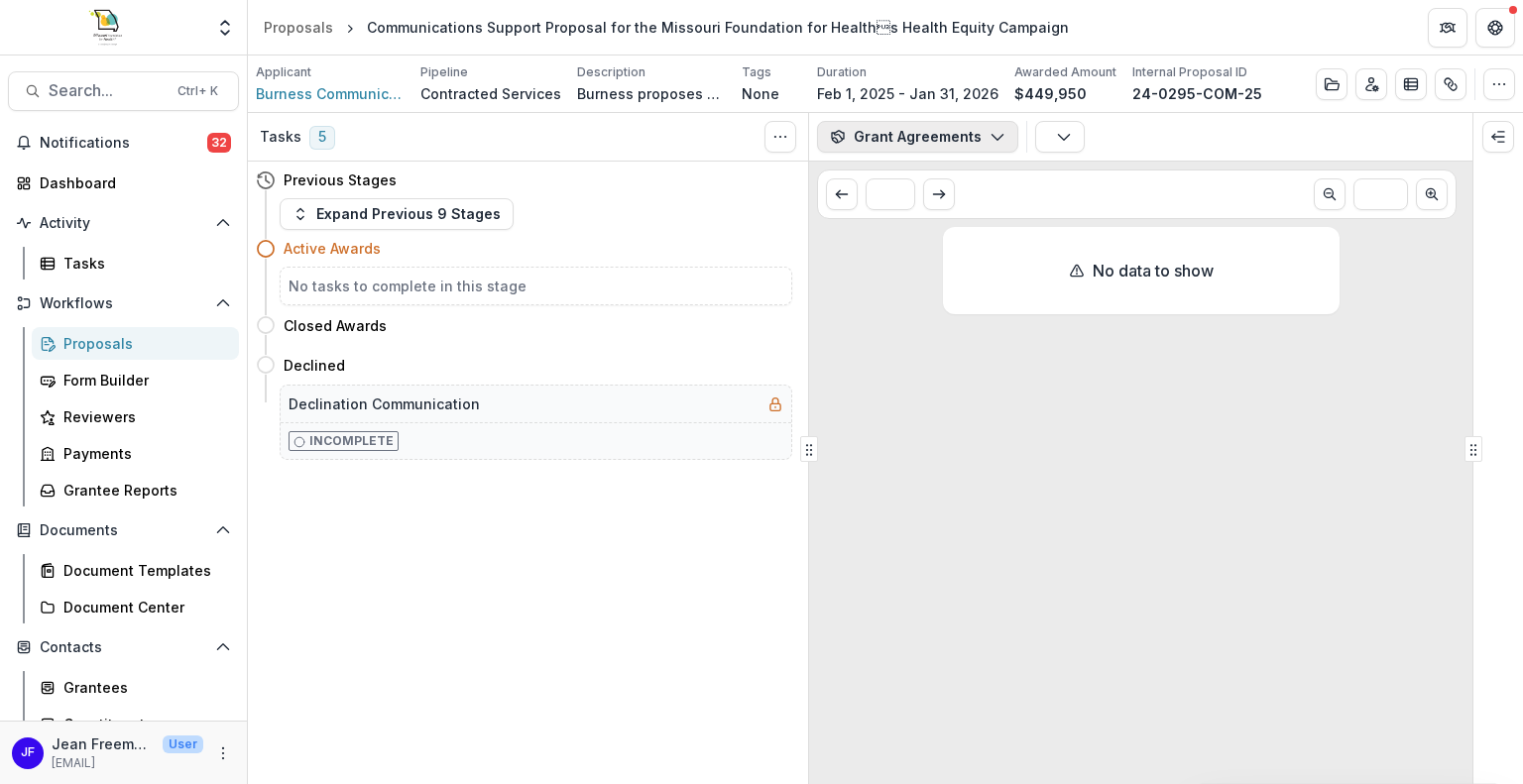 click on "Grant Agreements" at bounding box center (917, 137) 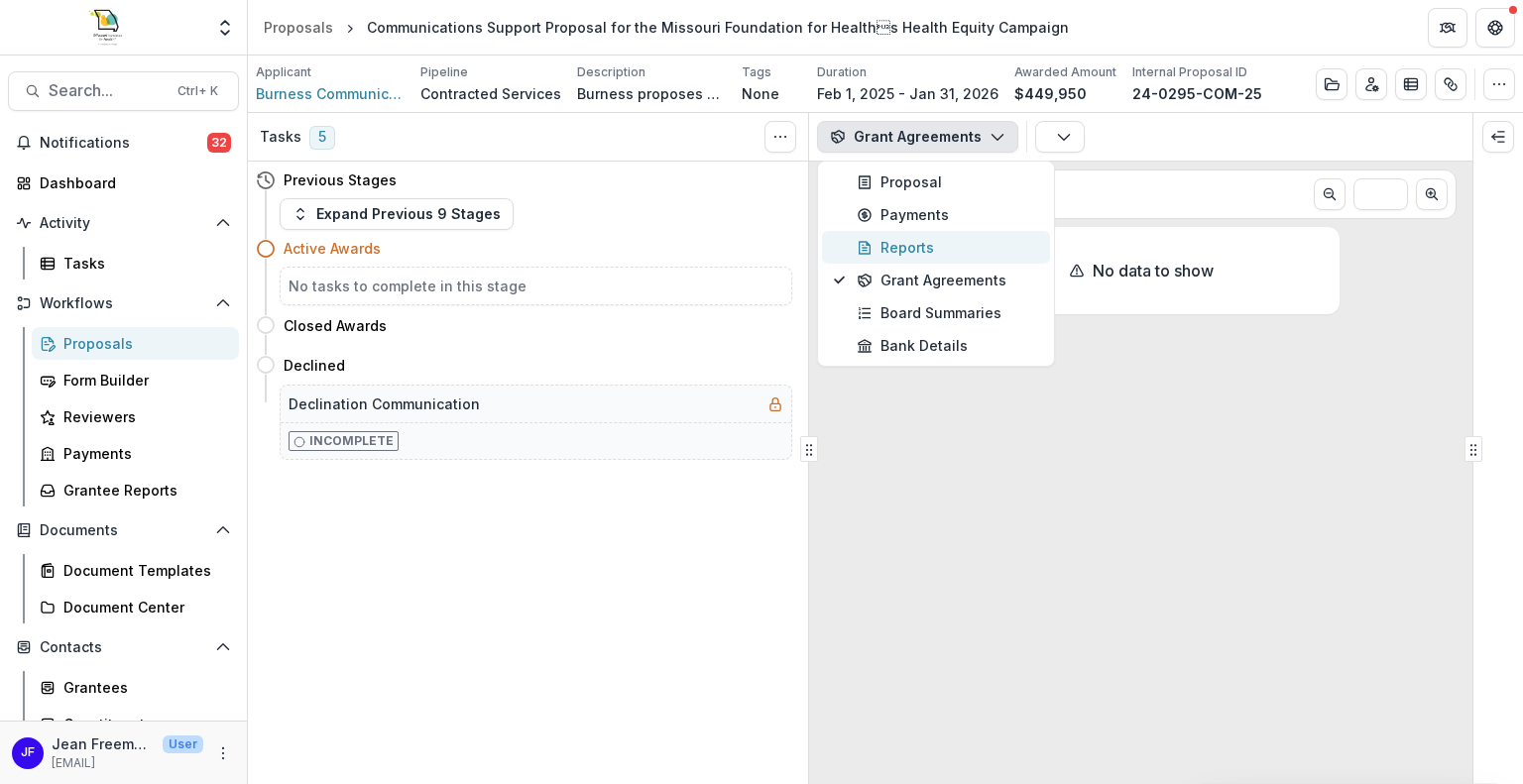 click on "Reports" at bounding box center (947, 247) 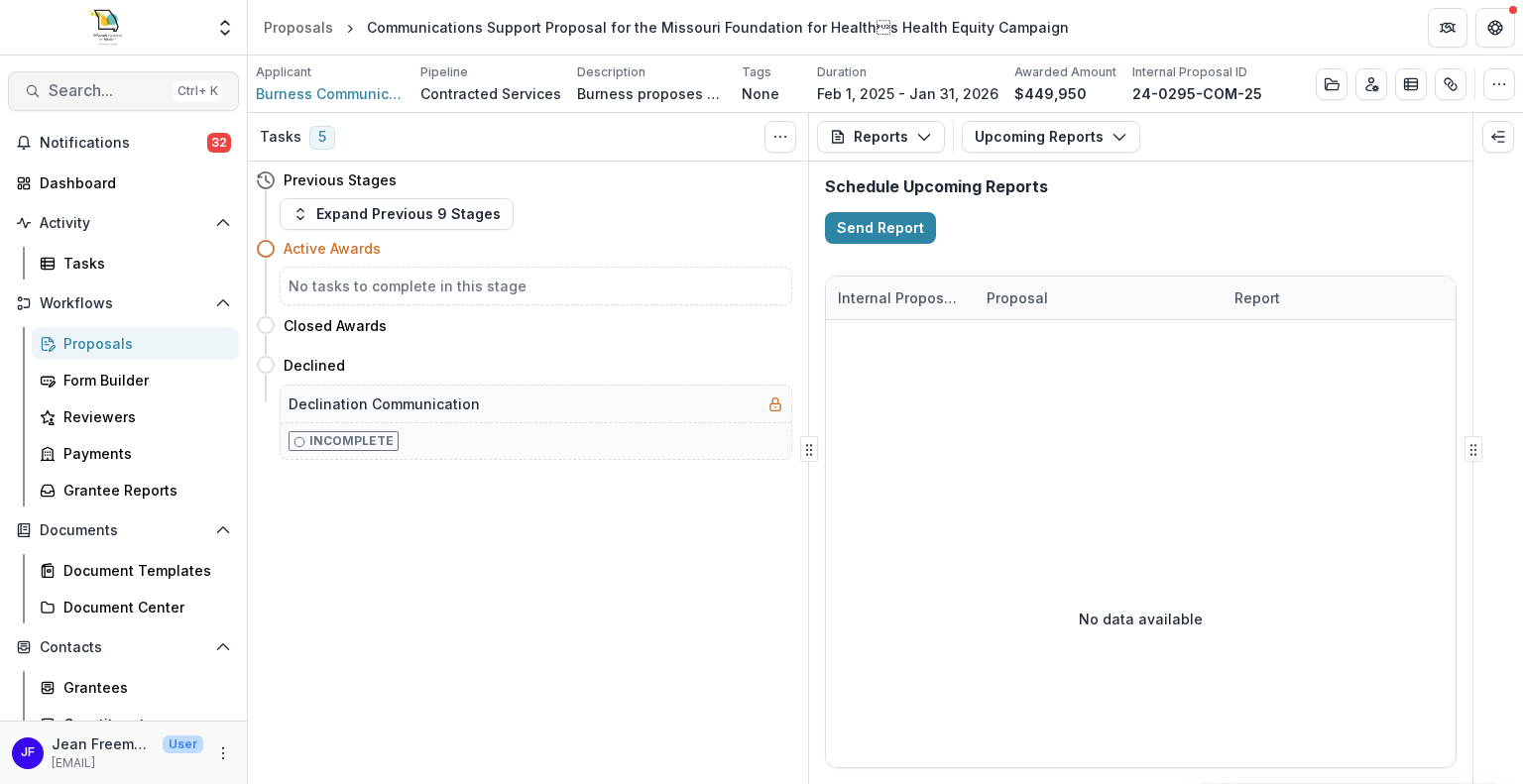 click on "Search..." at bounding box center (107, 90) 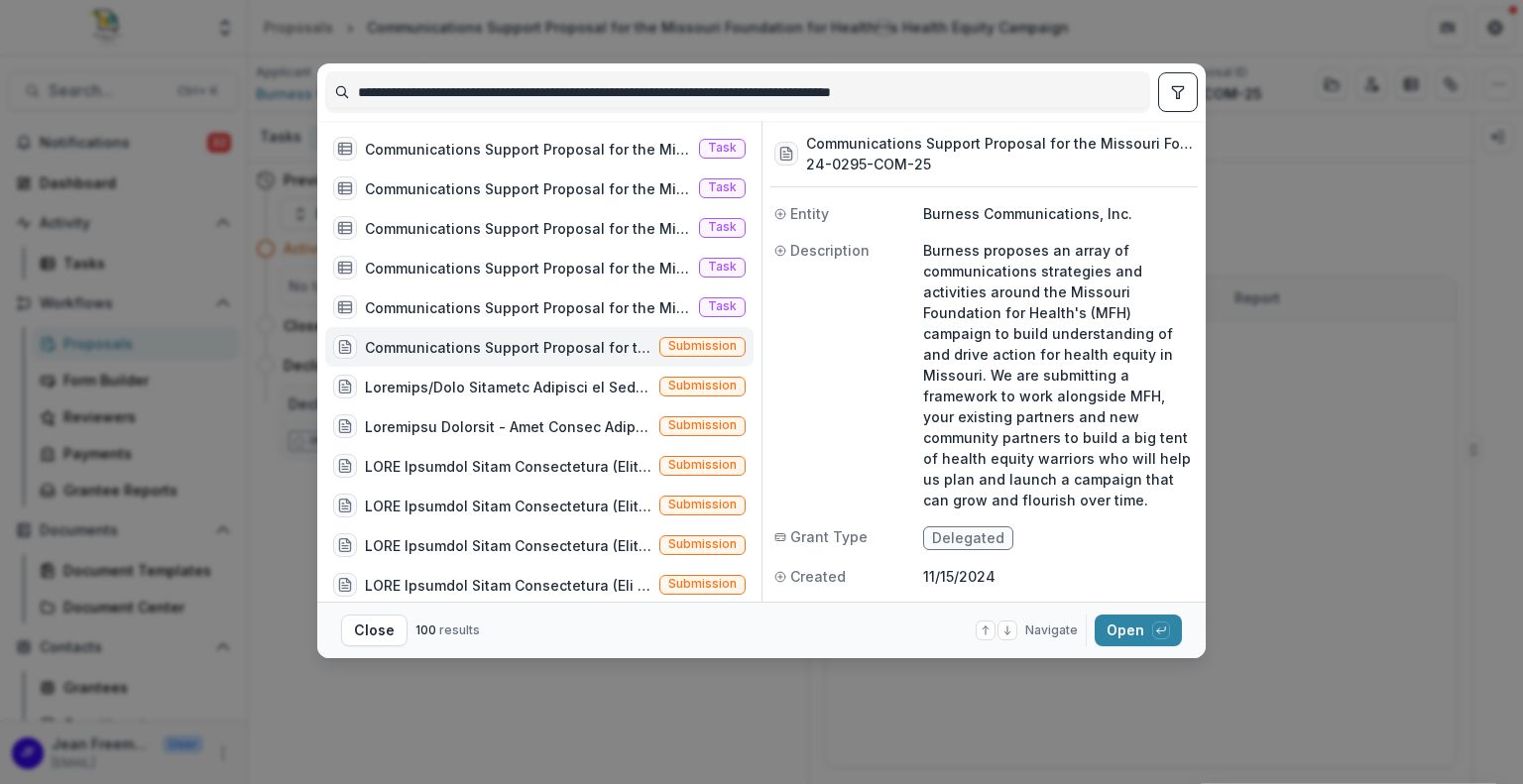 click on "**********" at bounding box center [738, 92] 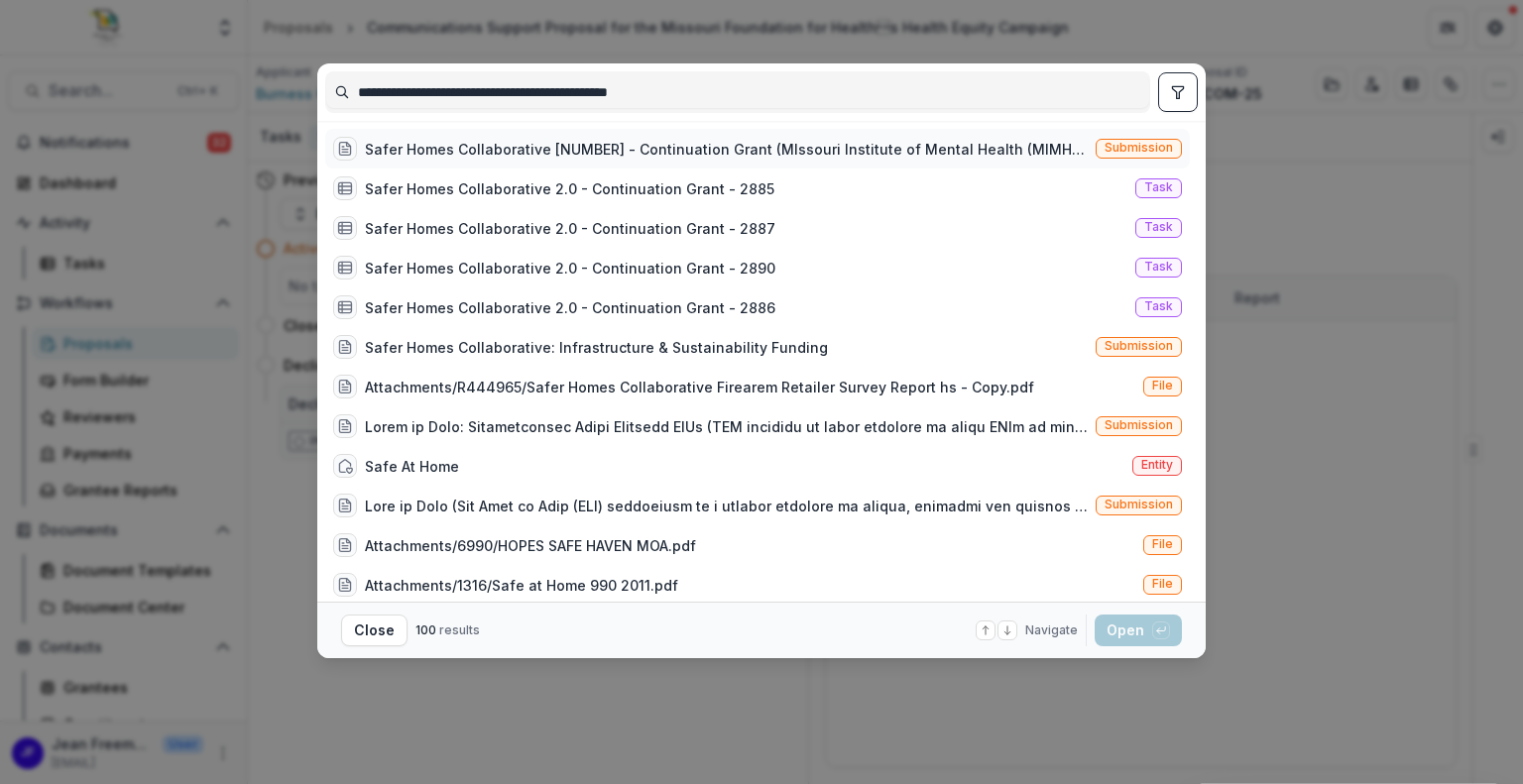 type on "**********" 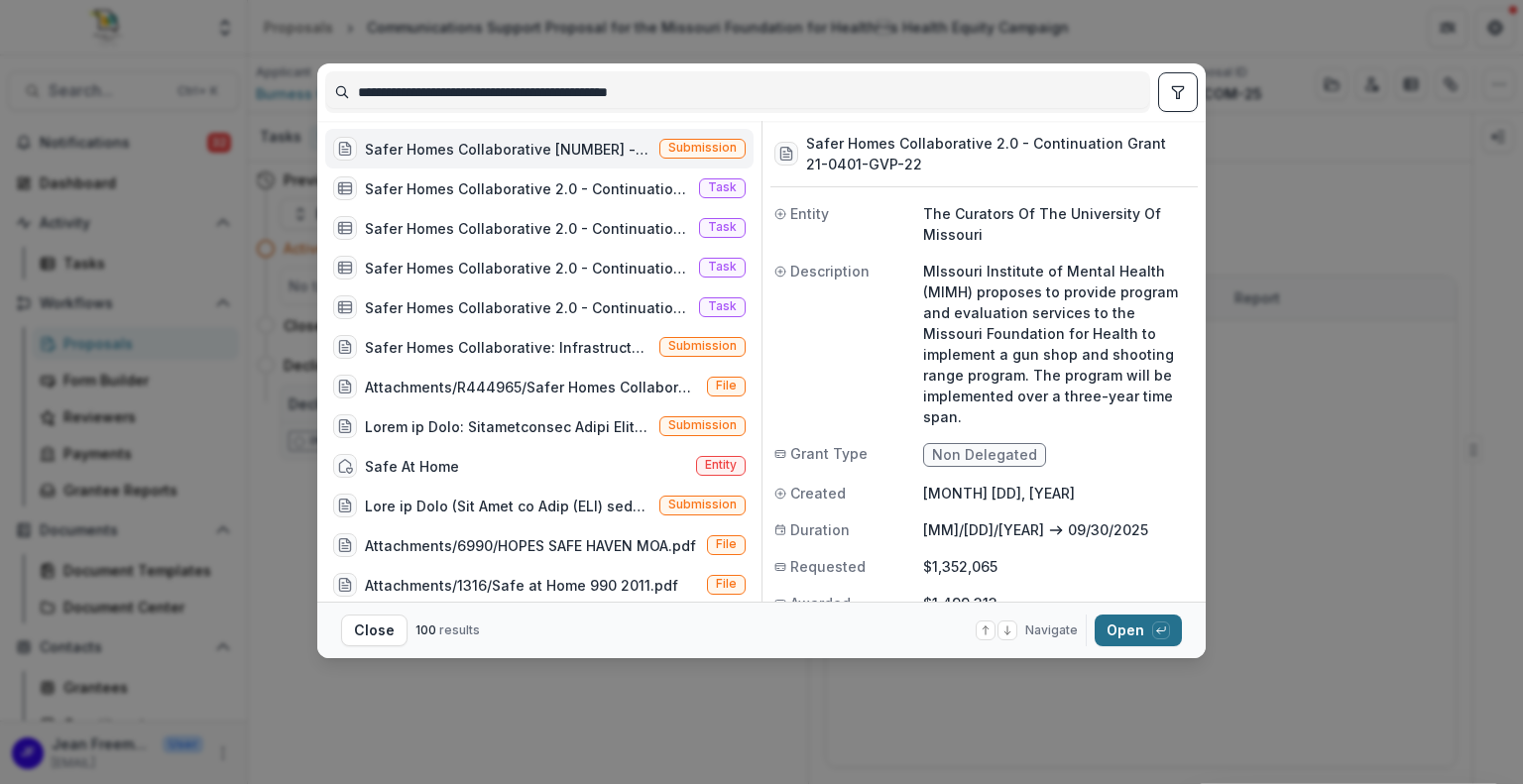 click on "Open with enter key" at bounding box center (1138, 630) 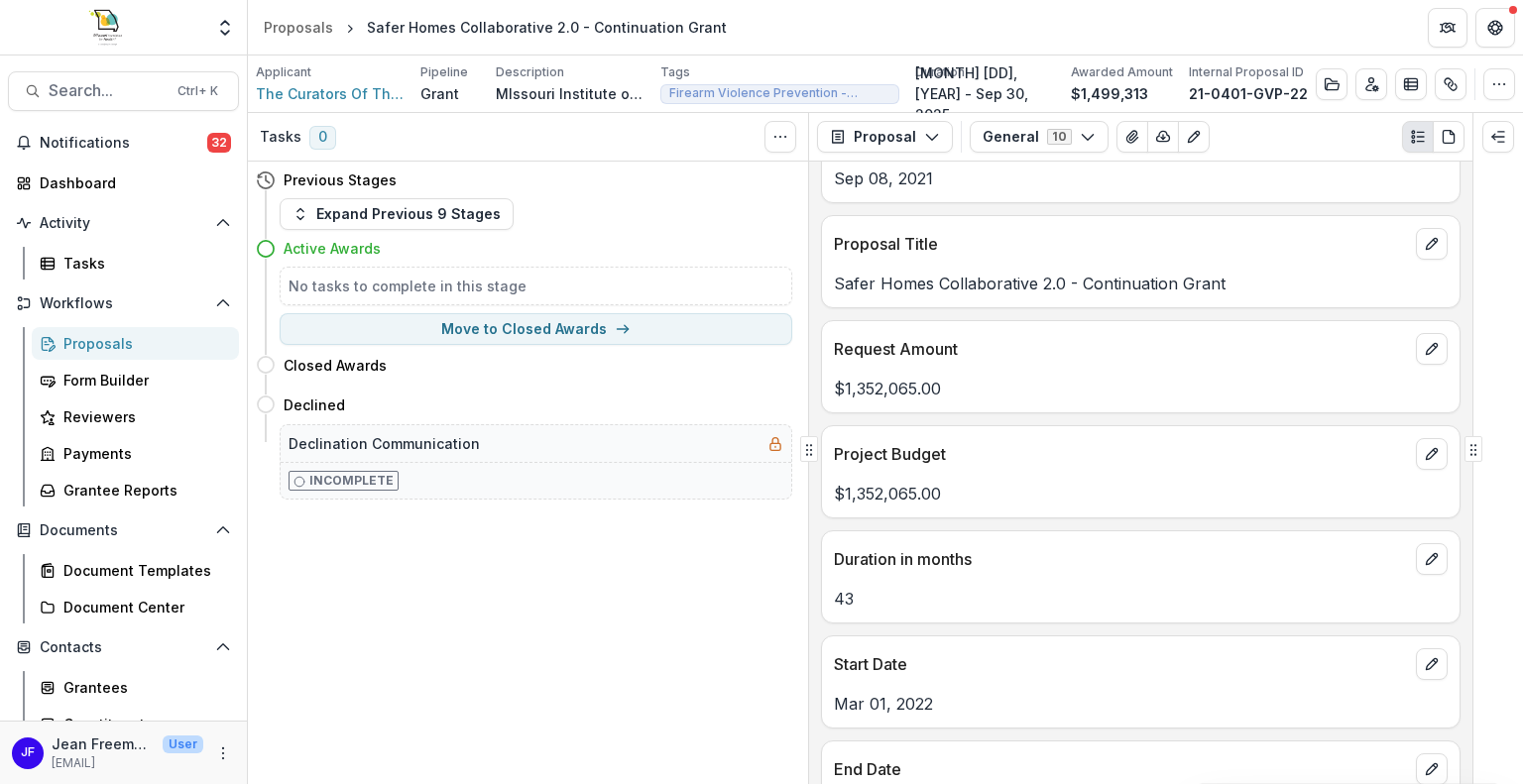 scroll, scrollTop: 0, scrollLeft: 0, axis: both 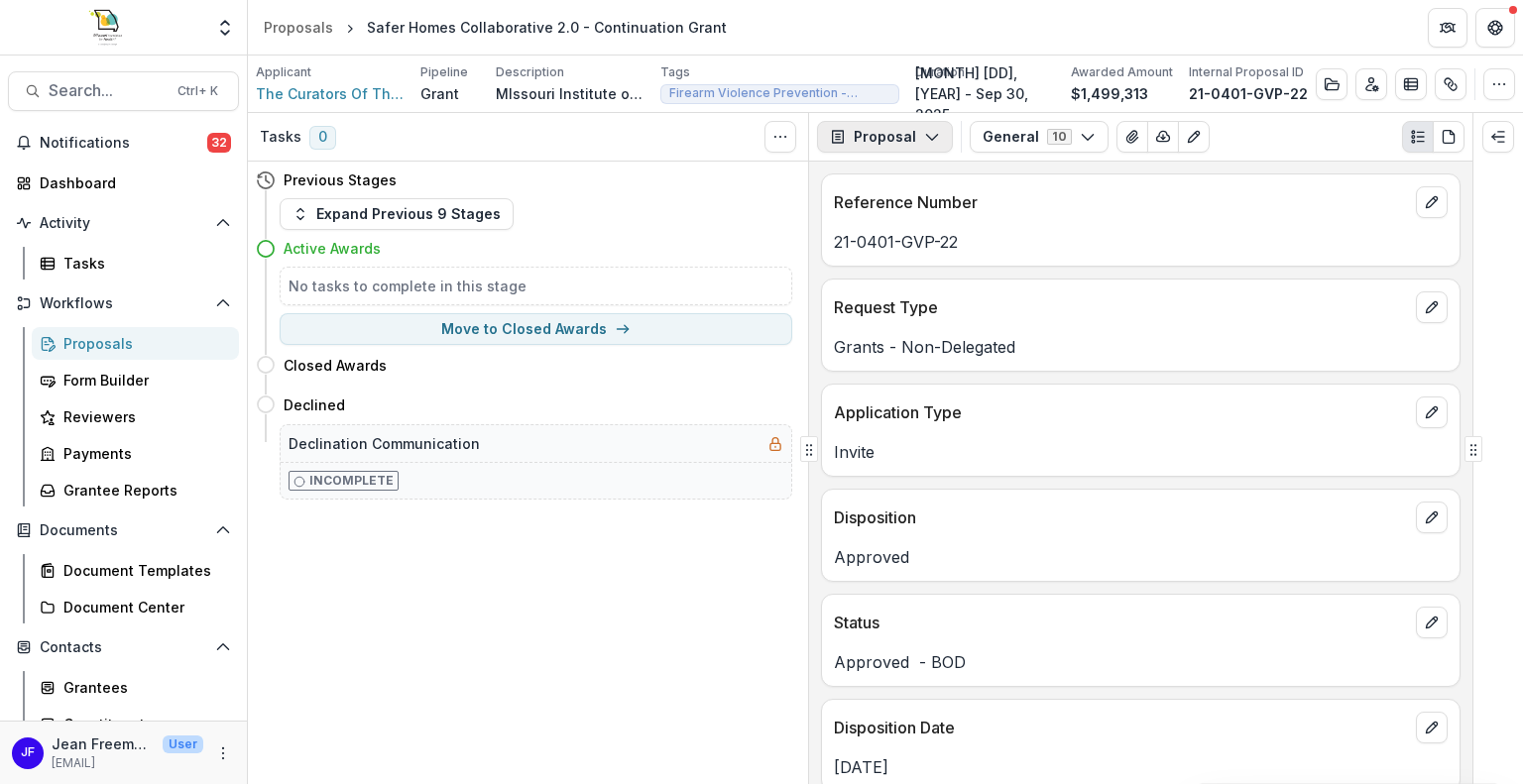 click on "Proposal" at bounding box center (884, 137) 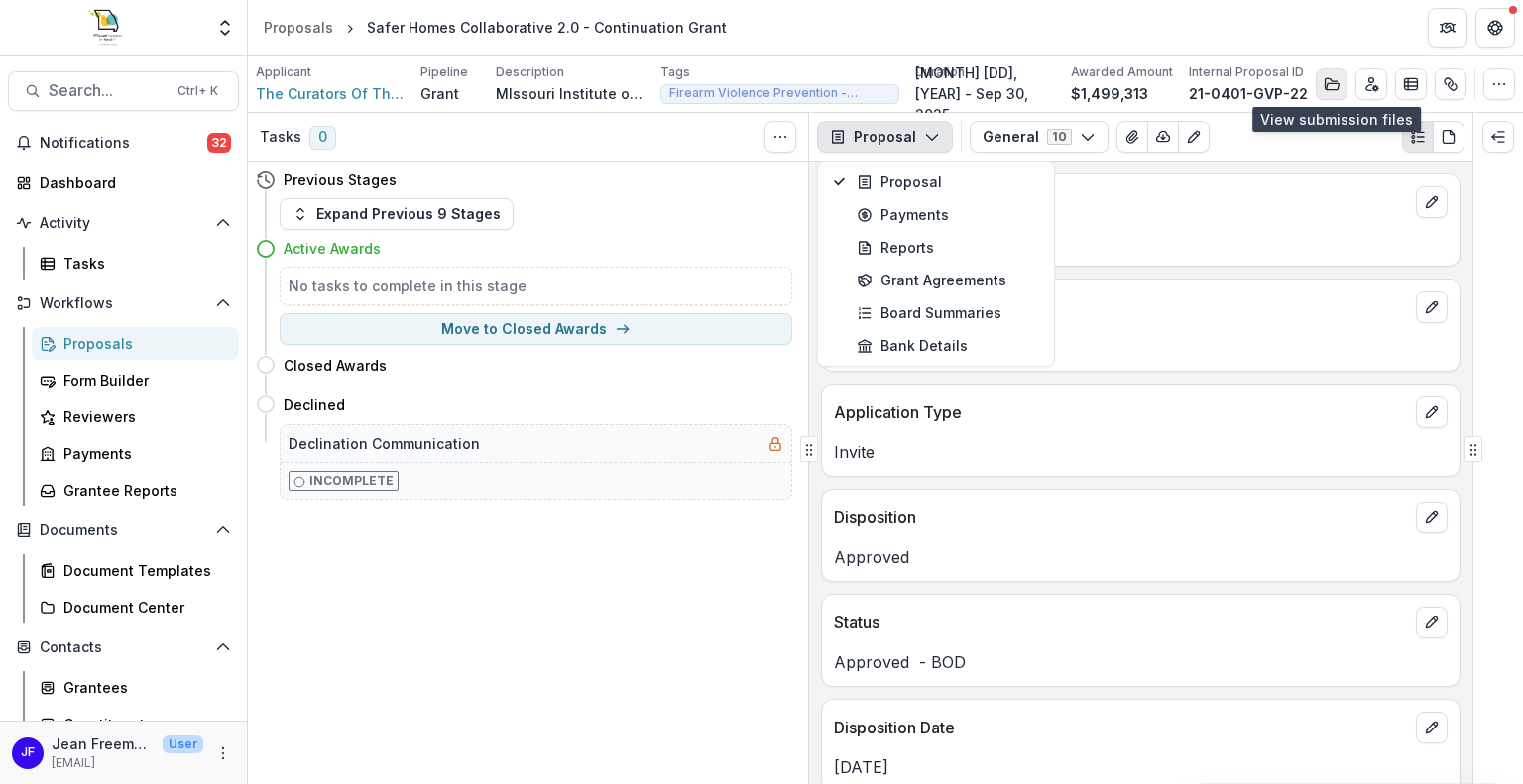 click 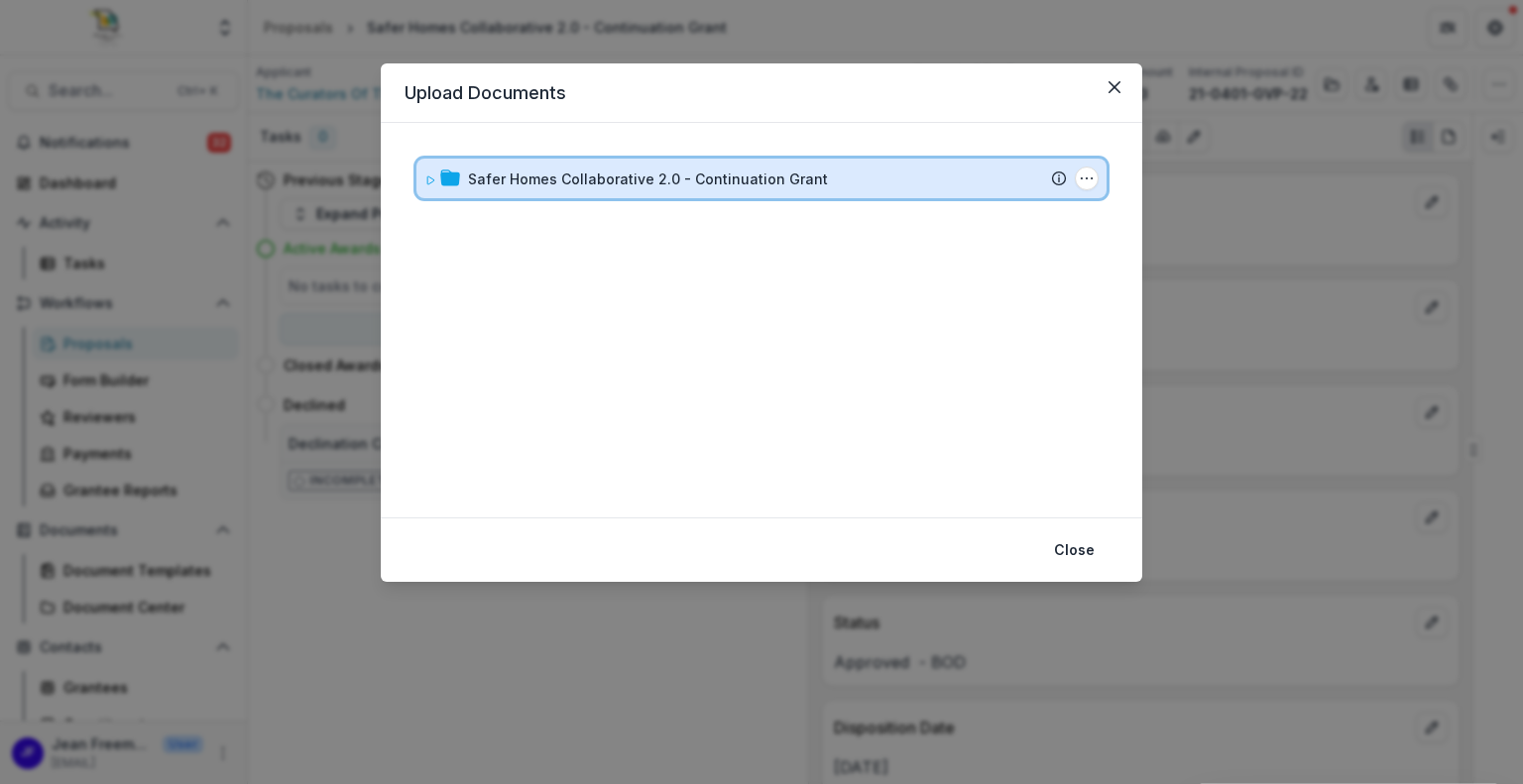 click at bounding box center [430, 178] 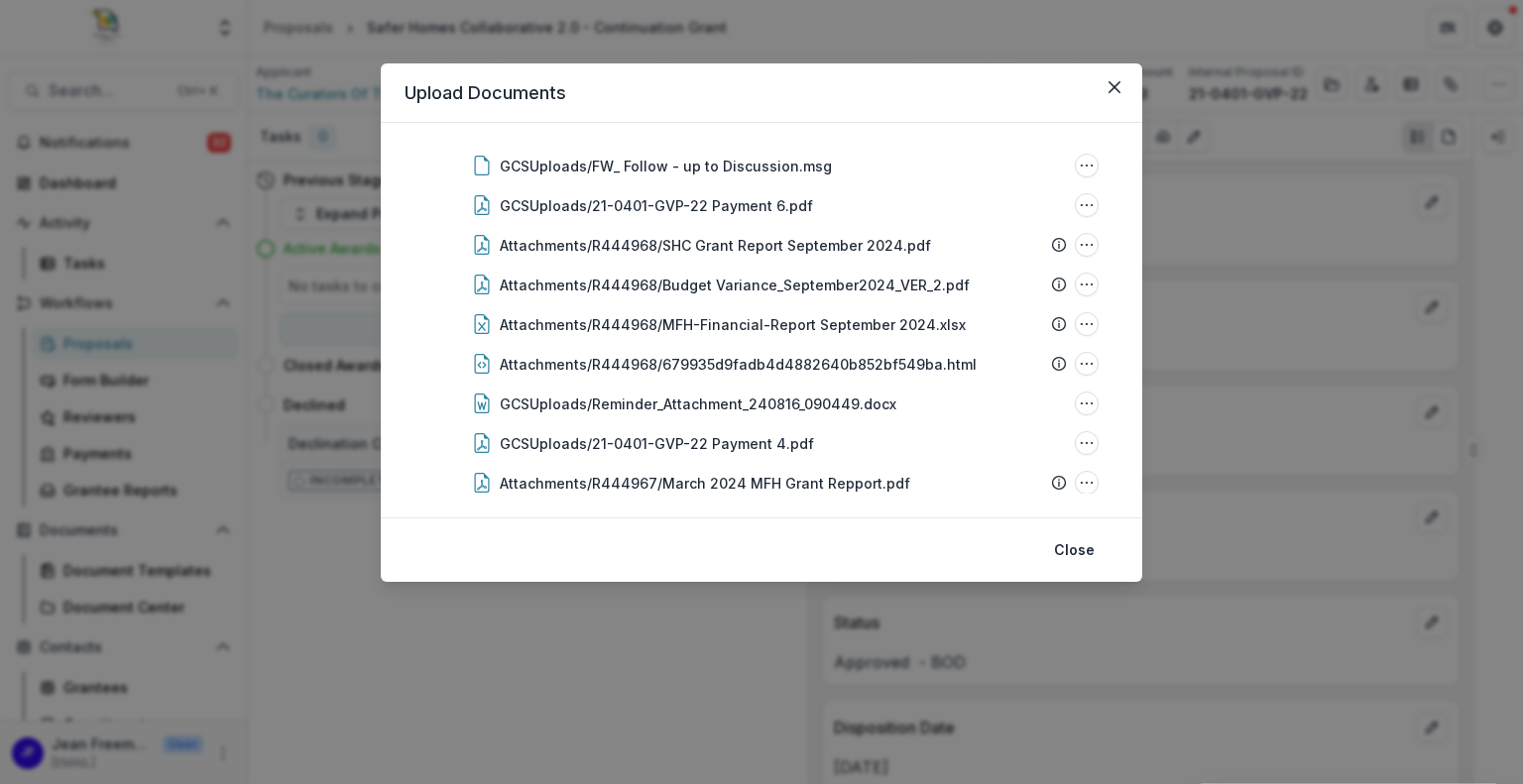 scroll, scrollTop: 0, scrollLeft: 0, axis: both 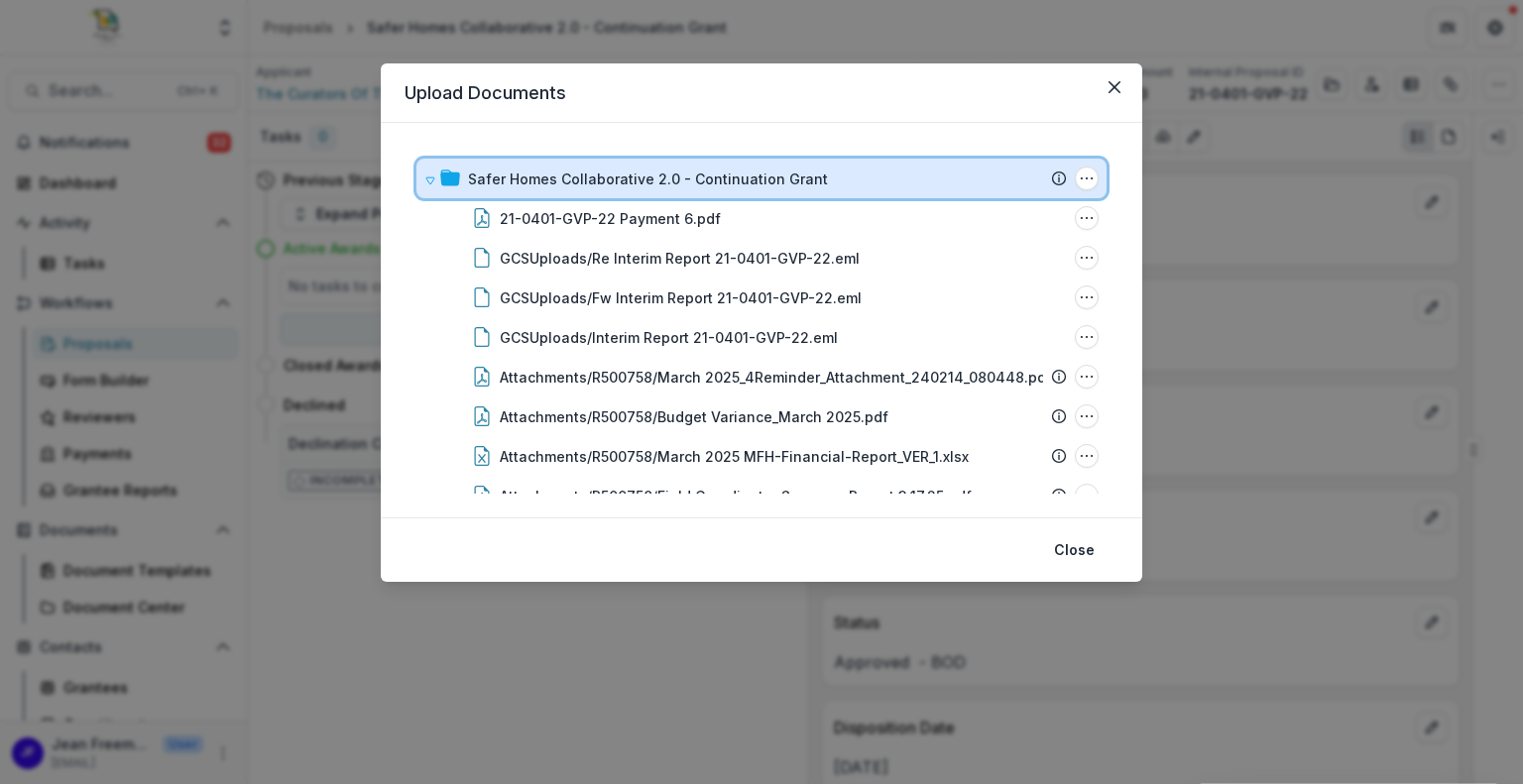 click 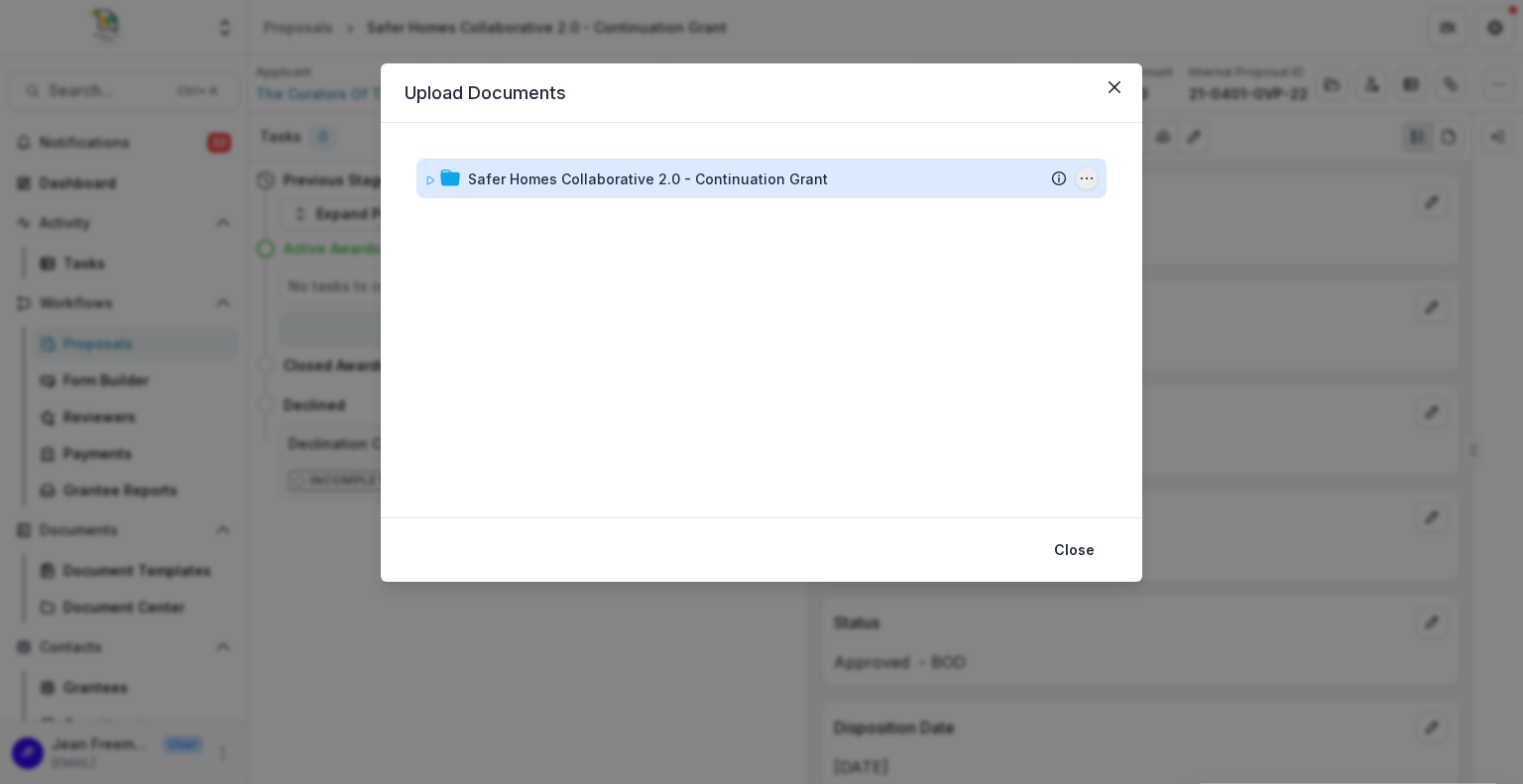 click 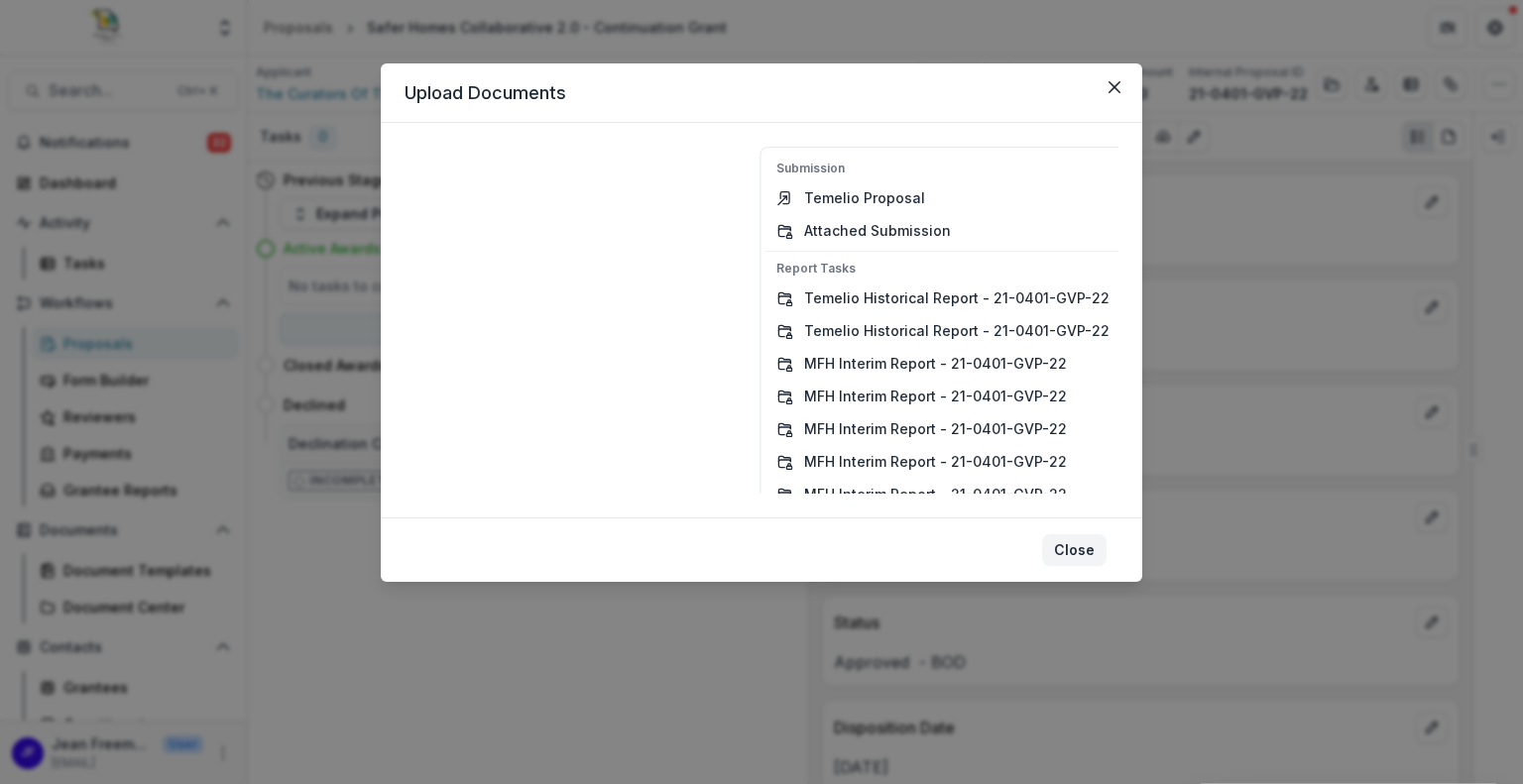 click on "Close" at bounding box center [1074, 550] 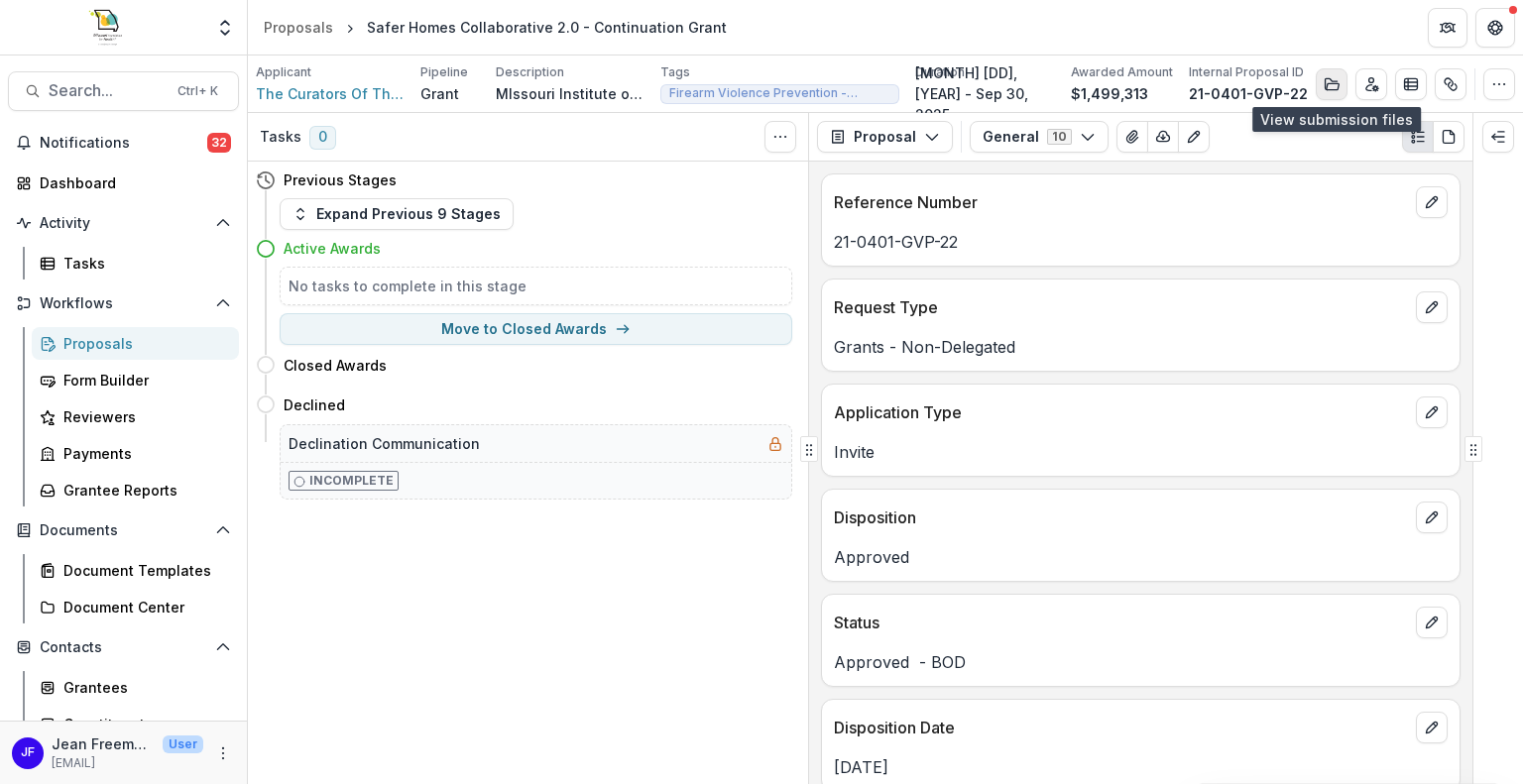 click 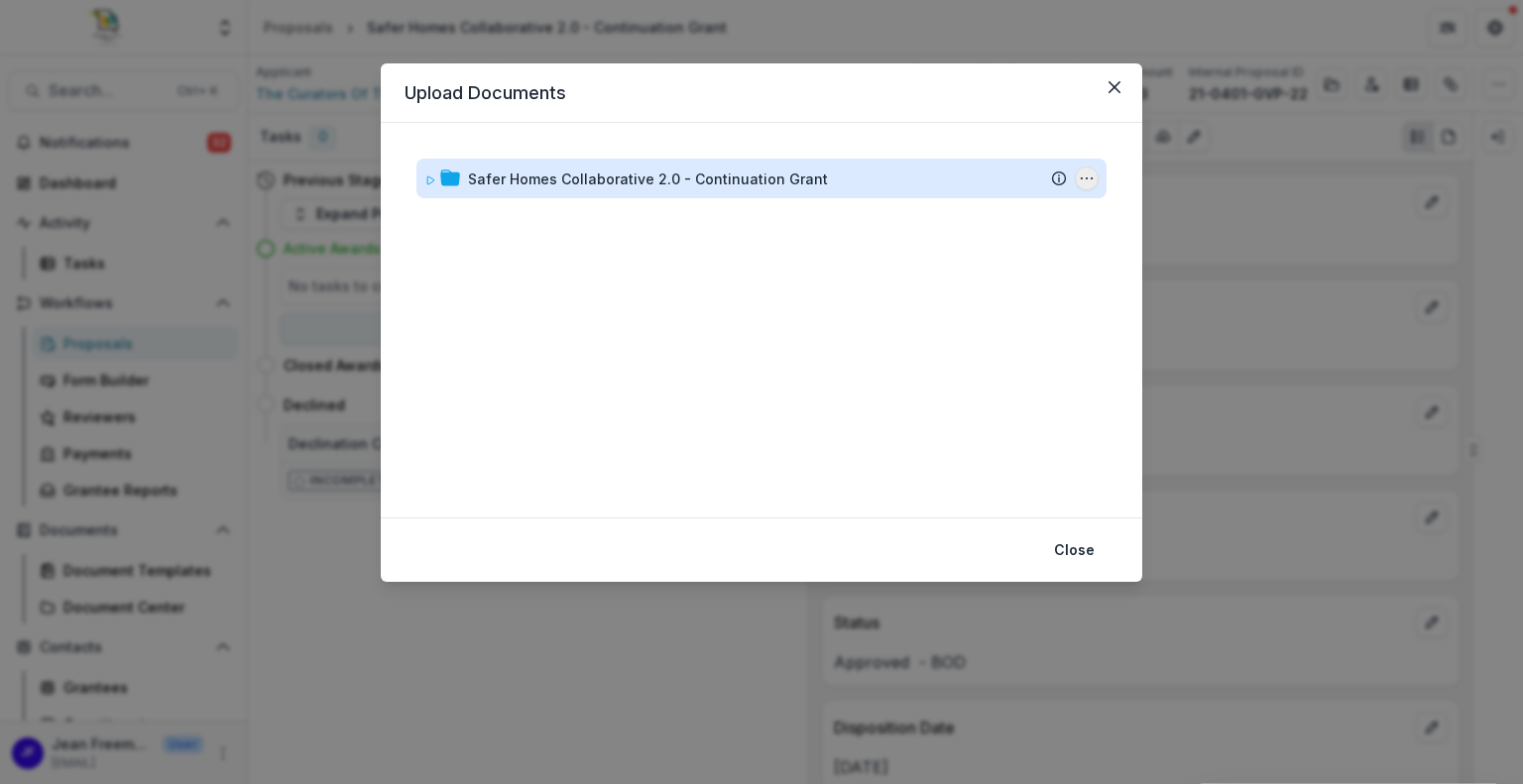 click 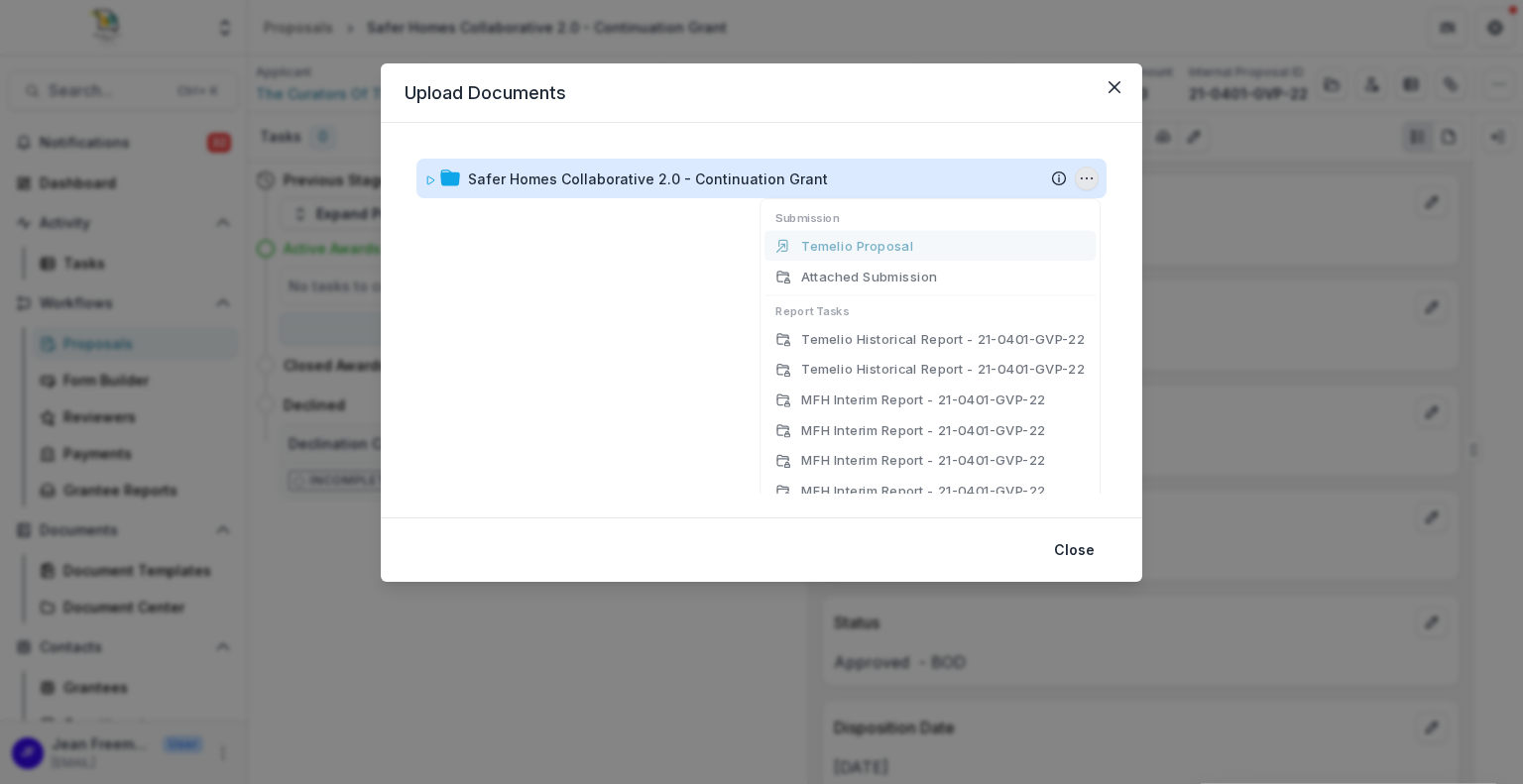 scroll, scrollTop: 52, scrollLeft: 0, axis: vertical 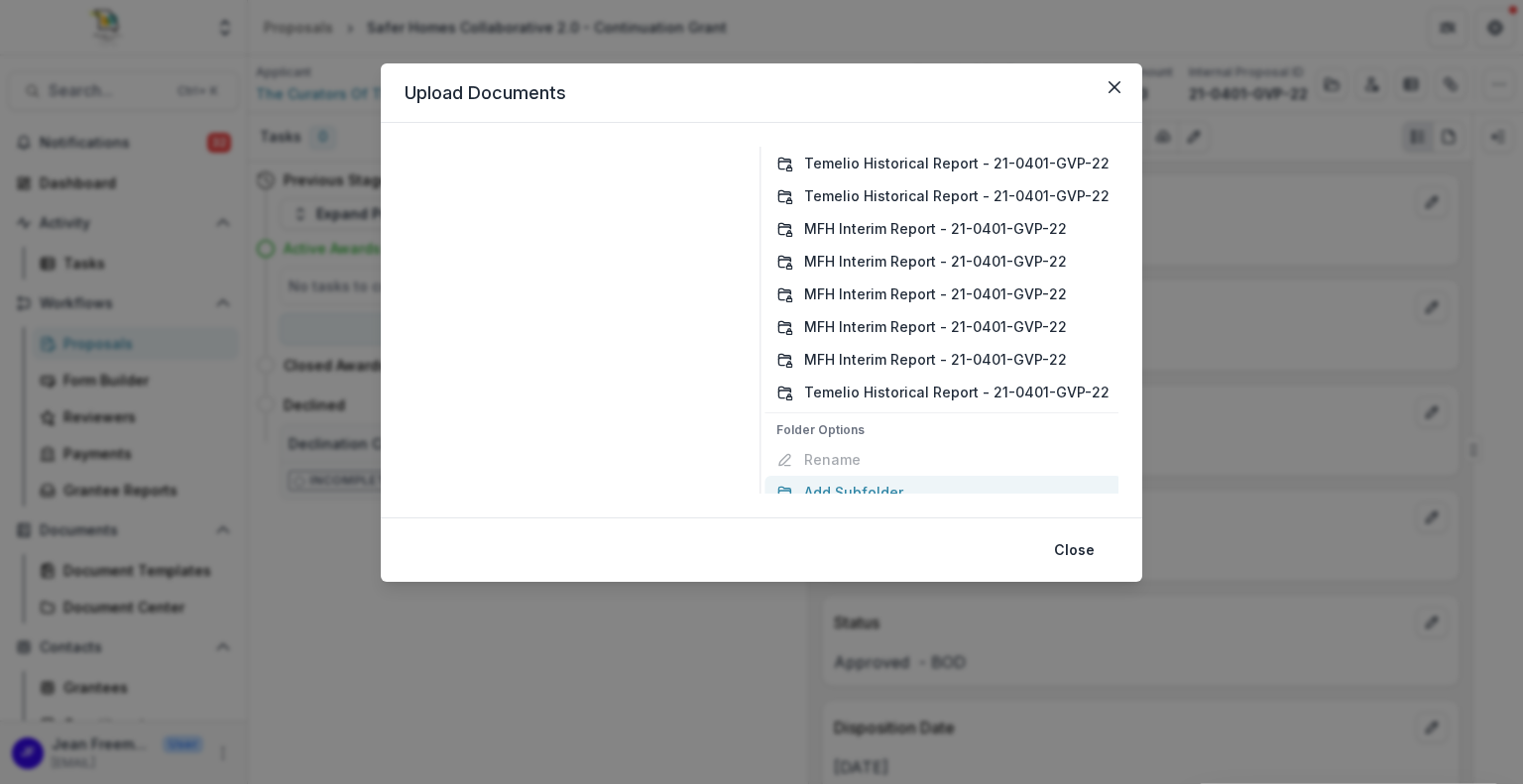 click on "Add Subfolder" at bounding box center [943, 492] 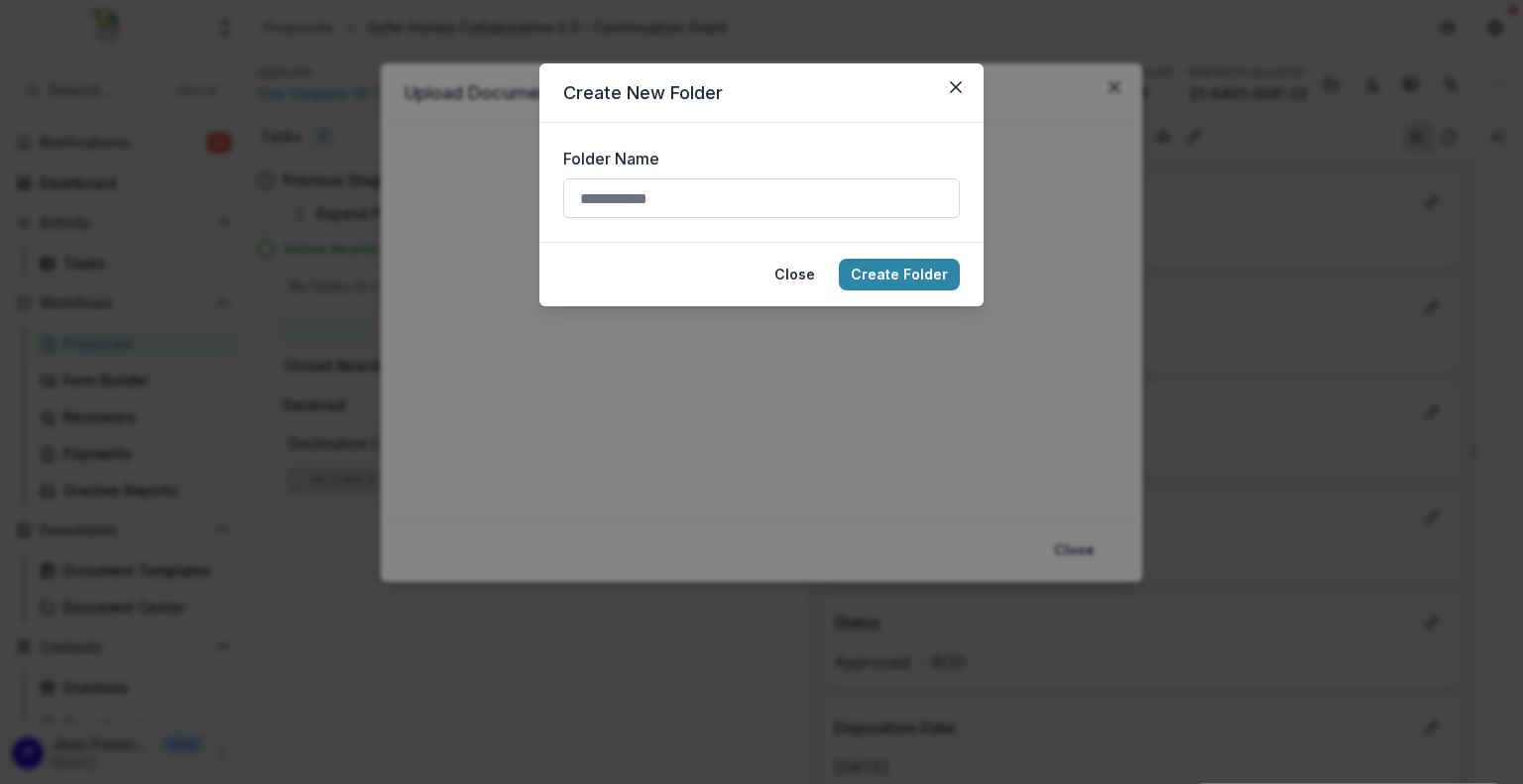 click on "Folder Name" at bounding box center (762, 198) 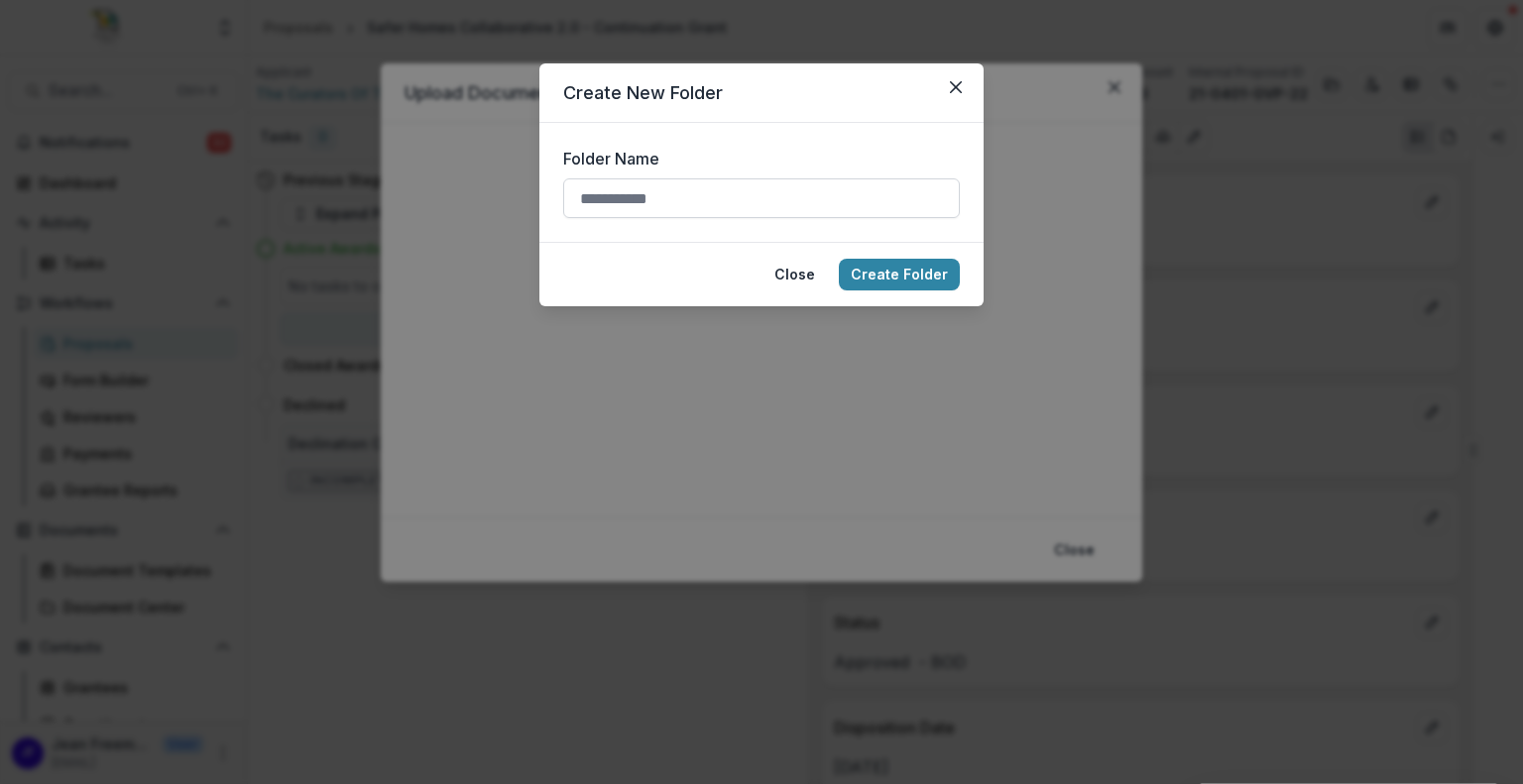 paste on "**********" 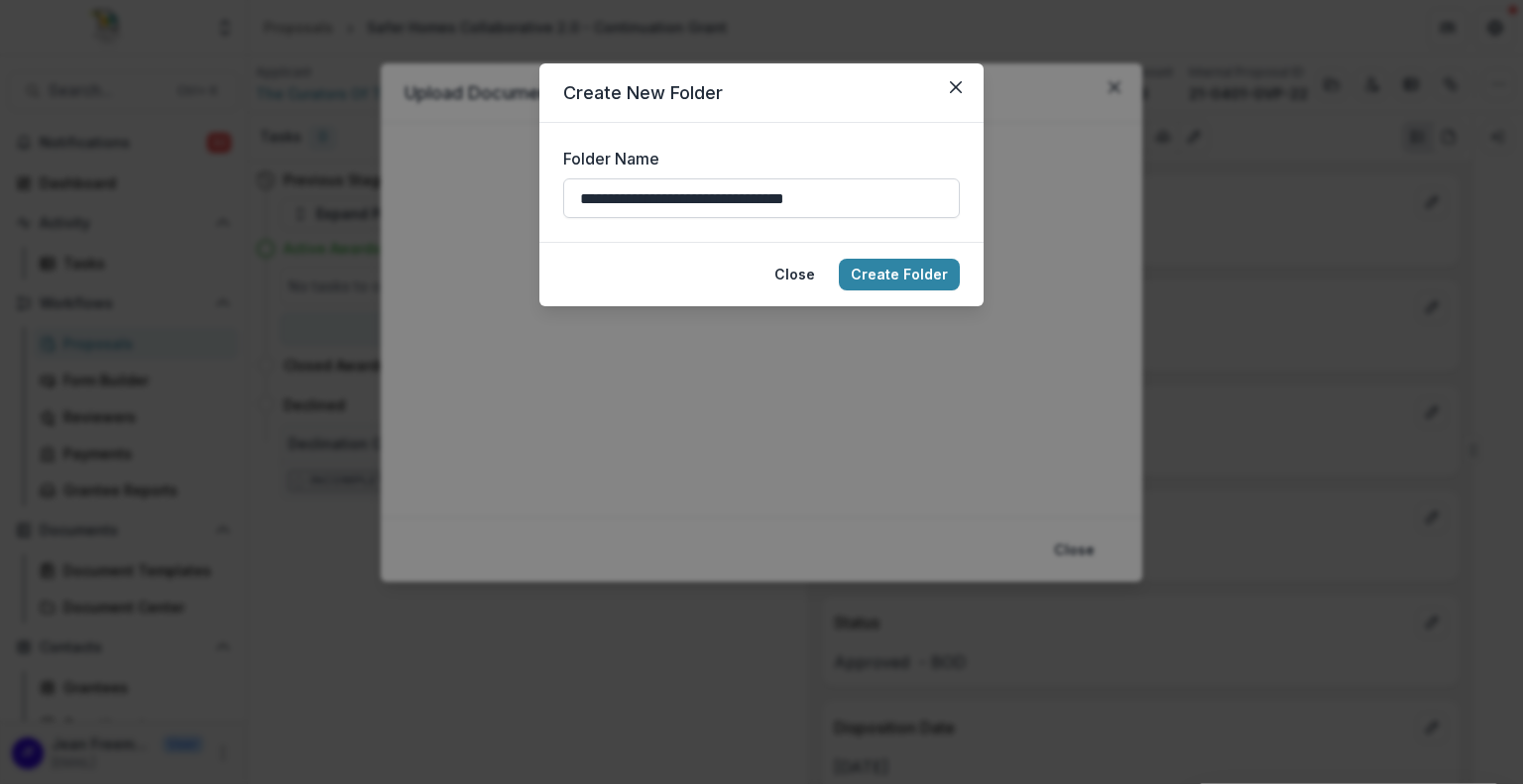 click on "**********" at bounding box center (762, 198) 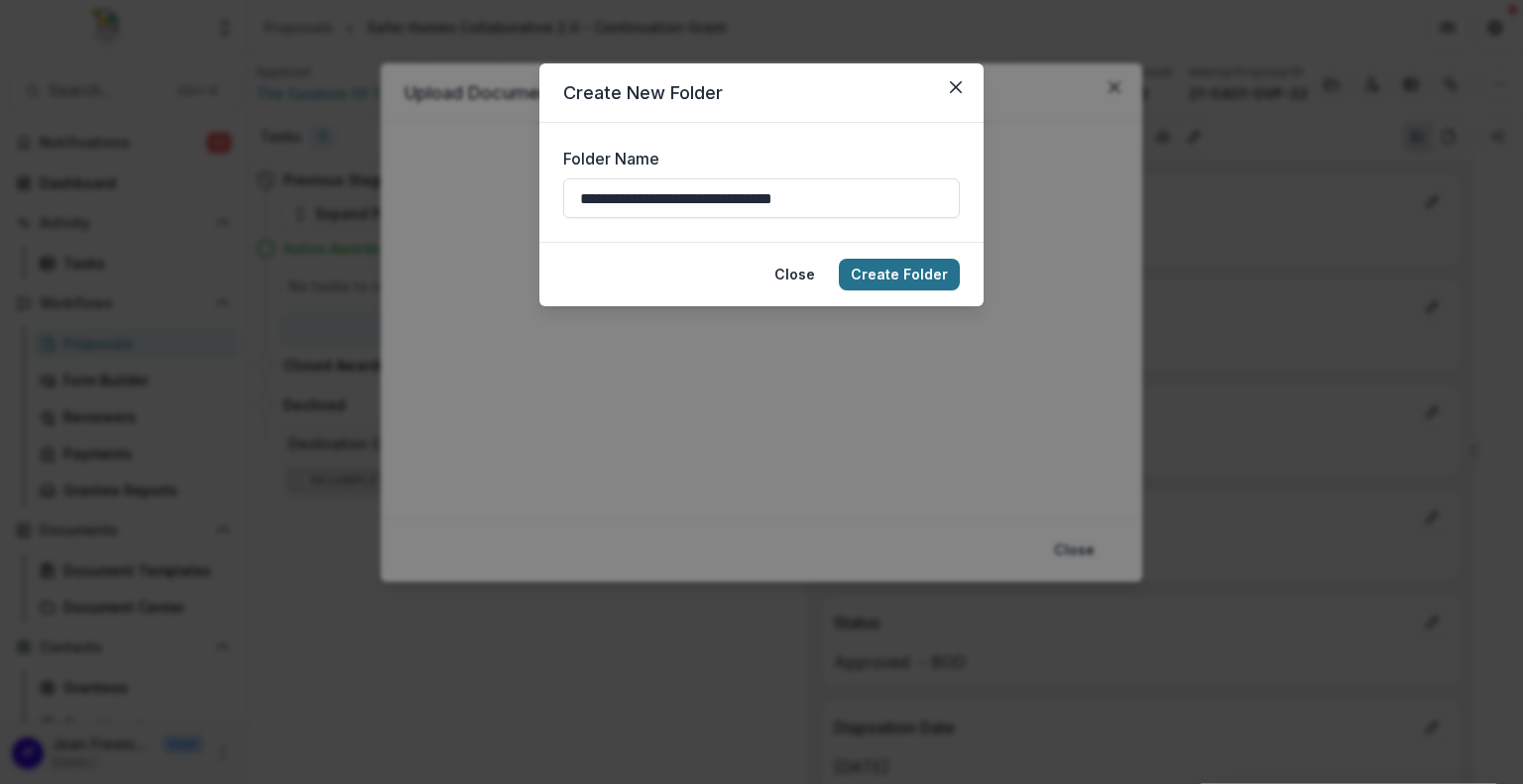 type on "**********" 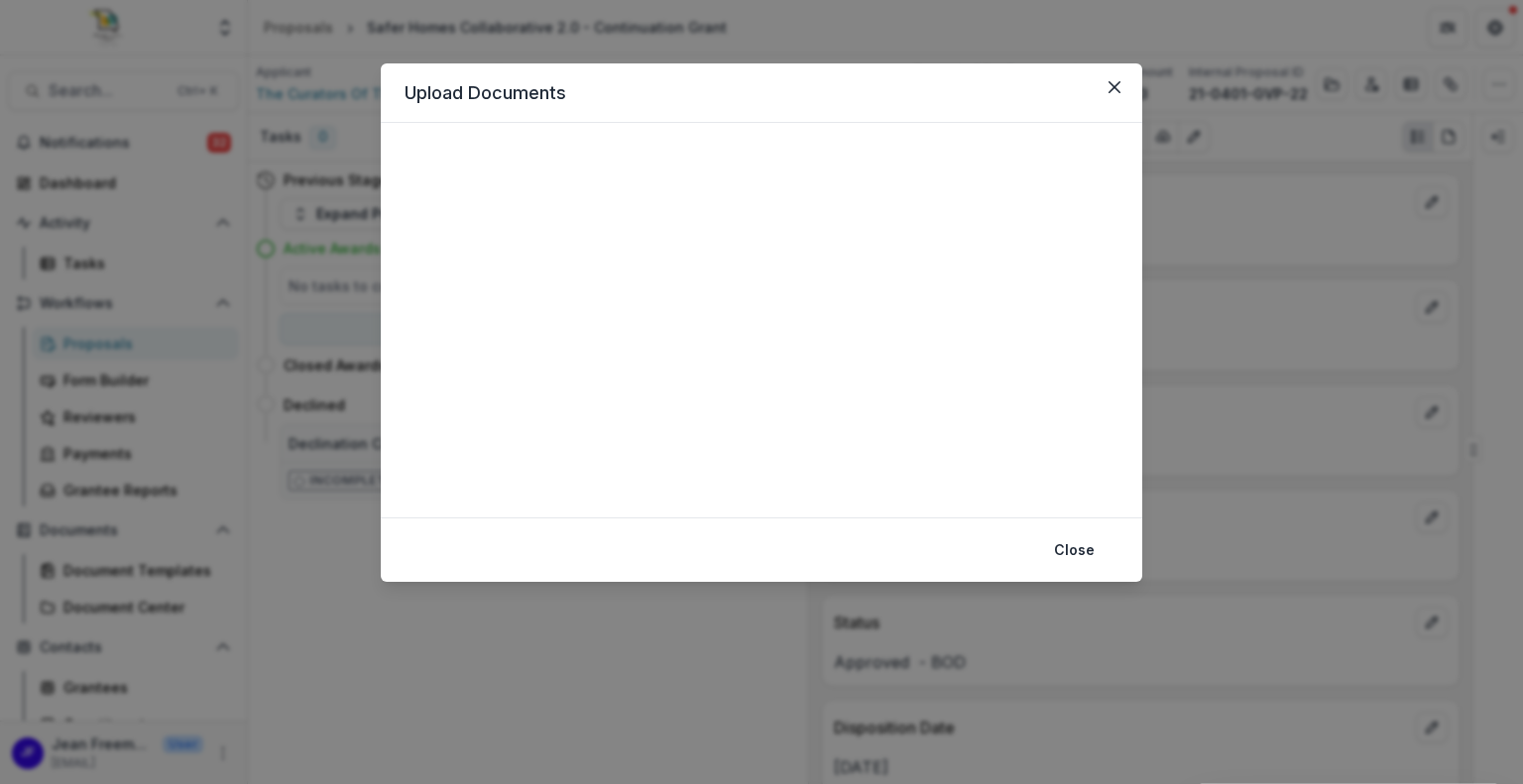 type 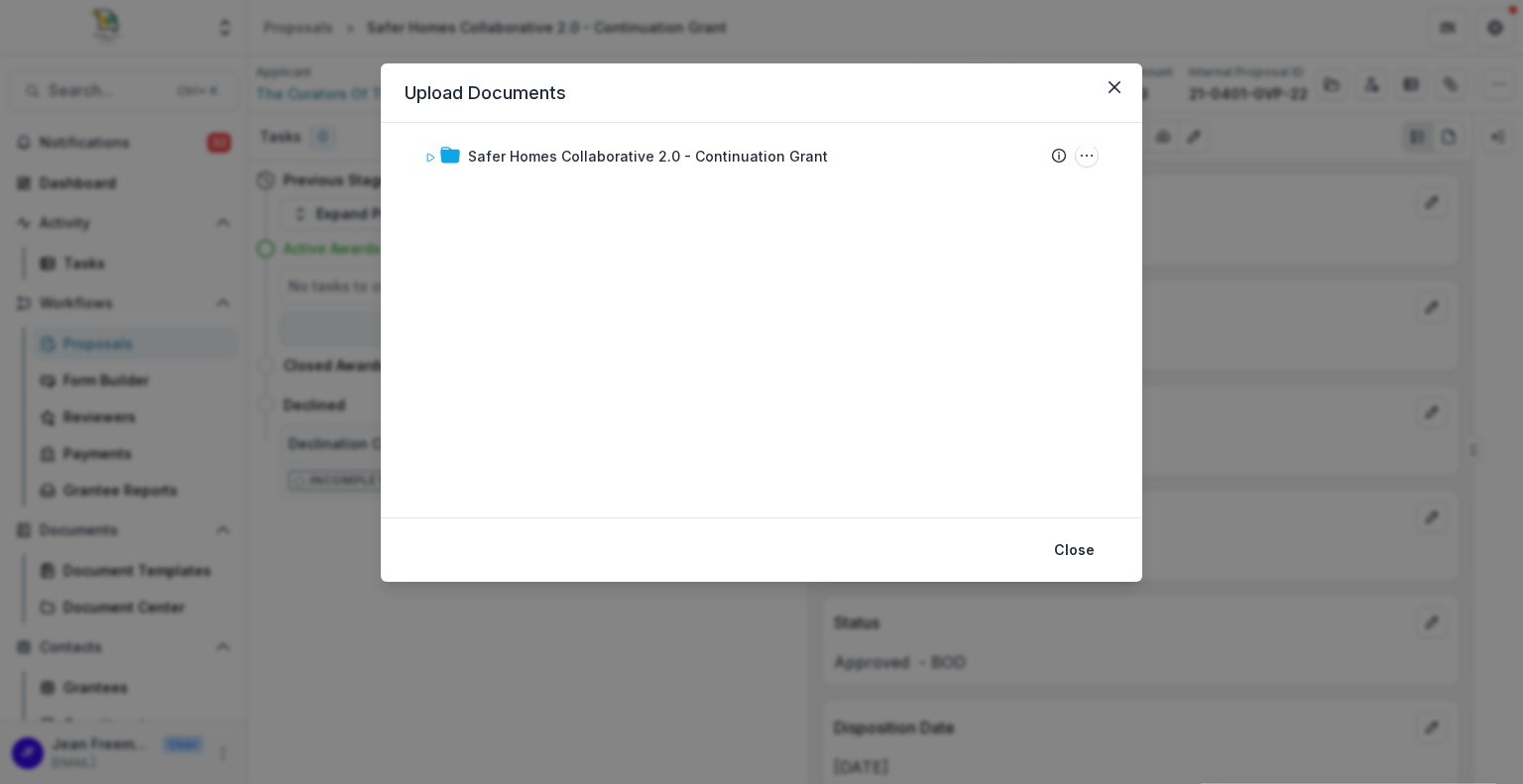 scroll, scrollTop: 0, scrollLeft: 0, axis: both 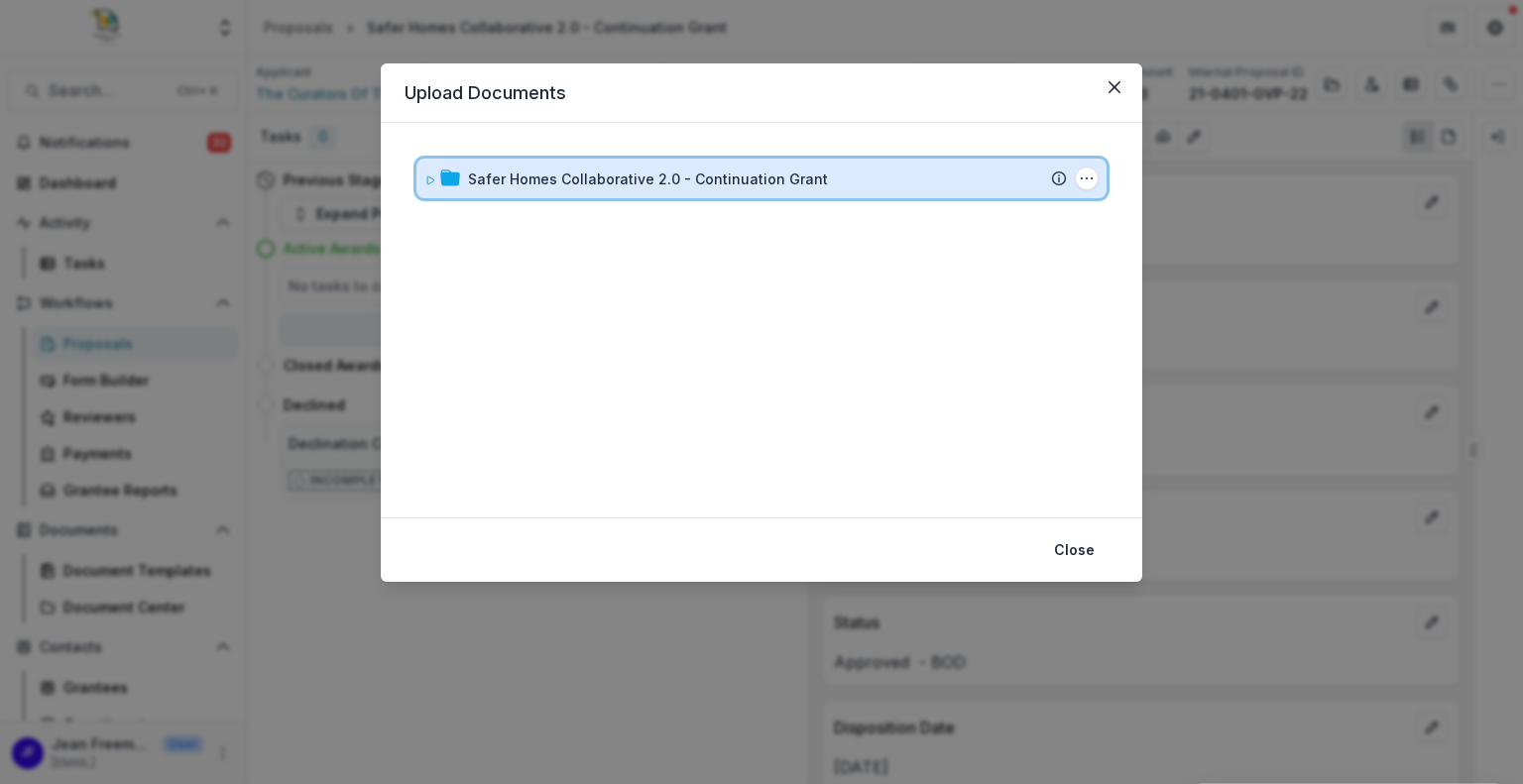 click on "Safer Homes Collaborative 2.0 - Continuation Grant Submission Temelio Proposal Attached Submission Report Tasks Temelio Historical Report - 21-0401-GVP-22 Temelio Historical Report - 21-0401-GVP-22 MFH Interim Report - 21-0401-GVP-22 MFH Interim Report - 21-0401-GVP-22 MFH Interim Report - 21-0401-GVP-22 MFH Interim Report - 21-0401-GVP-22 MFH Interim Report - 21-0401-GVP-22 Temelio Historical Report - 21-0401-GVP-22 Folder Options Rename Add Subfolder Delete" at bounding box center (762, 178) 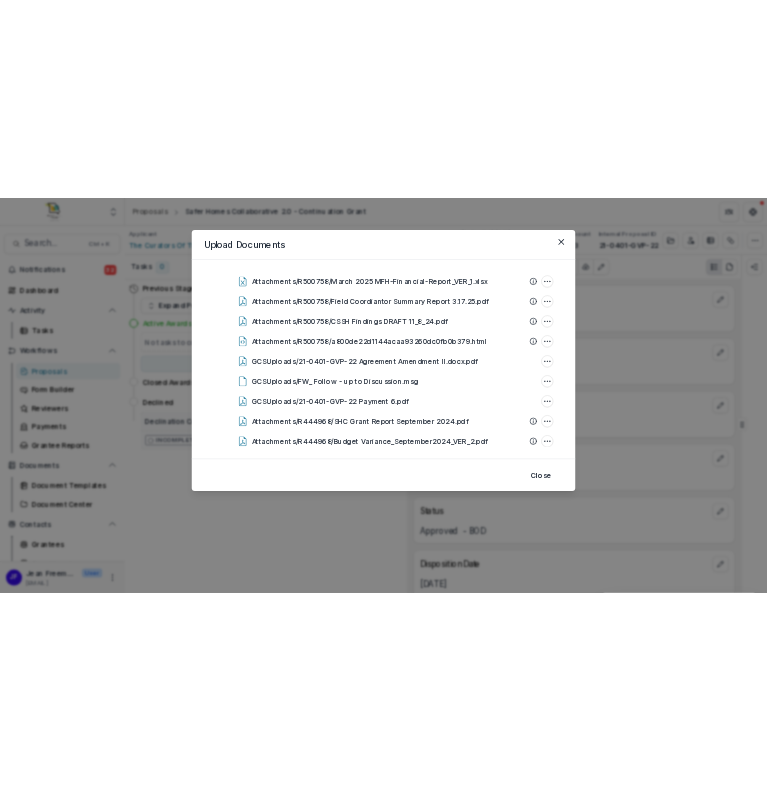 scroll, scrollTop: 0, scrollLeft: 0, axis: both 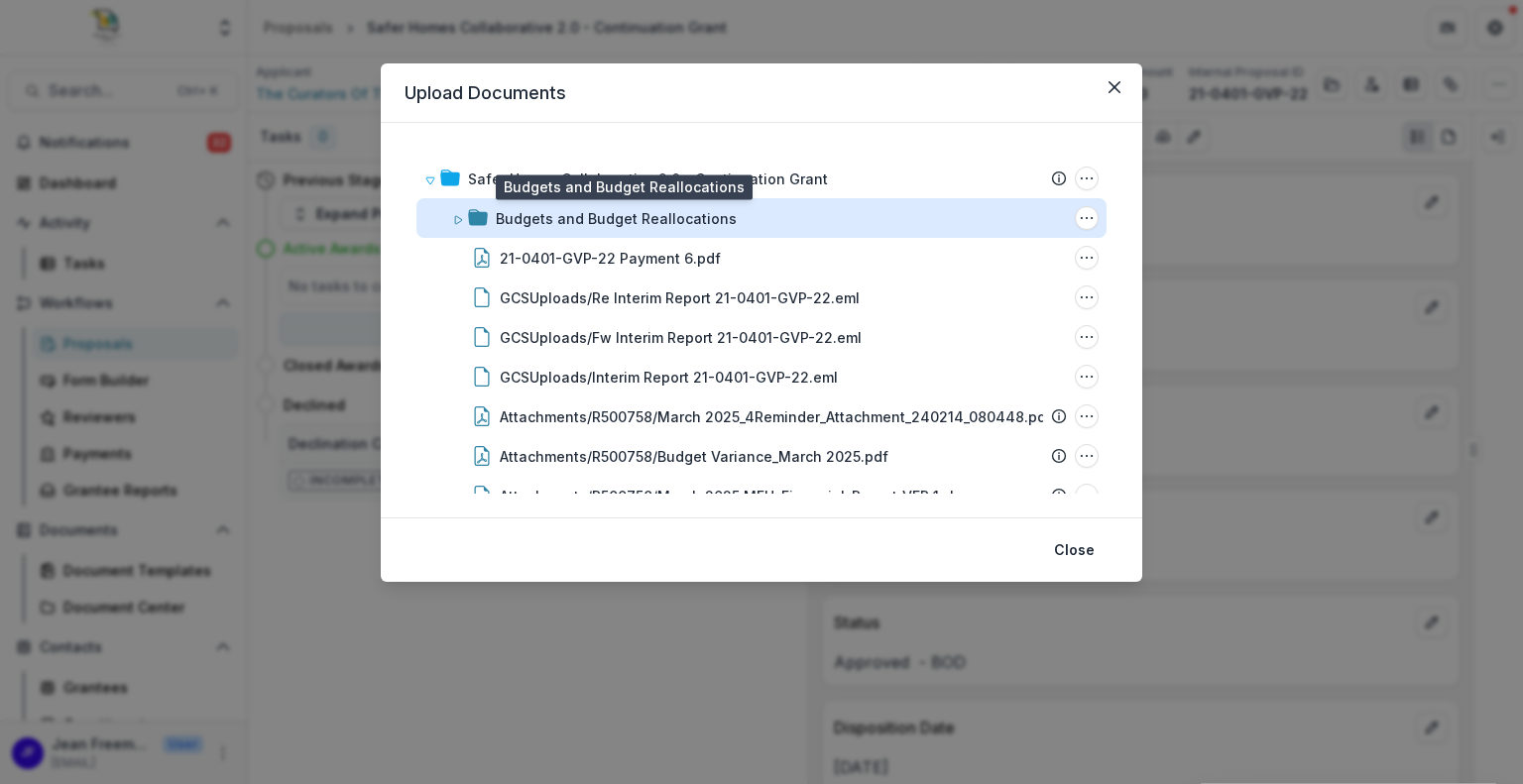 click on "Budgets and Budget Reallocations" at bounding box center (616, 218) 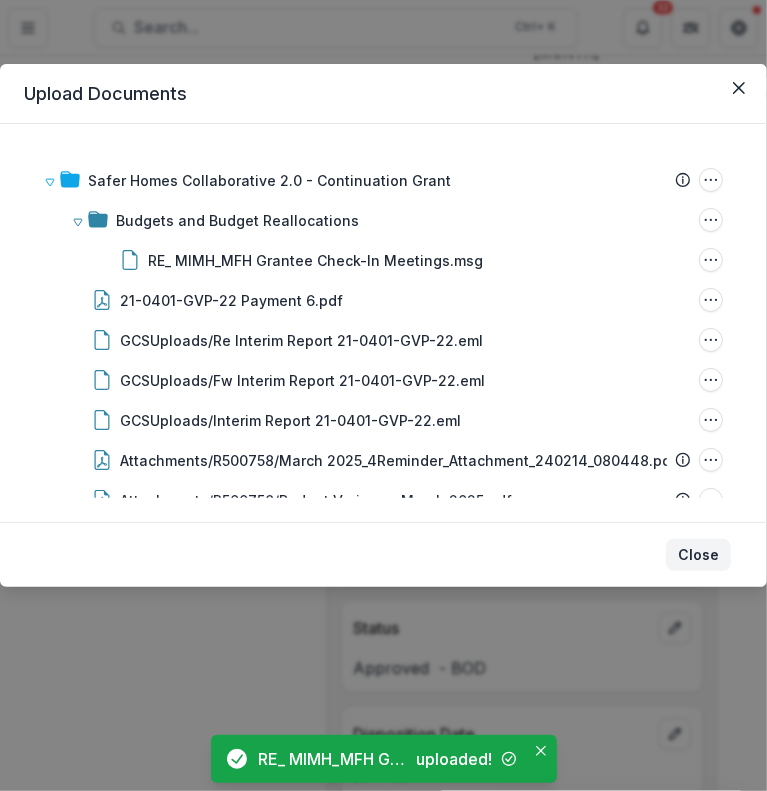 click on "Close" at bounding box center [698, 555] 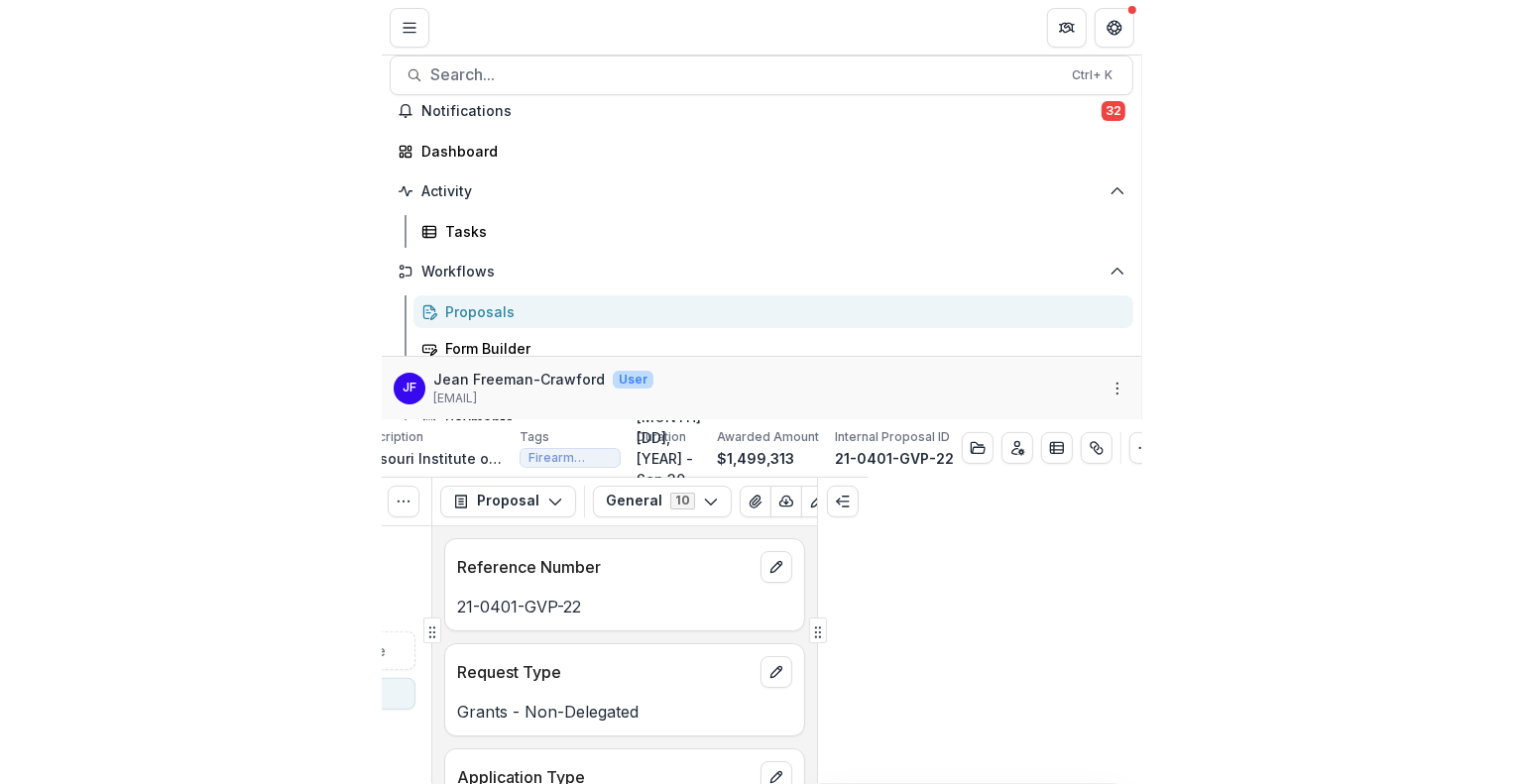 scroll, scrollTop: 0, scrollLeft: 0, axis: both 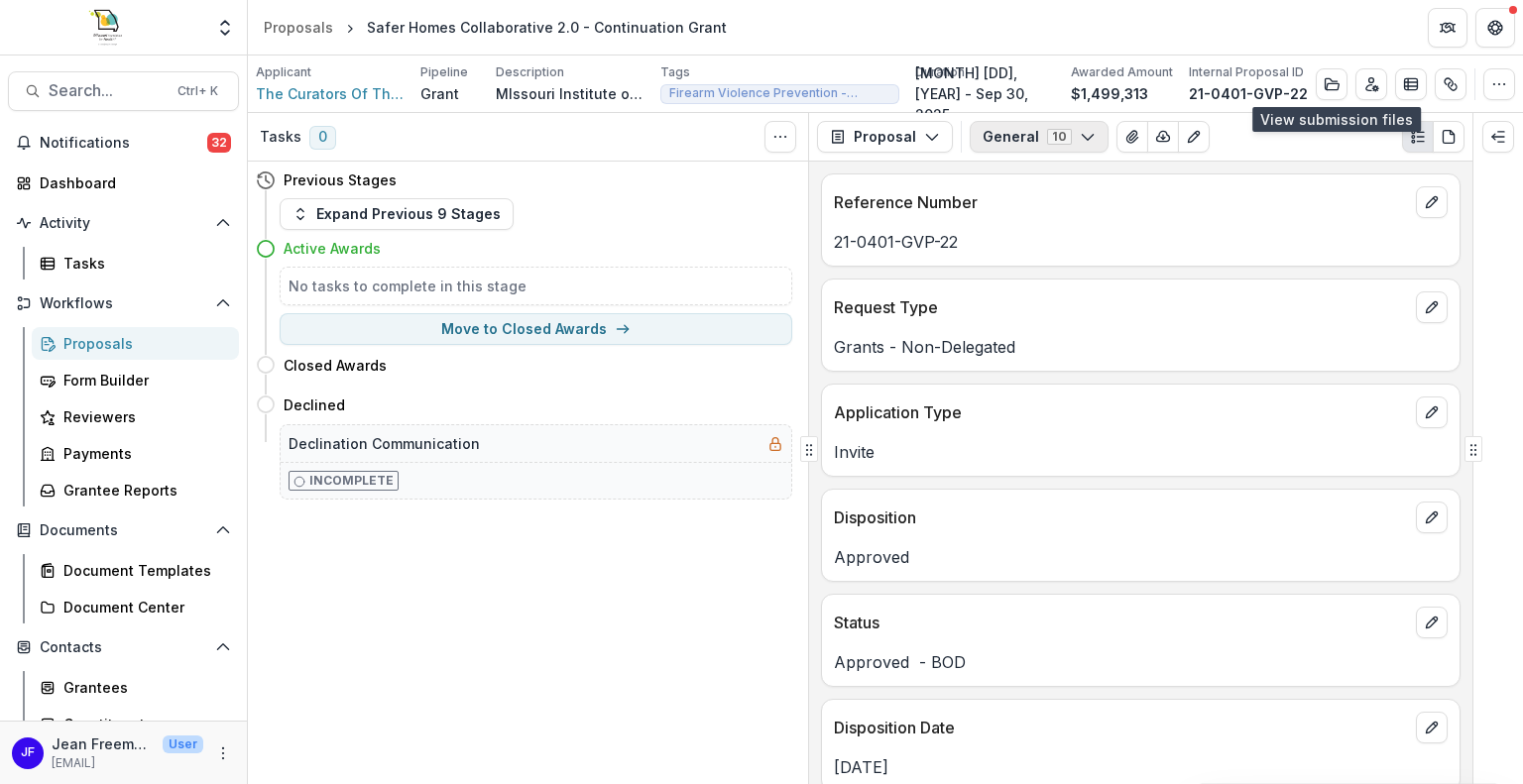 click 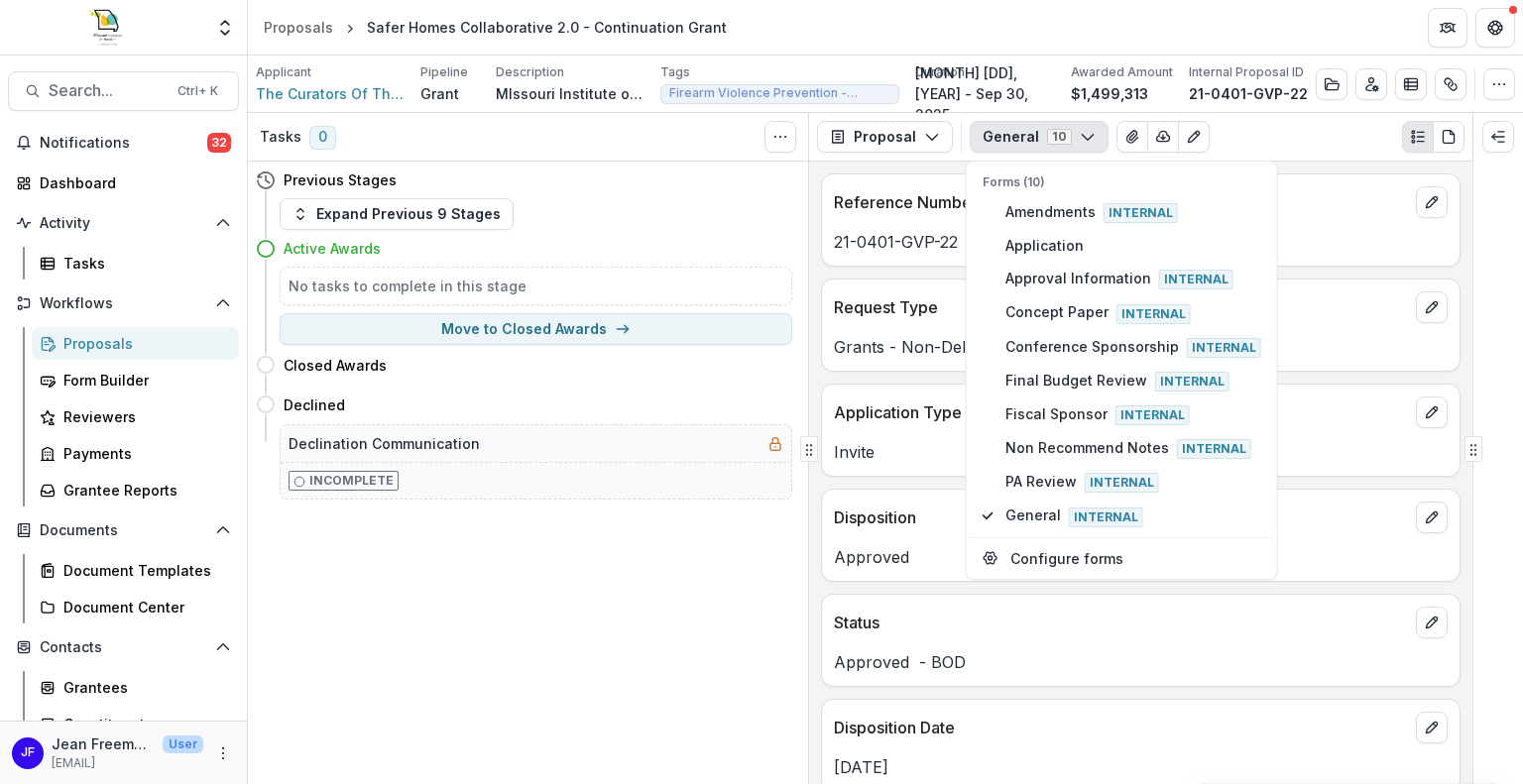 click 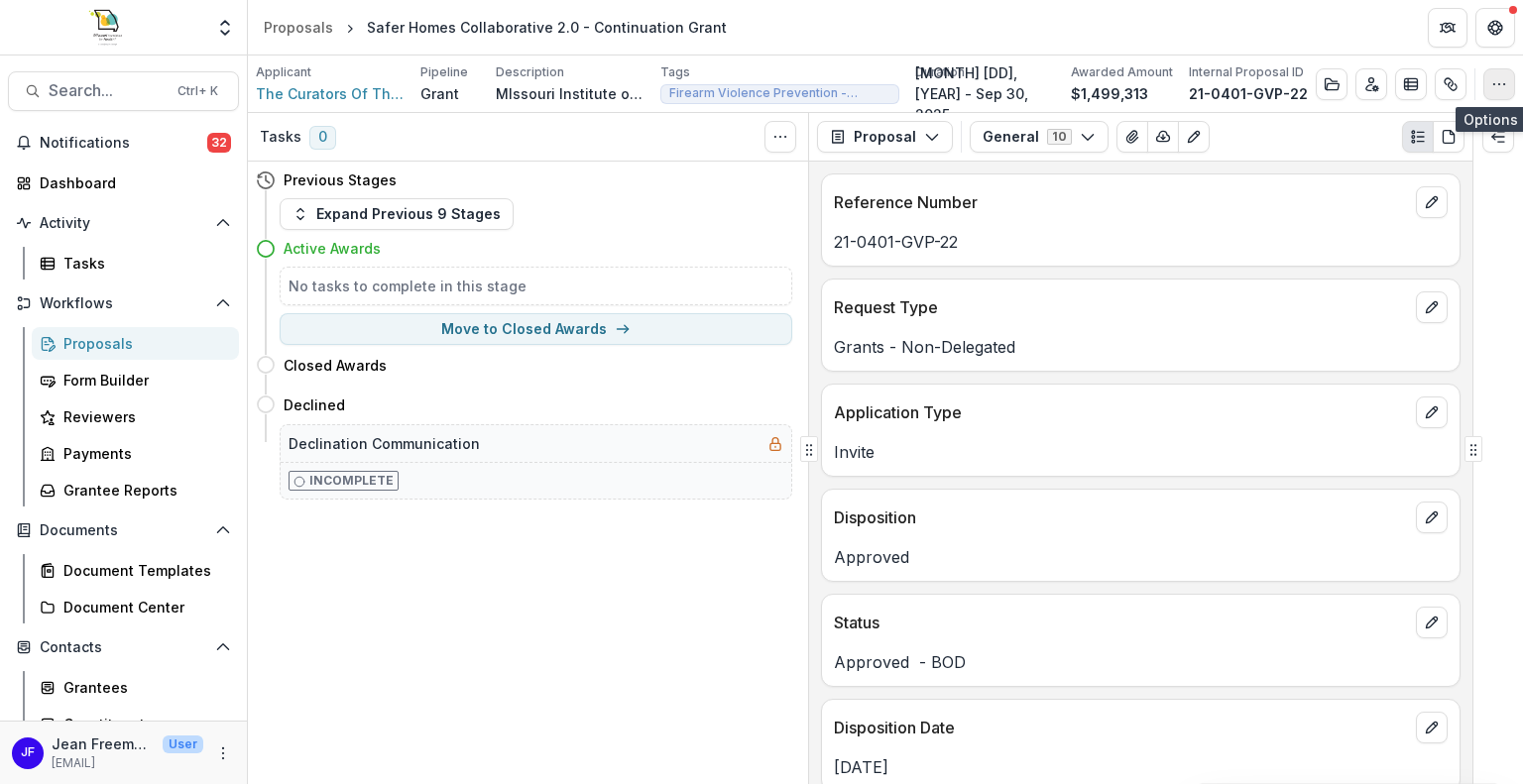 click 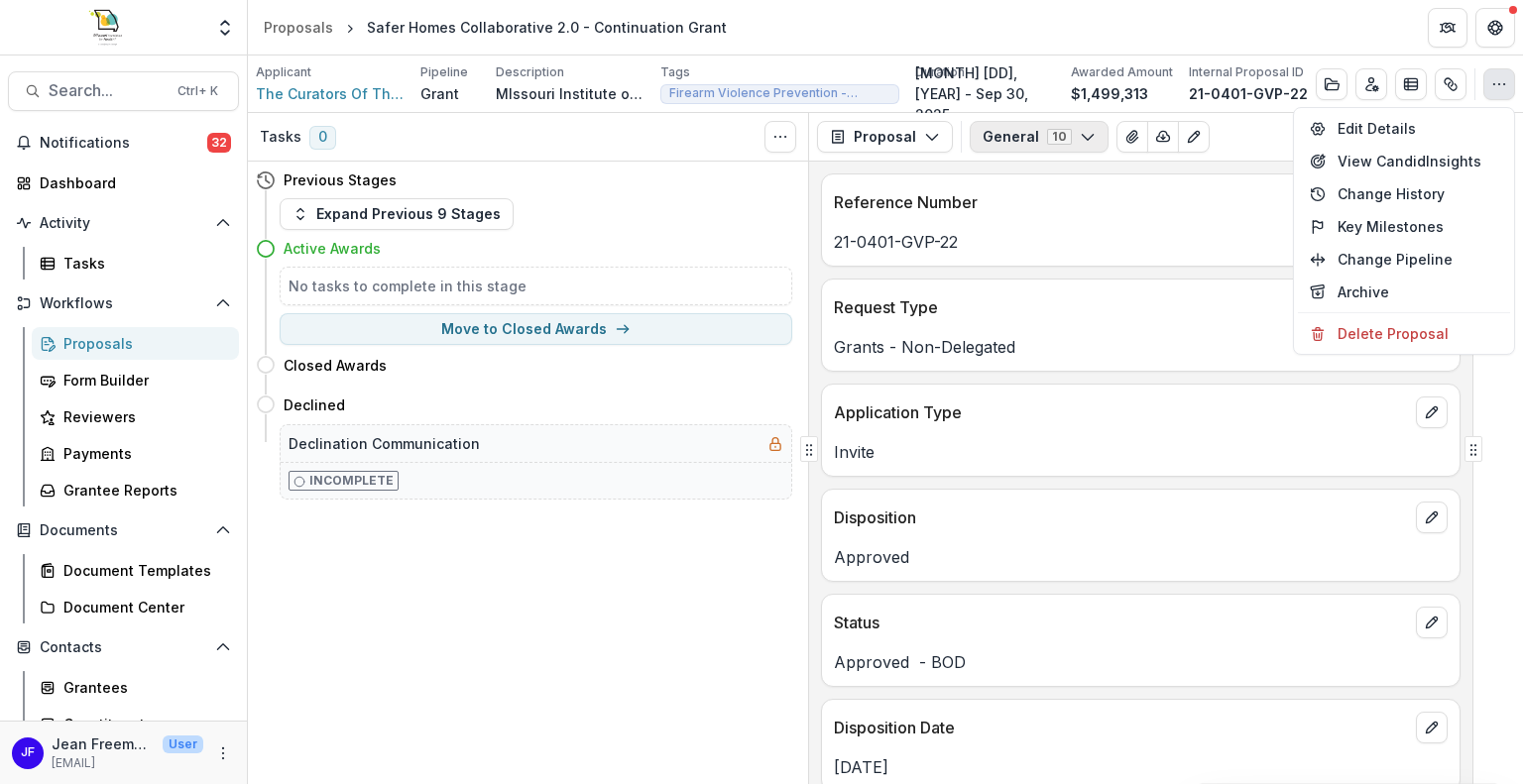 click on "General 10" at bounding box center [1039, 137] 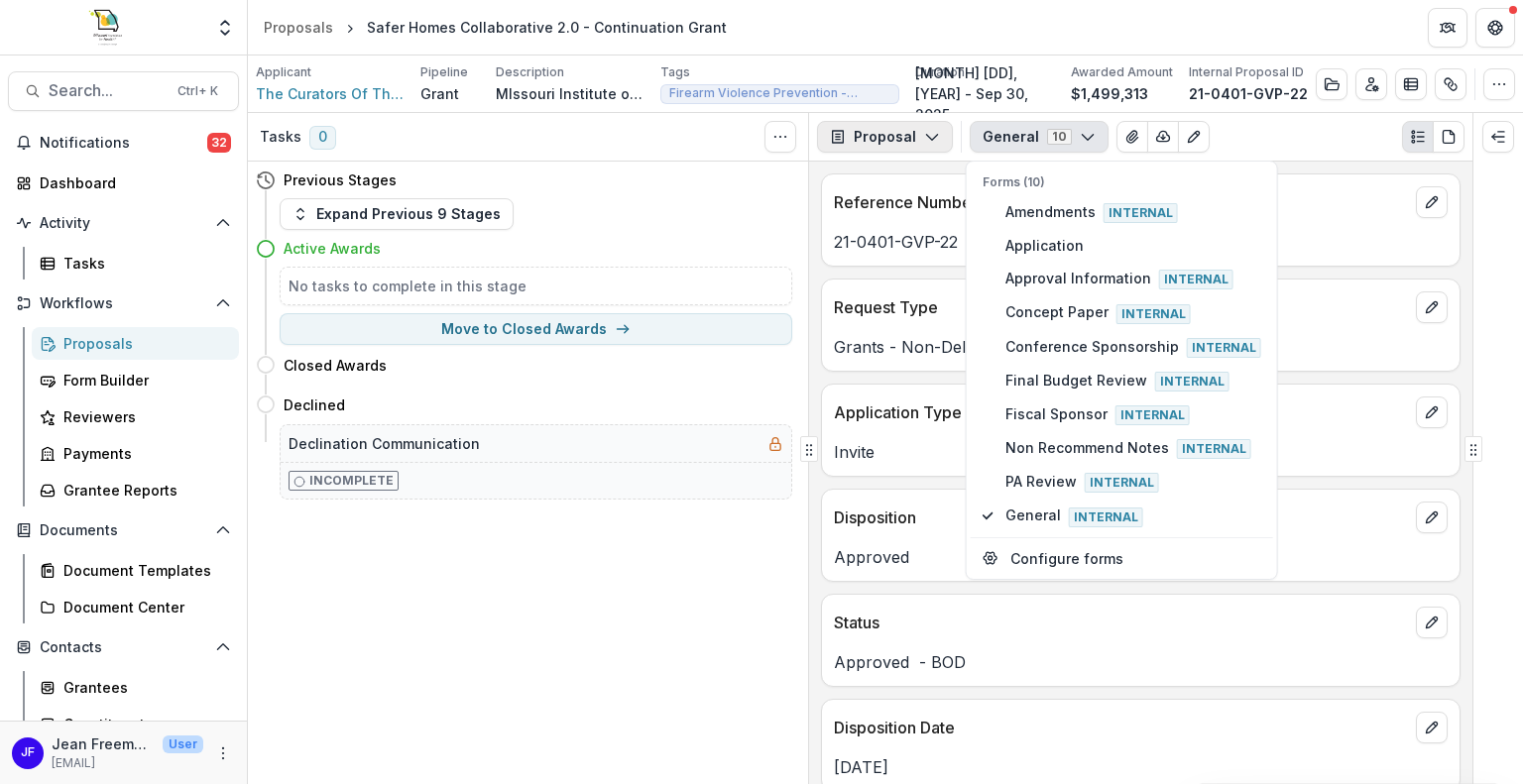 click on "Proposal" at bounding box center (884, 137) 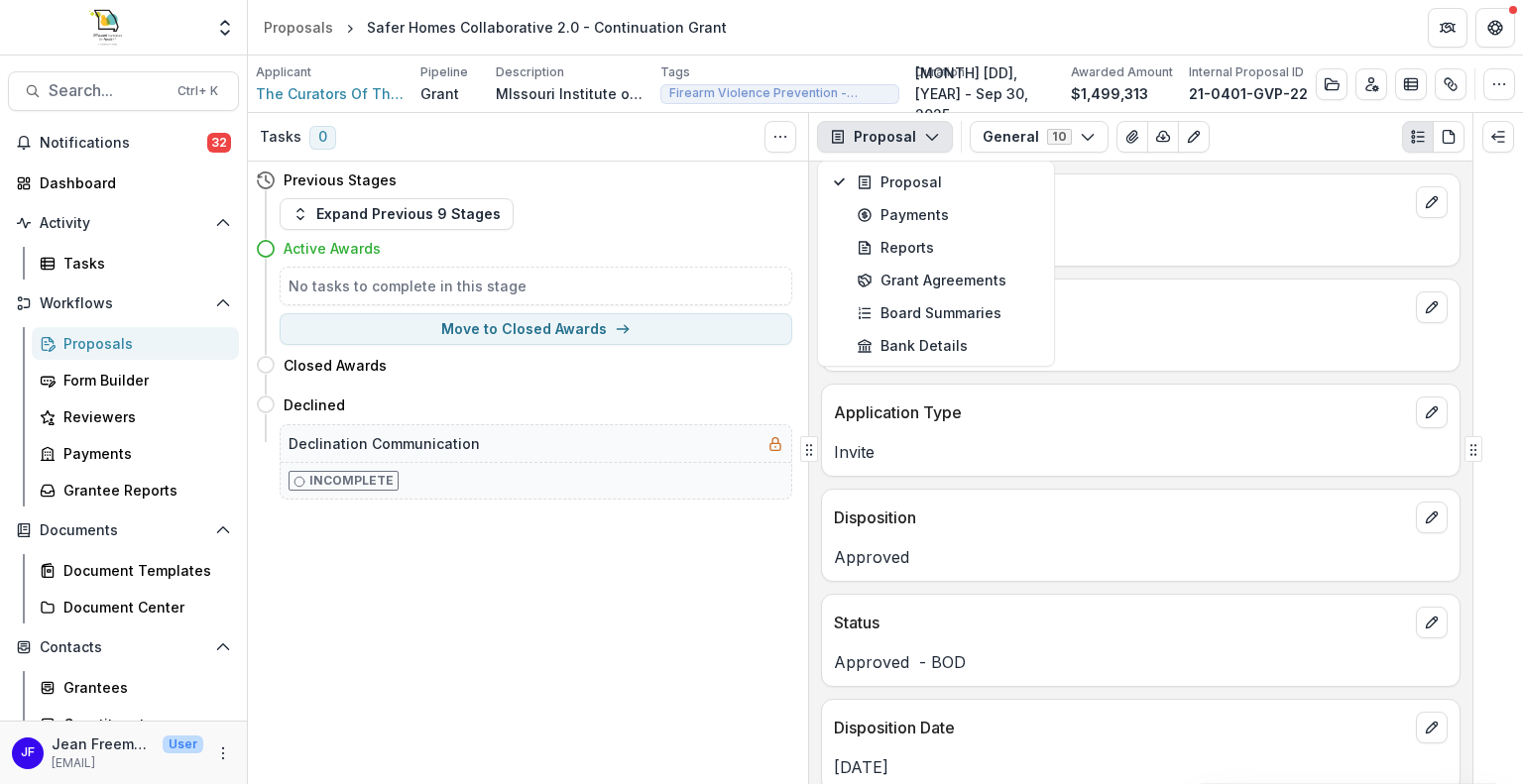 click on "Proposal" at bounding box center [884, 137] 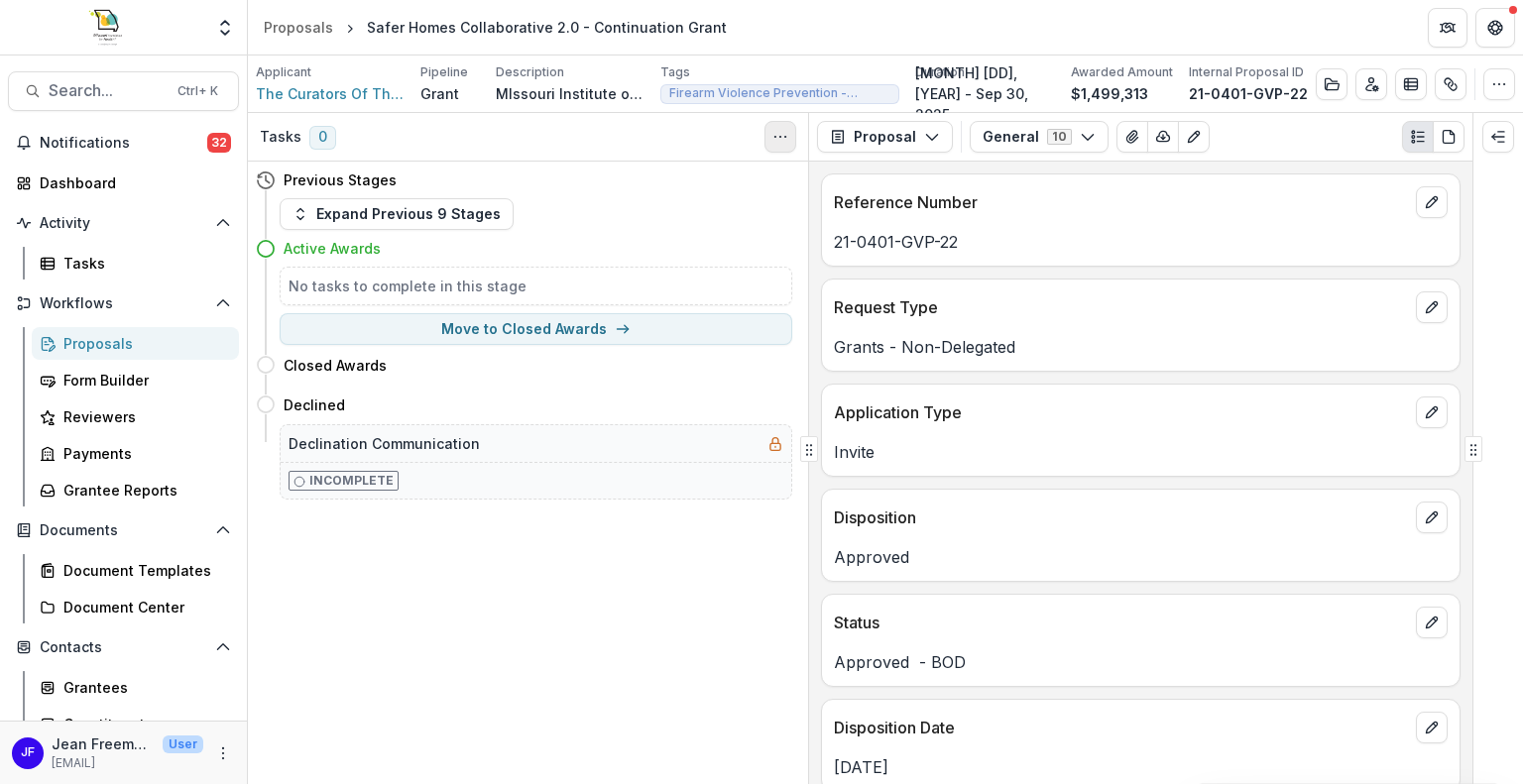 click 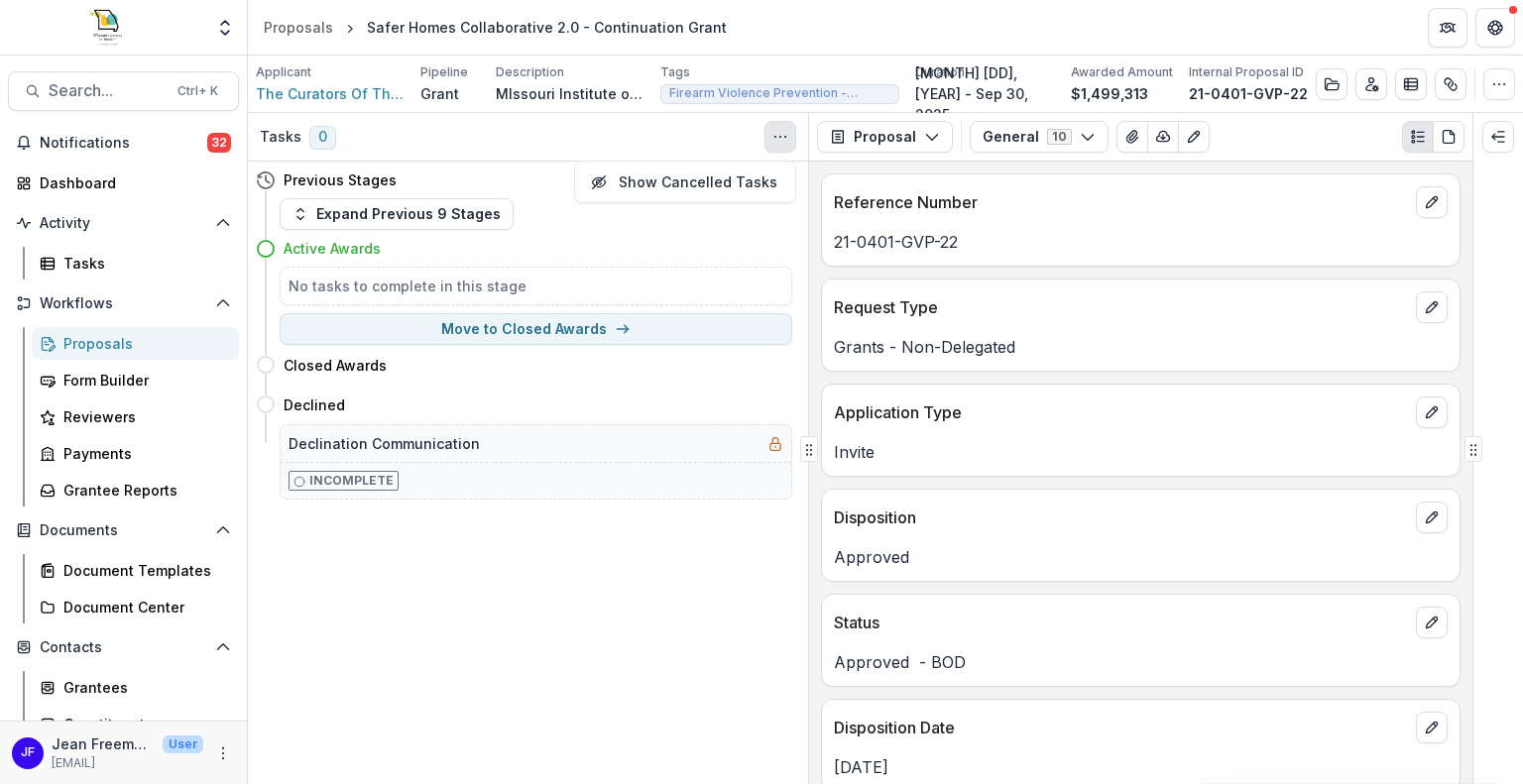 click 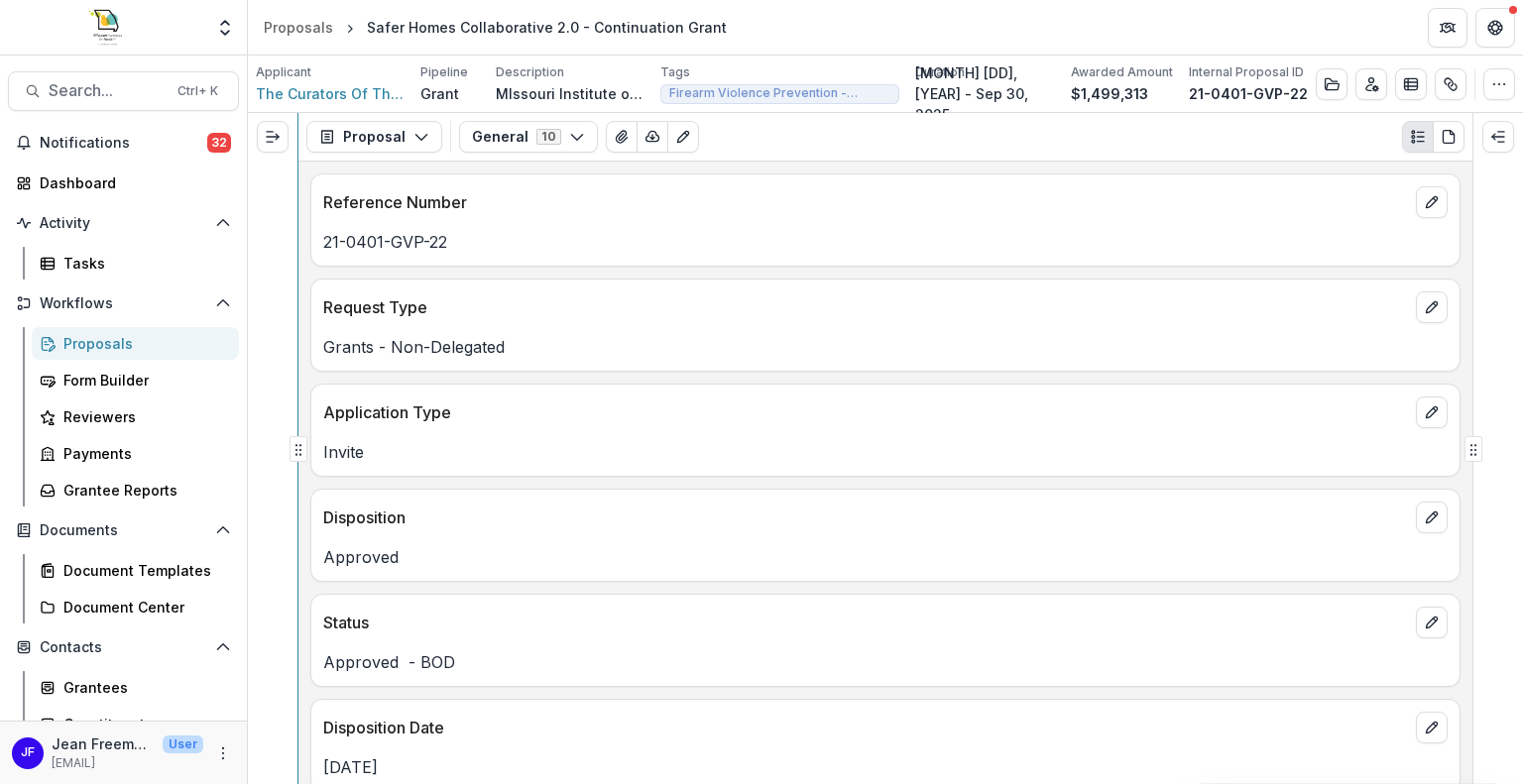 click on "Proposal Proposal Payments Reports Grant Agreements Board Summaries Bank Details General 10 Forms (10) Amendments Internal Application Approval Information Internal Concept Paper Internal Conference Sponsorship Internal Final Budget Review Internal Fiscal Sponsor Internal Non Recommend Notes Internal PA Review Internal General Internal Configure forms Word Download Word Download (with field descriptions) Zip Download Preview Merged PDF Preview Merged PDF (Inline Images & PDFs) Preview Merged PDF (with field descriptions) Custom Download Reference Number 21-0401-GVP-22 Request Type Grants - Non-Delegated Application Type Invite Disposition Approved Status Approved - BOD Disposition Date [DATE] Submission Date [DATE] Proposal Title Safer Homes Collaborative 2.0 - Continuation Grant Request Amount $1,352,065.00 Project Budget $1,352,065.00 Duration in months 43 Start Date [DATE] End Date [DATE] Strategist [FIRST] [LAST] ( [EMAIL] ) Project Analyst [FIRST] [LAST] No" at bounding box center (885, 448) 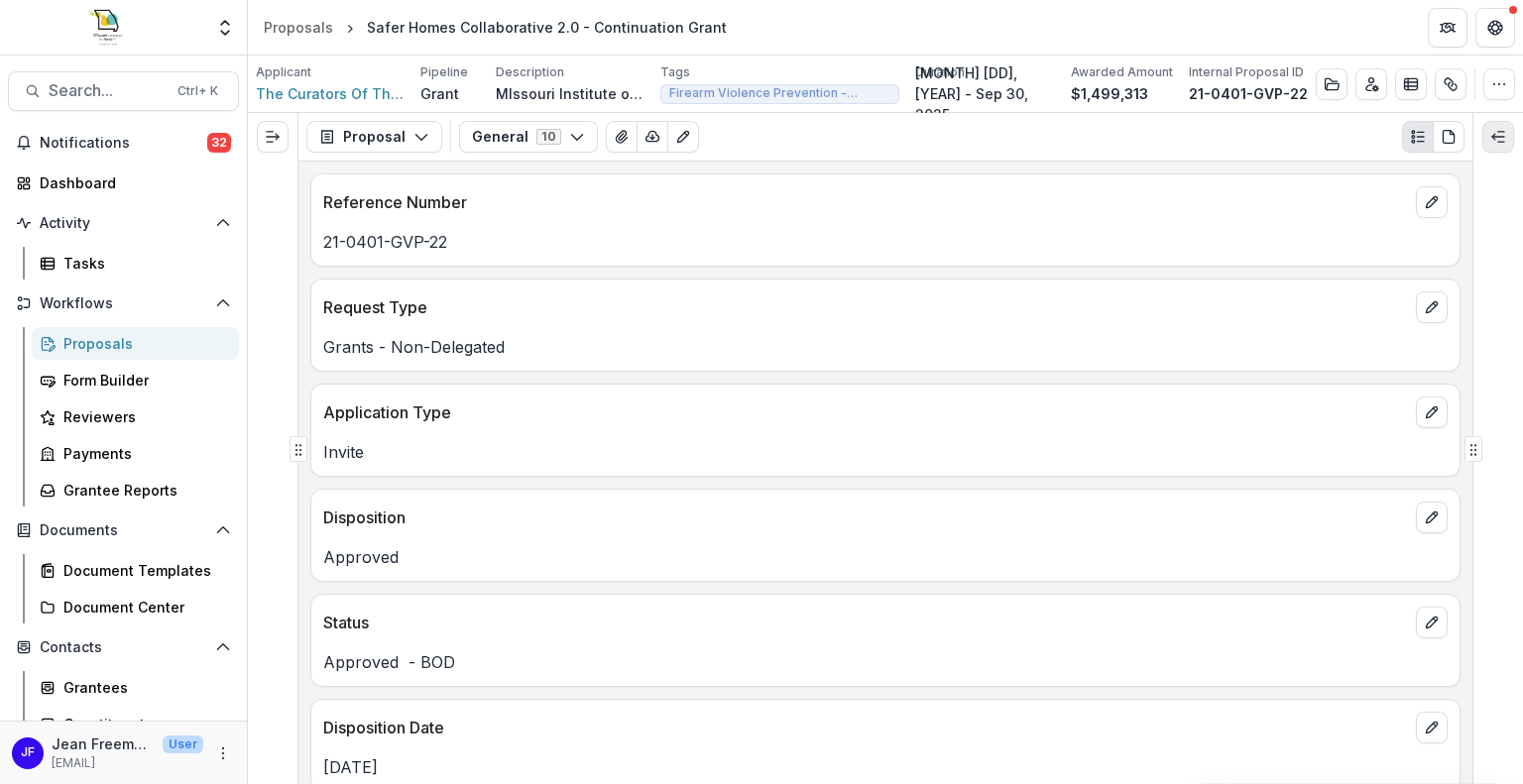 click 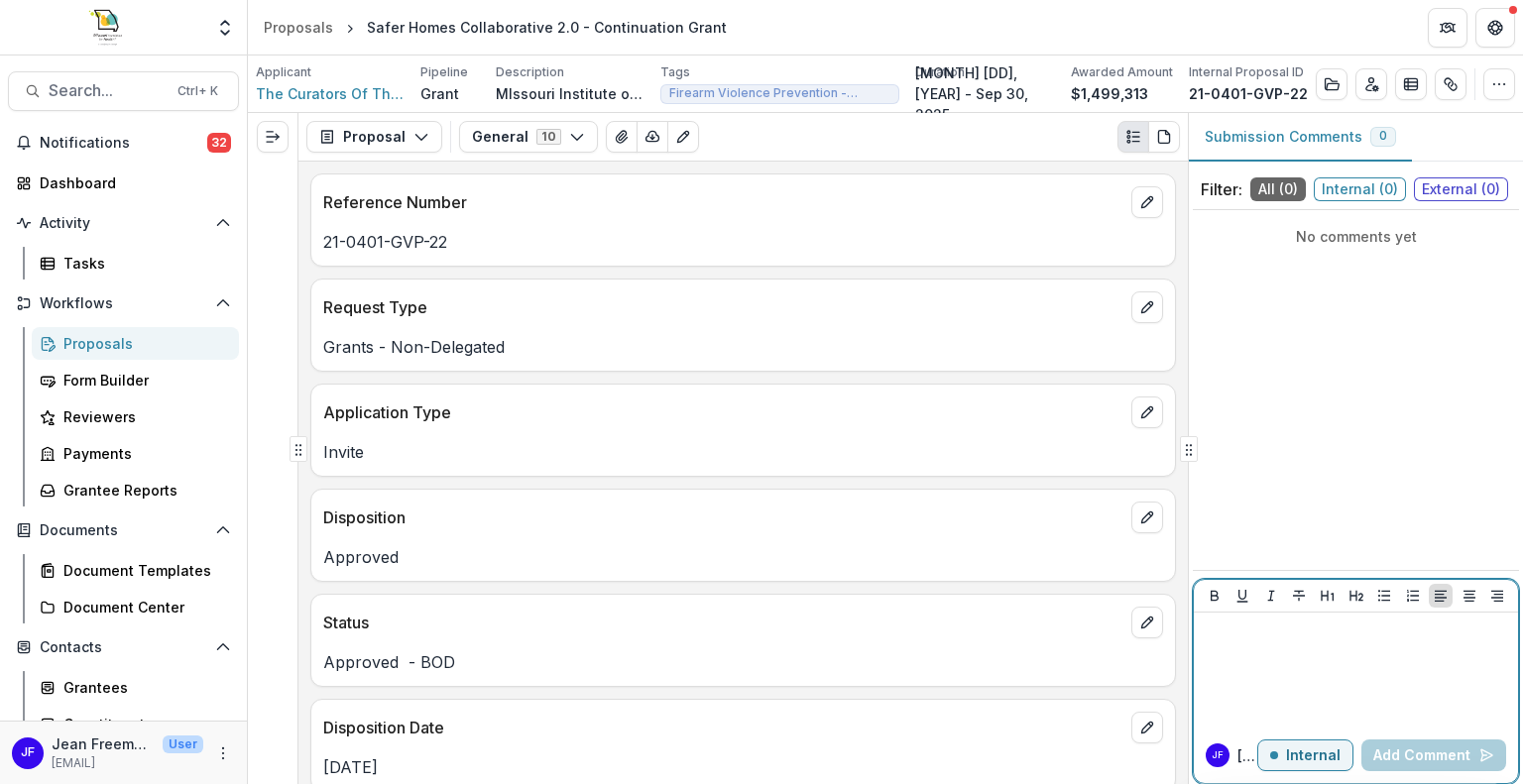 click at bounding box center (1355, 631) 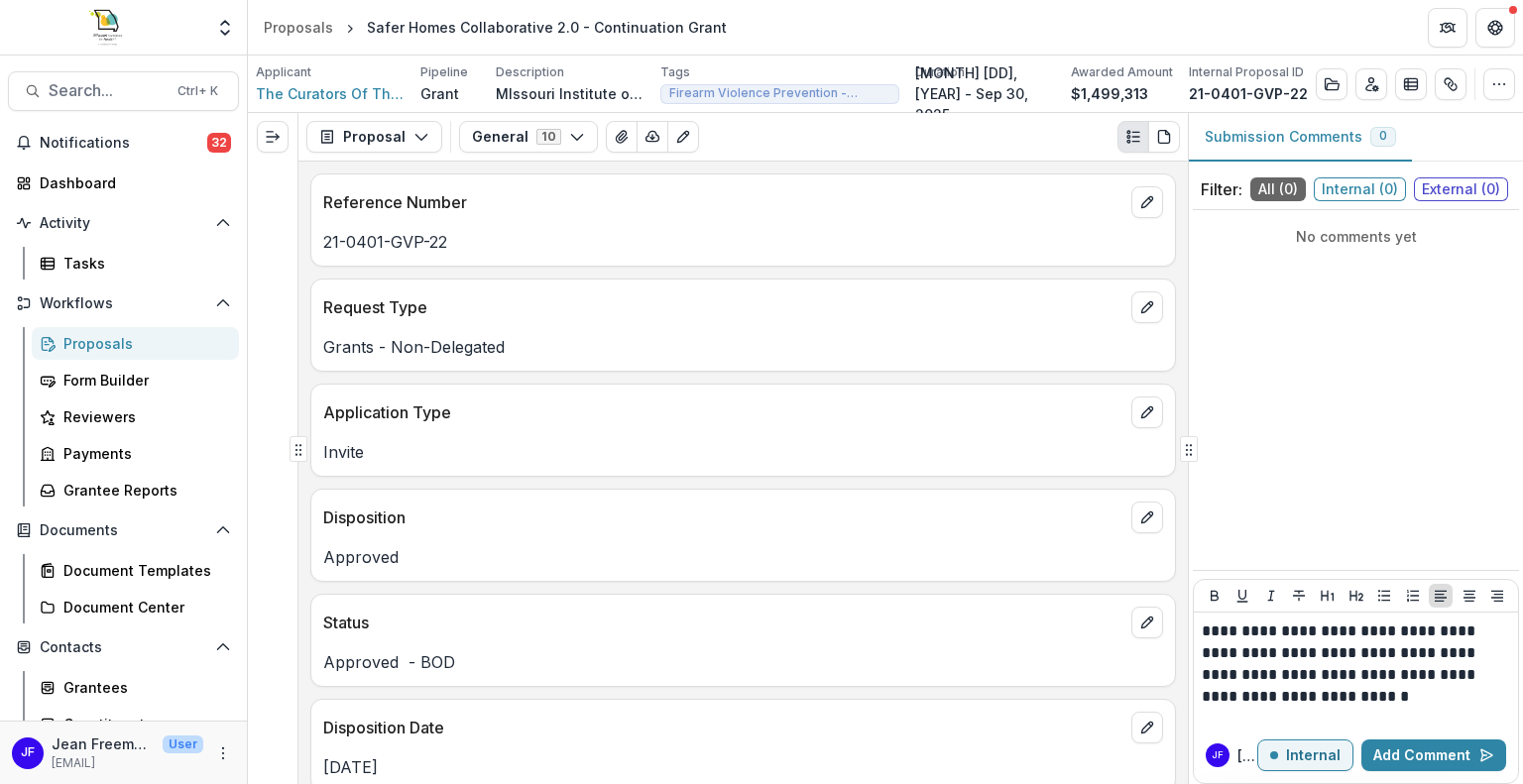 click on "**********" at bounding box center [1355, 670] 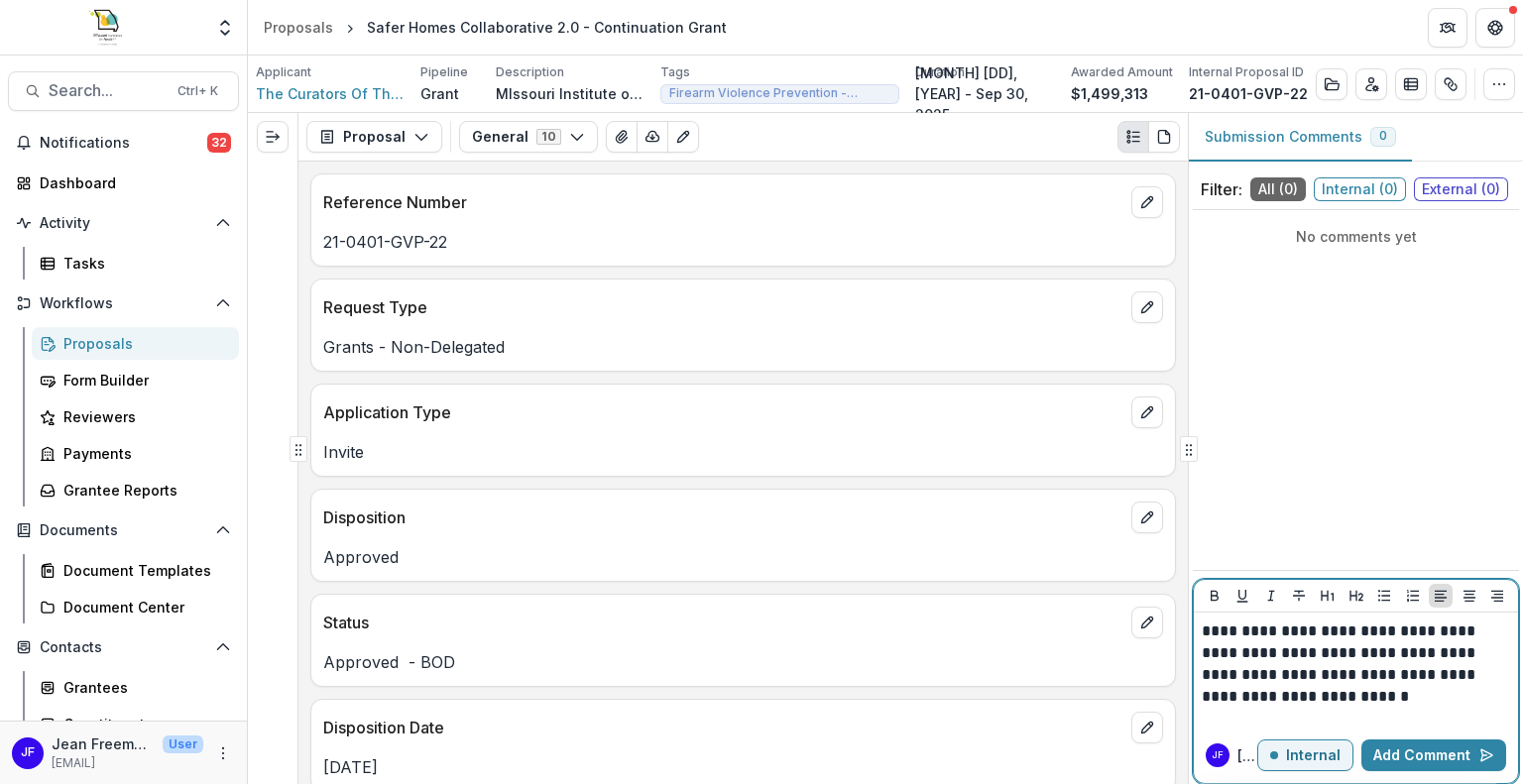 click on "**********" at bounding box center [1355, 664] 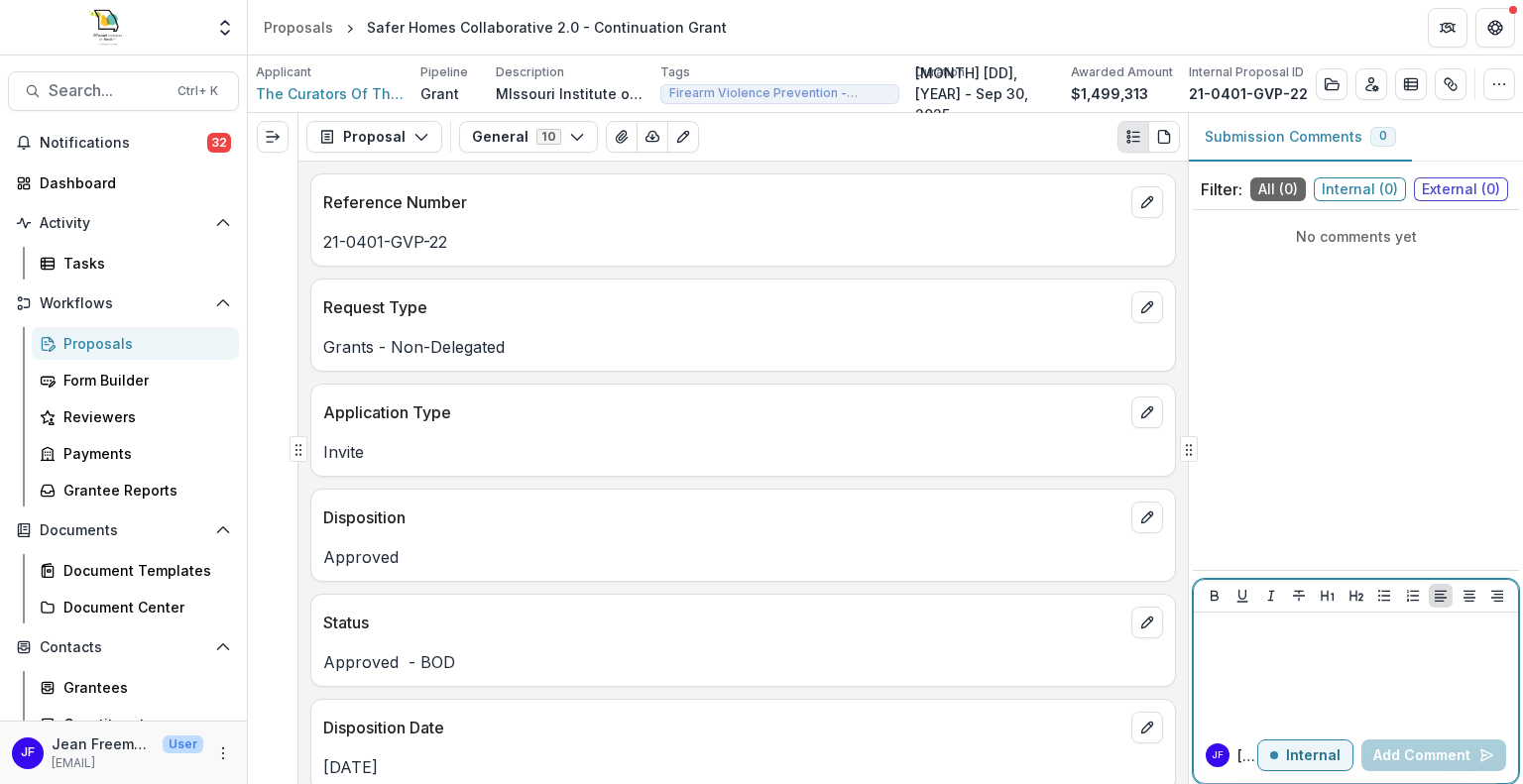 click at bounding box center [1355, 631] 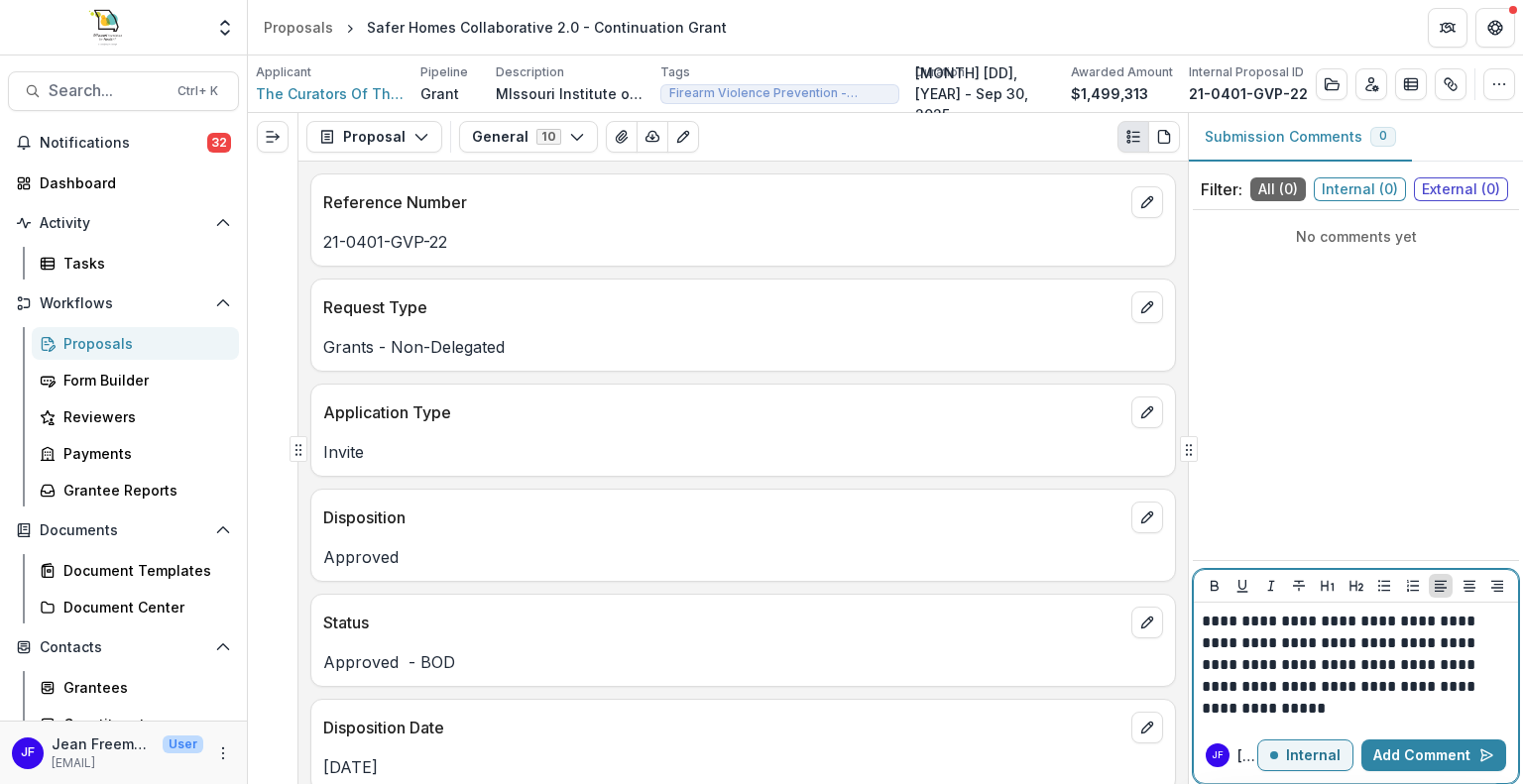 click on "**********" at bounding box center [1355, 665] 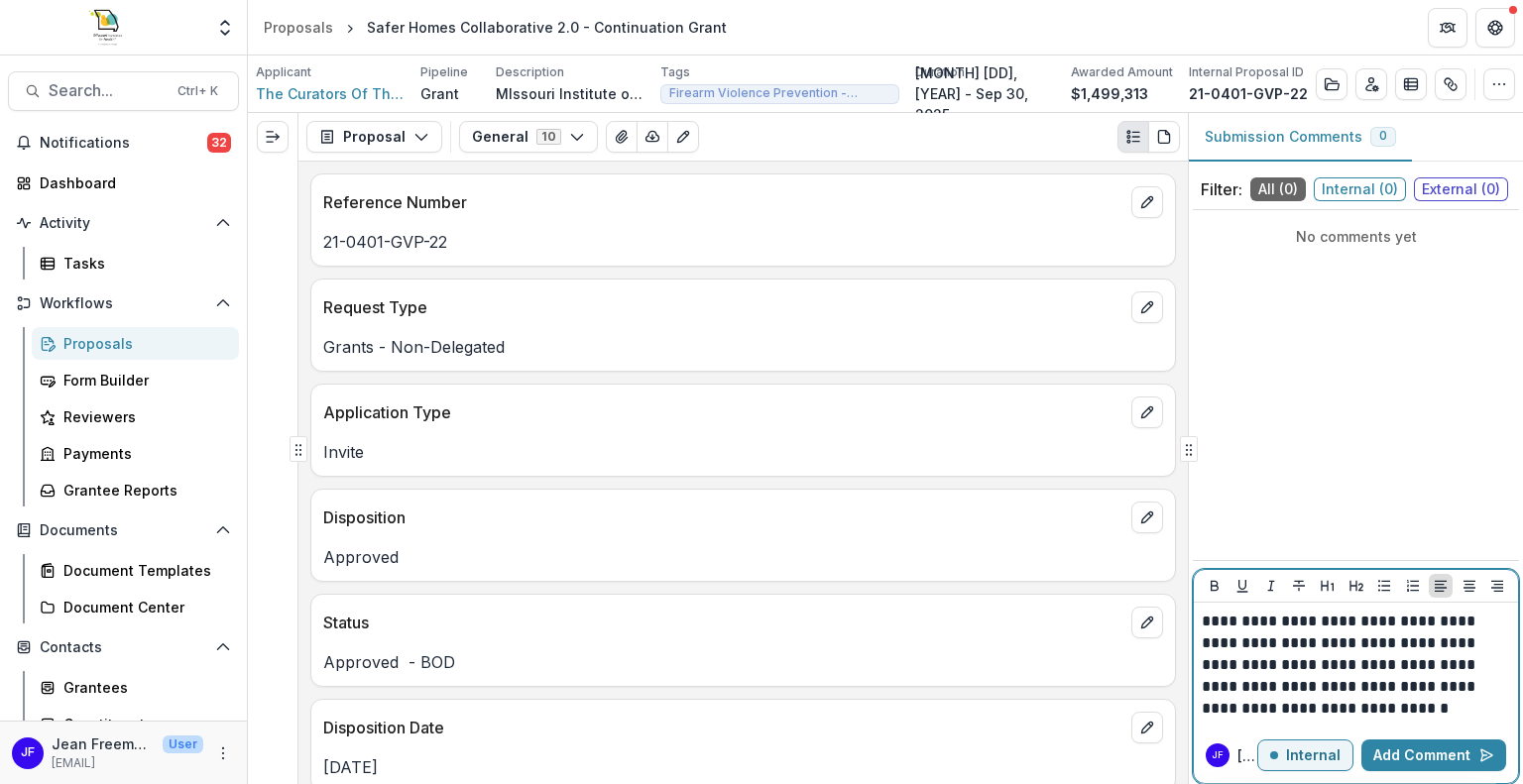 click on "**********" at bounding box center (1355, 665) 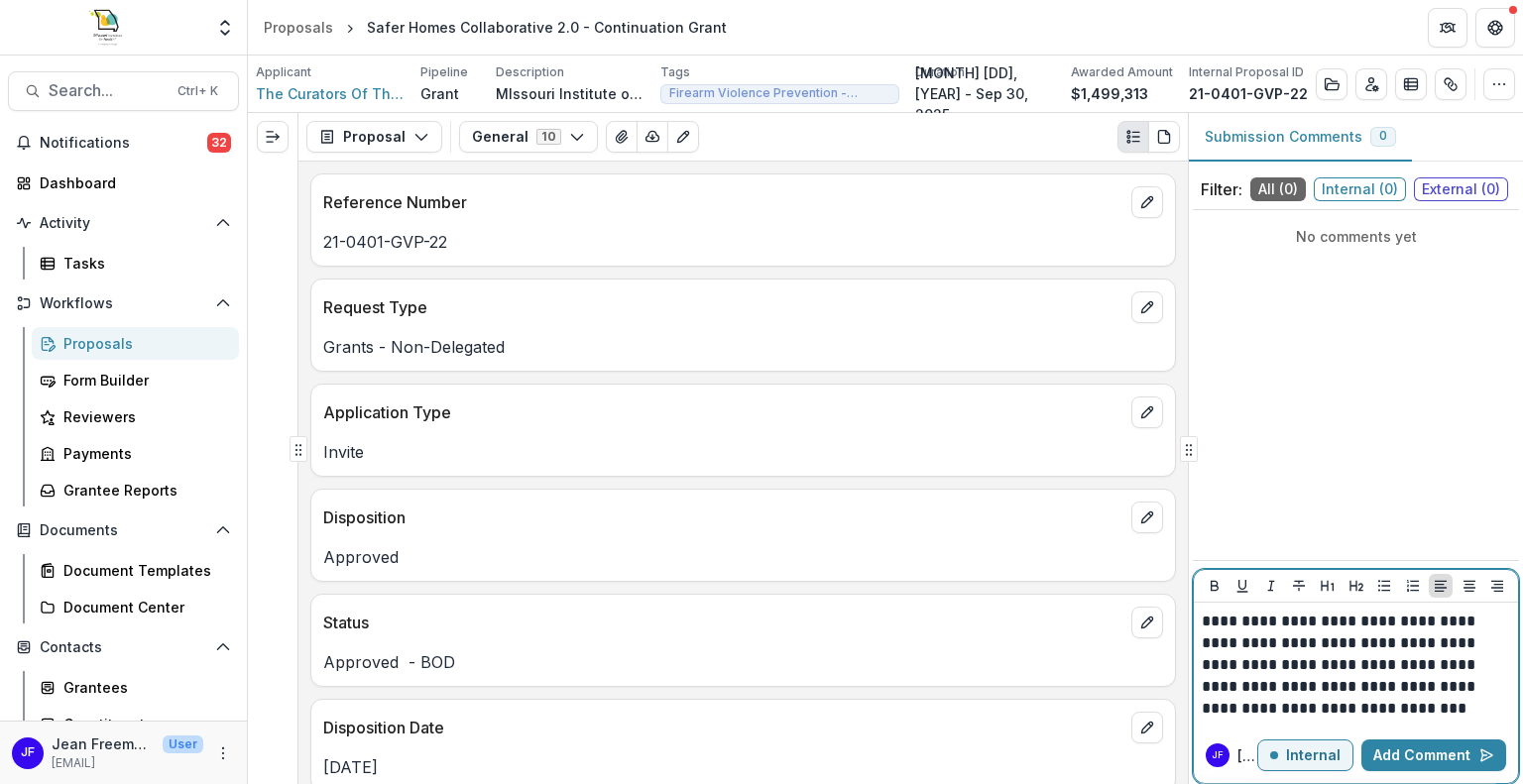 click on "**********" at bounding box center [1355, 665] 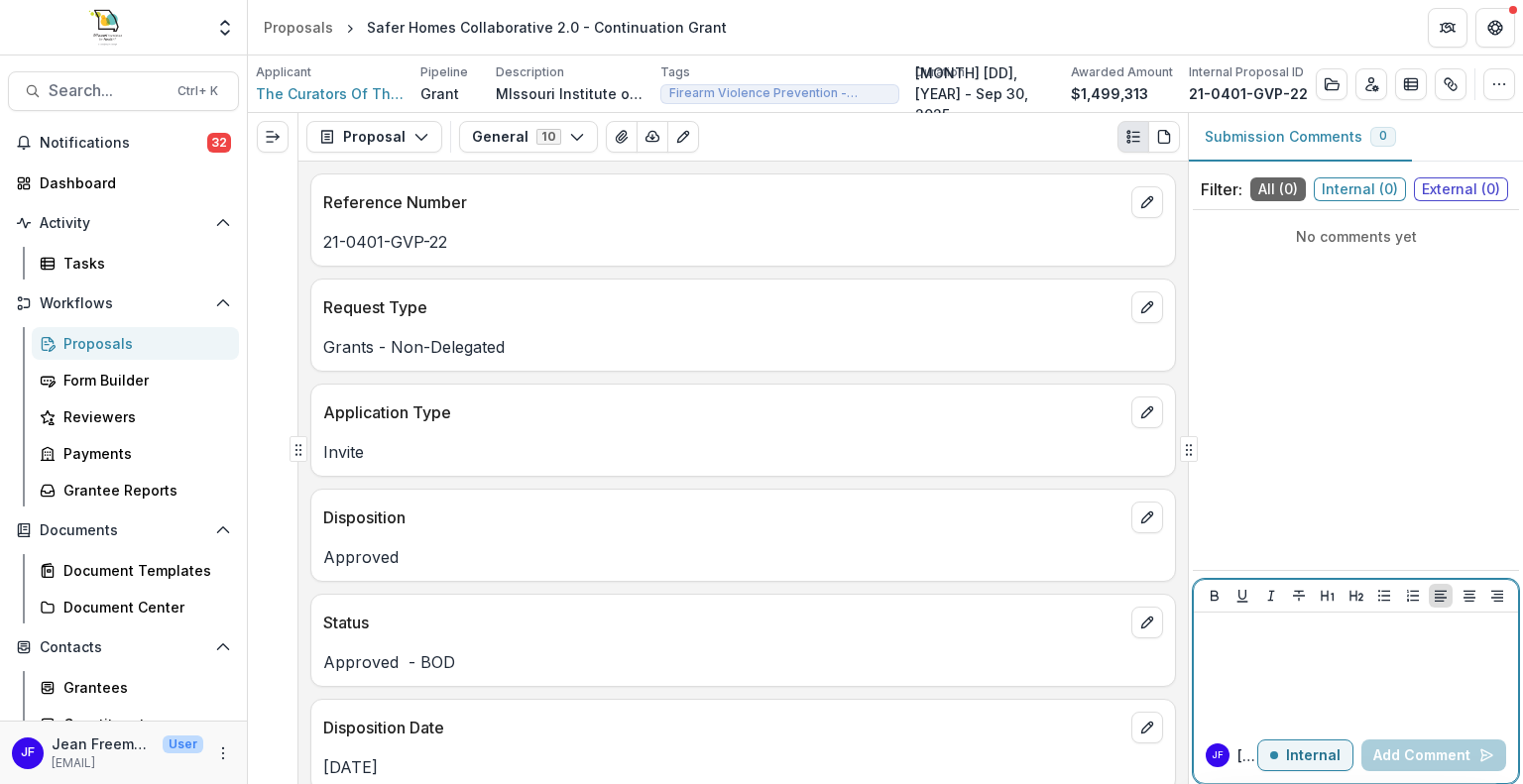 click at bounding box center [1355, 631] 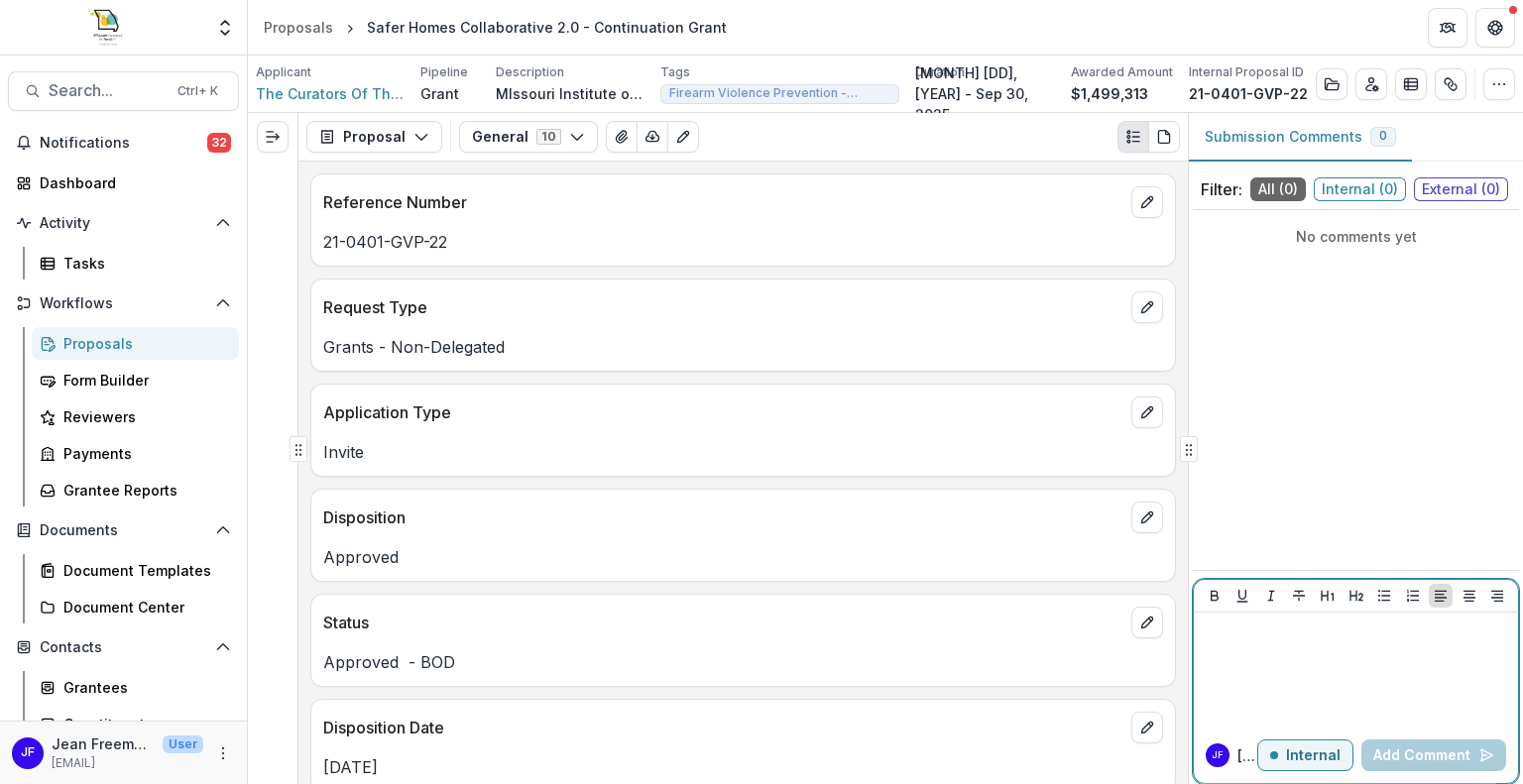 paste 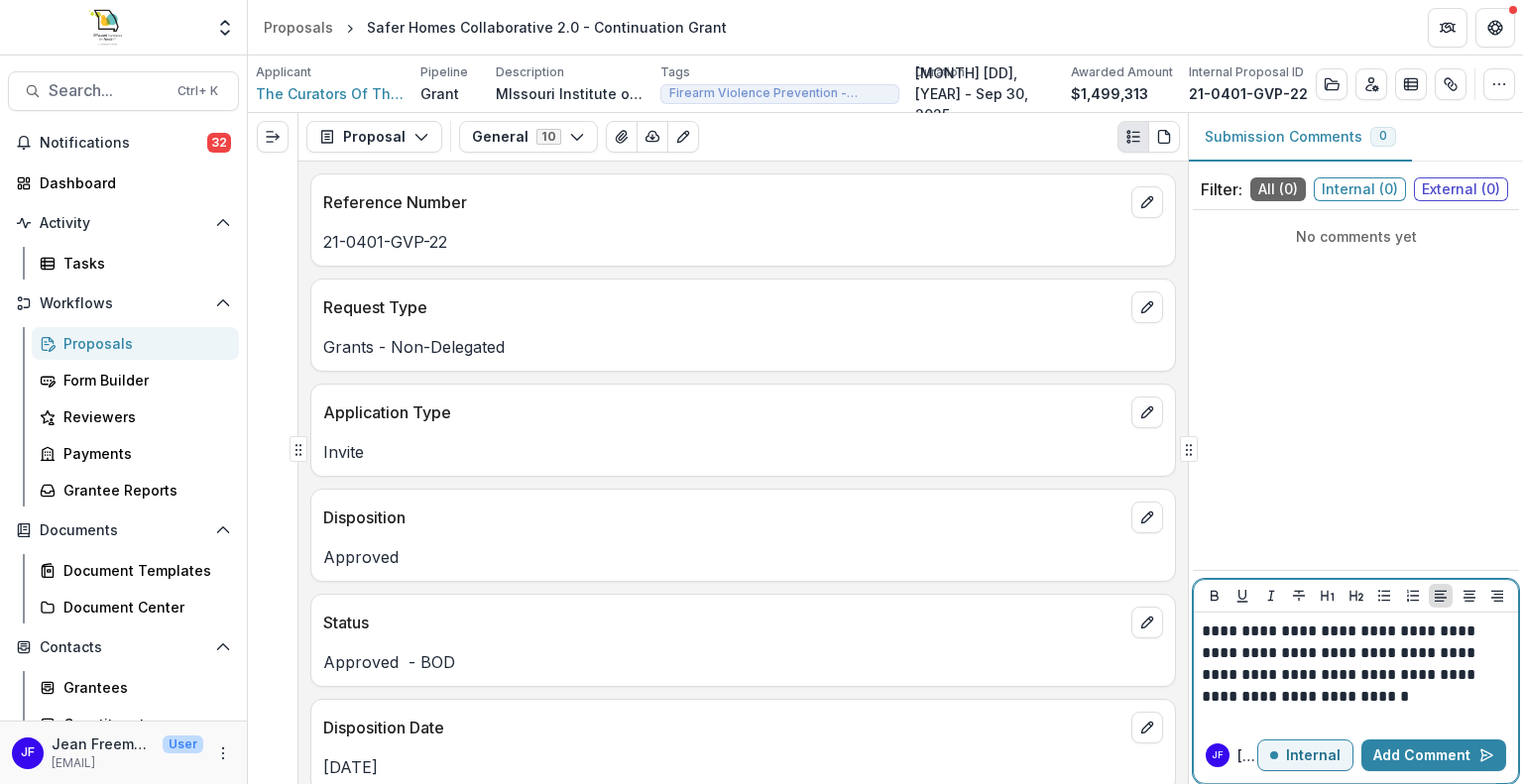 click on "**********" at bounding box center [1355, 664] 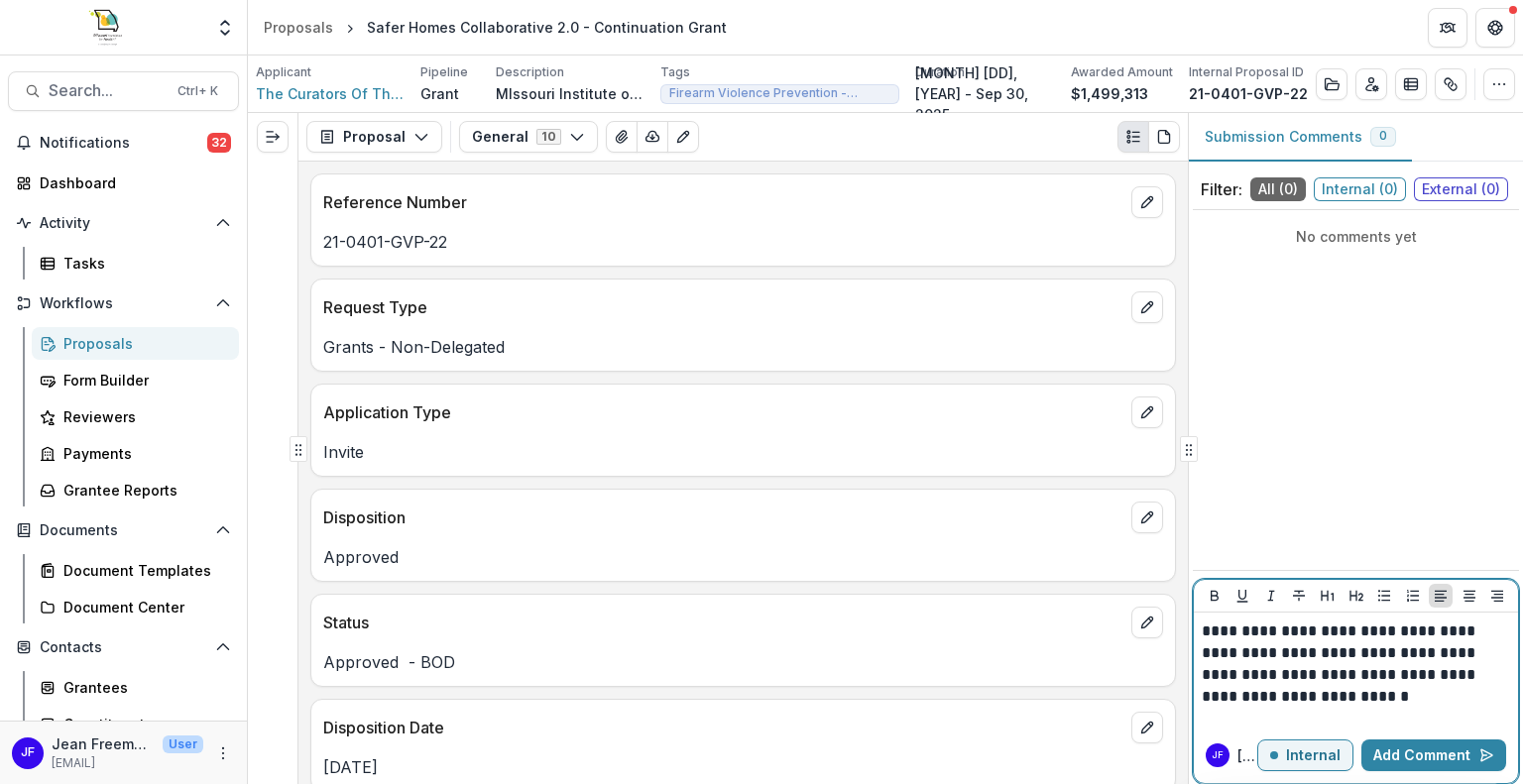 type 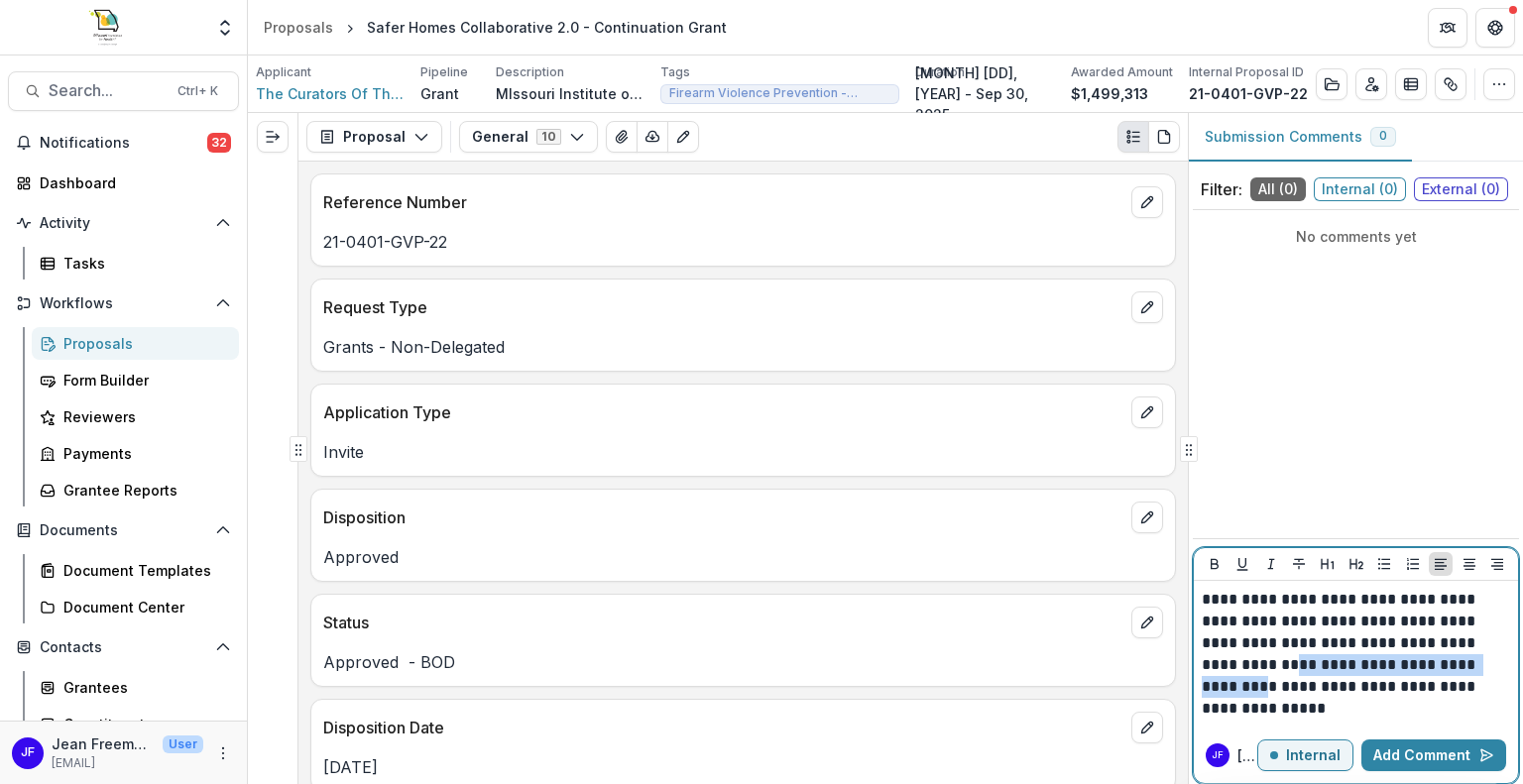 drag, startPoint x: 1229, startPoint y: 668, endPoint x: 1472, endPoint y: 666, distance: 243.00823 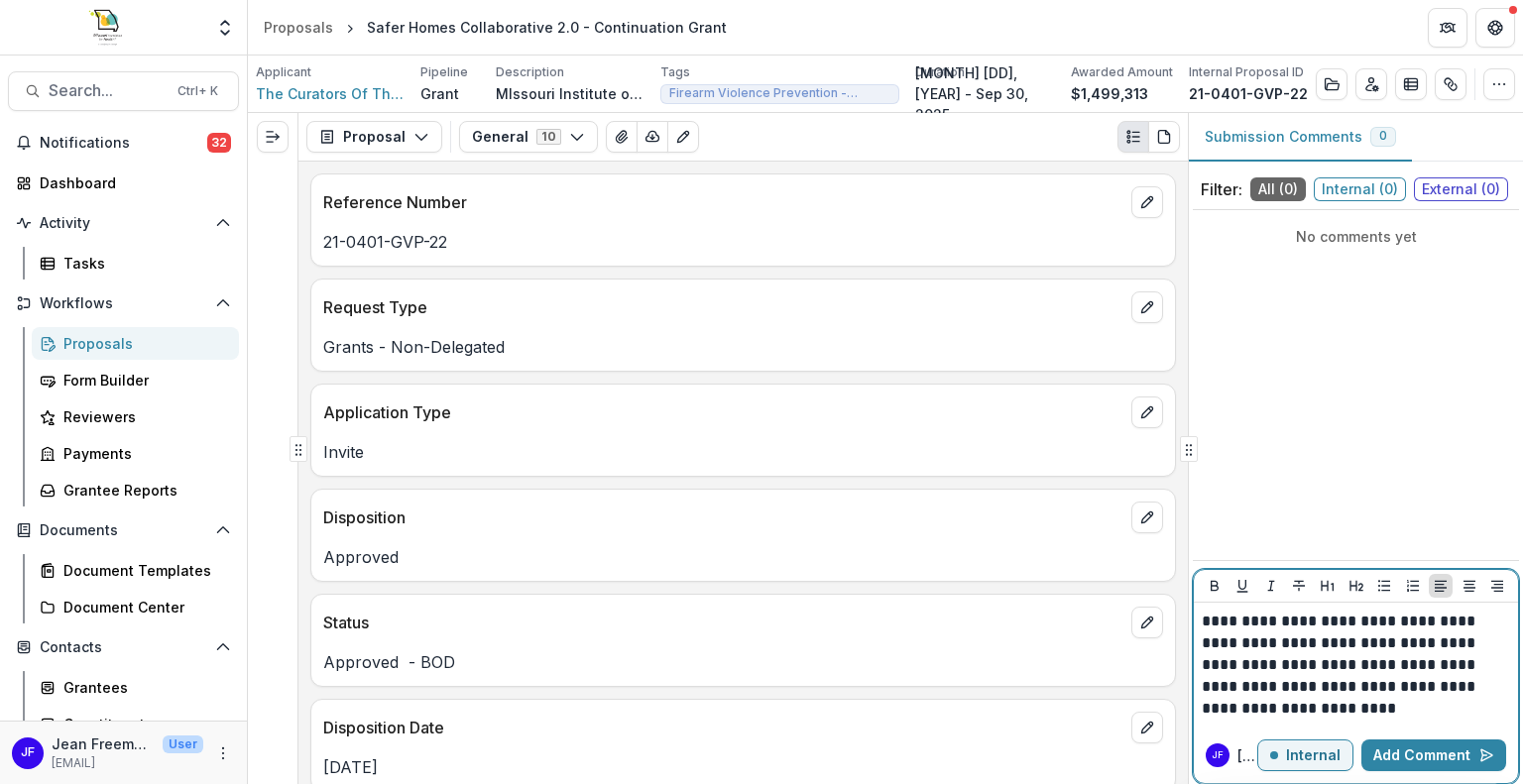 click on "**********" at bounding box center (1355, 665) 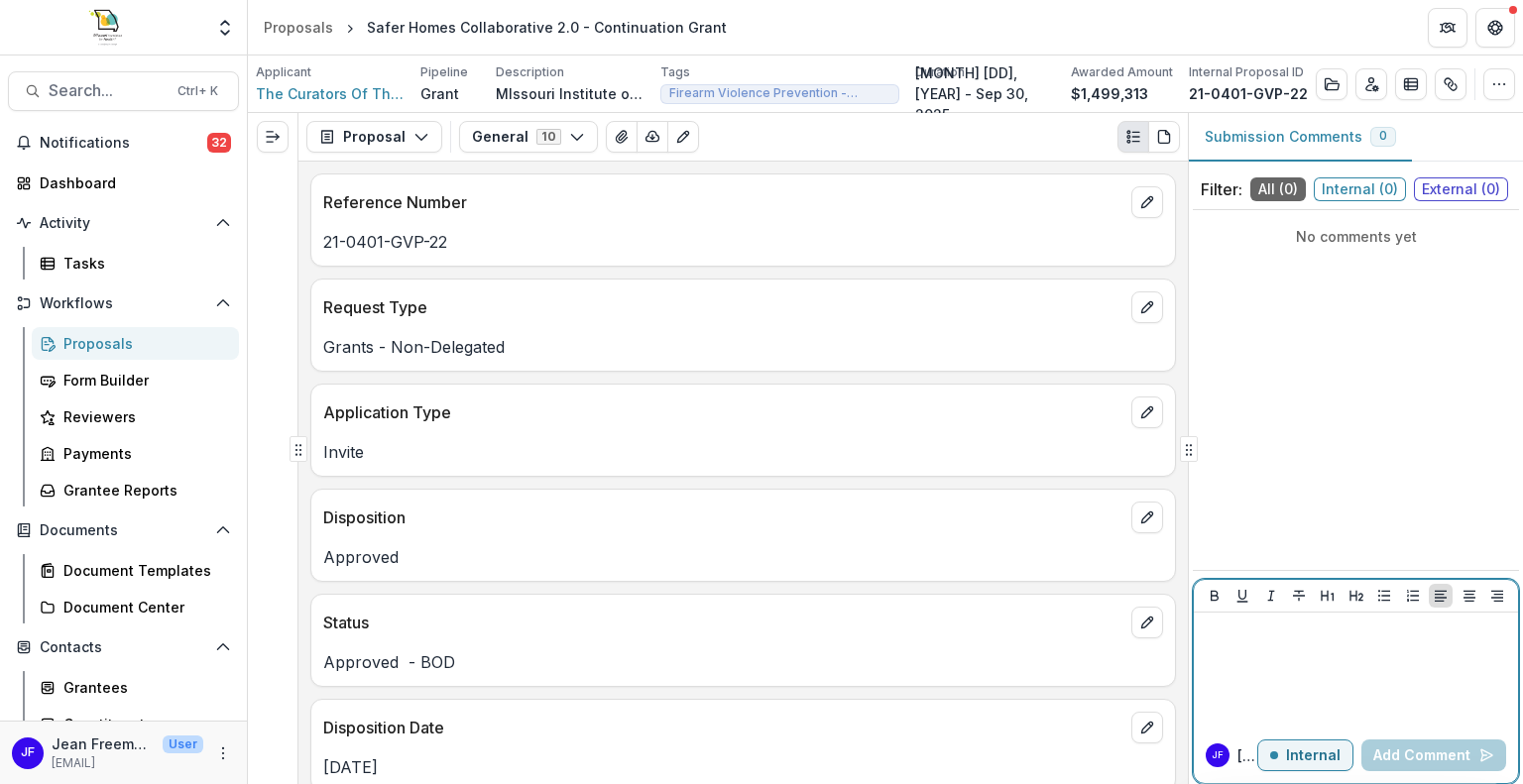 click at bounding box center (1355, 670) 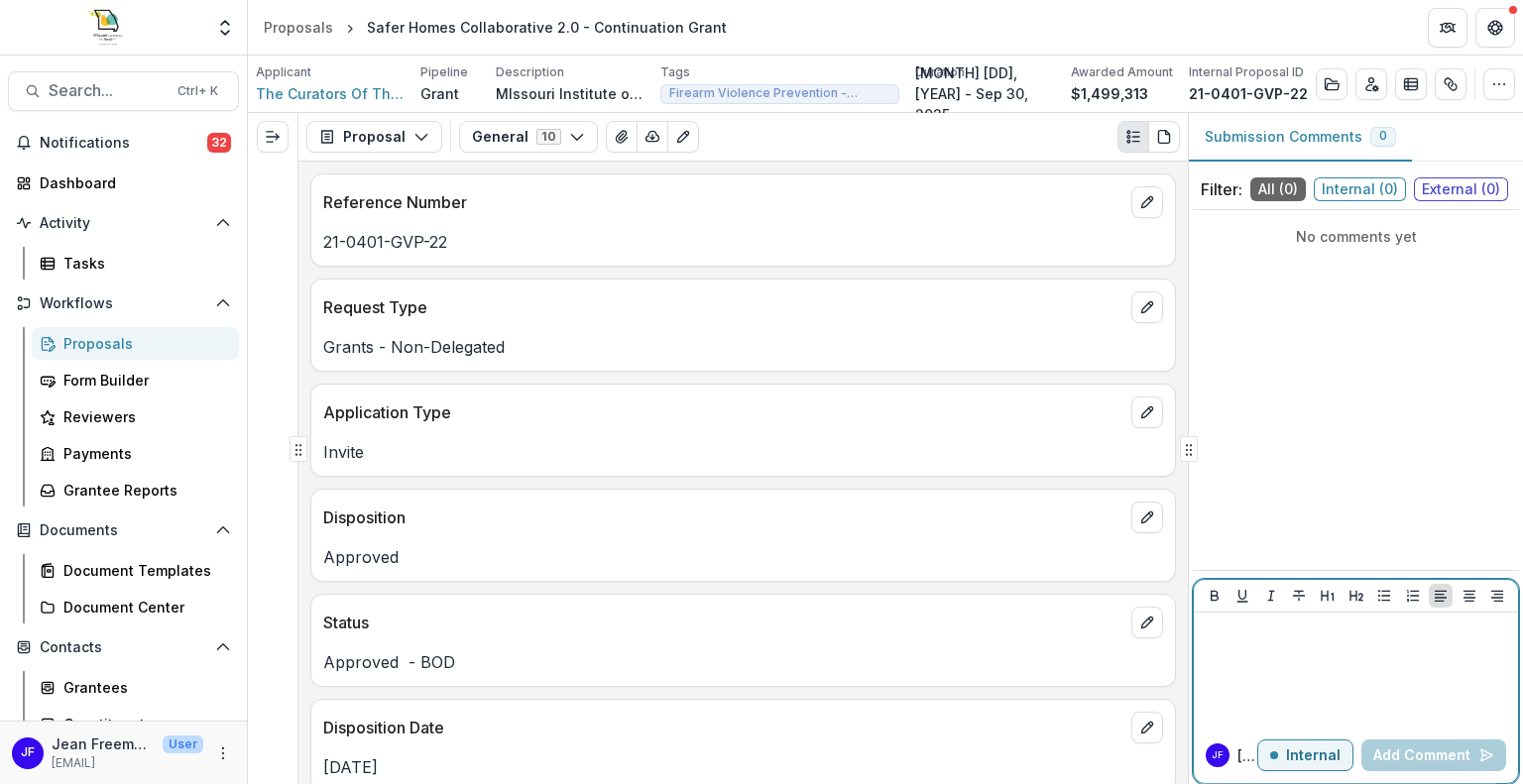 click at bounding box center (1355, 670) 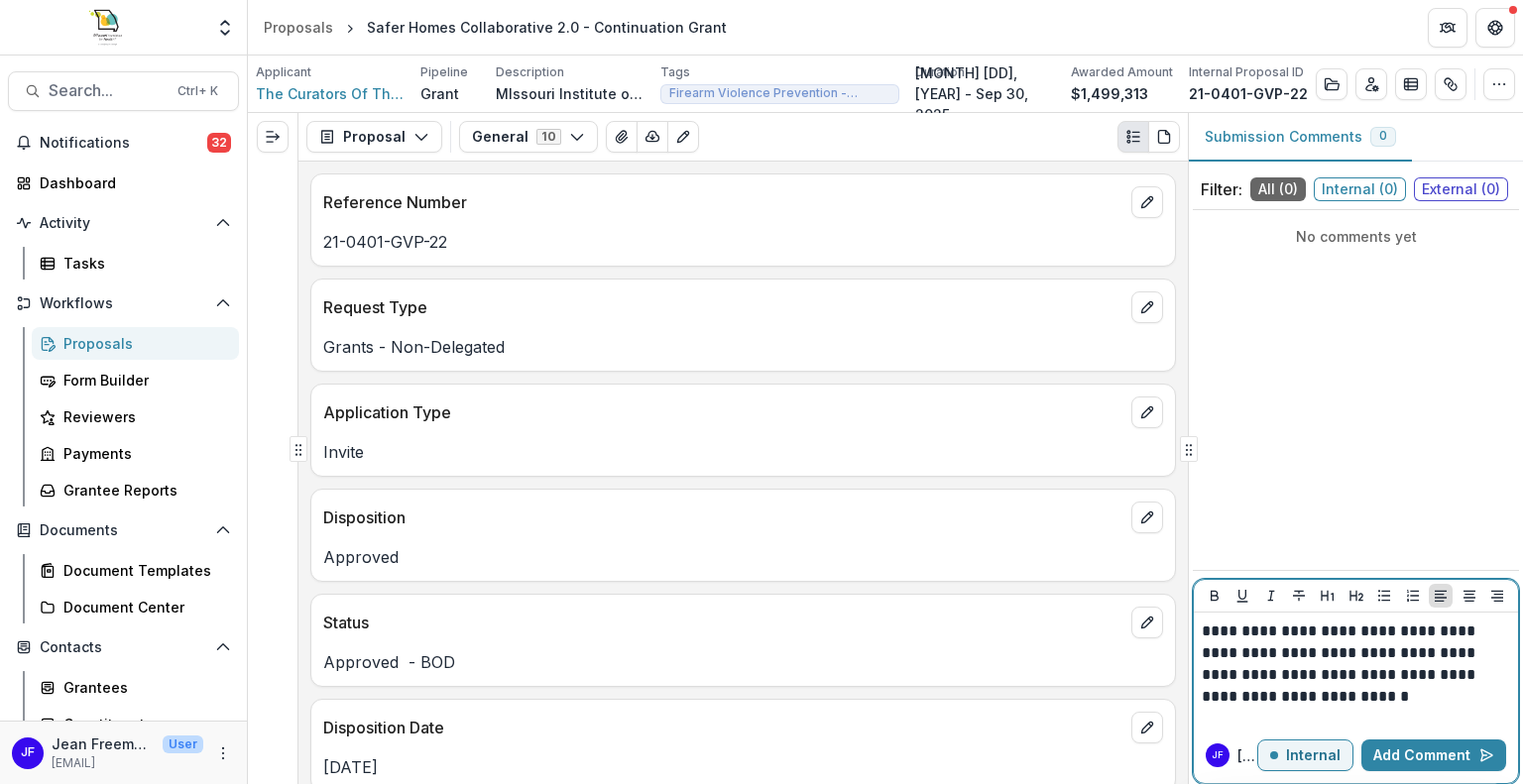 click on "**********" at bounding box center (1355, 664) 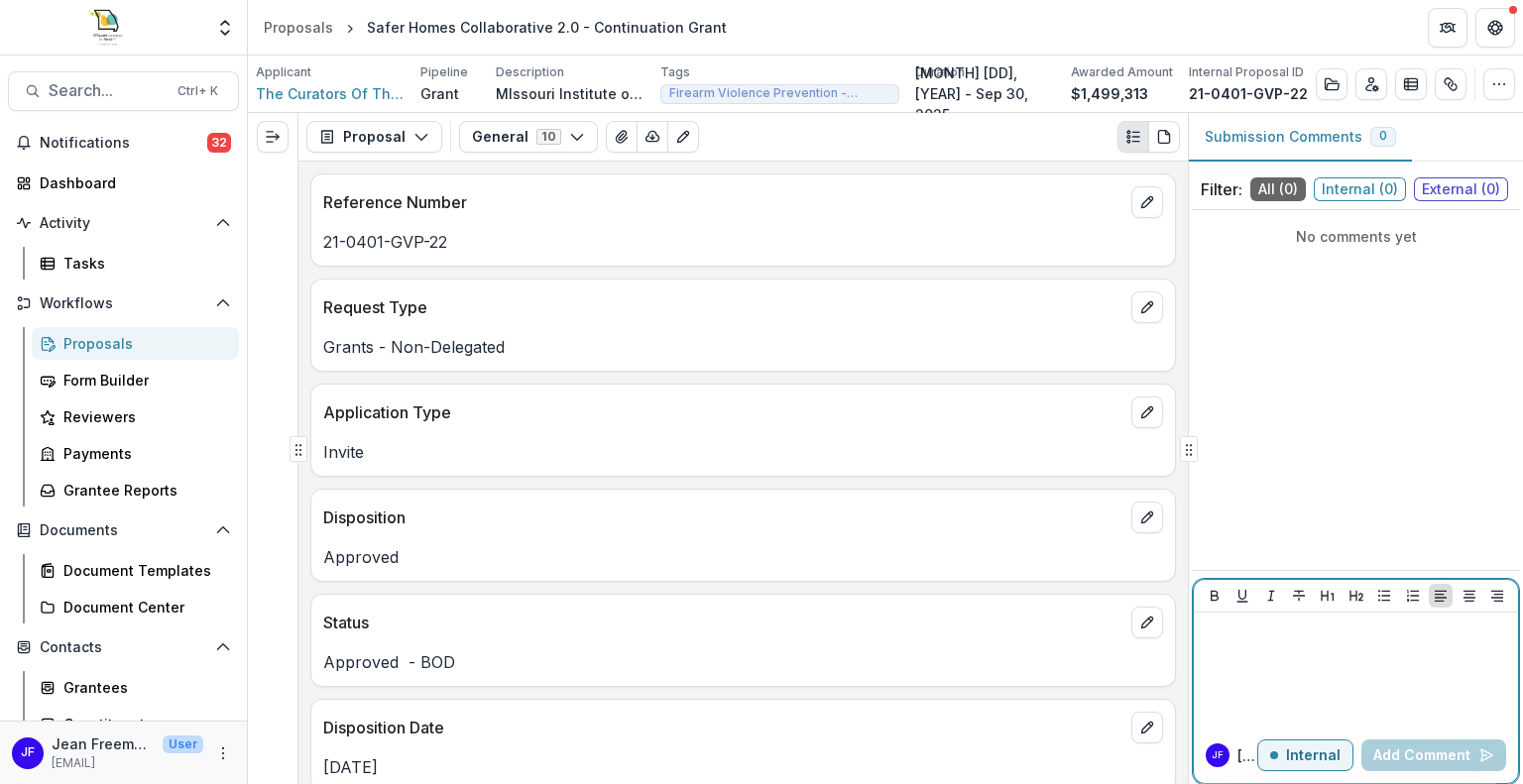 click at bounding box center (1355, 670) 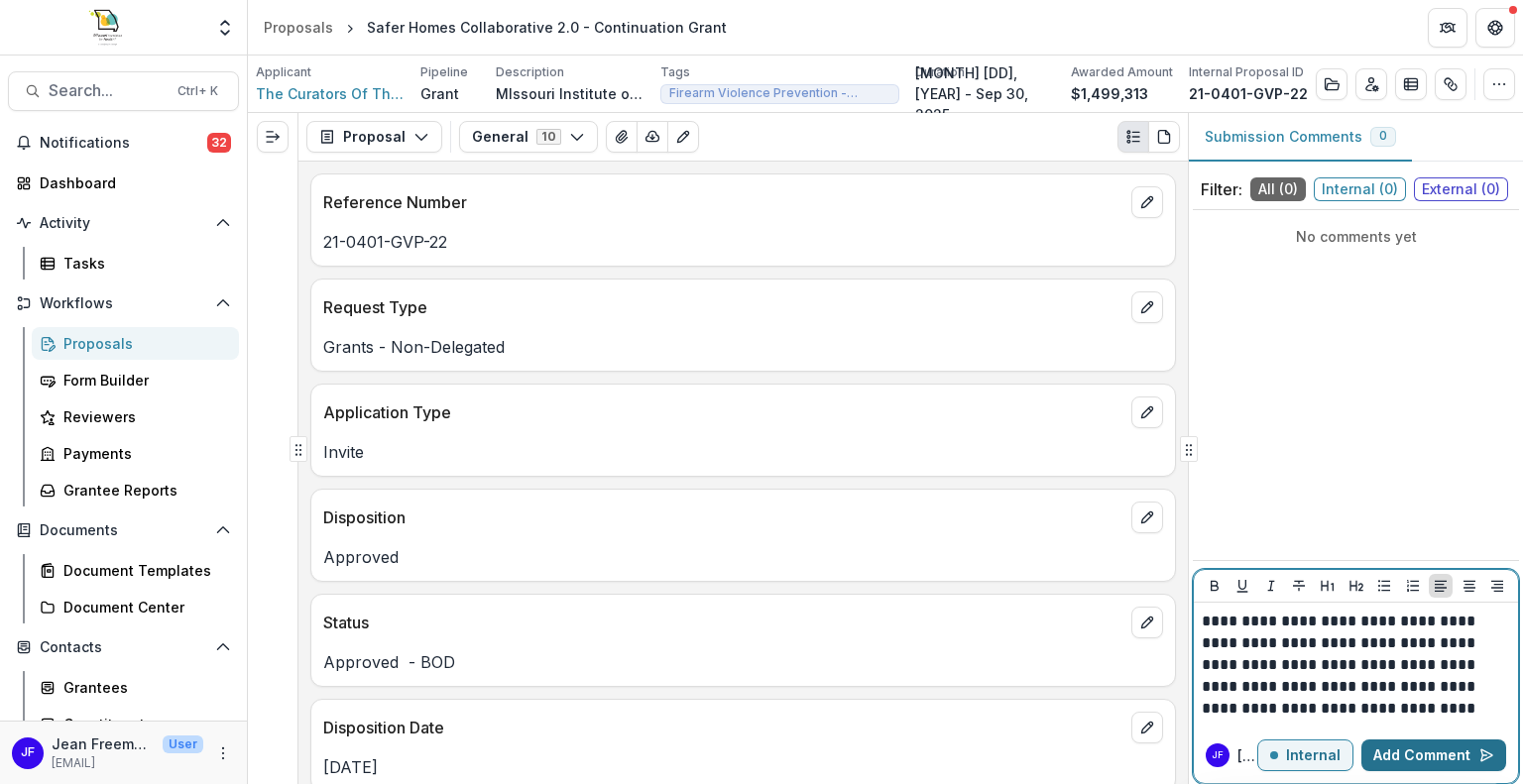 click on "Add Comment" at bounding box center [1434, 755] 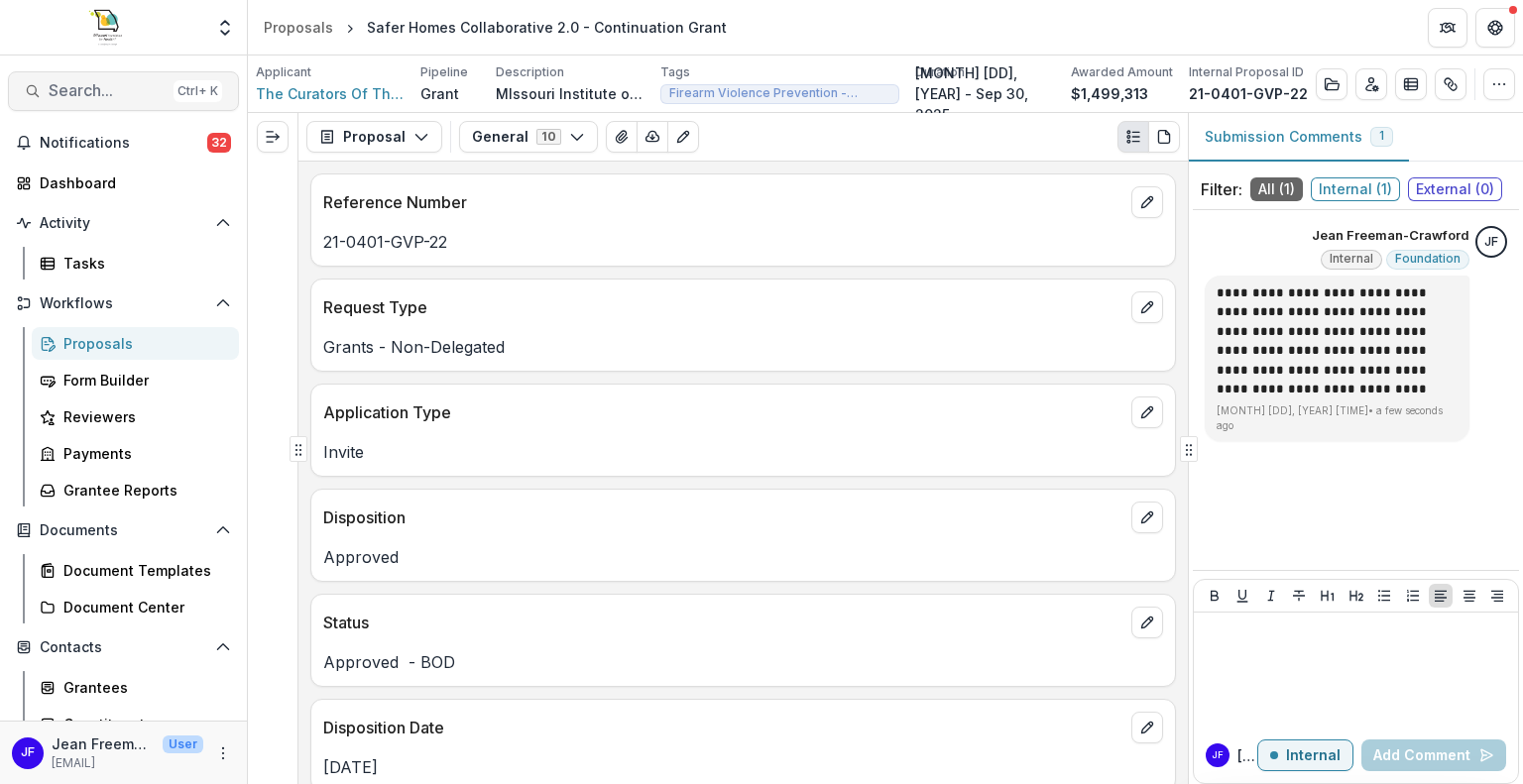 click on "Search..." at bounding box center (107, 90) 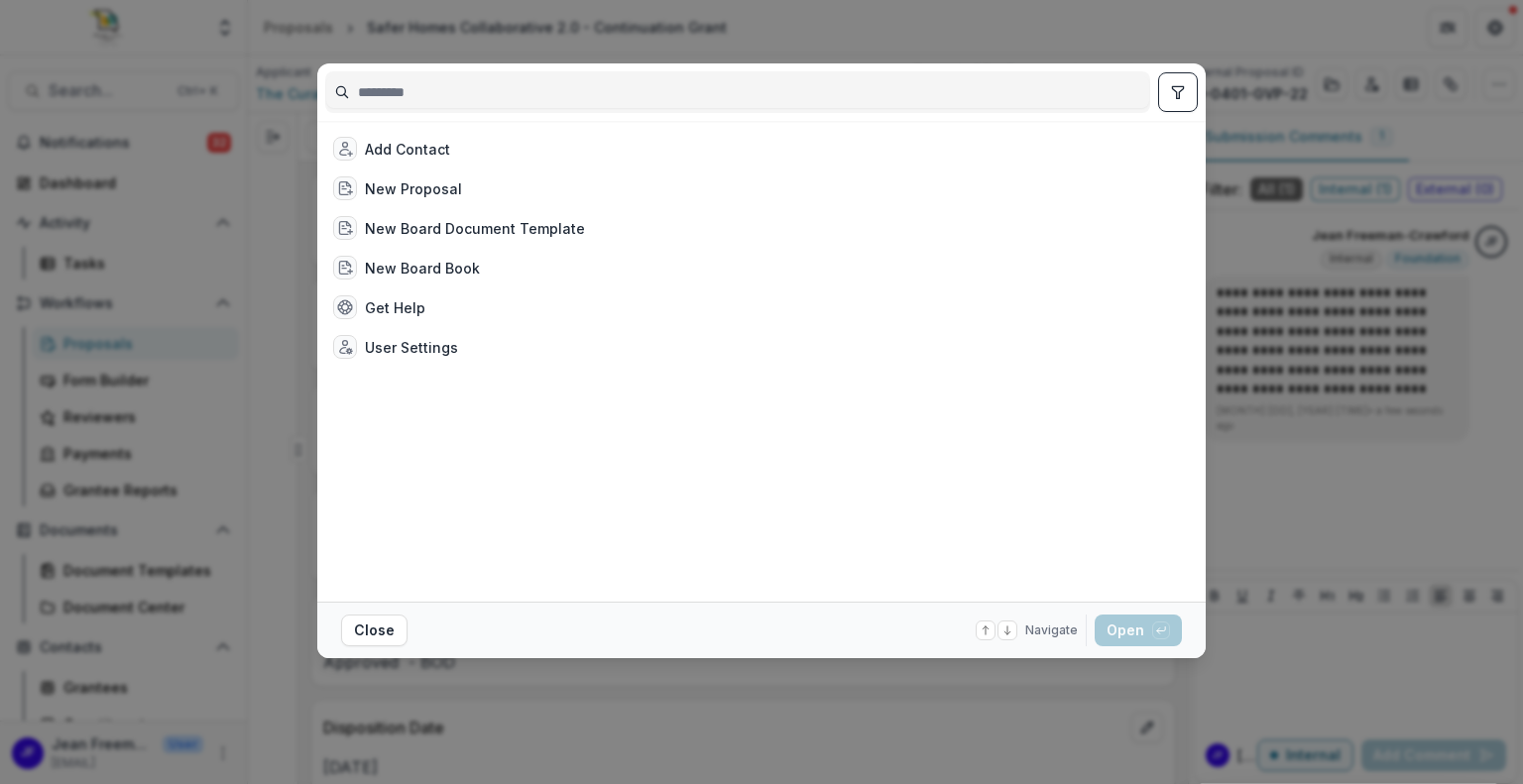 click at bounding box center [738, 92] 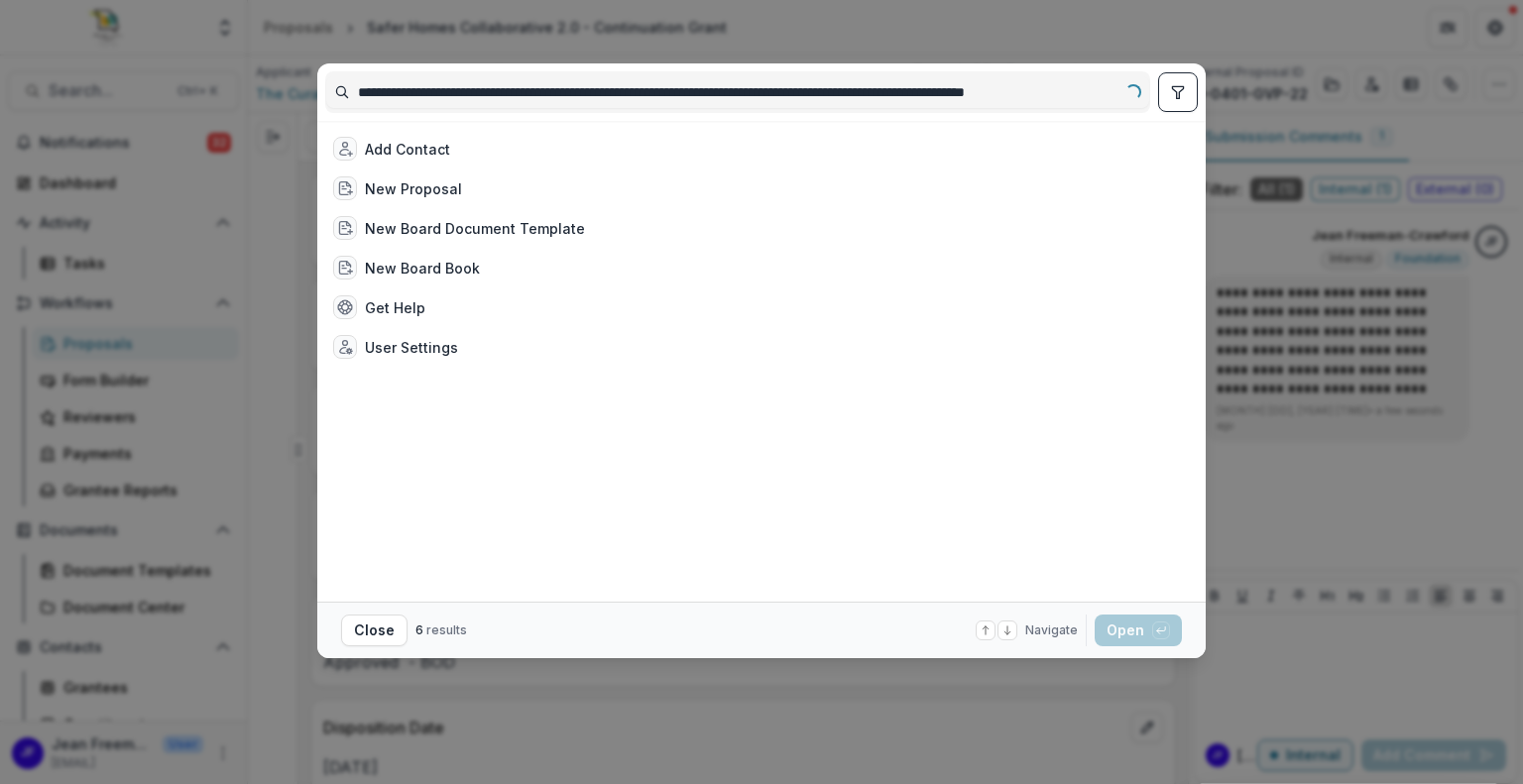scroll, scrollTop: 0, scrollLeft: 18, axis: horizontal 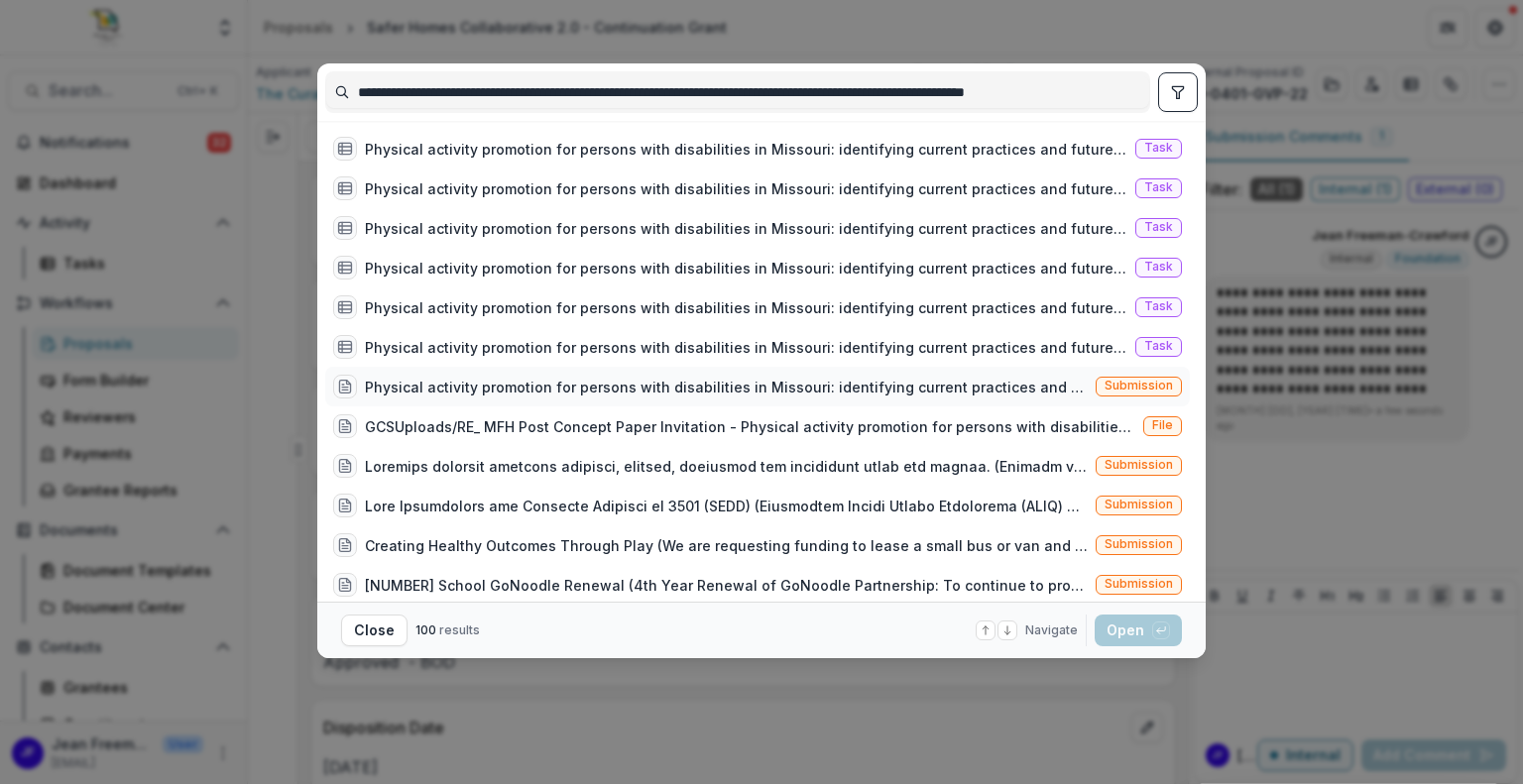 type on "**********" 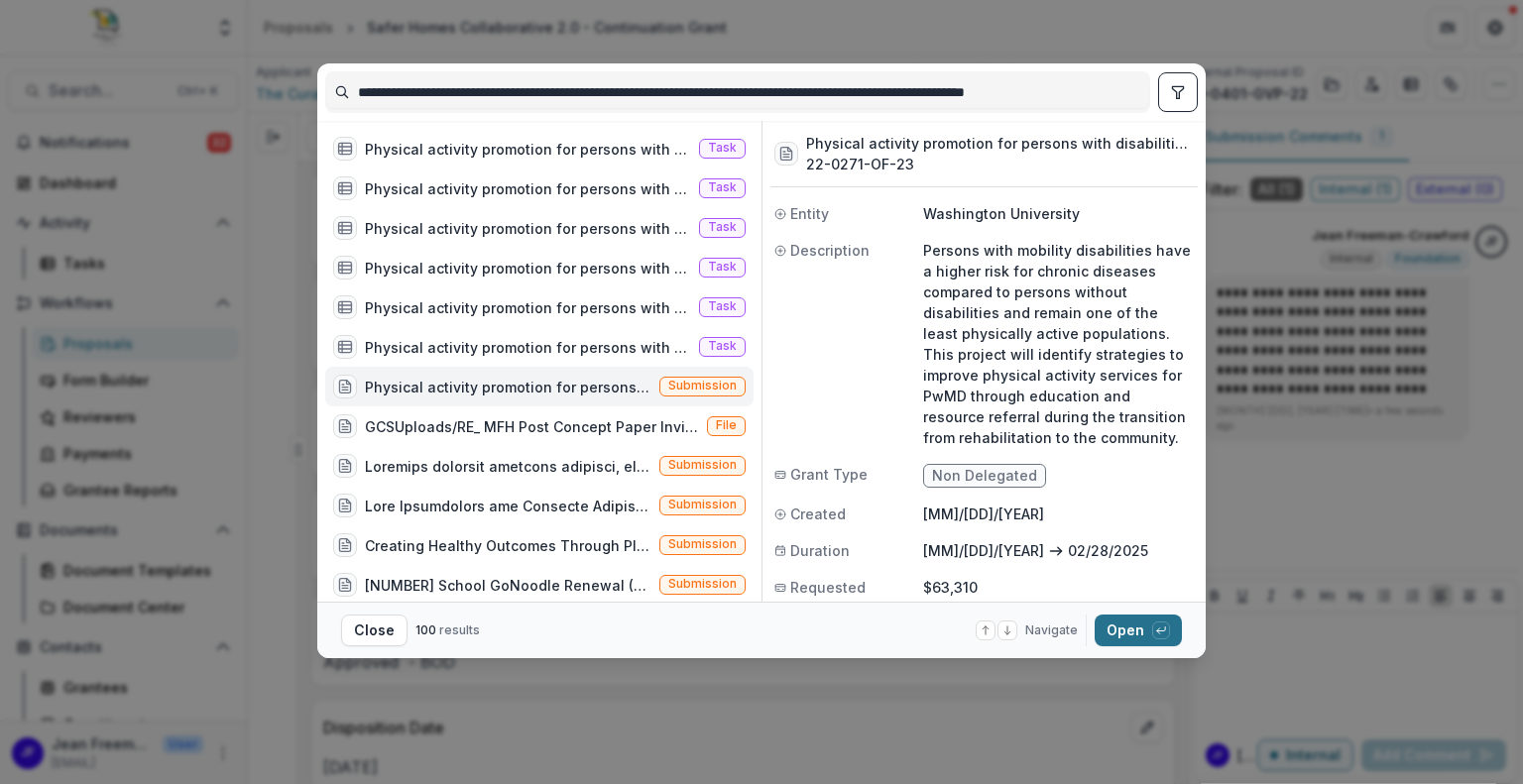 click on "Open with enter key" at bounding box center (1138, 630) 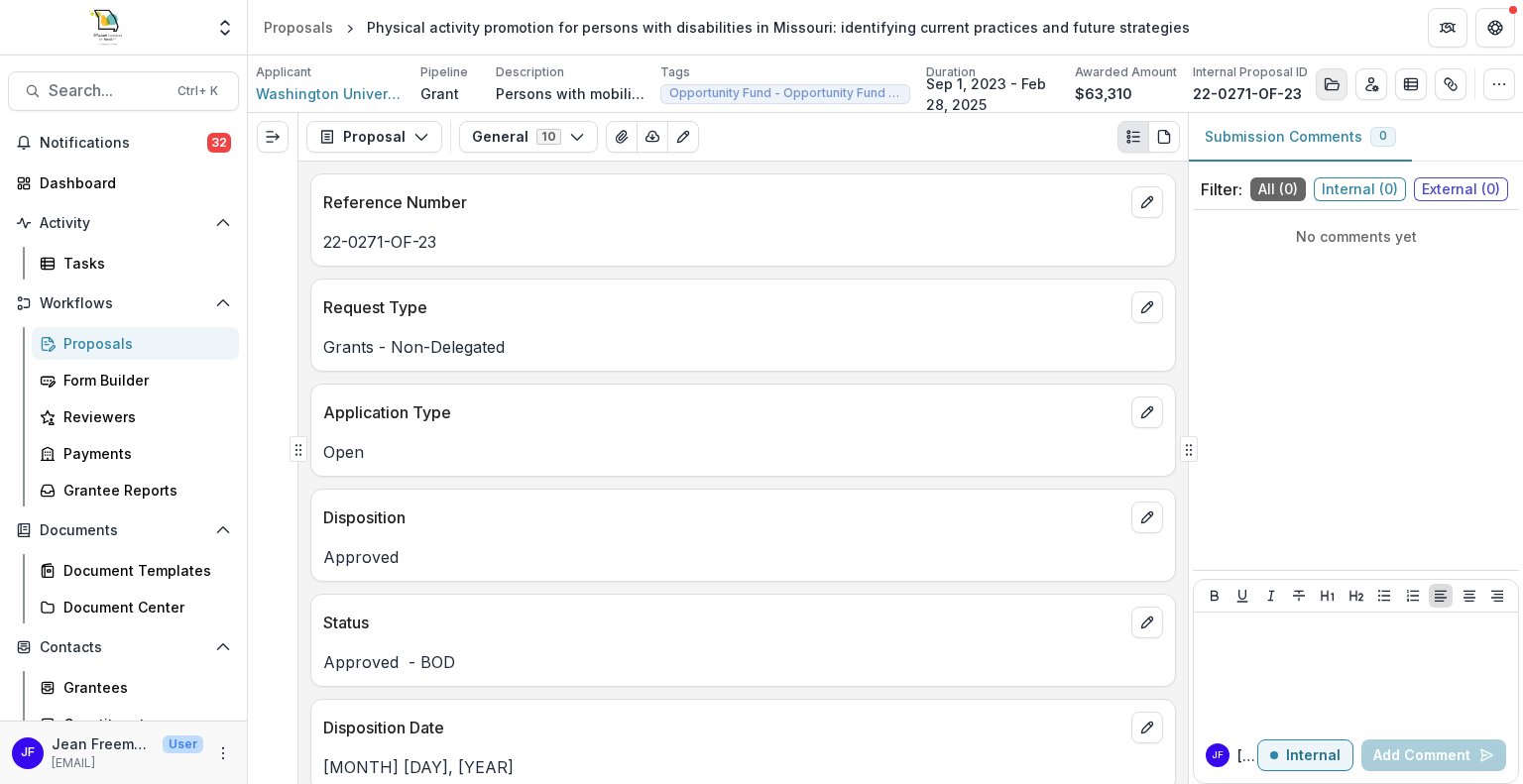 click 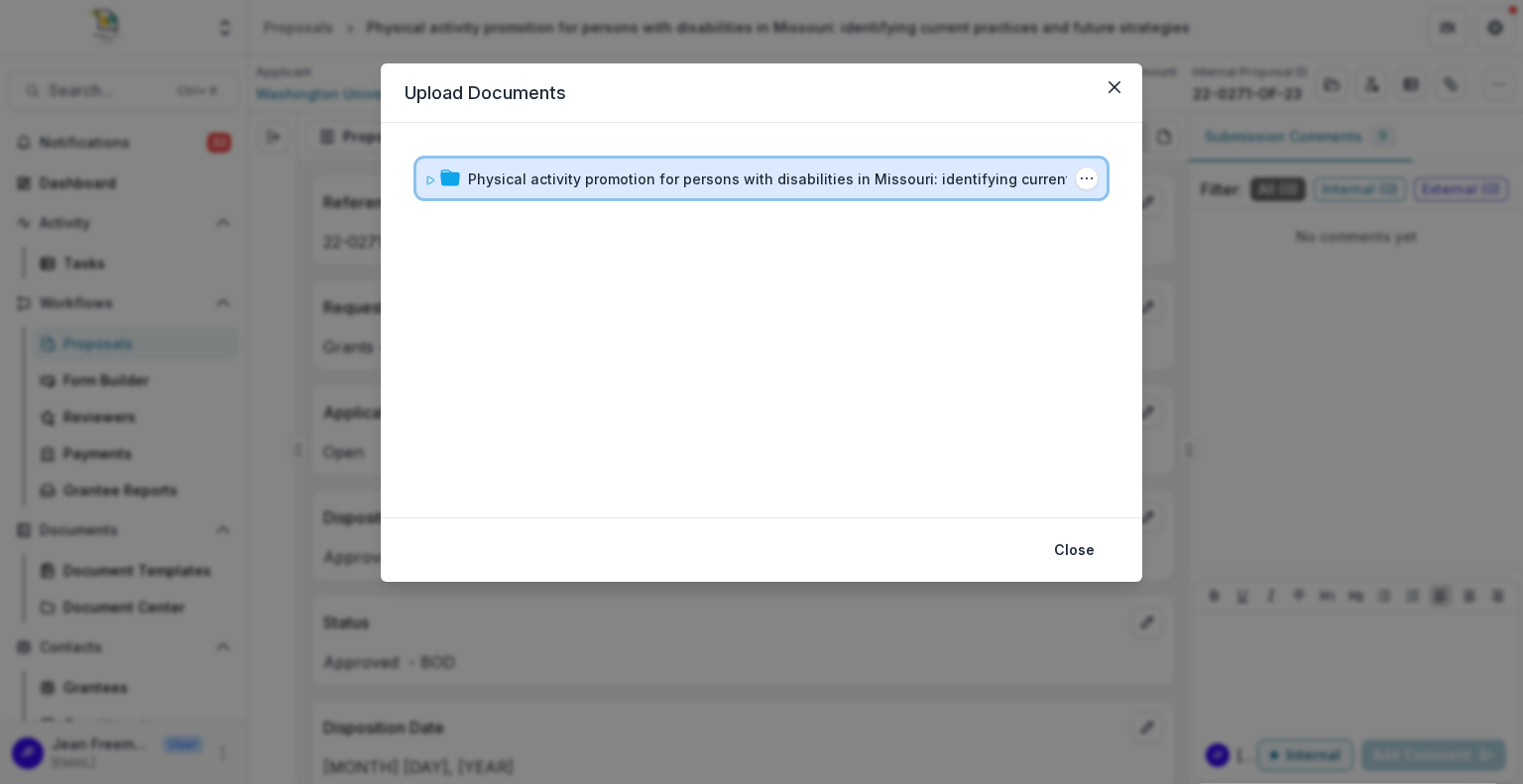 click 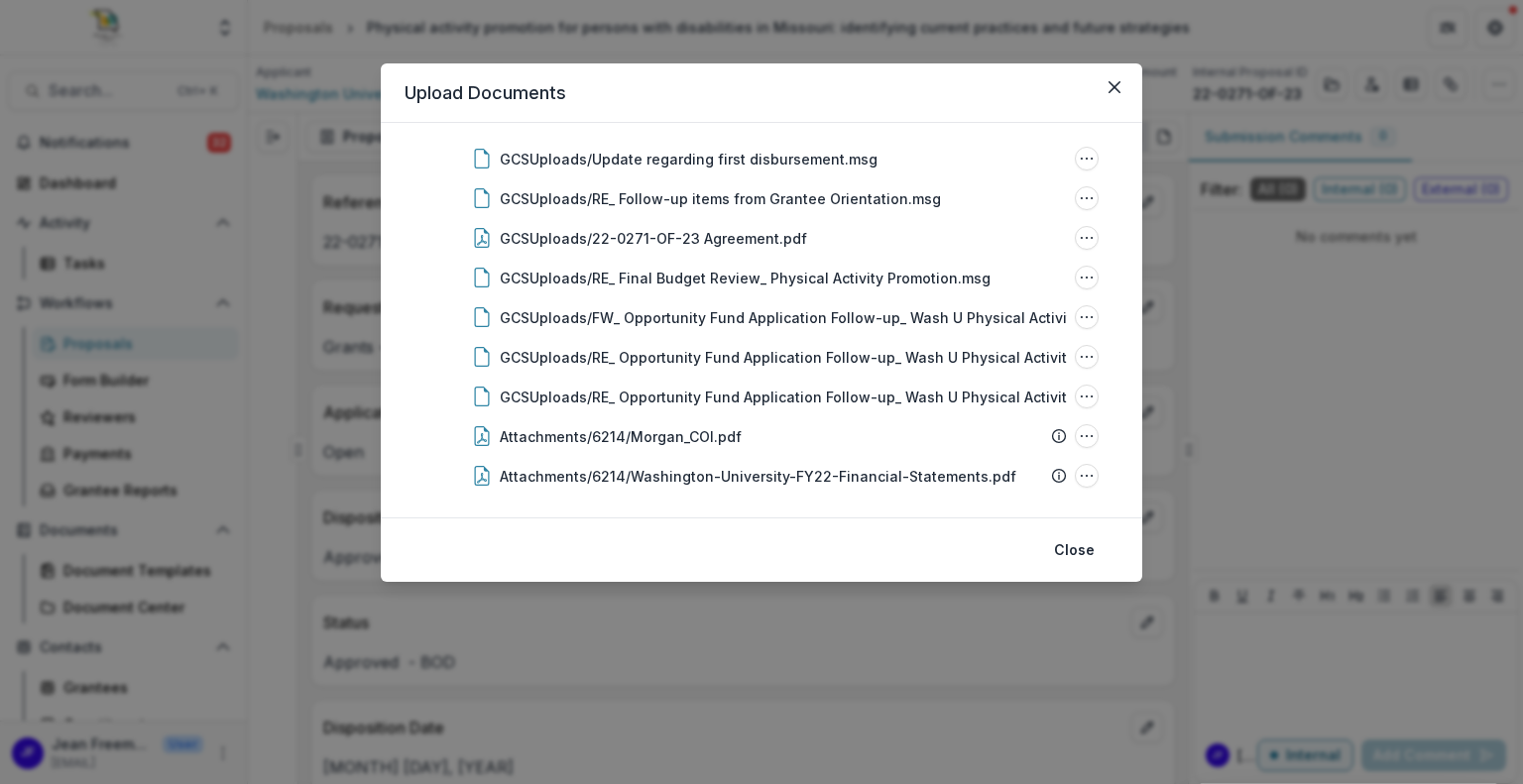 scroll, scrollTop: 0, scrollLeft: 0, axis: both 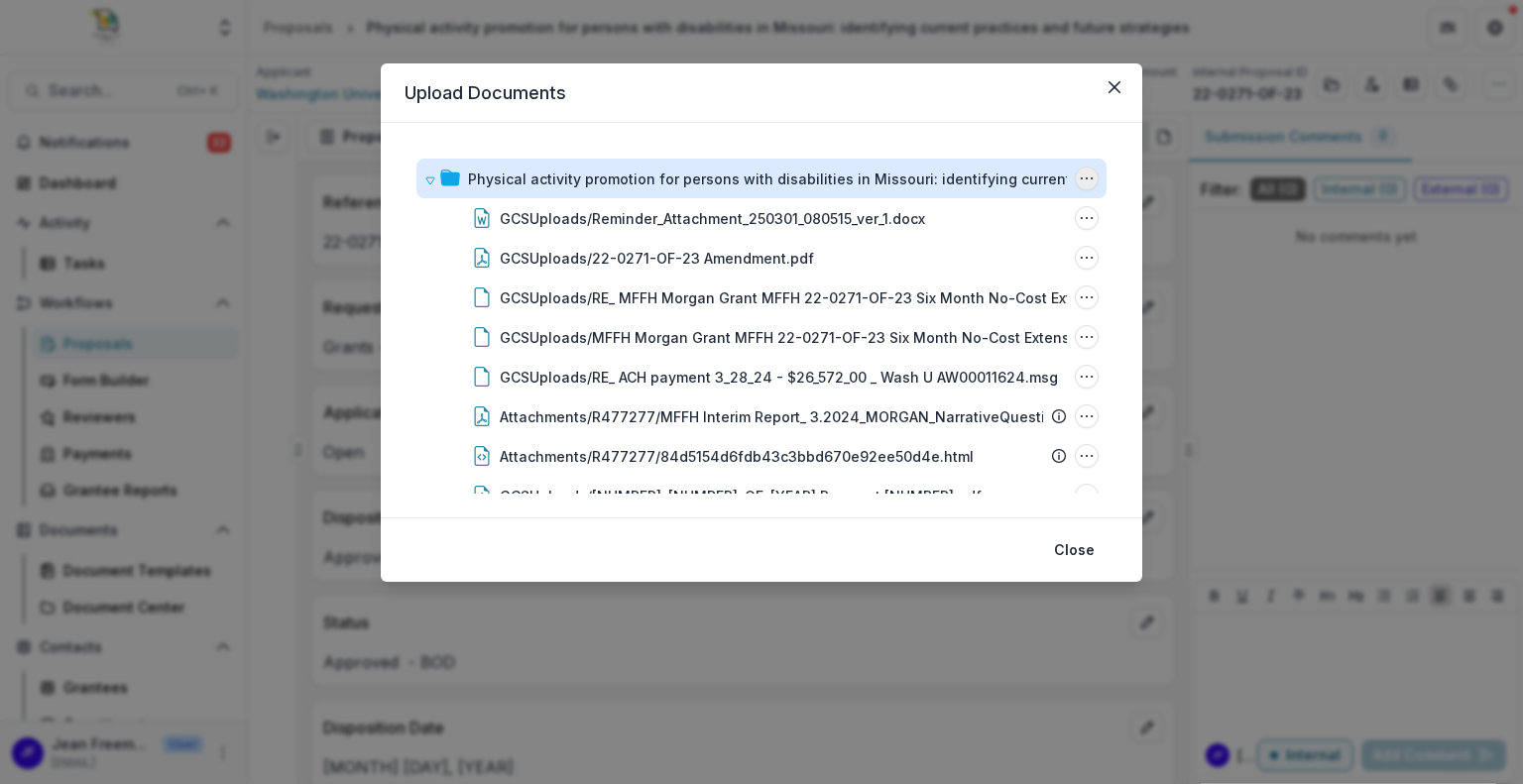 click 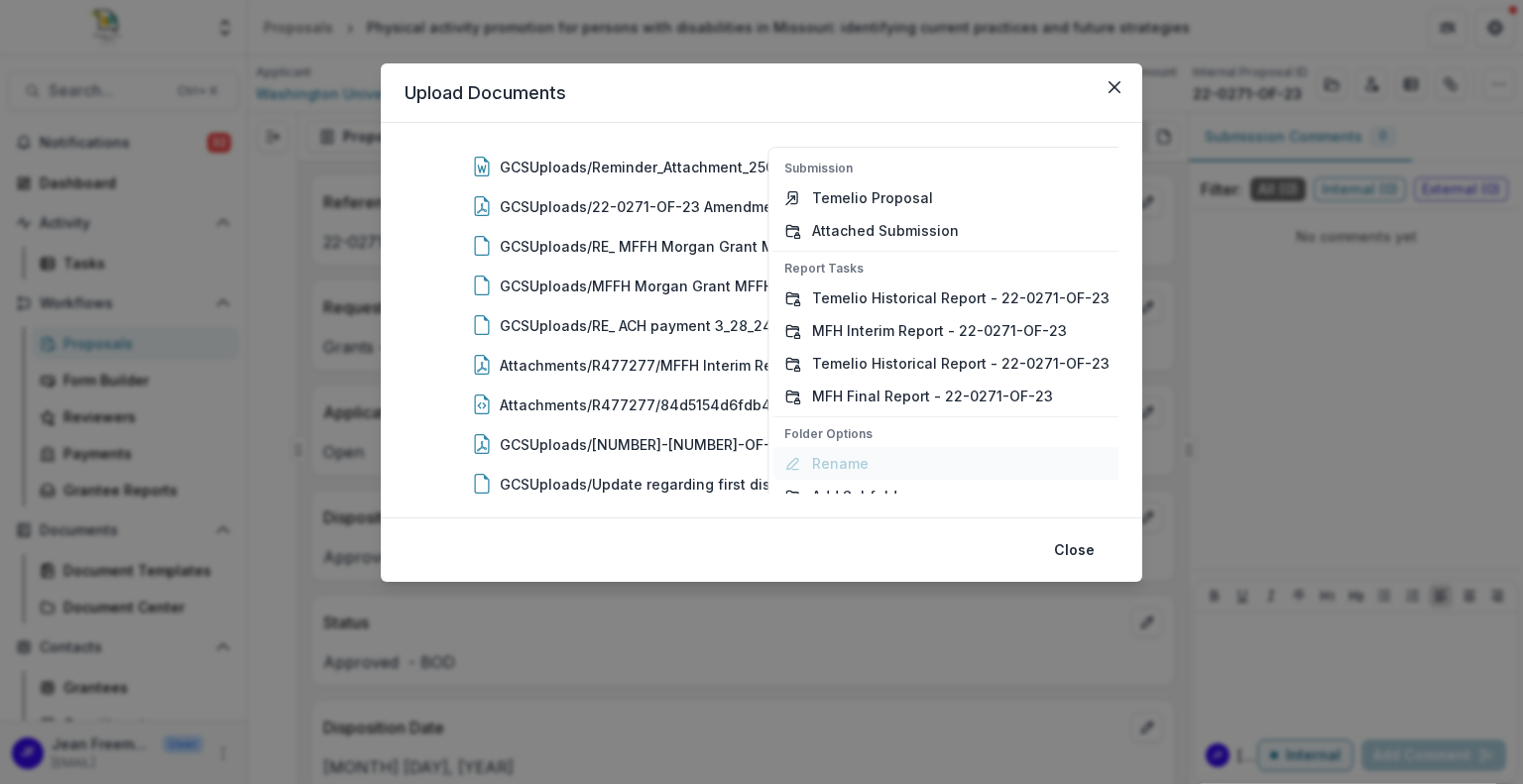 scroll, scrollTop: 151, scrollLeft: 0, axis: vertical 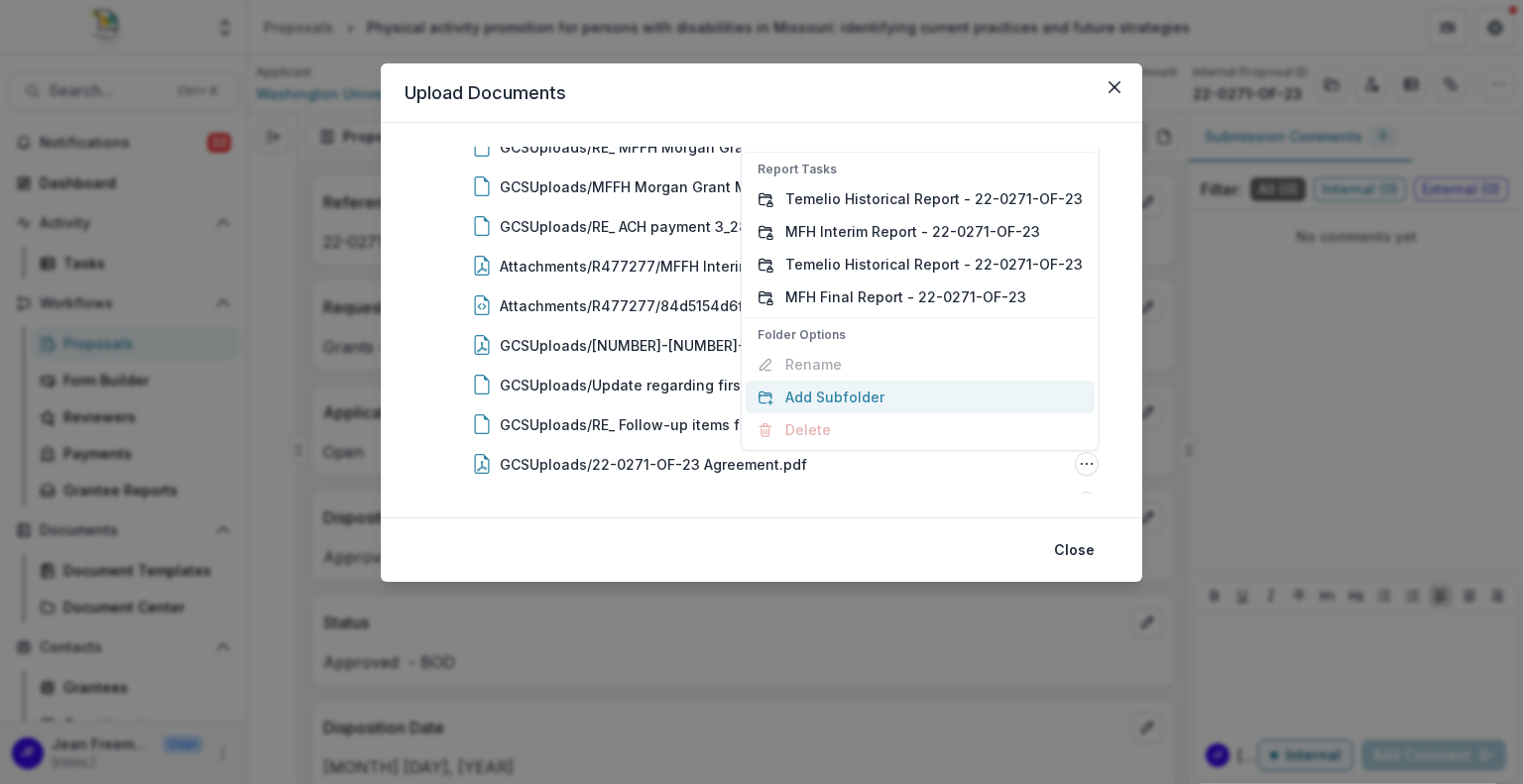 click on "Add Subfolder" at bounding box center [920, 396] 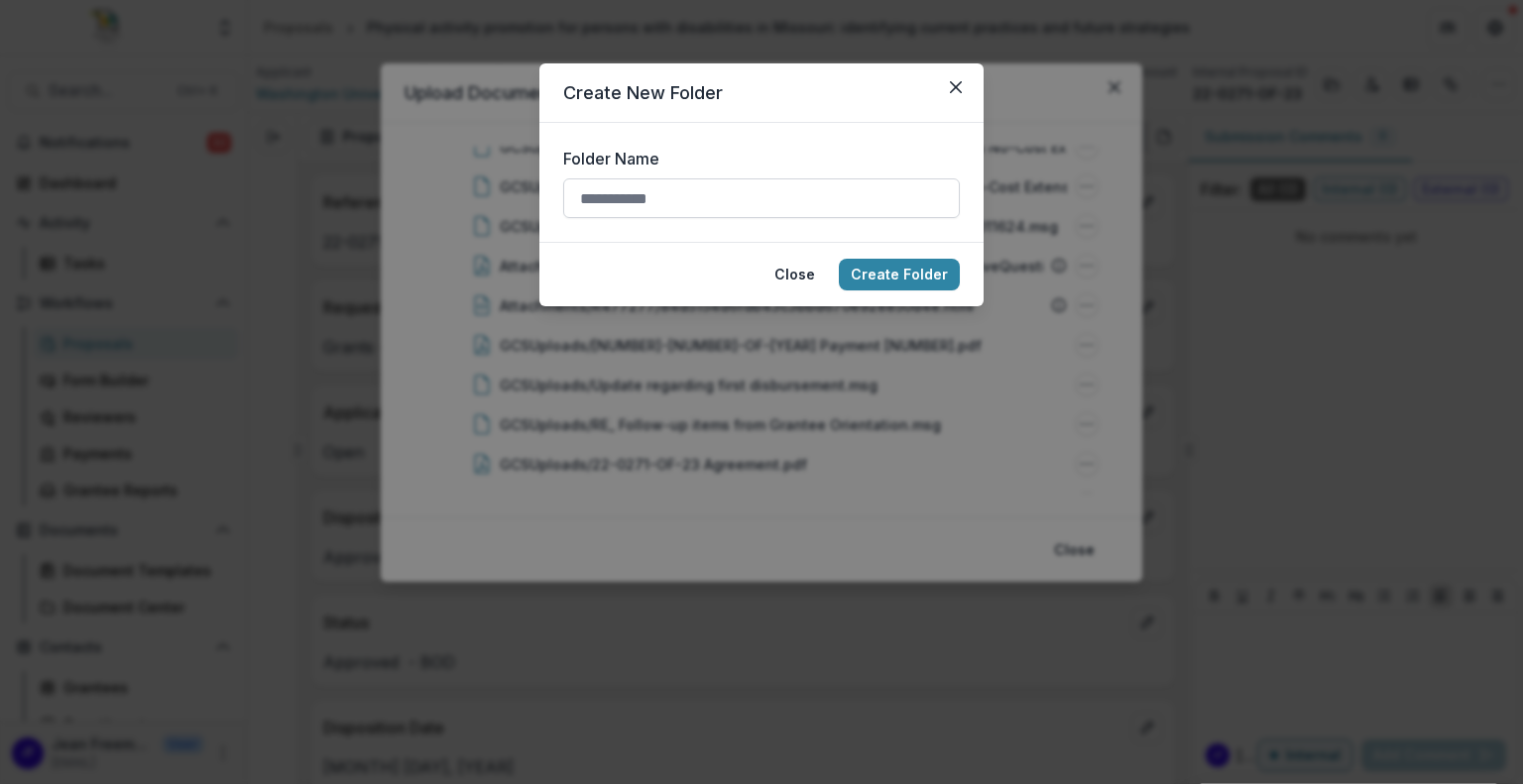 click on "Folder Name" at bounding box center (762, 198) 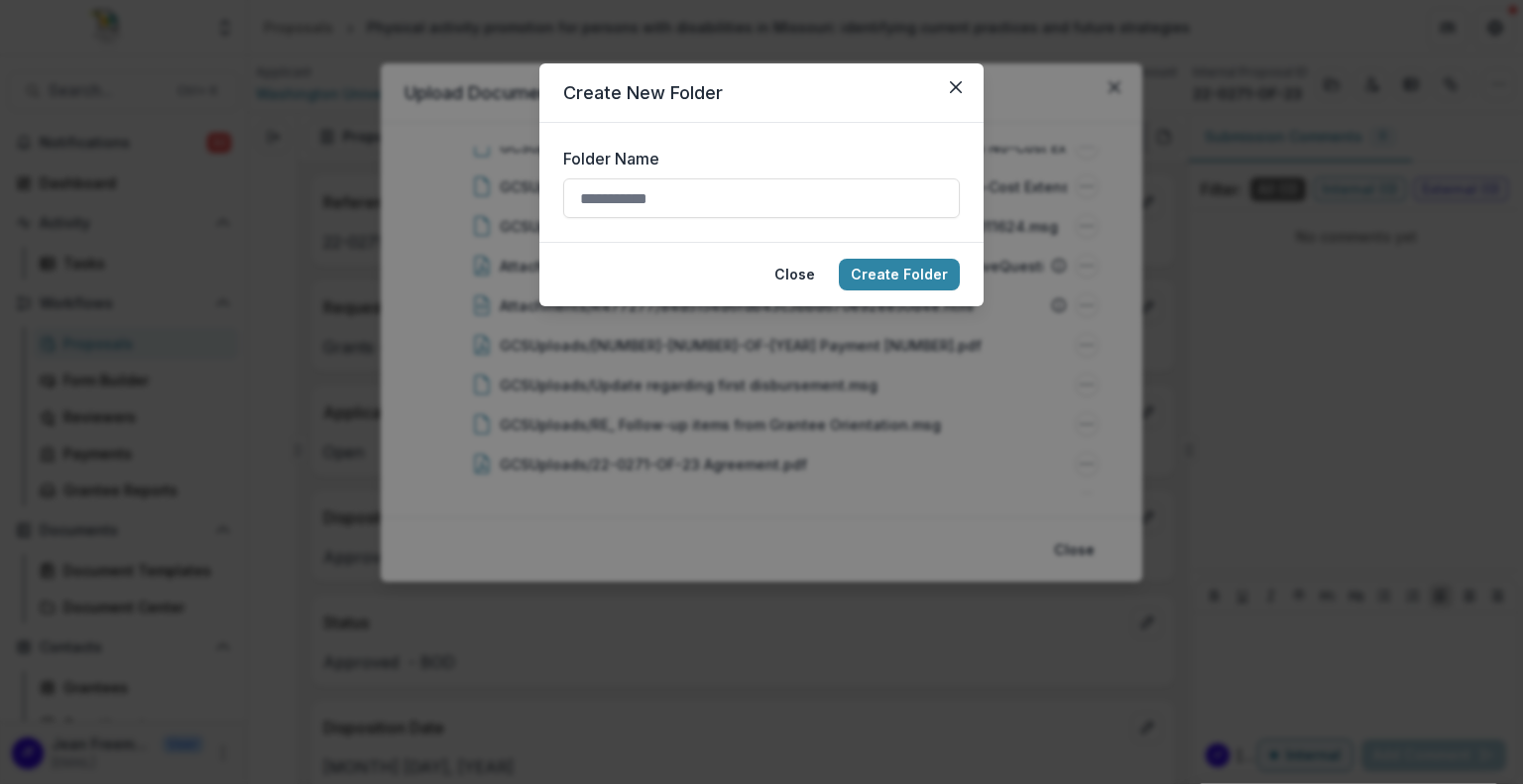 type on "******" 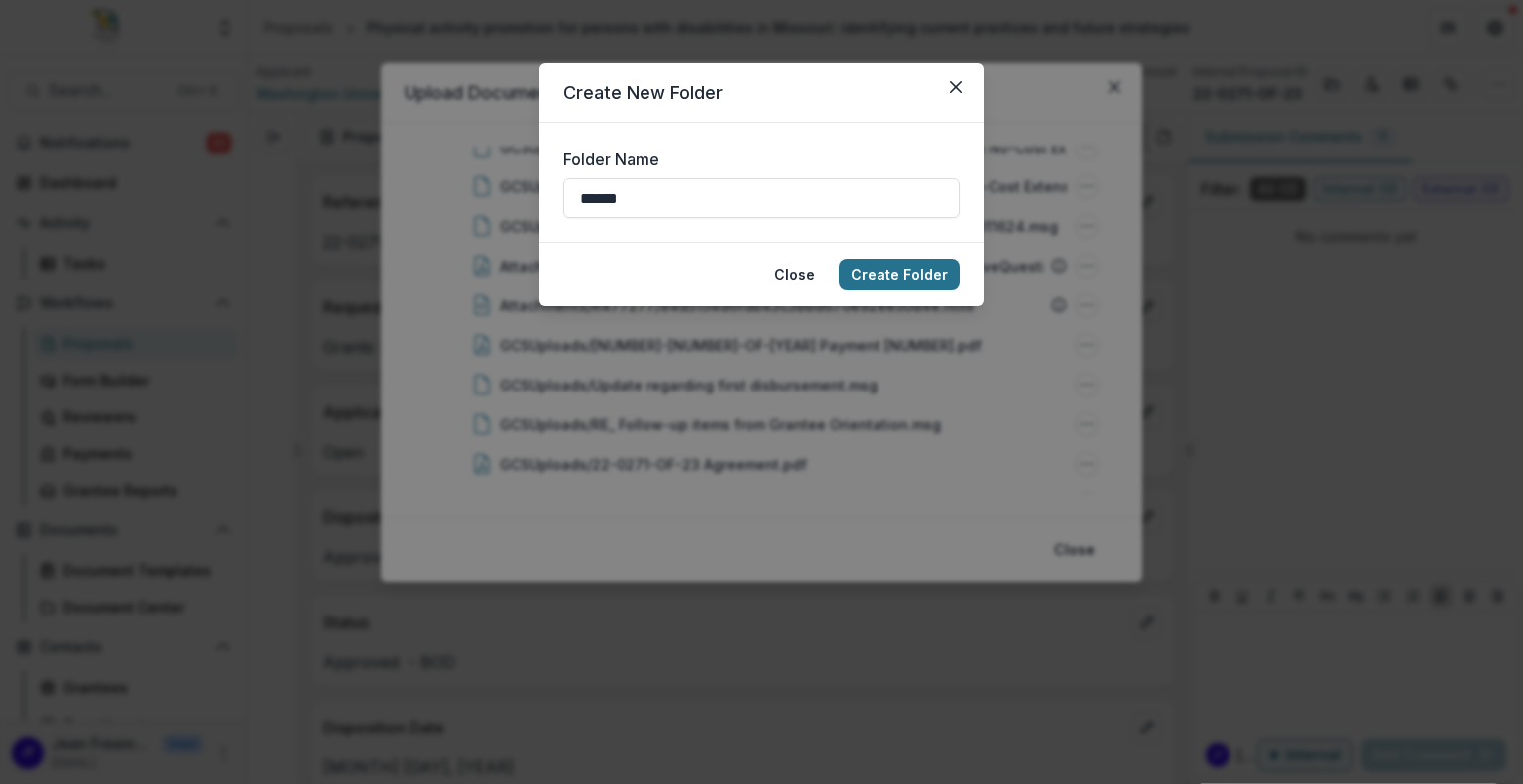 click on "Create Folder" at bounding box center (899, 275) 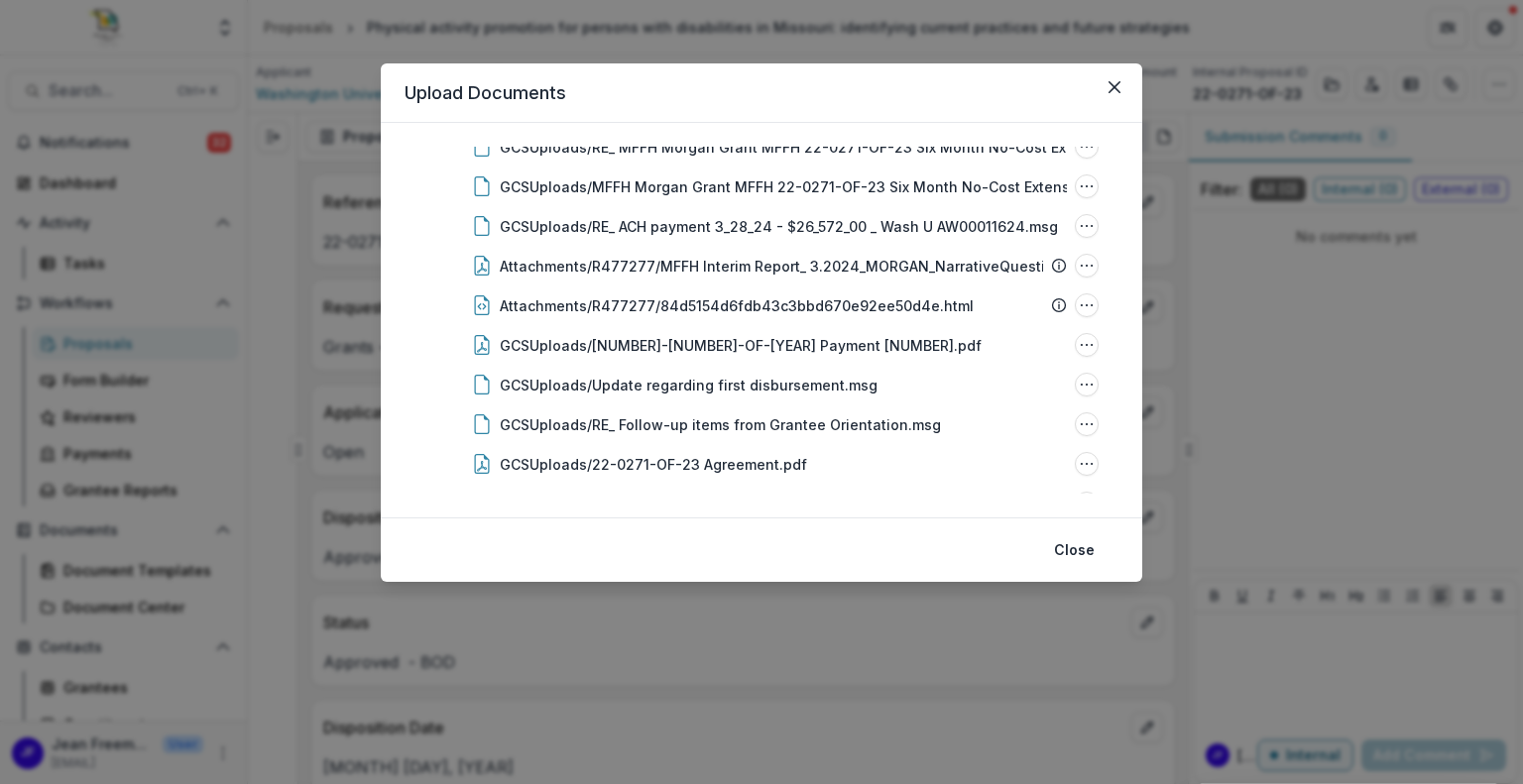 type 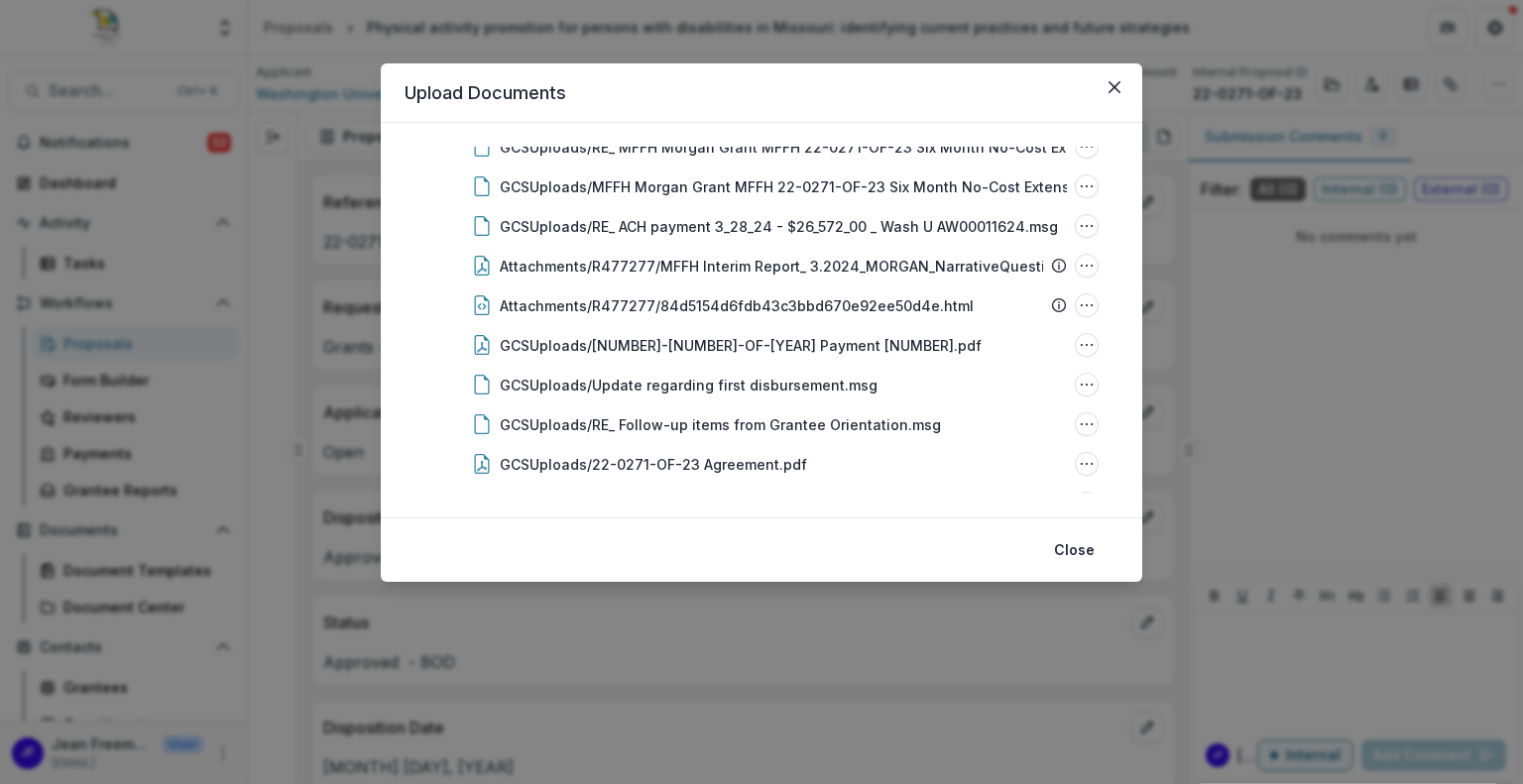 scroll, scrollTop: 0, scrollLeft: 0, axis: both 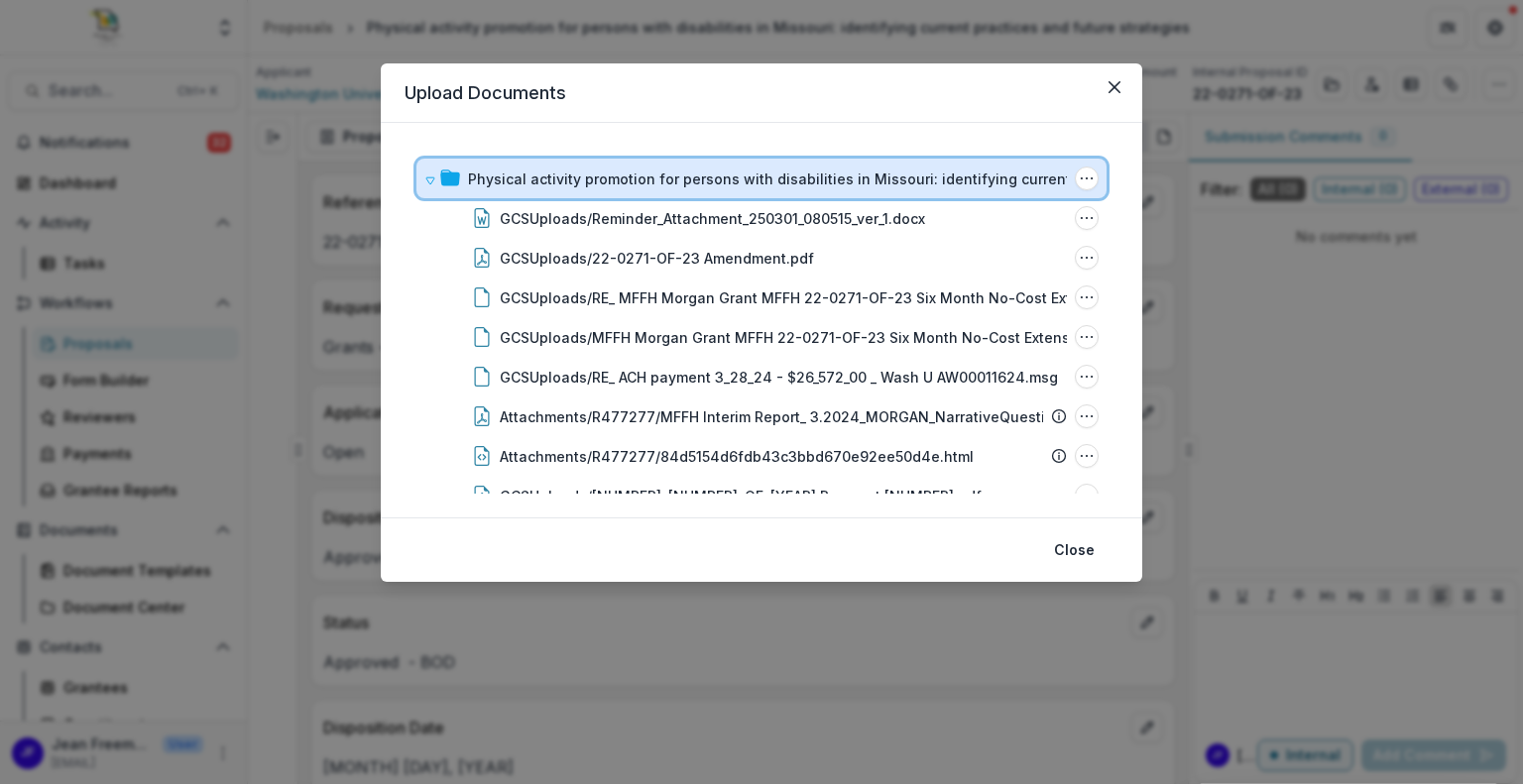 click 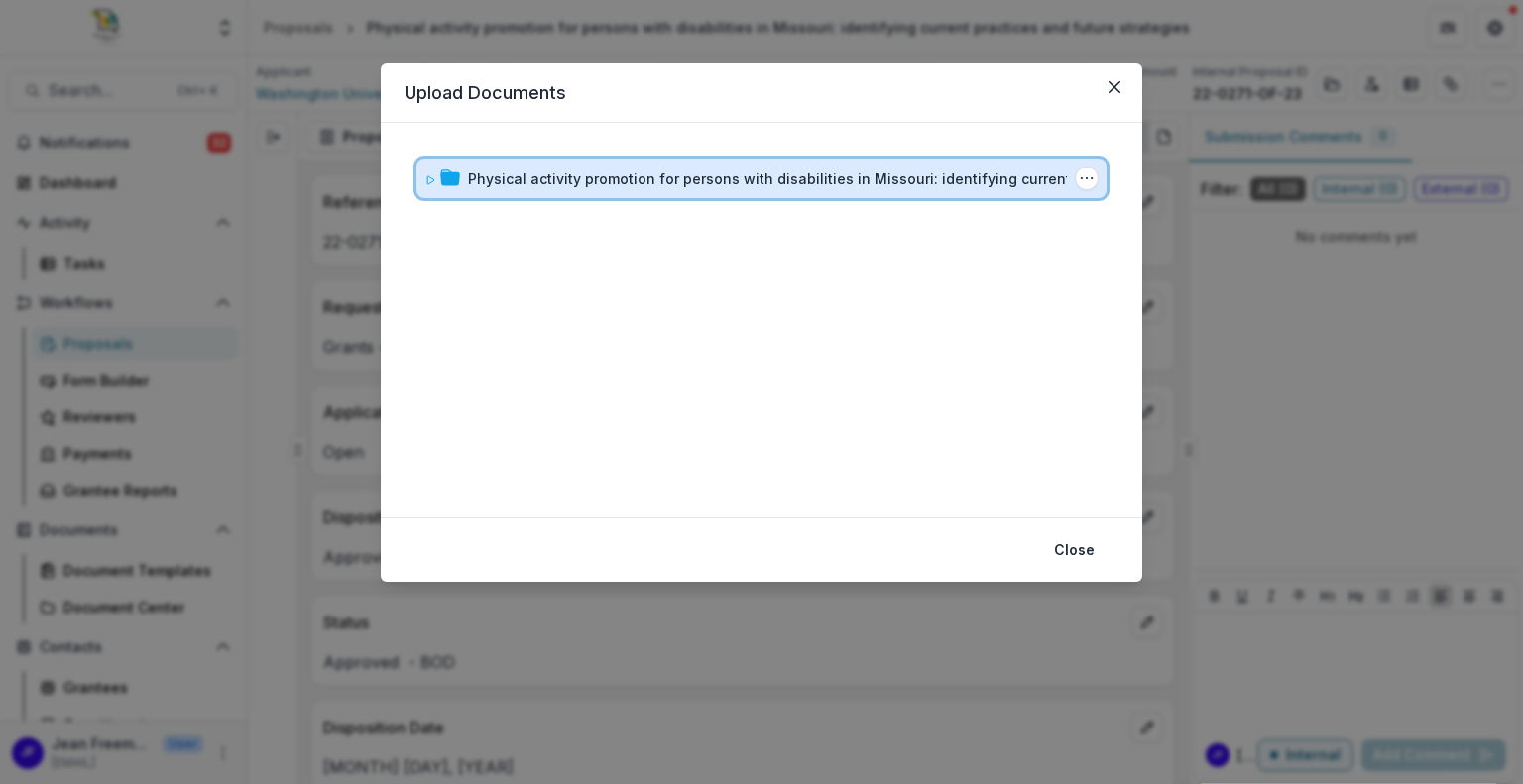 click 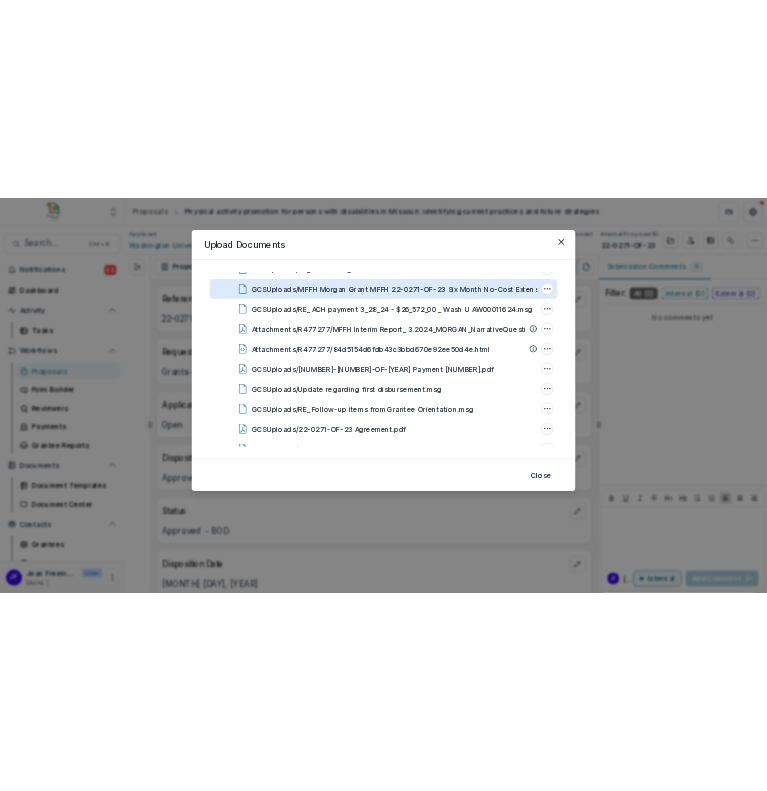 scroll, scrollTop: 0, scrollLeft: 0, axis: both 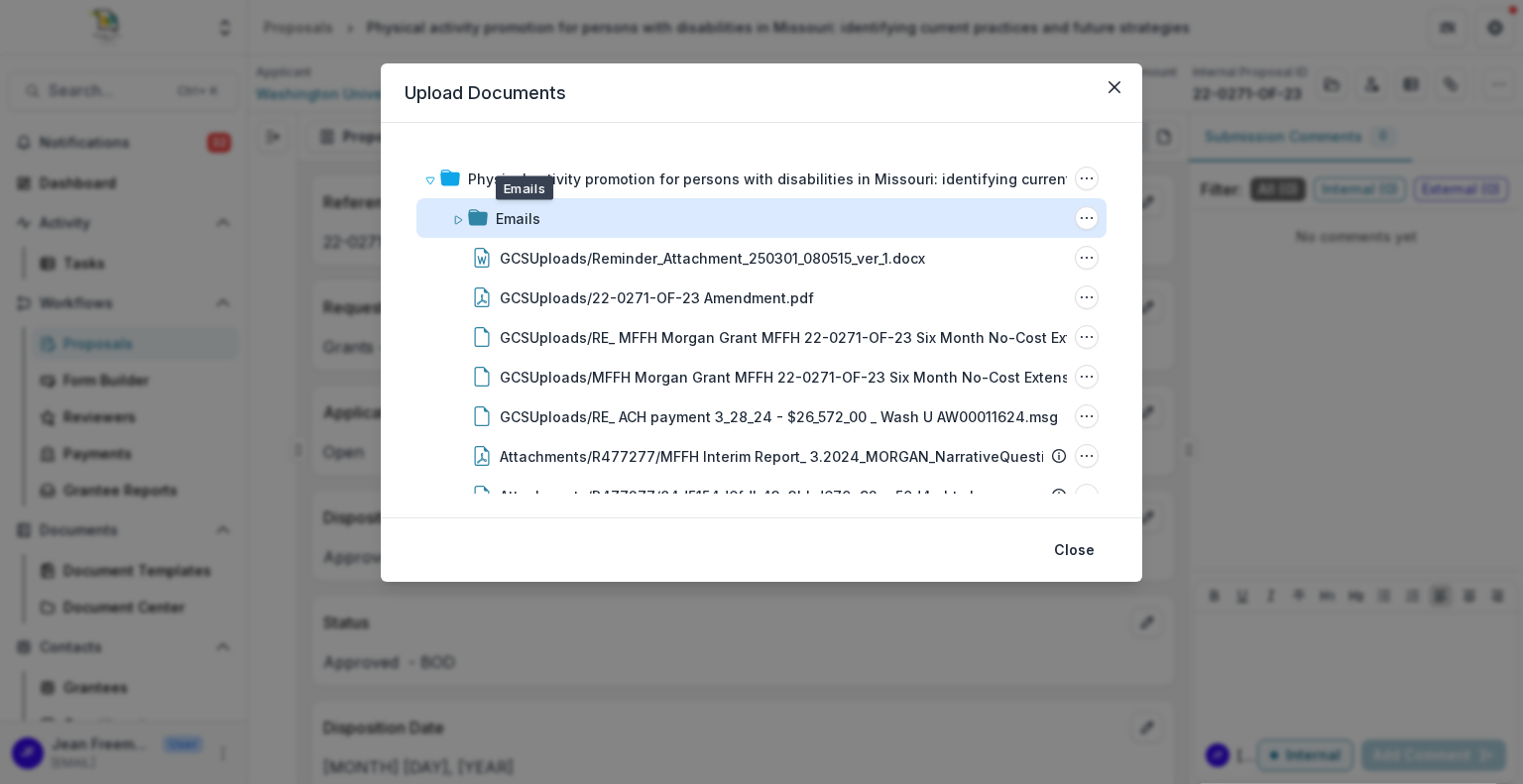 click on "Emails" at bounding box center [518, 218] 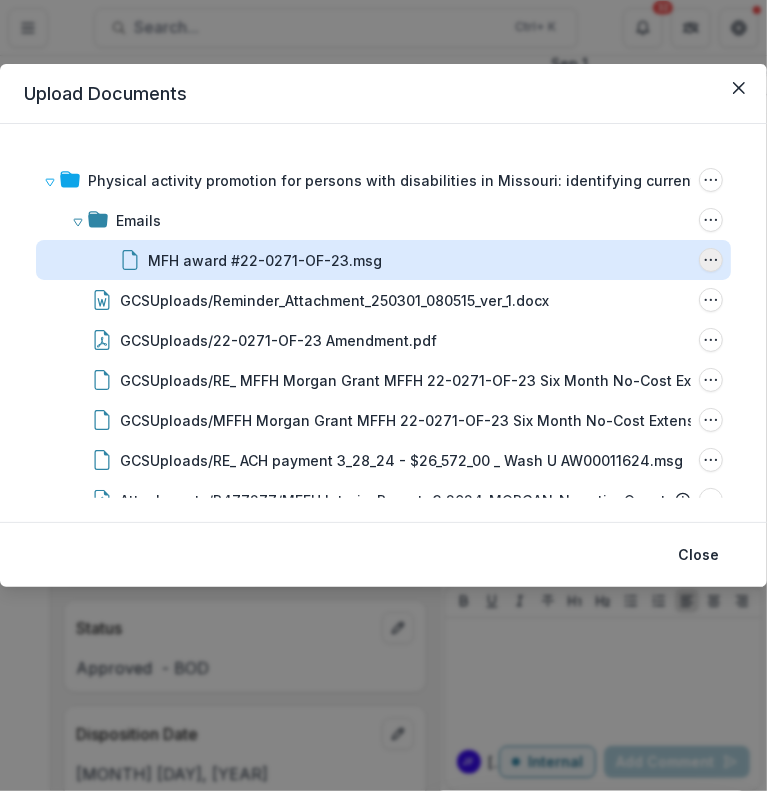 click 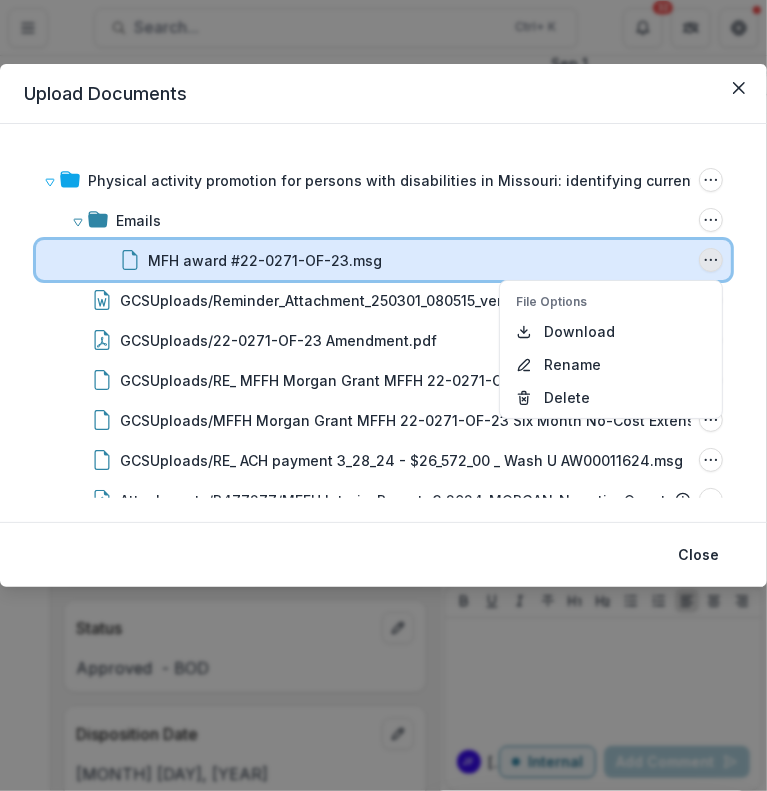 click on "MFH award #22-0271-OF-23.msg" at bounding box center [419, 260] 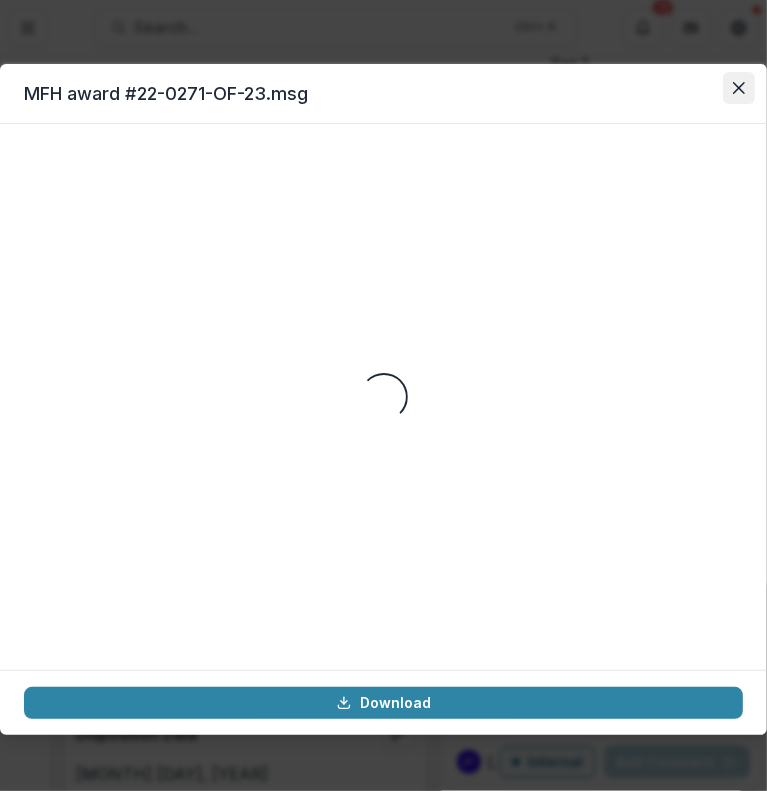 click at bounding box center (739, 88) 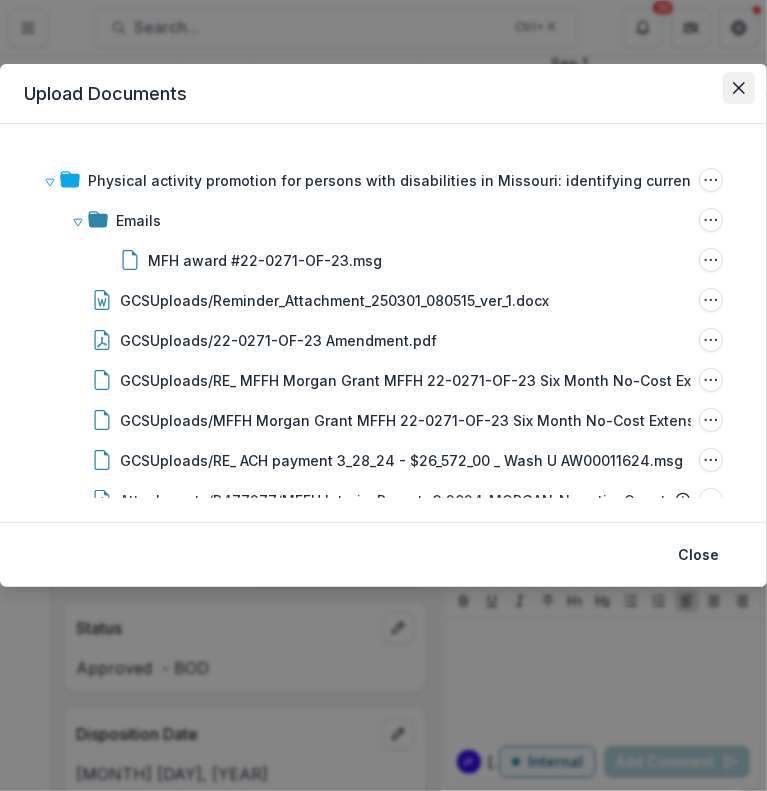 click 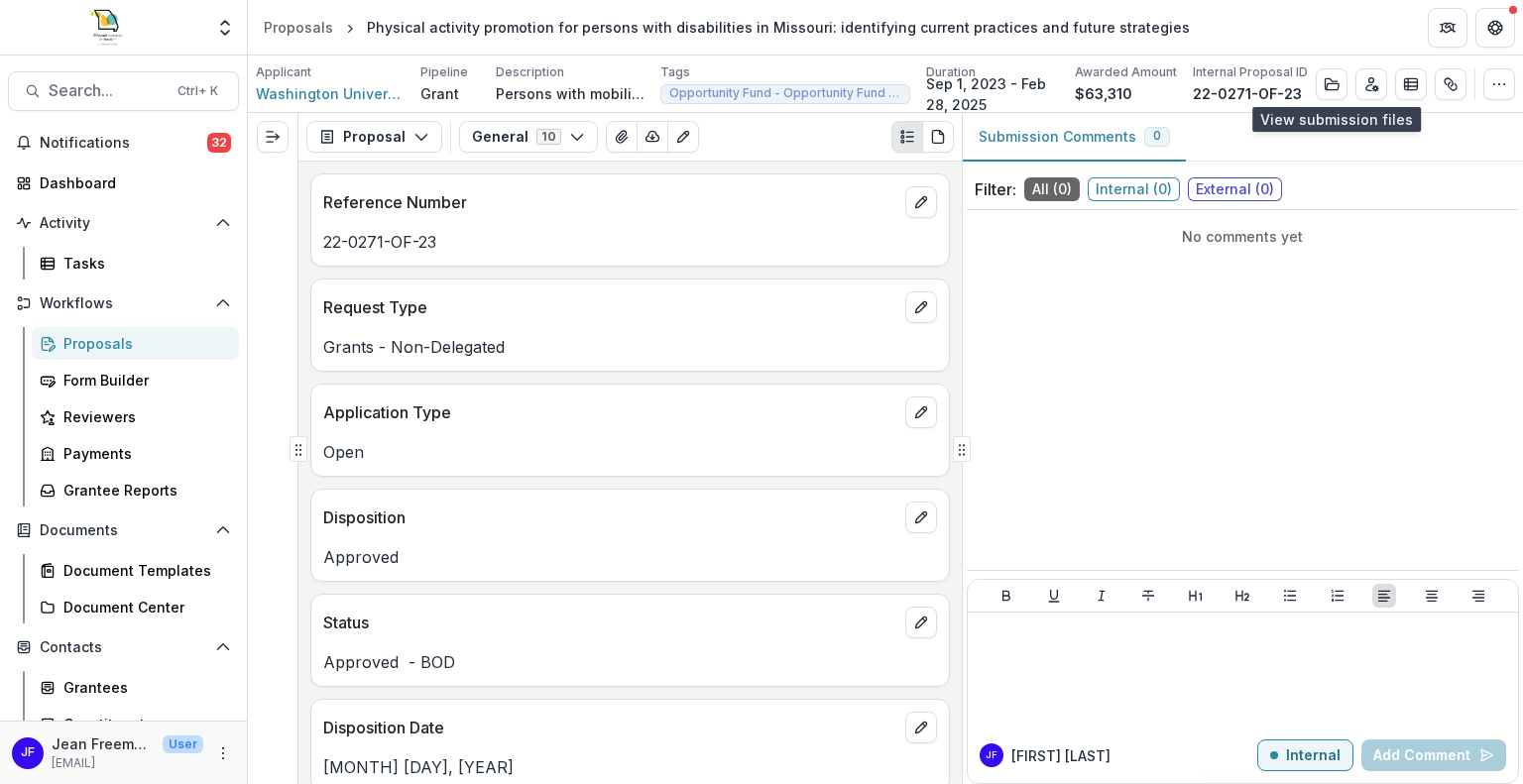 scroll, scrollTop: 0, scrollLeft: 0, axis: both 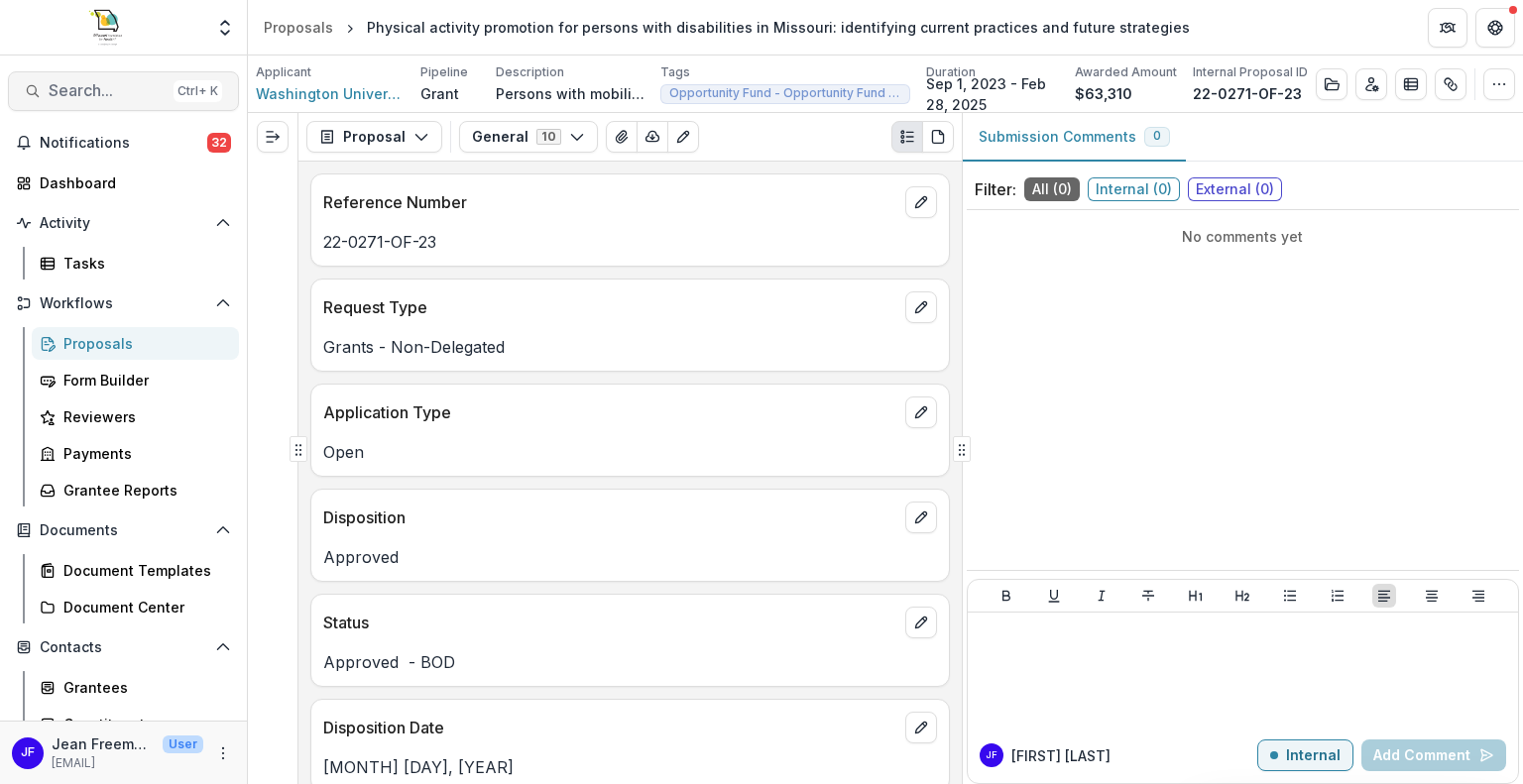 click on "Search..." at bounding box center [107, 90] 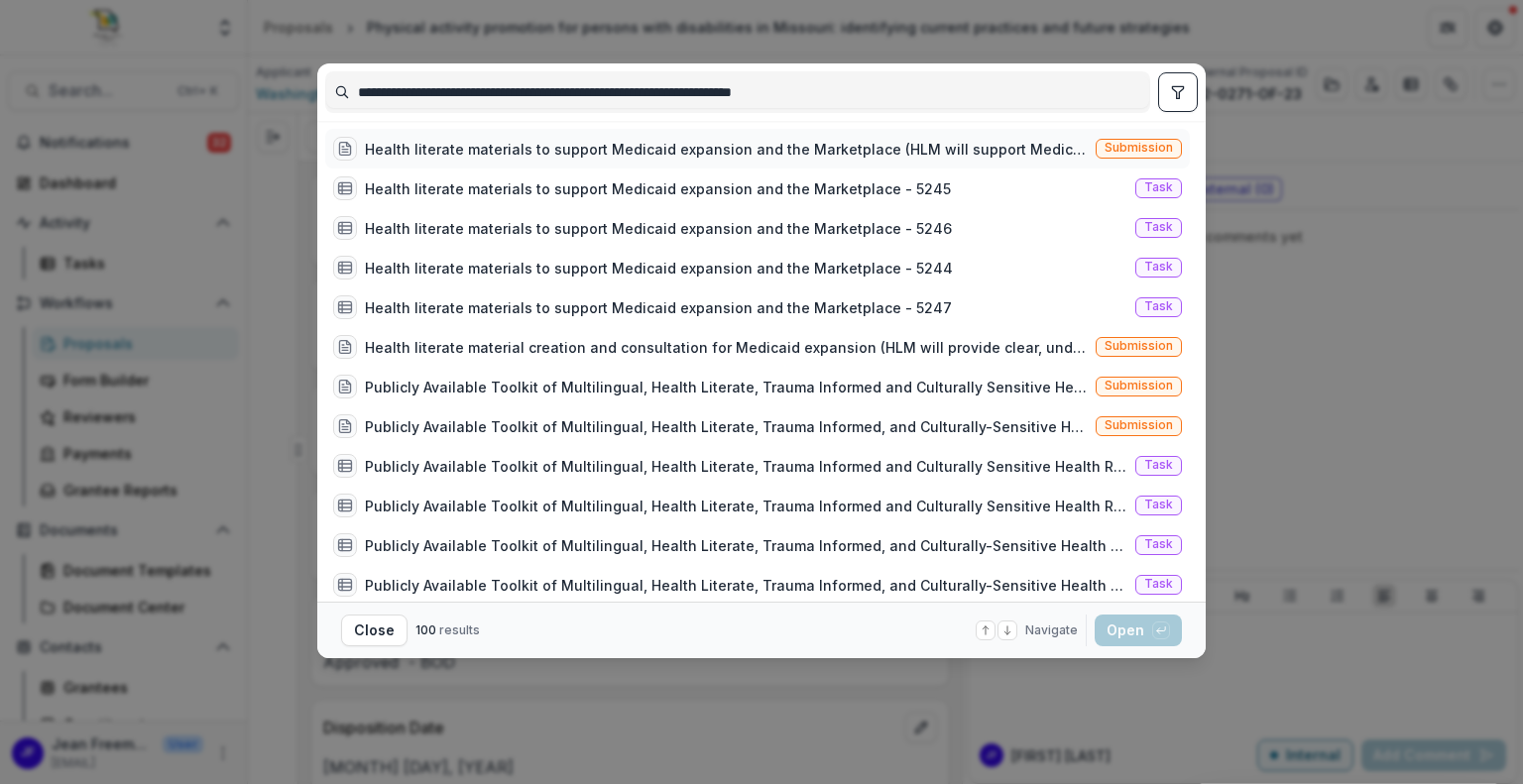 type on "**********" 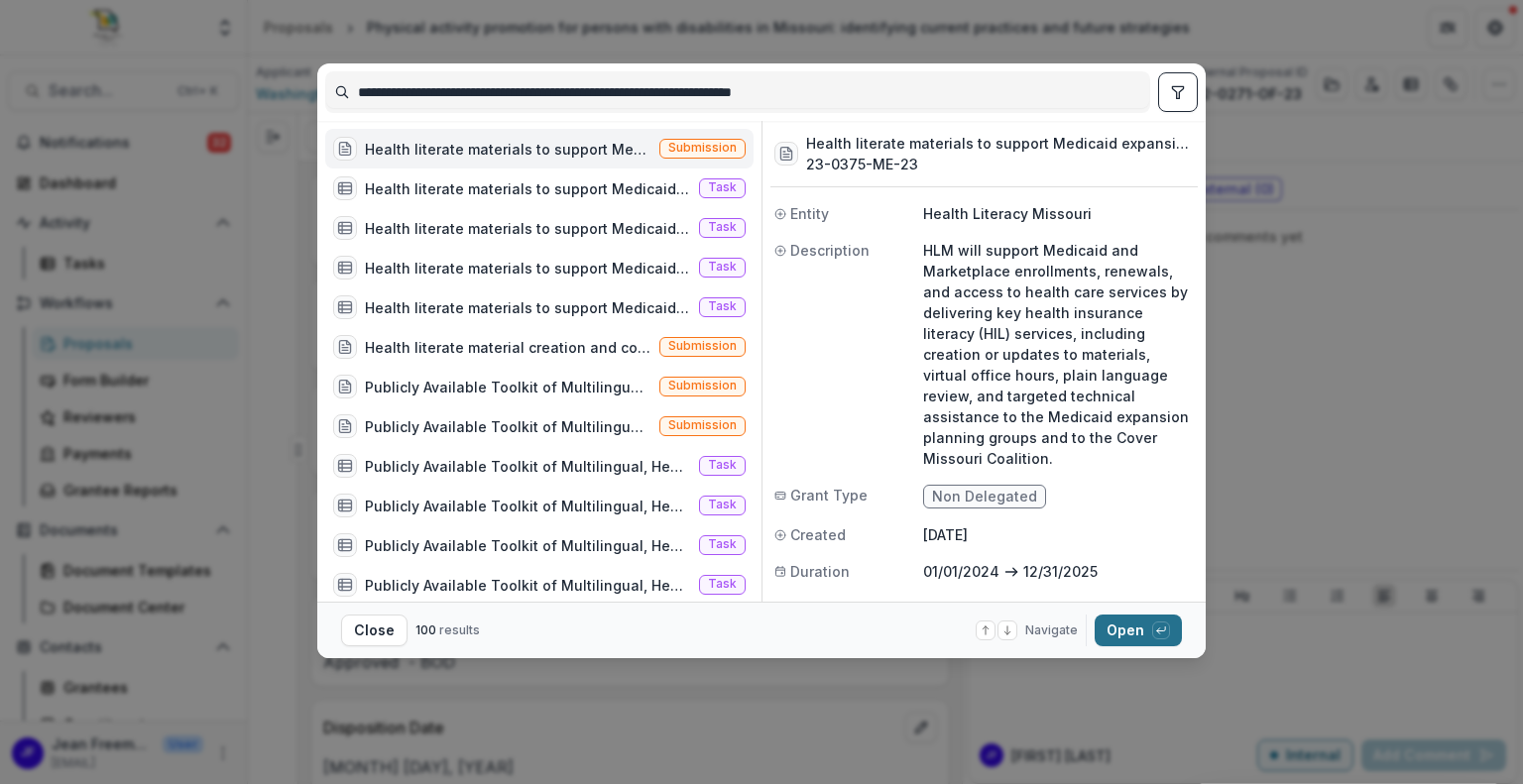 click on "Open with enter key" at bounding box center (1138, 630) 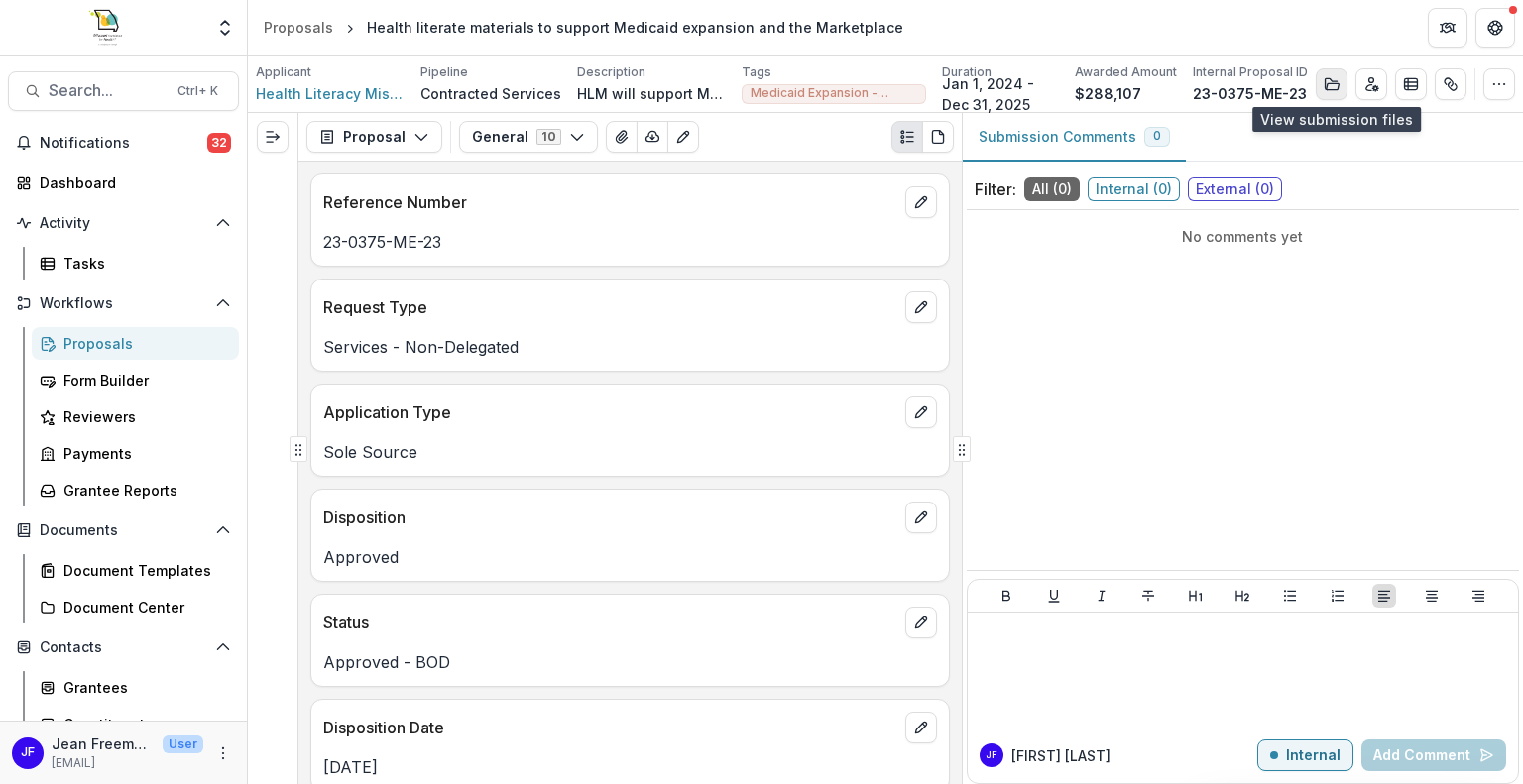 click 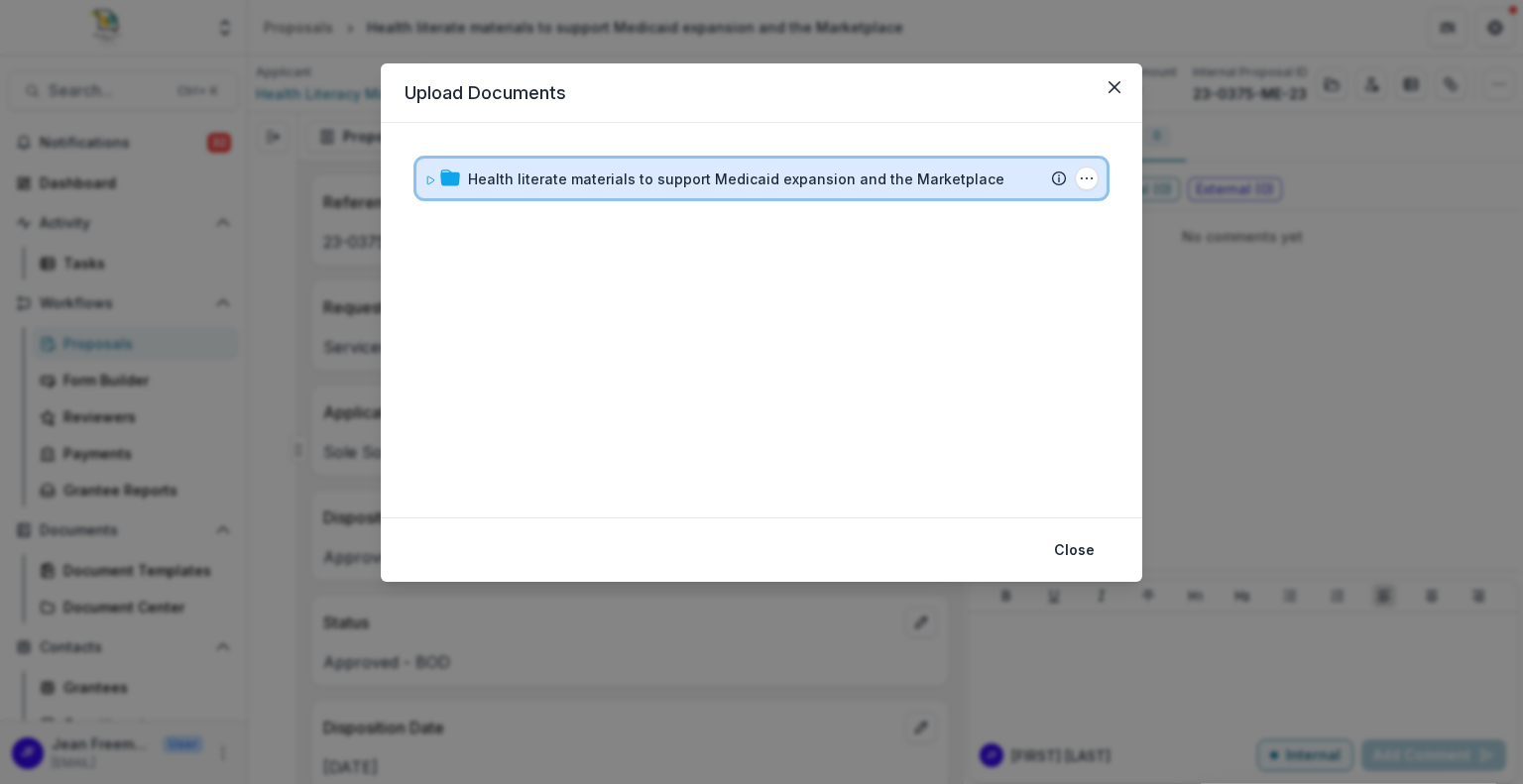 click 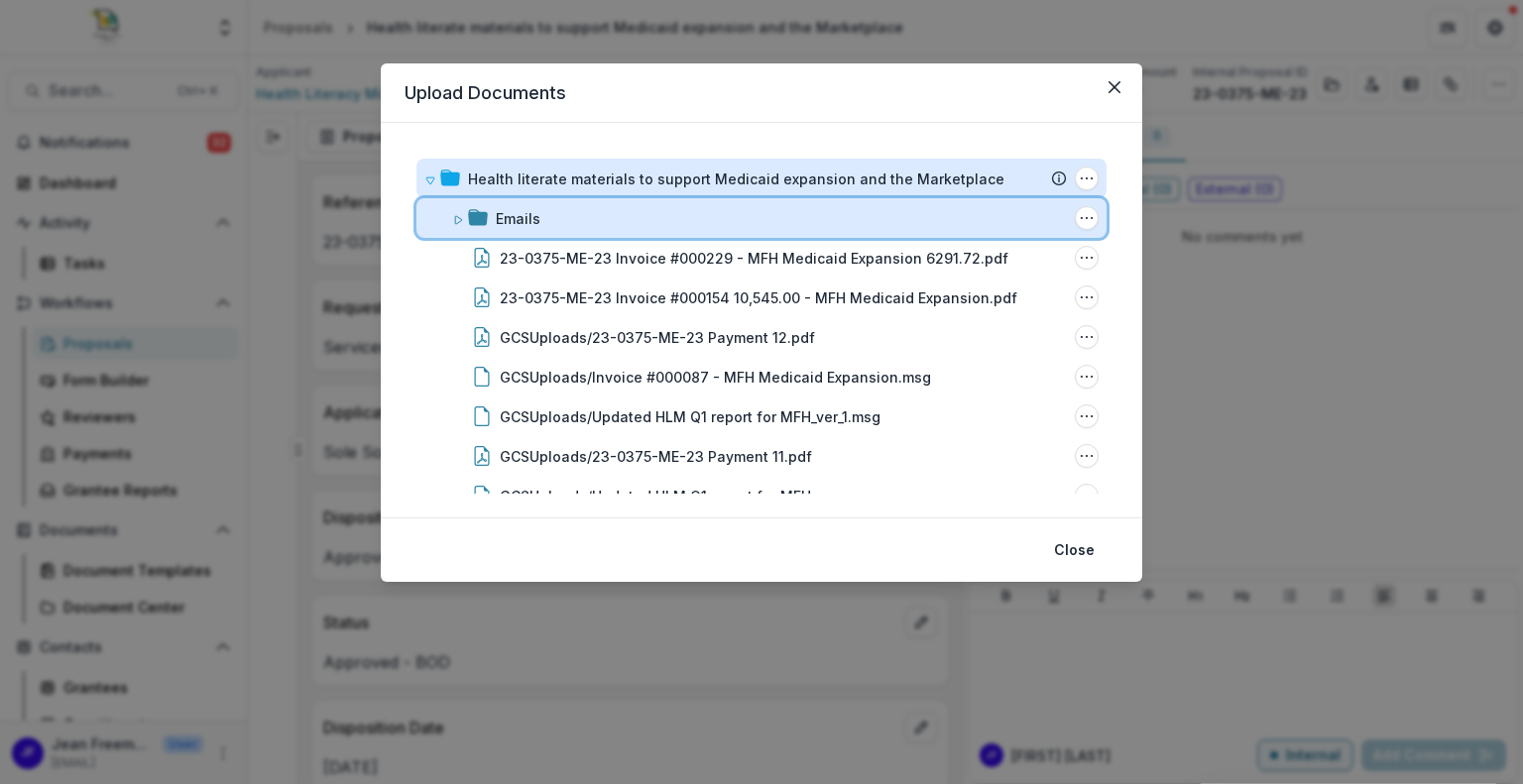 click on "Emails" at bounding box center (781, 218) 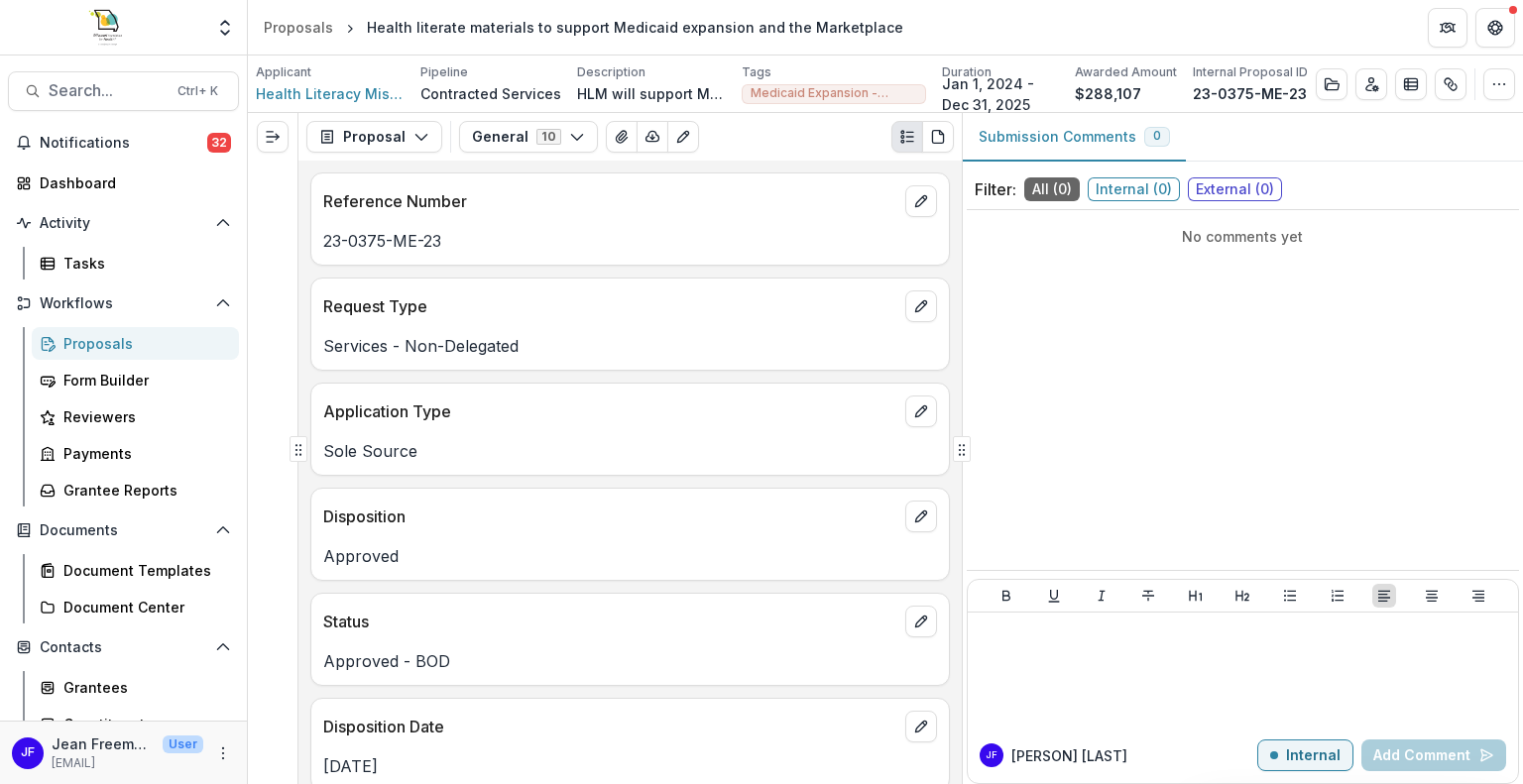 scroll, scrollTop: 0, scrollLeft: 0, axis: both 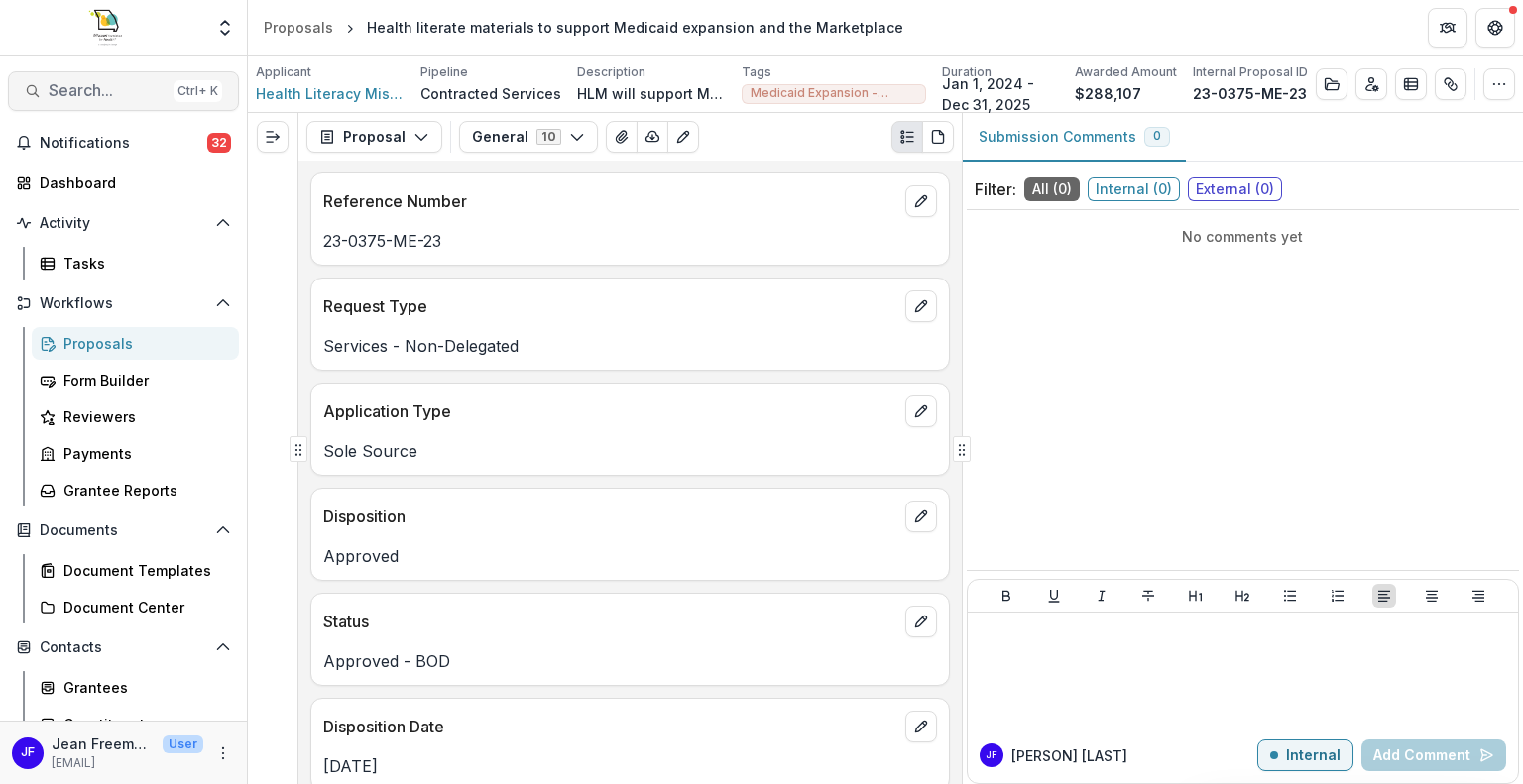 click on "Search..." at bounding box center (107, 90) 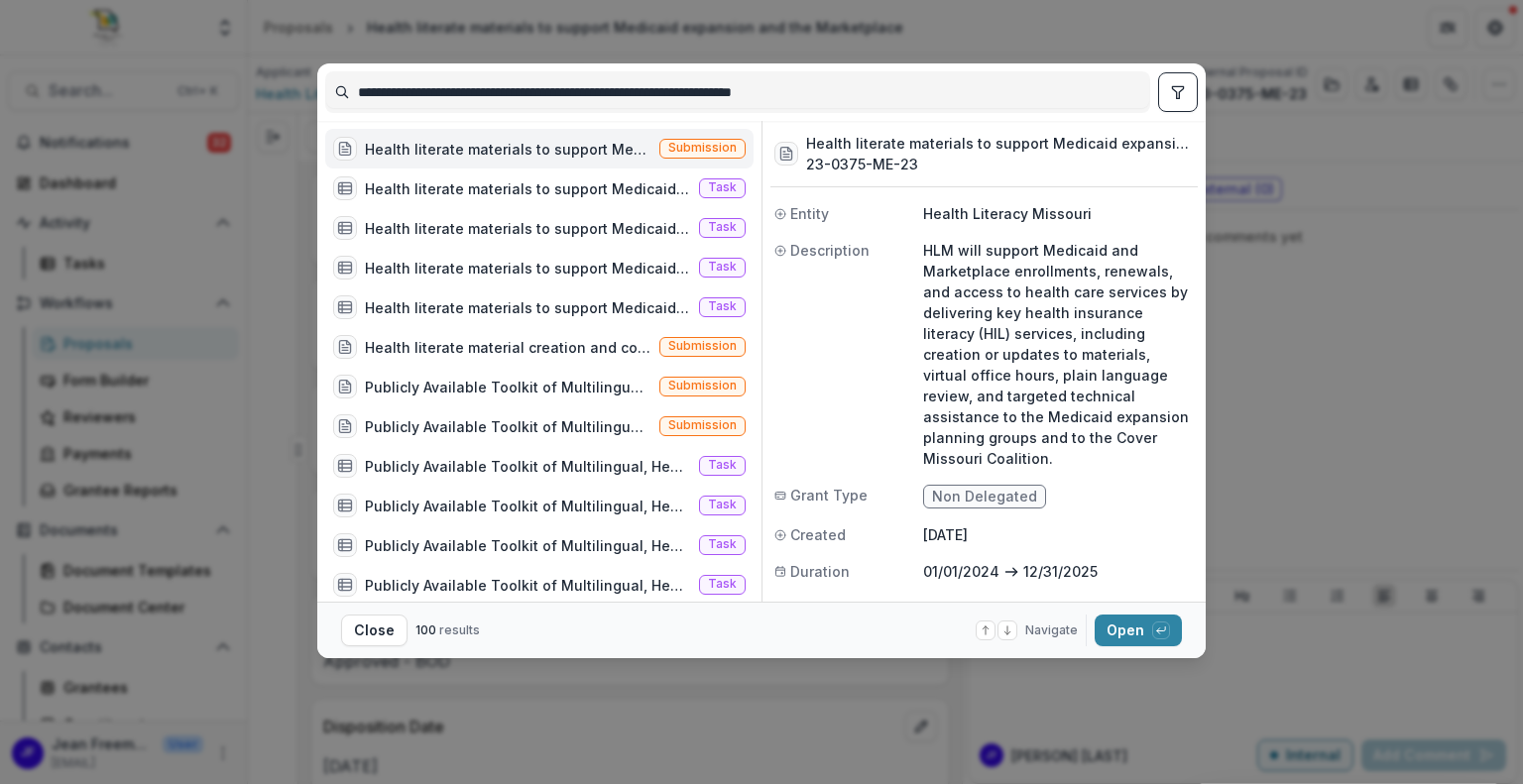 click on "**********" at bounding box center (738, 92) 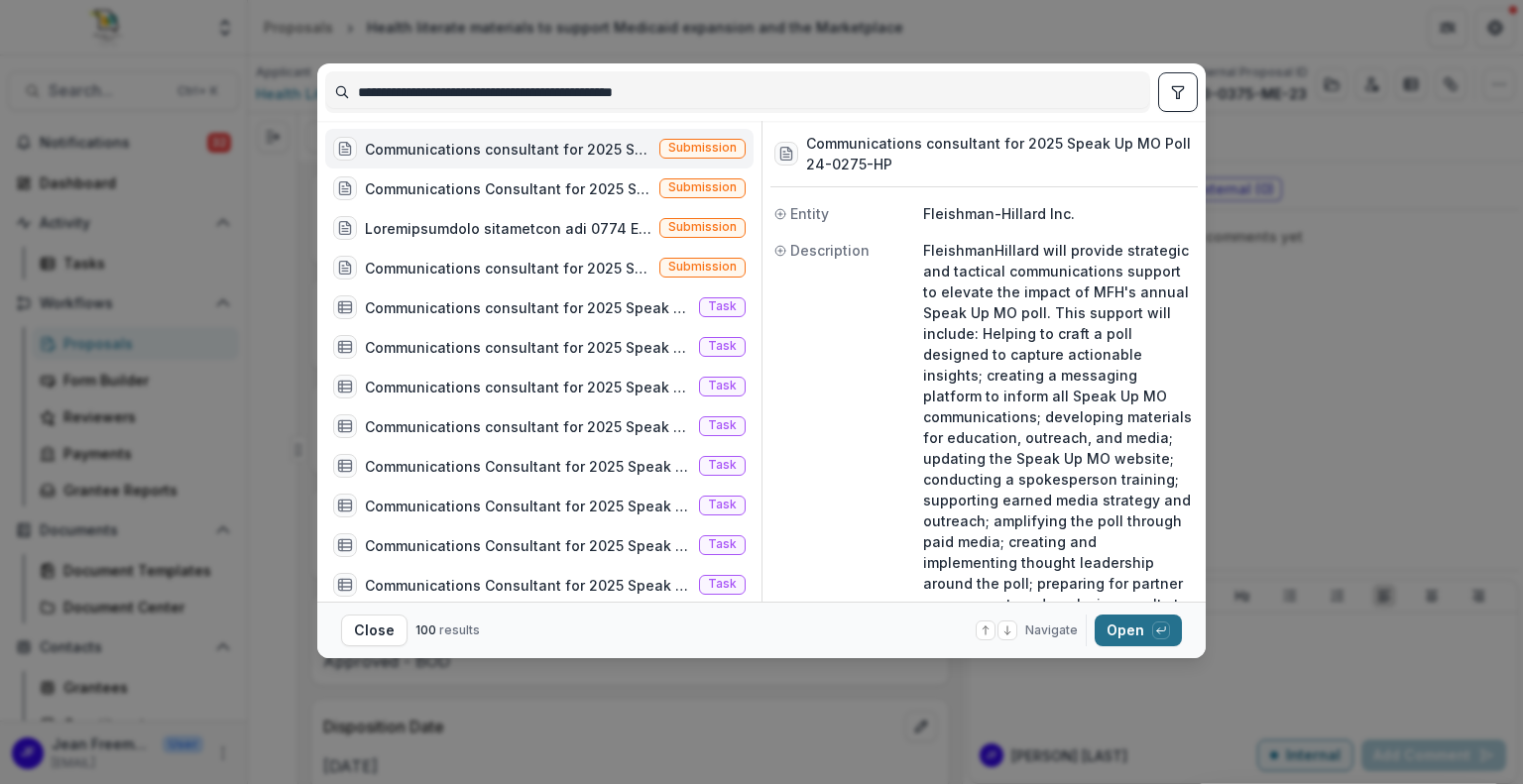 type on "**********" 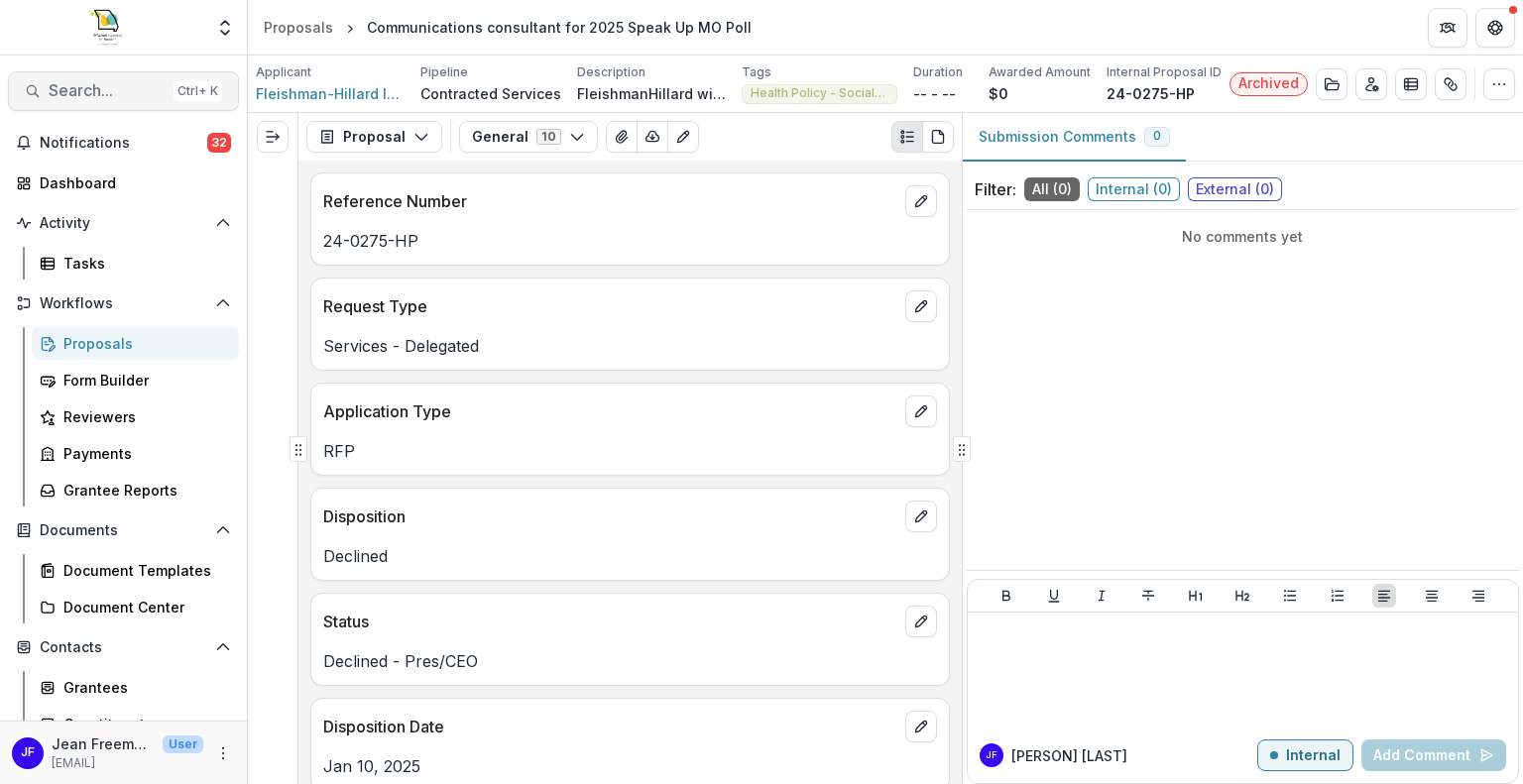 click on "Search..." at bounding box center (107, 90) 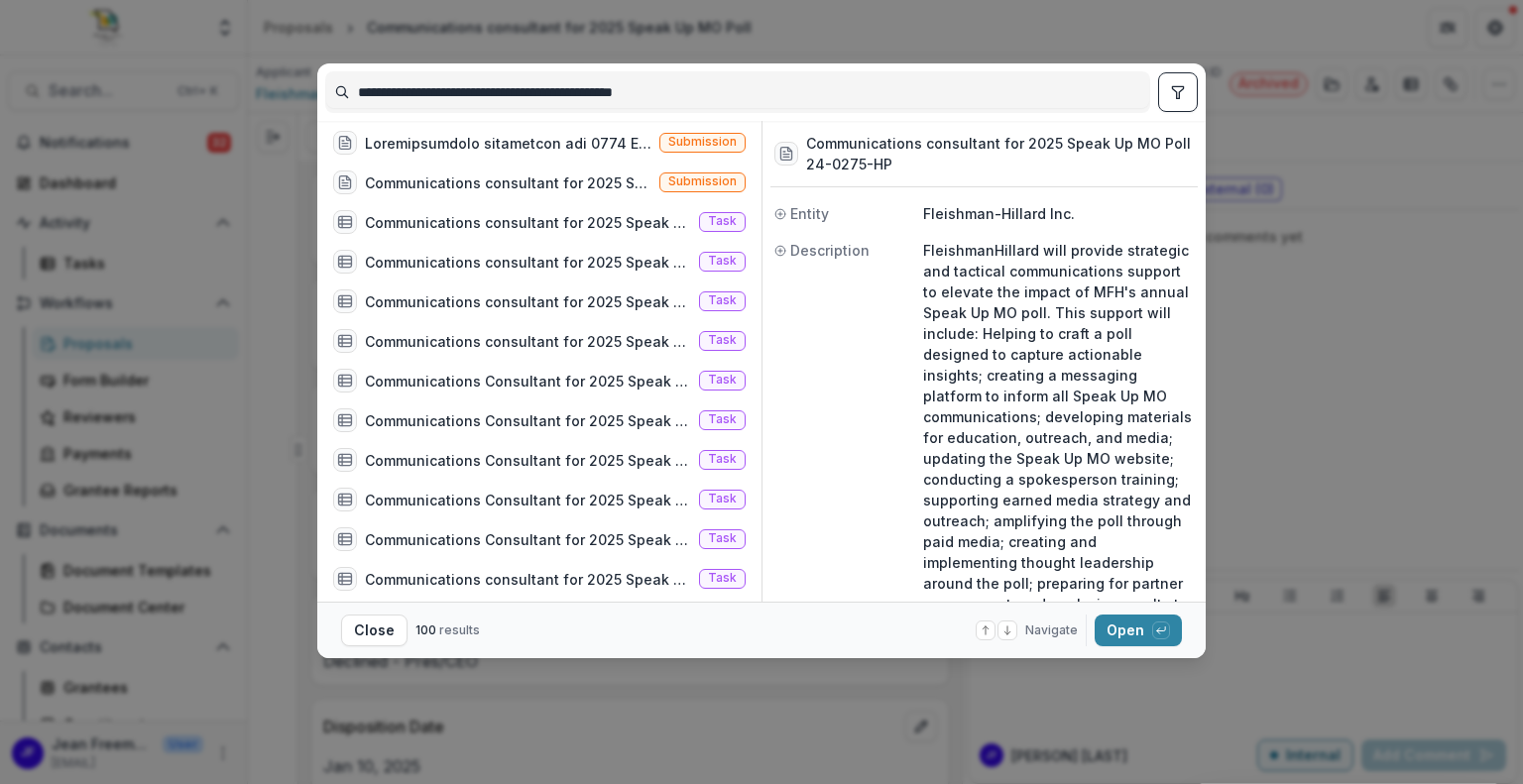 scroll, scrollTop: 0, scrollLeft: 0, axis: both 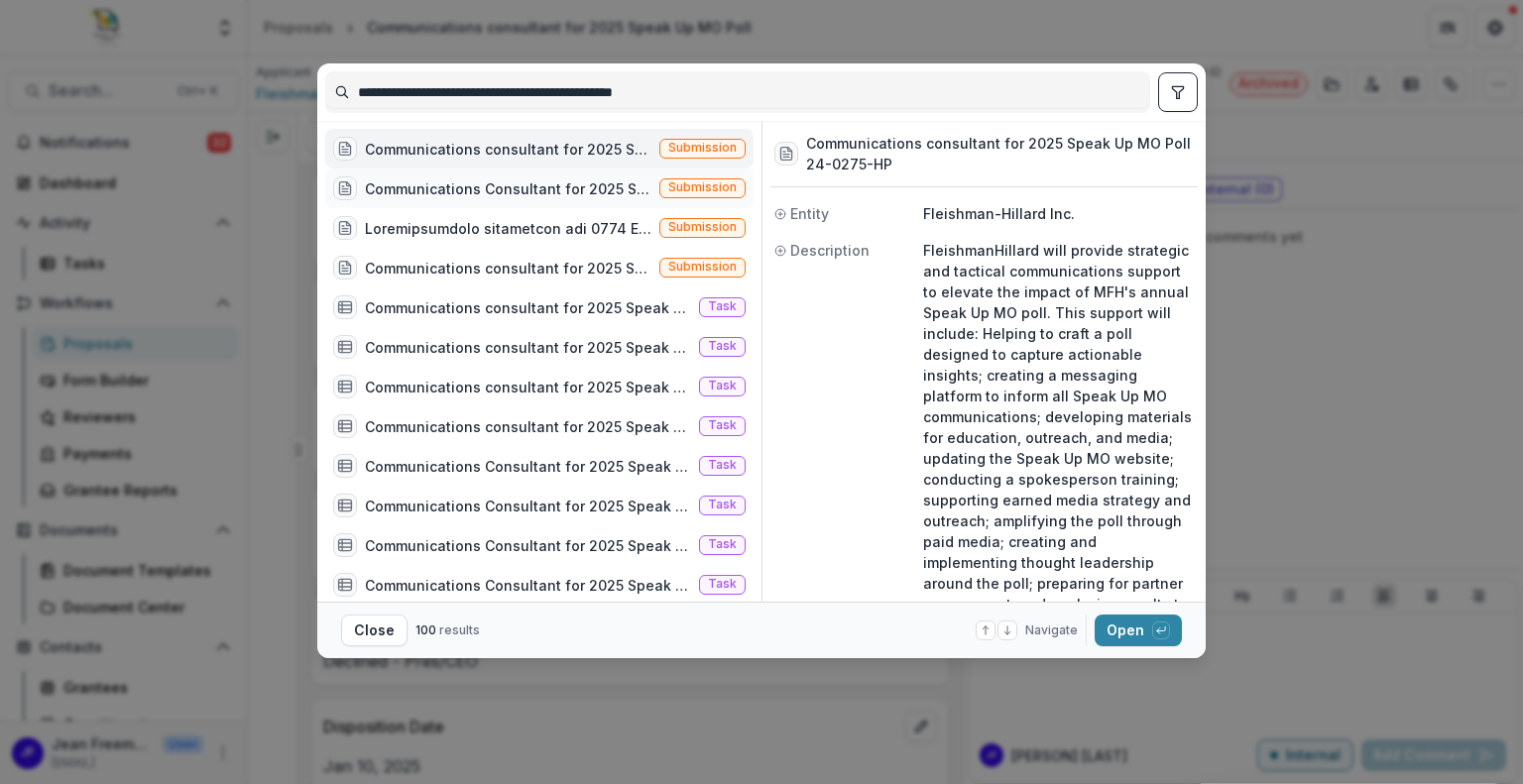 click on "Communications Consultant for 2025 Speak Up MO Poll (We recommend a four-phase approach to develop a strong media relations/communications strategy tailored to the target audiences, in response to the Annual Public Opinion Poll.)" at bounding box center [508, 188] 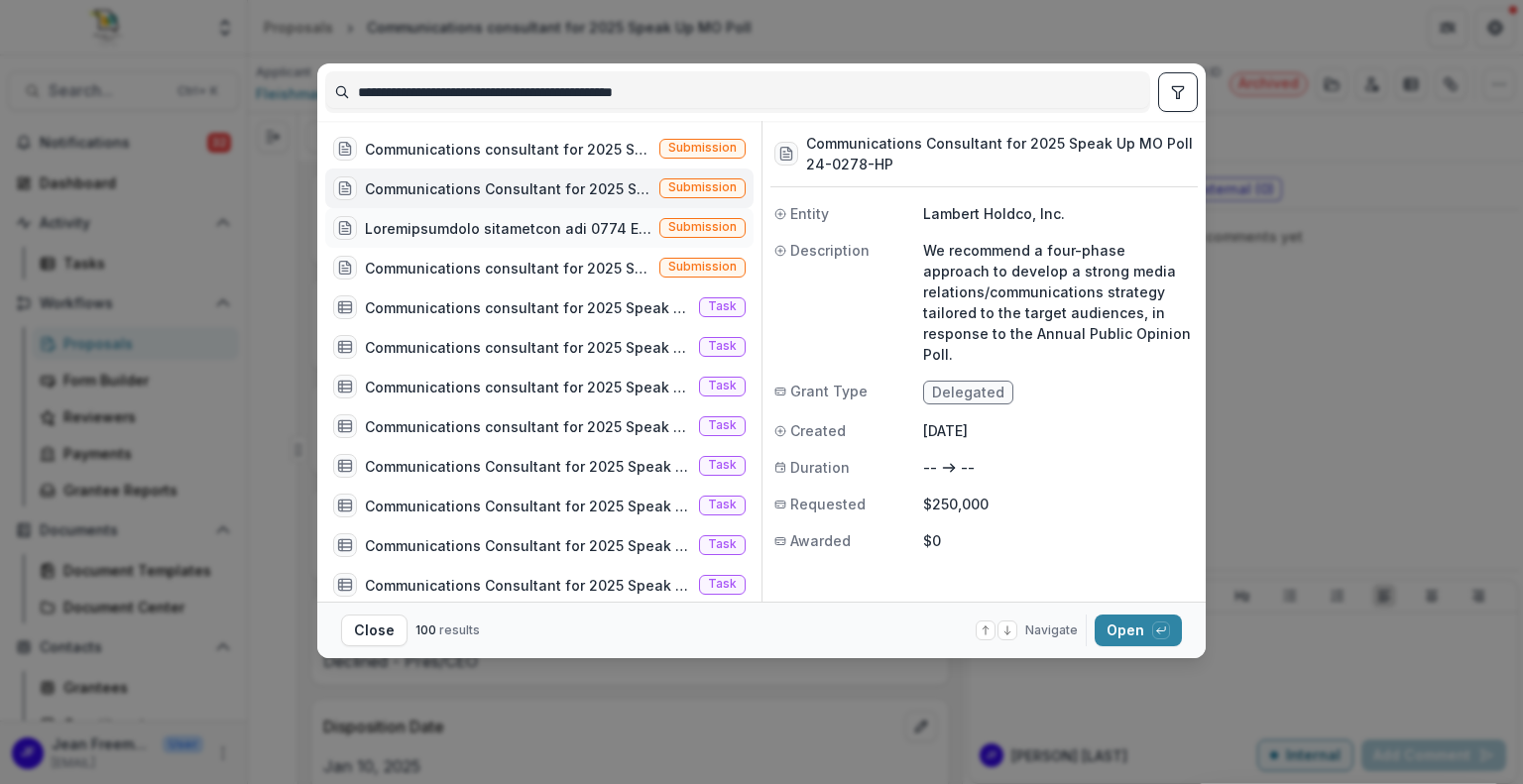 click at bounding box center (492, 228) 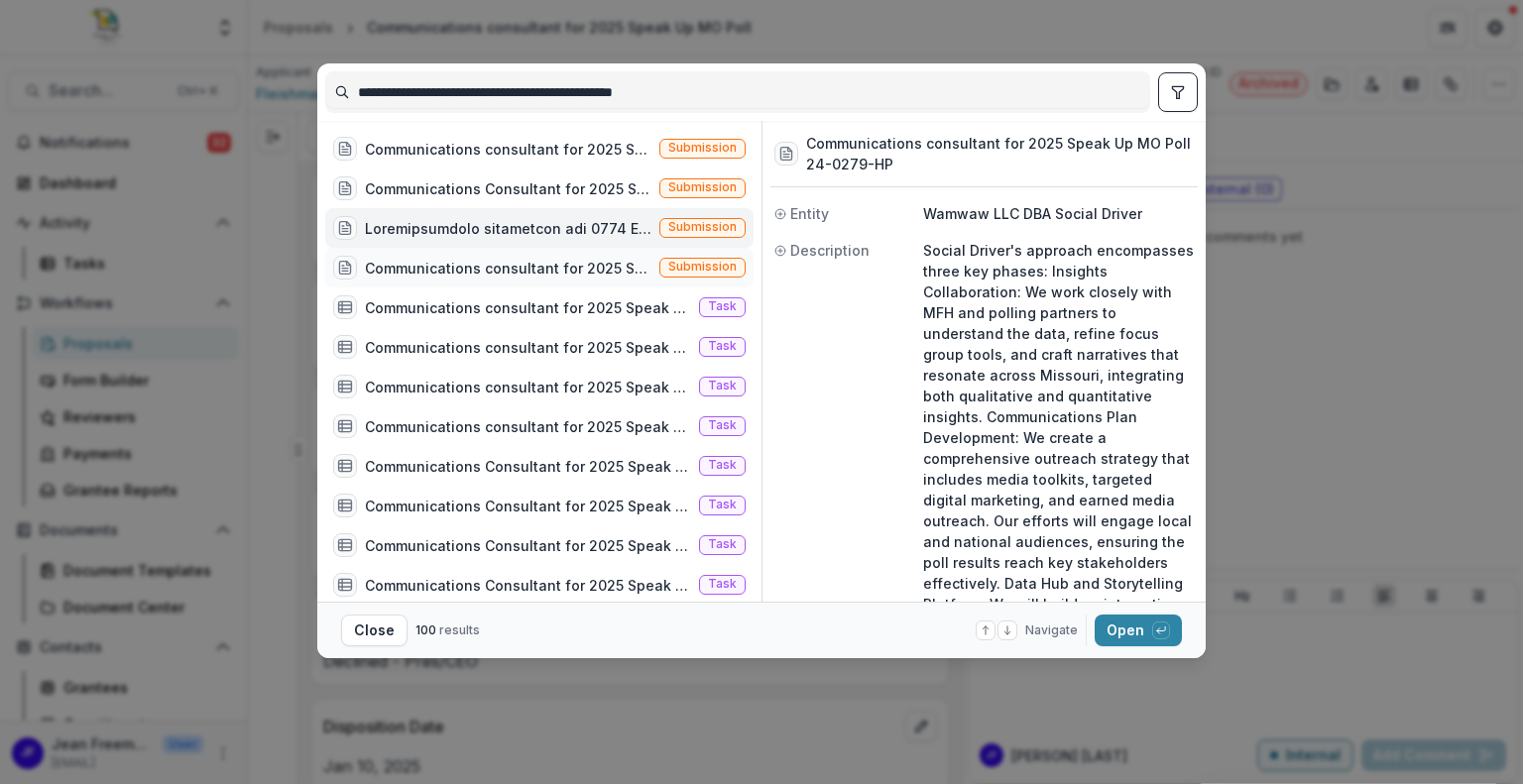 click on "Communications consultant for 2025 Speak Up MO Poll (Discovery and Research, Communications Plan, Design & Development Services, and Focus Group Observations in support of the 2025 Speak Up MO Poll)" at bounding box center [508, 268] 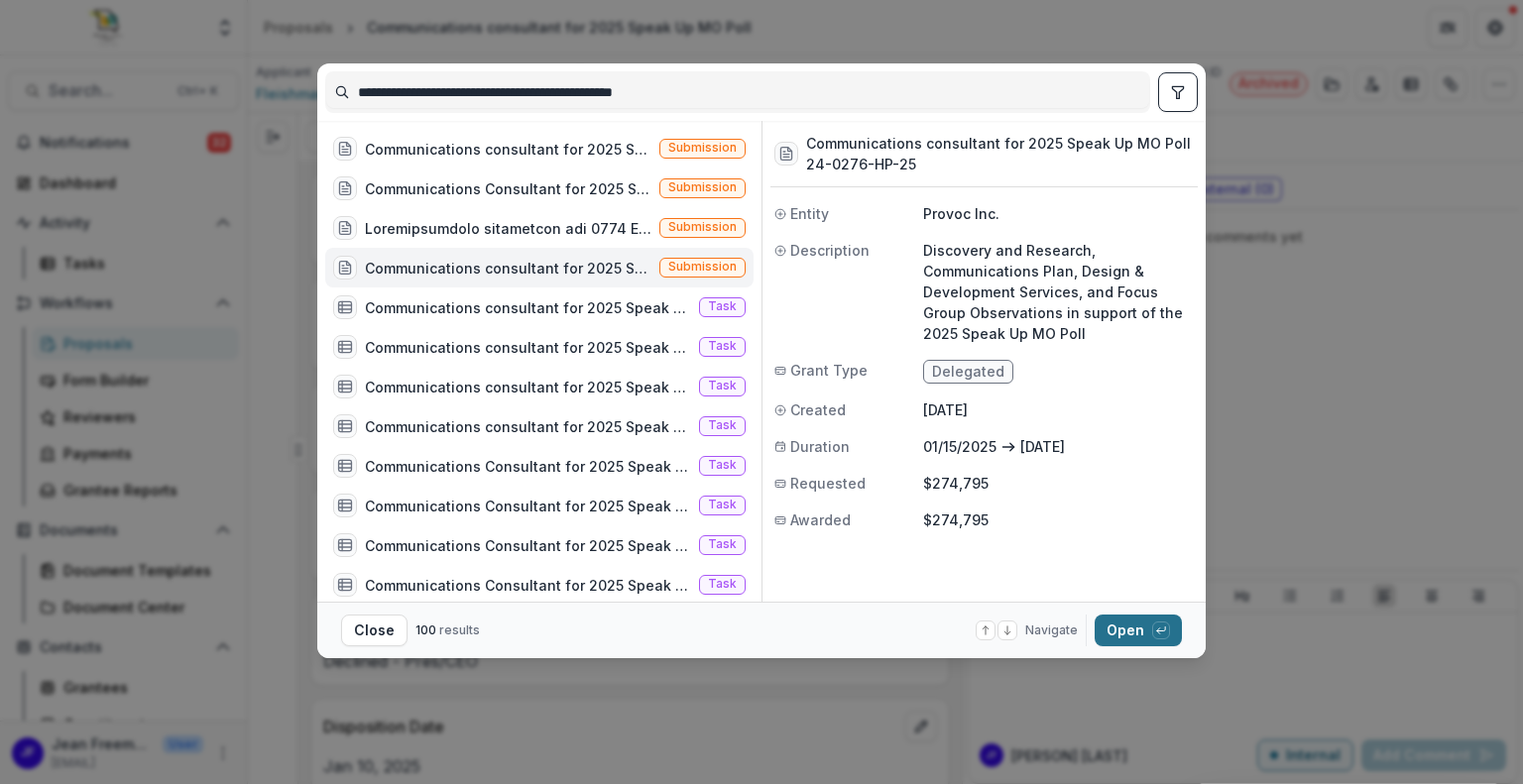 click on "Open with enter key" at bounding box center [1138, 630] 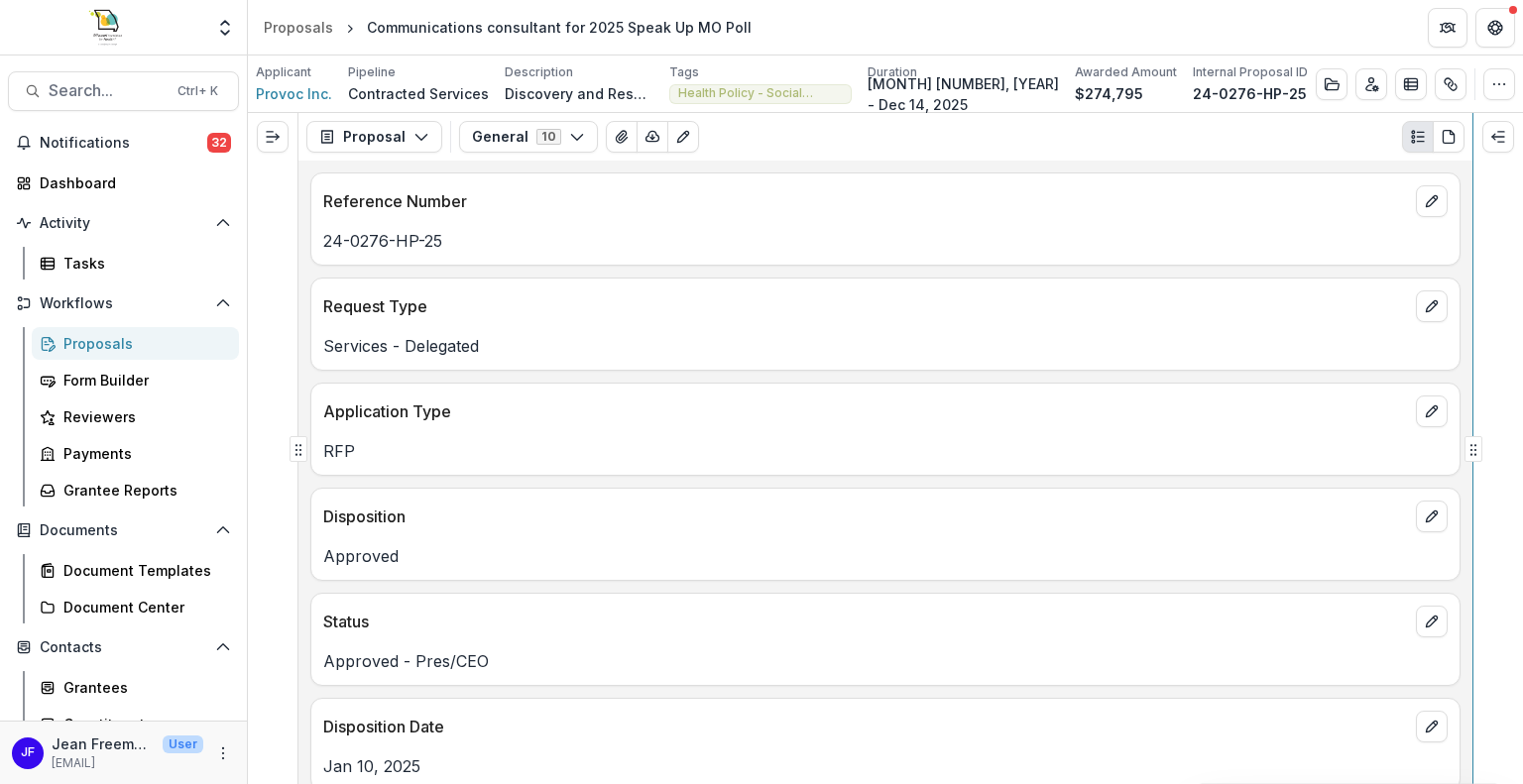 click on "Proposal Proposal Payments Reports Grant Agreements Board Summaries Bank Details General 10 Forms (10) Amendments Internal Application Approval Information Internal Concept Paper Internal Conference Sponsorship Internal Final Budget Review Internal Fiscal Sponsor Internal Non Recommend Notes Internal PA Review Internal General Internal Configure forms Word Download Word Download (with field descriptions) Zip Download Preview Merged PDF Preview Merged PDF (Inline Images & PDFs) Preview Merged PDF (with field descriptions) Custom Download Reference Number 24-0276-HP-25 Request Type Services - Delegated Application Type RFP Disposition Approved Status Approved - Pres/CEO Disposition Date Jan 10, 2025 Submission Date Oct 21, 2024 Proposal Title Communications consultant for 2025 Speak Up MO Poll Request Amount $274,795.00 Project Budget $274,795.00 Duration in months 11 Start Date Jan 15, 2025 End Date Dec 14, 2025 Strategist Molly Crisp ( mcrisp@mffh.org ) Project Analyst Jean Freeman-Crawford Proposal Summary" at bounding box center (885, 448) 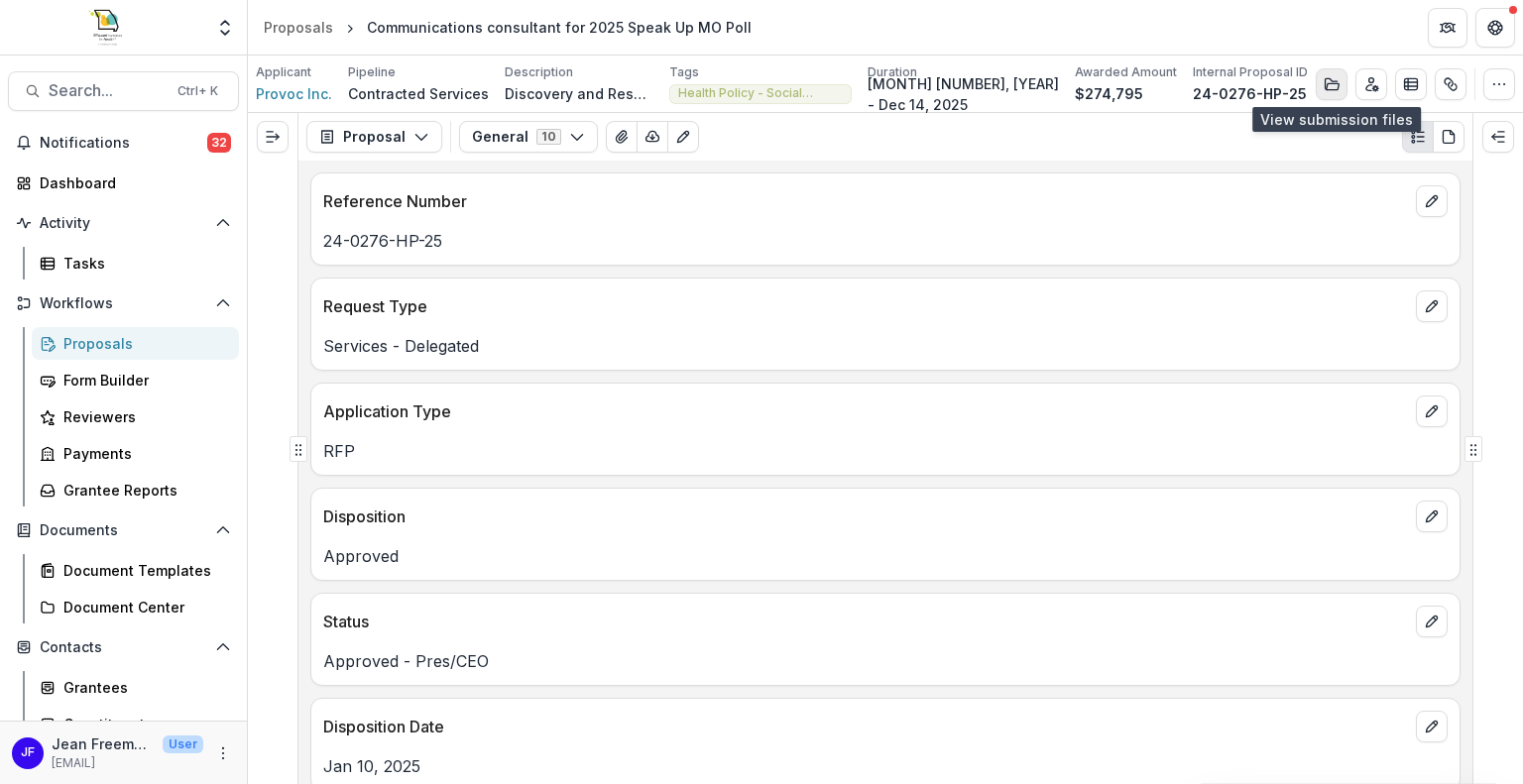 click 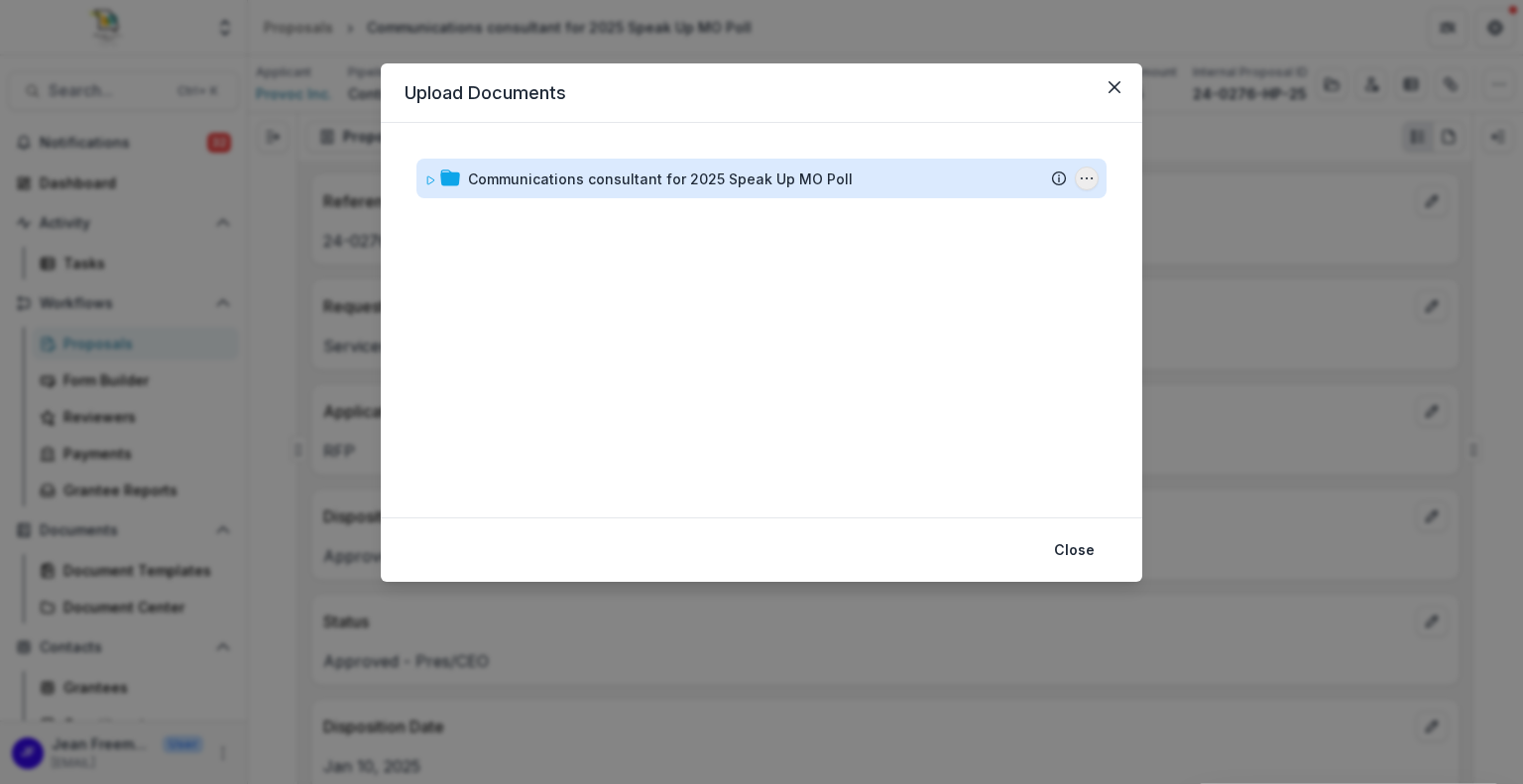 click 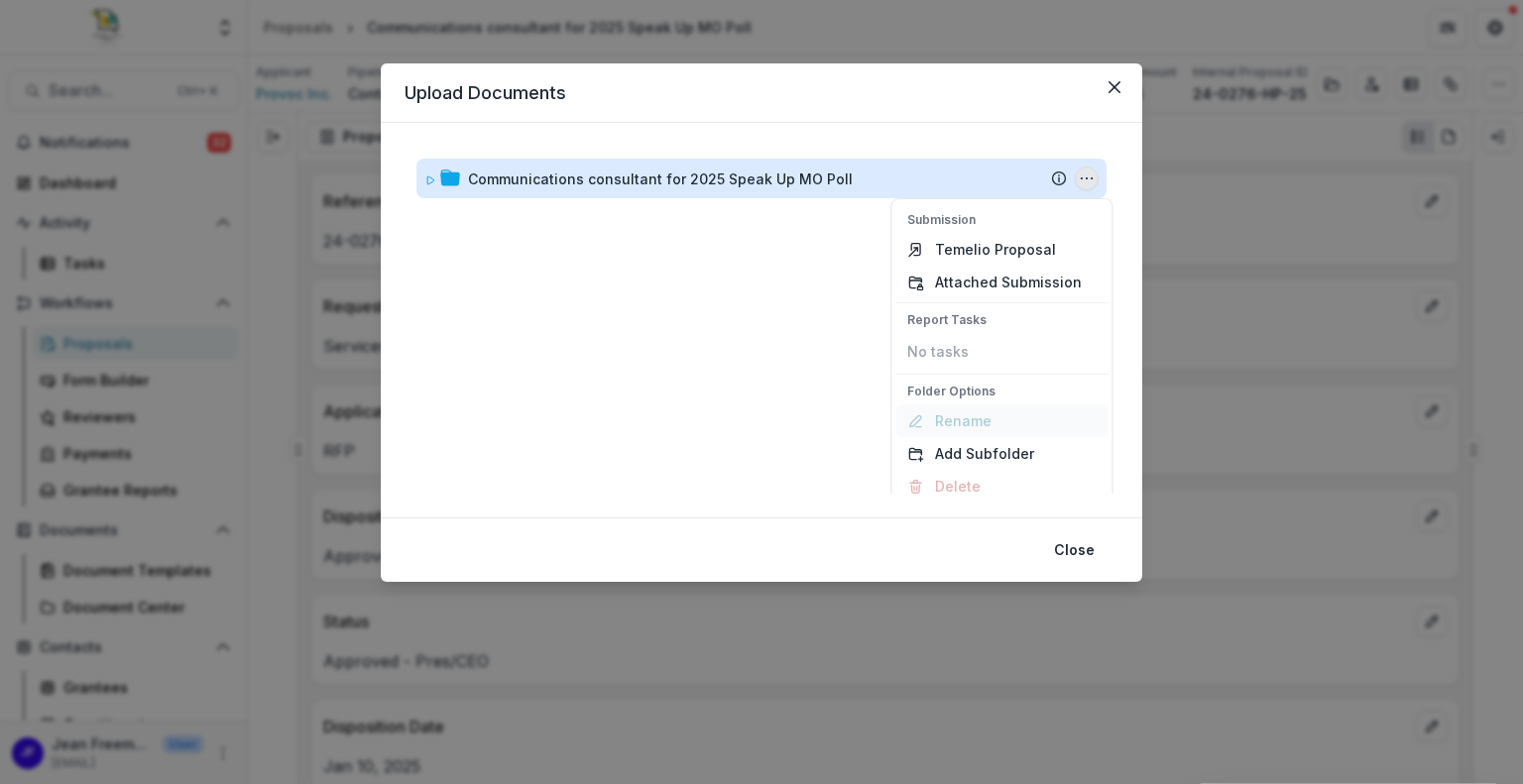 scroll, scrollTop: 12, scrollLeft: 0, axis: vertical 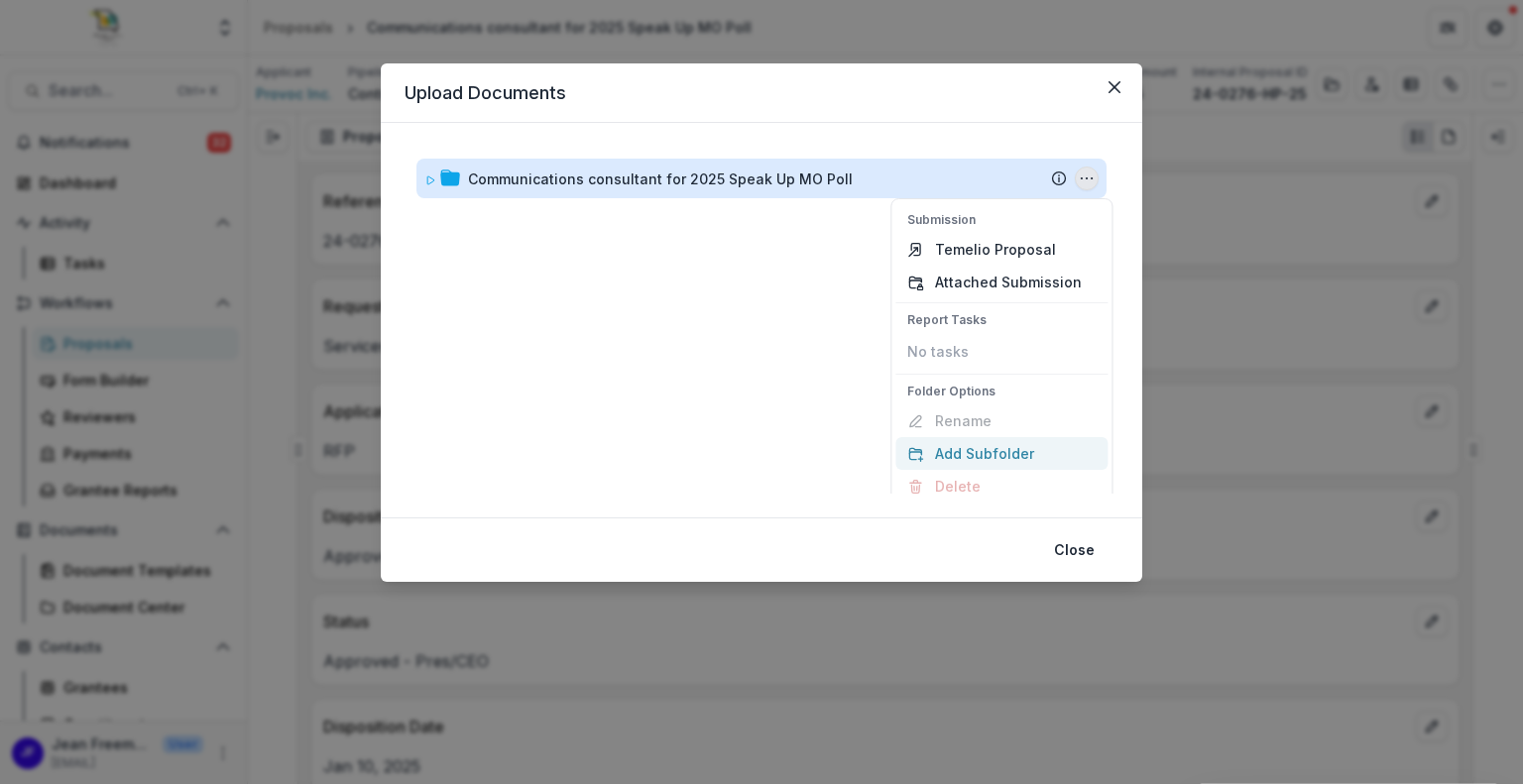 click on "Add Subfolder" at bounding box center [1001, 453] 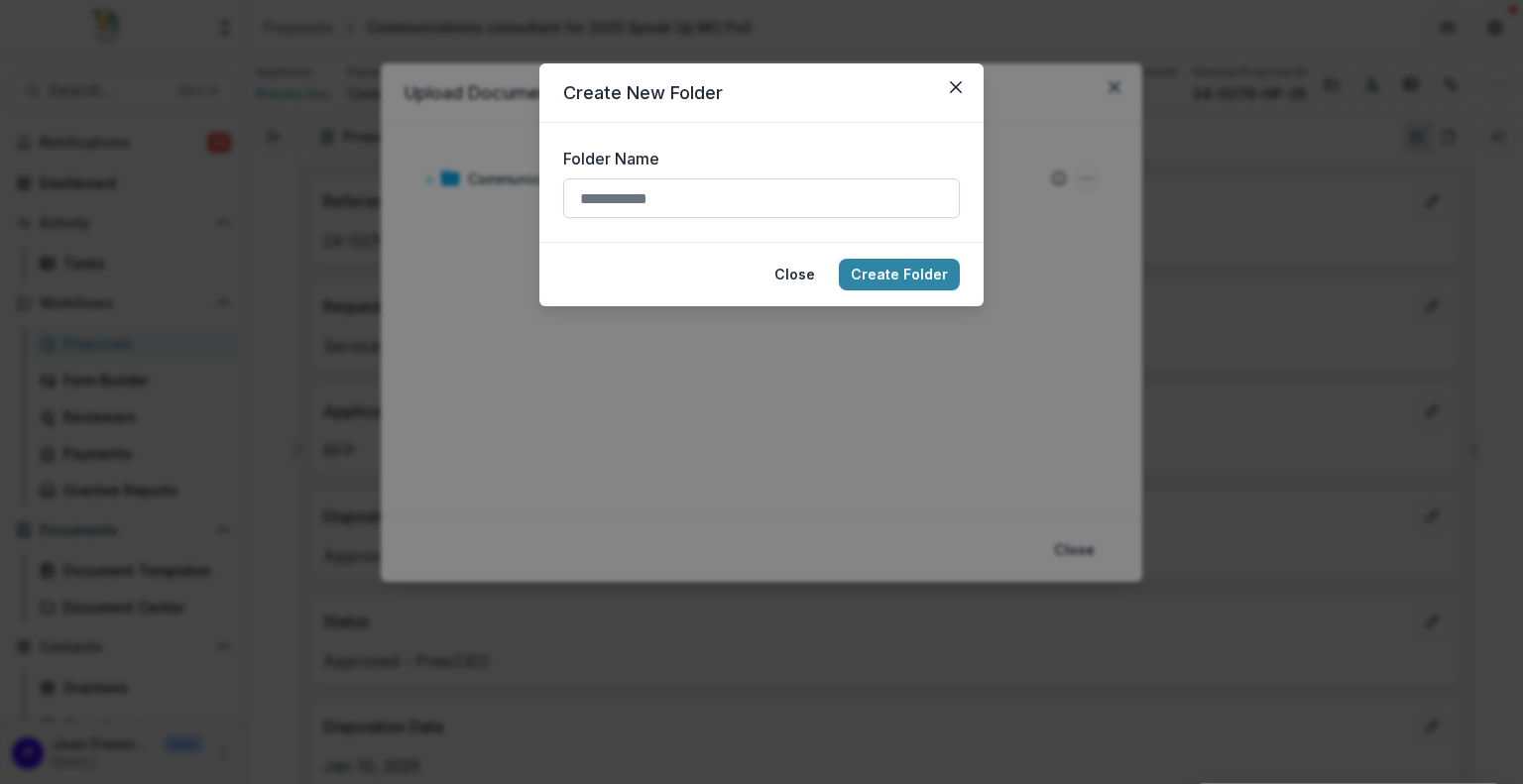 click on "Folder Name" at bounding box center [762, 198] 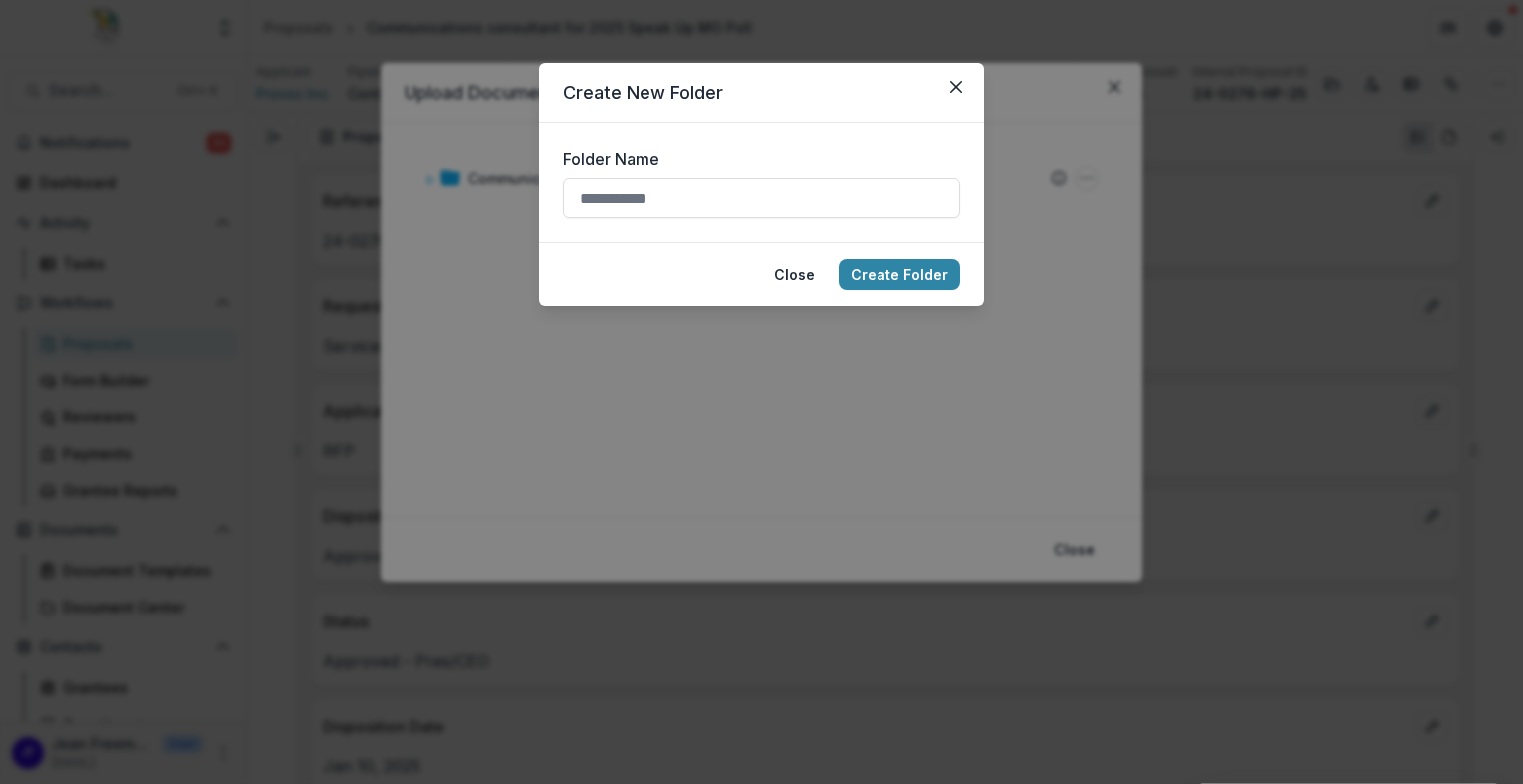 type on "**********" 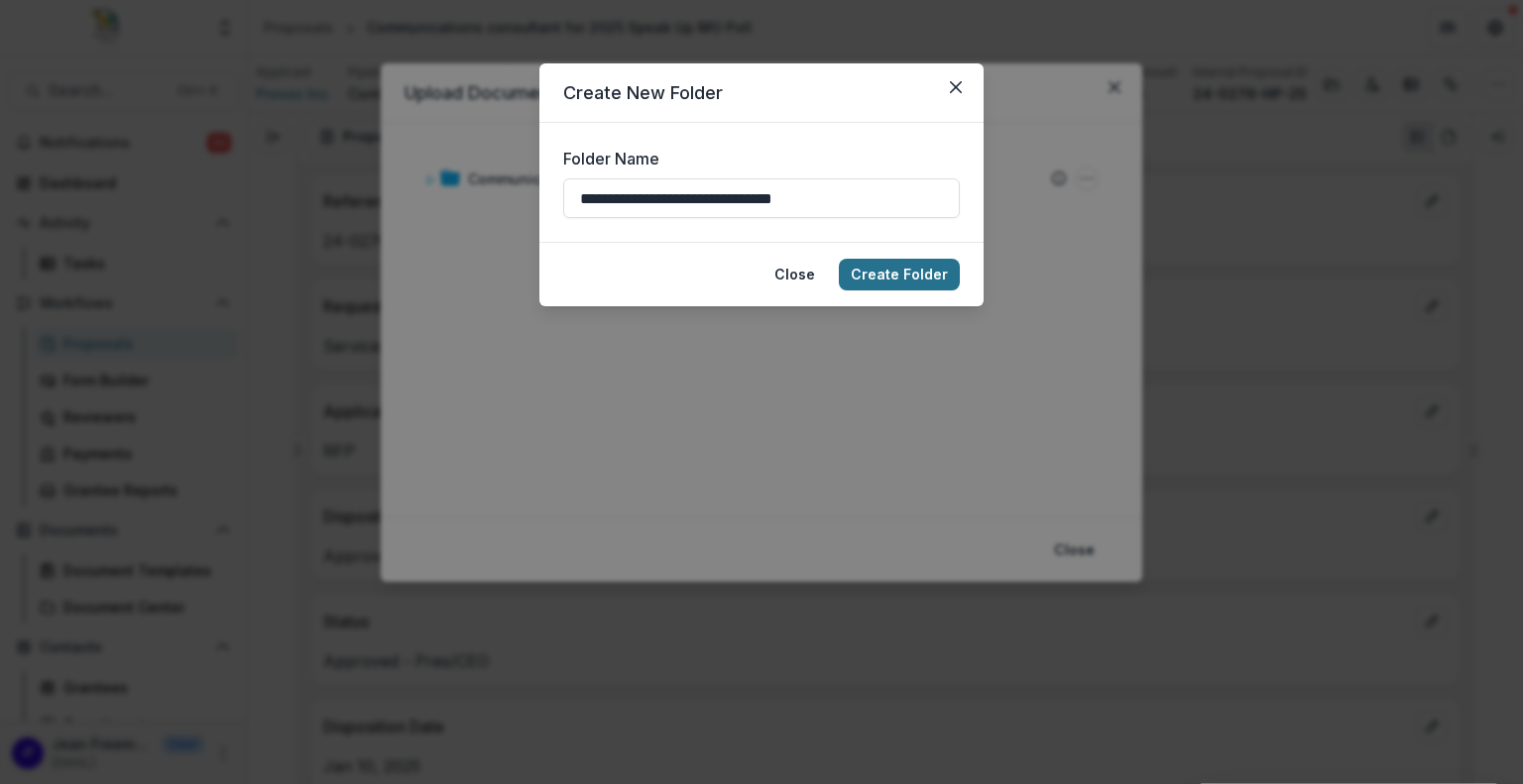 click on "Create Folder" at bounding box center [899, 275] 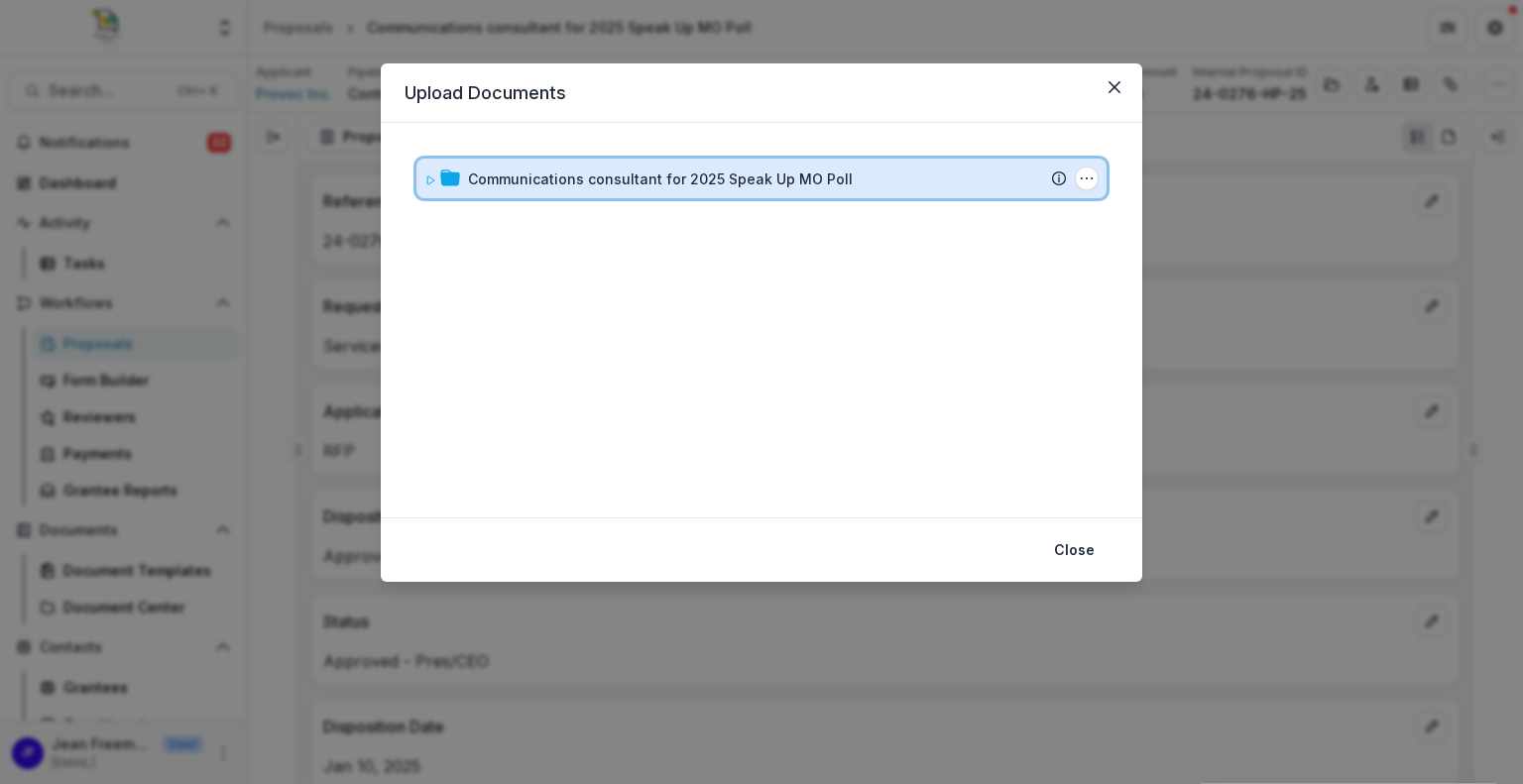 click 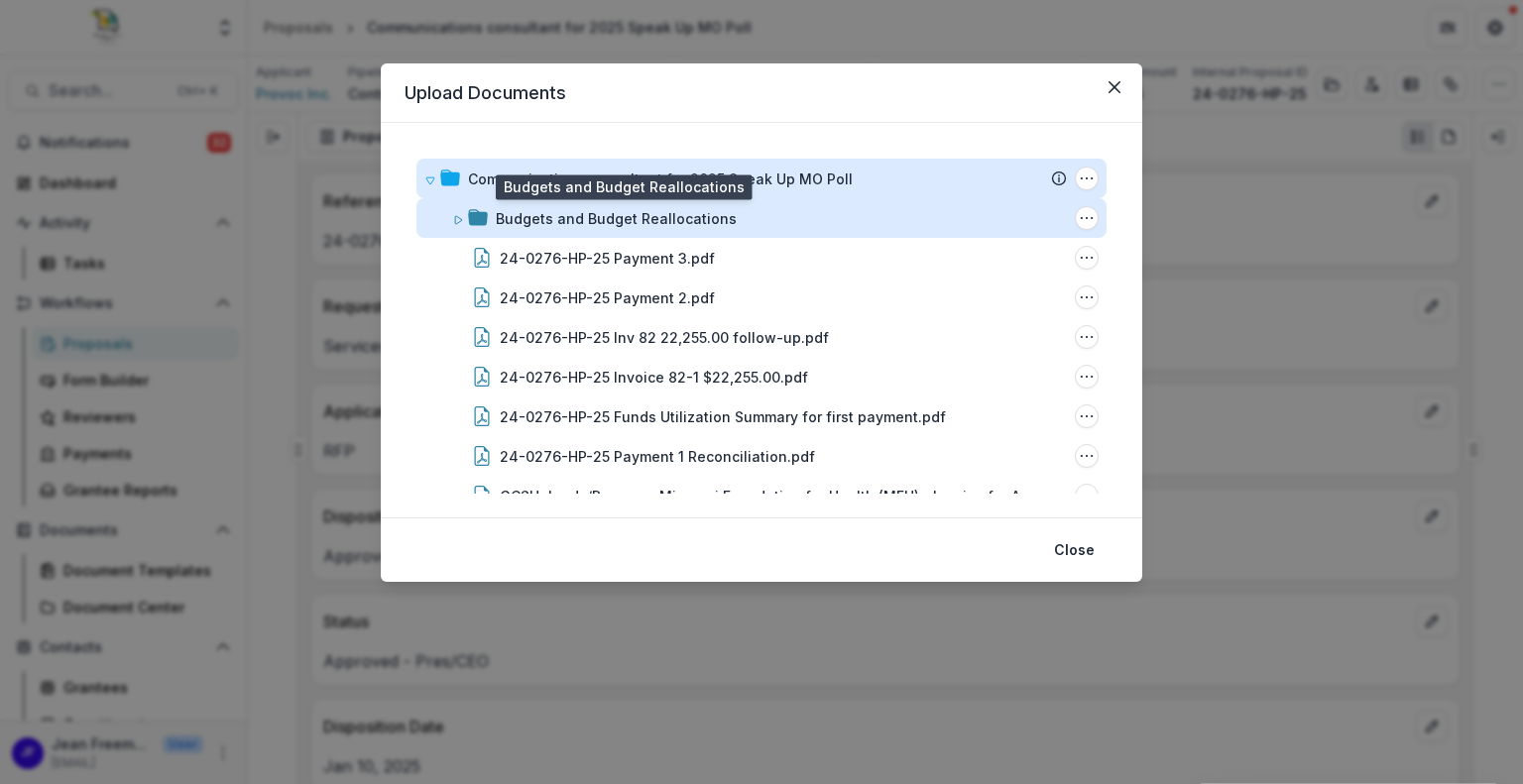 click on "Budgets and Budget Reallocations" at bounding box center (616, 218) 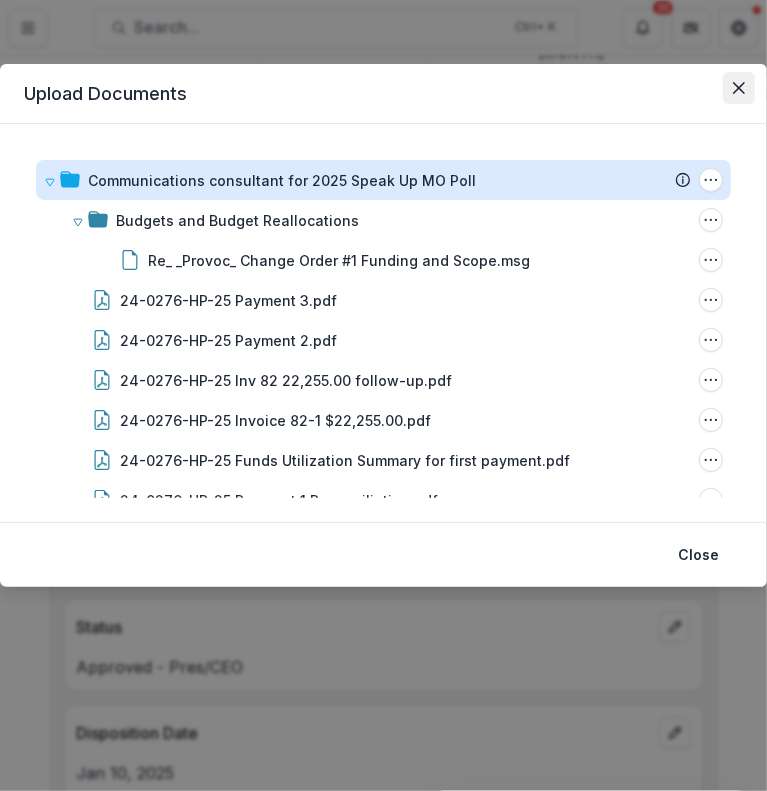 click at bounding box center [739, 88] 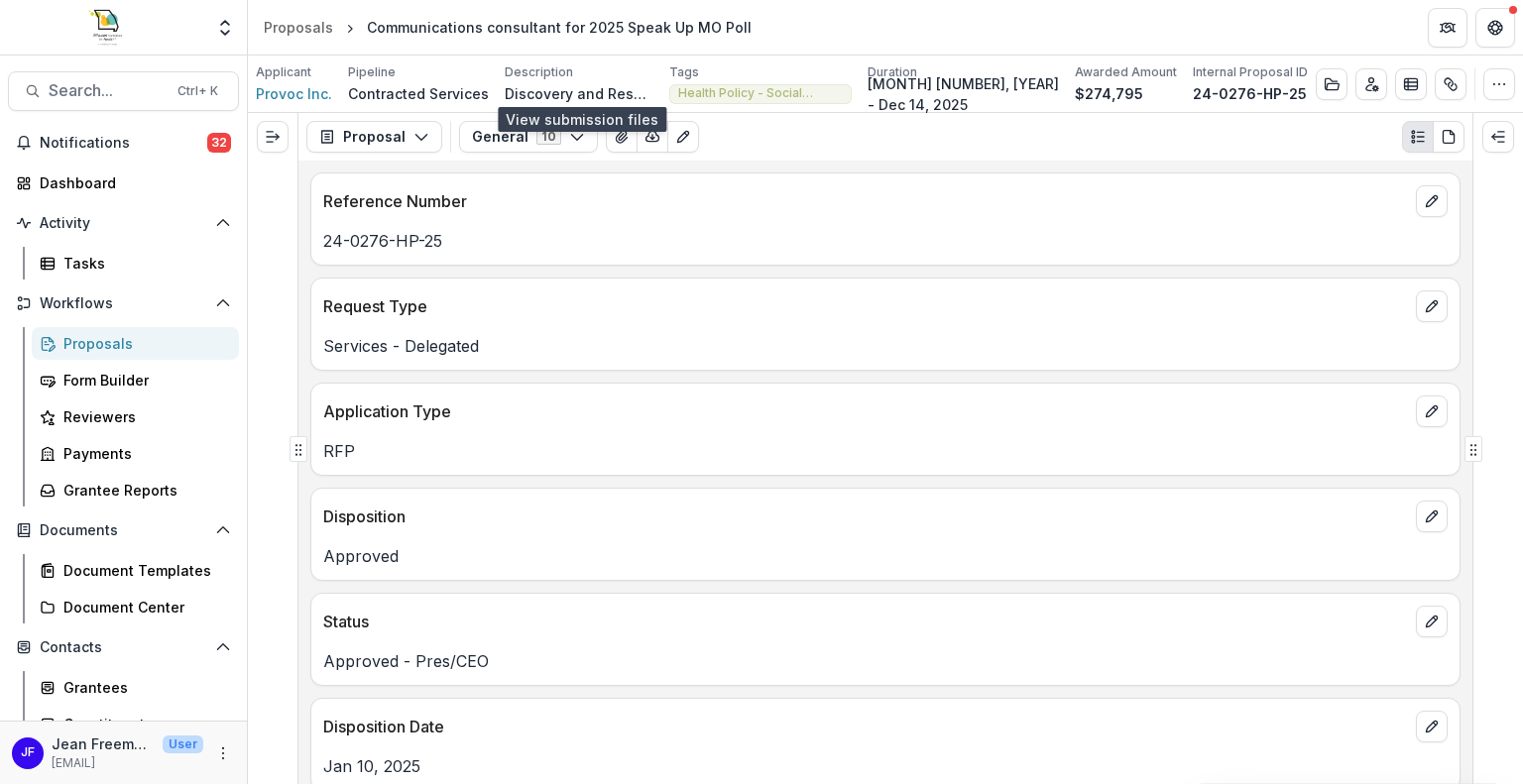 scroll, scrollTop: 0, scrollLeft: 0, axis: both 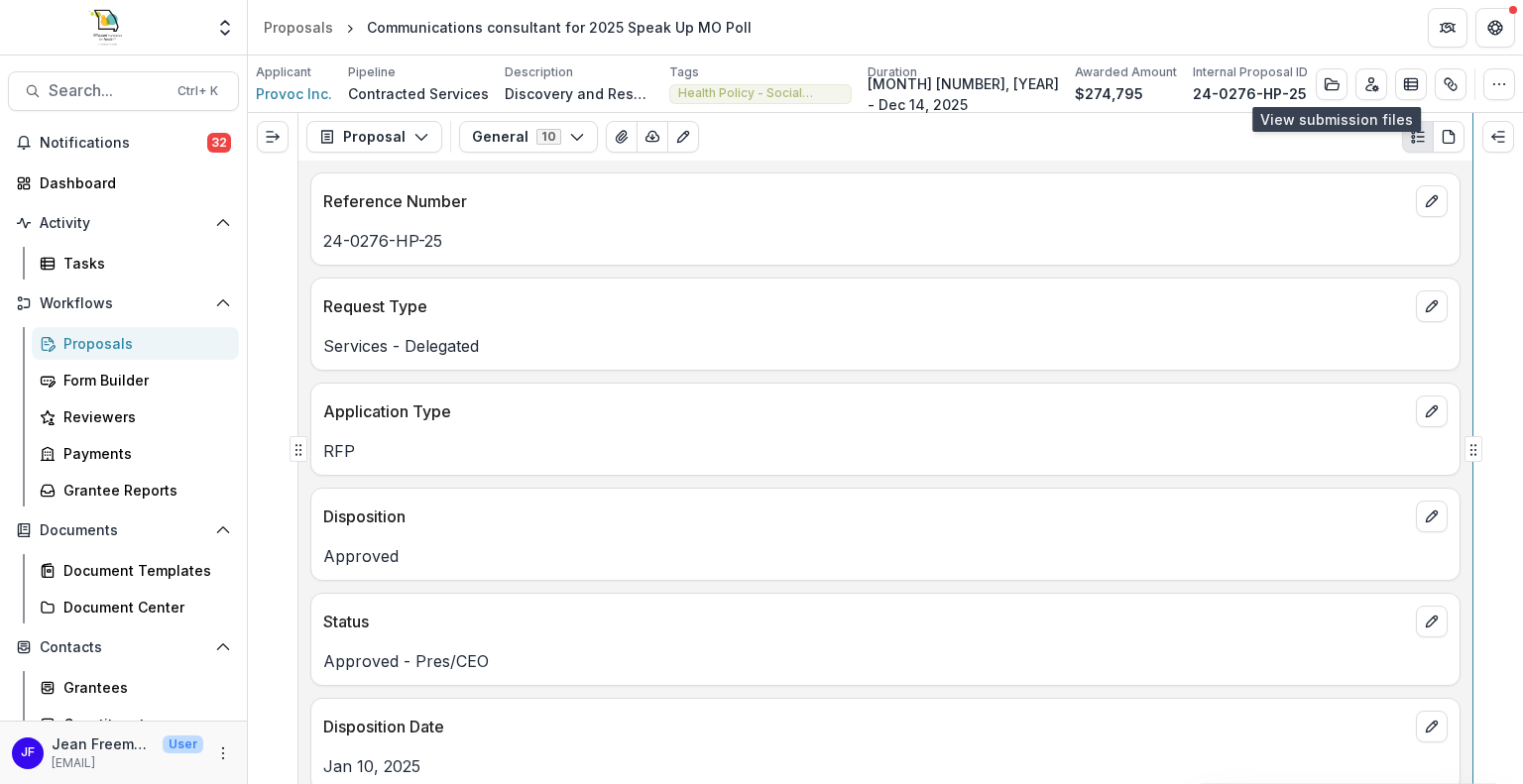 click on "Proposal Proposal Payments Reports Grant Agreements Board Summaries Bank Details General 10 Forms (10) Amendments Internal Application Approval Information Internal Concept Paper Internal Conference Sponsorship Internal Final Budget Review Internal Fiscal Sponsor Internal Non Recommend Notes Internal PA Review Internal General Internal Configure forms Word Download Word Download (with field descriptions) Zip Download Preview Merged PDF Preview Merged PDF (Inline Images & PDFs) Preview Merged PDF (with field descriptions) Custom Download Reference Number 24-0276-HP-25 Request Type Services - Delegated Application Type RFP Disposition Approved Status Approved - Pres/CEO Disposition Date Jan 10, 2025 Submission Date Oct 21, 2024 Proposal Title Communications consultant for 2025 Speak Up MO Poll Request Amount $274,795.00 Project Budget $274,795.00 Duration in months 11 Start Date Jan 15, 2025 End Date Dec 14, 2025 Strategist Molly Crisp ( mcrisp@mffh.org ) Project Analyst Jean Freeman-Crawford Proposal Summary" at bounding box center (885, 448) 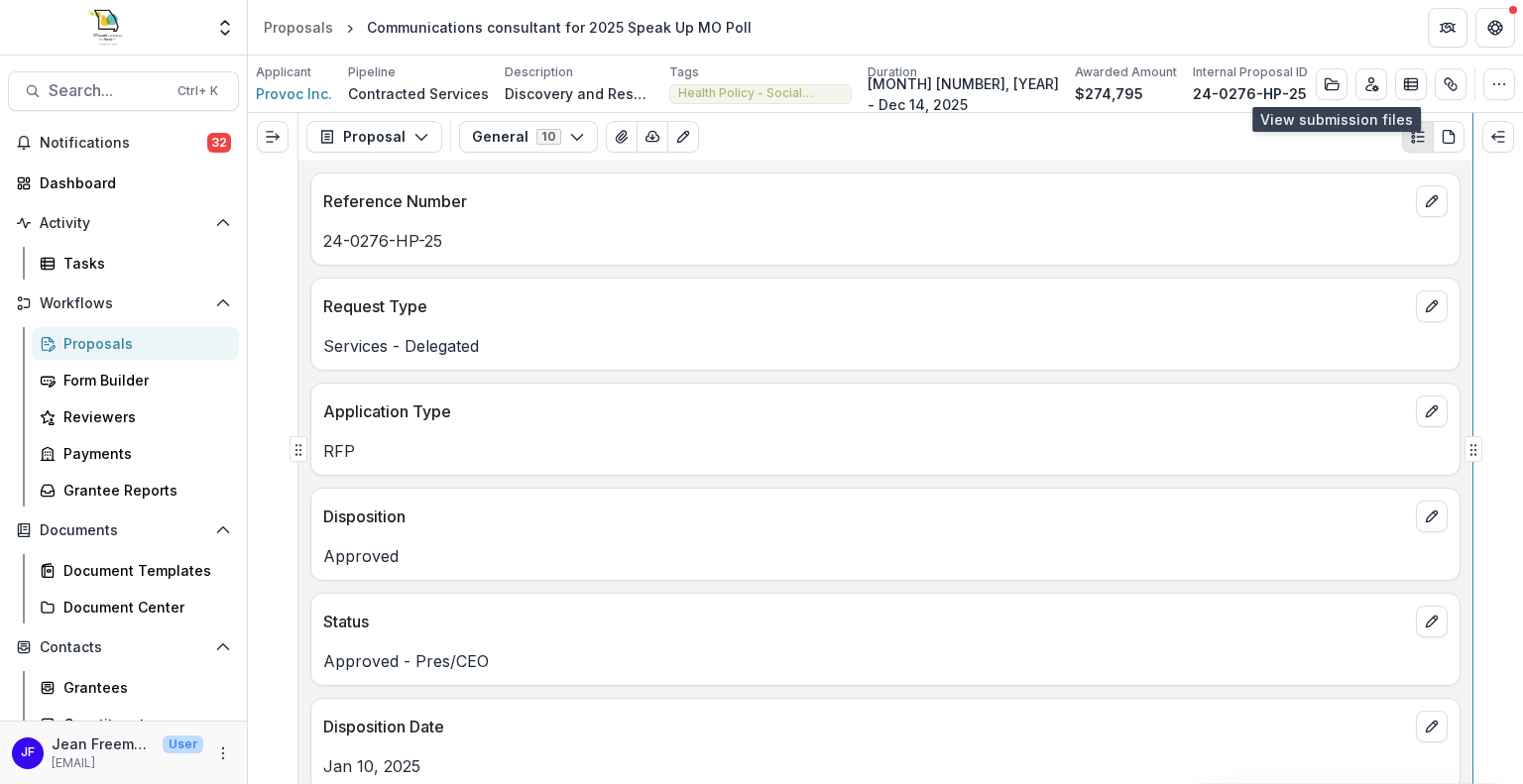 click on "Proposal Proposal Payments Reports Grant Agreements Board Summaries Bank Details General 10 Forms (10) Amendments Internal Application Approval Information Internal Concept Paper Internal Conference Sponsorship Internal Final Budget Review Internal Fiscal Sponsor Internal Non Recommend Notes Internal PA Review Internal General Internal Configure forms Word Download Word Download (with field descriptions) Zip Download Preview Merged PDF Preview Merged PDF (Inline Images & PDFs) Preview Merged PDF (with field descriptions) Custom Download Reference Number 24-0276-HP-25 Request Type Services - Delegated Application Type RFP Disposition Approved Status Approved - Pres/CEO Disposition Date Jan 10, 2025 Submission Date Oct 21, 2024 Proposal Title Communications consultant for 2025 Speak Up MO Poll Request Amount $274,795.00 Project Budget $274,795.00 Duration in months 11 Start Date Jan 15, 2025 End Date Dec 14, 2025 Strategist Molly Crisp ( mcrisp@mffh.org ) Project Analyst Jean Freeman-Crawford Proposal Summary" at bounding box center [885, 448] 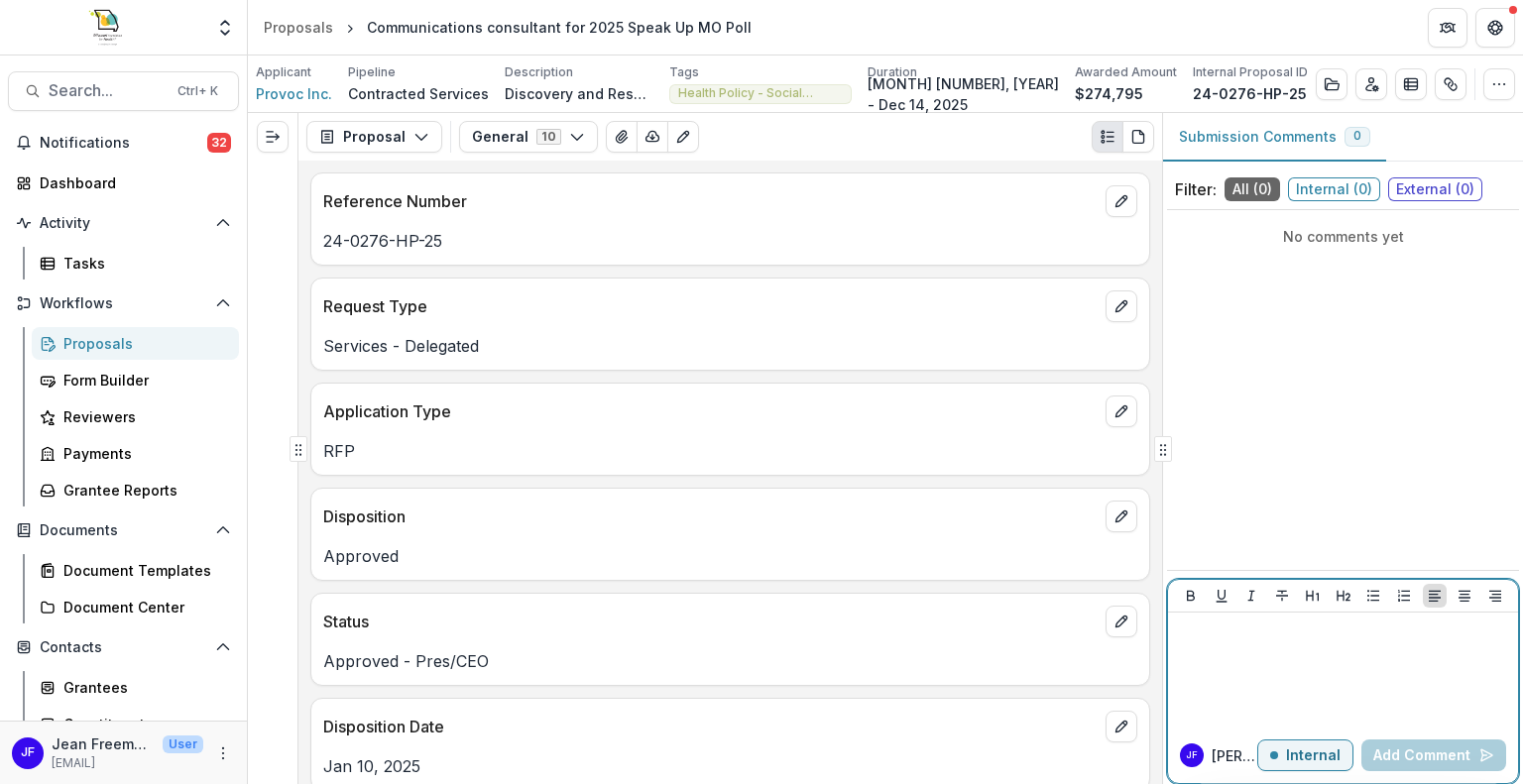 click at bounding box center [1343, 670] 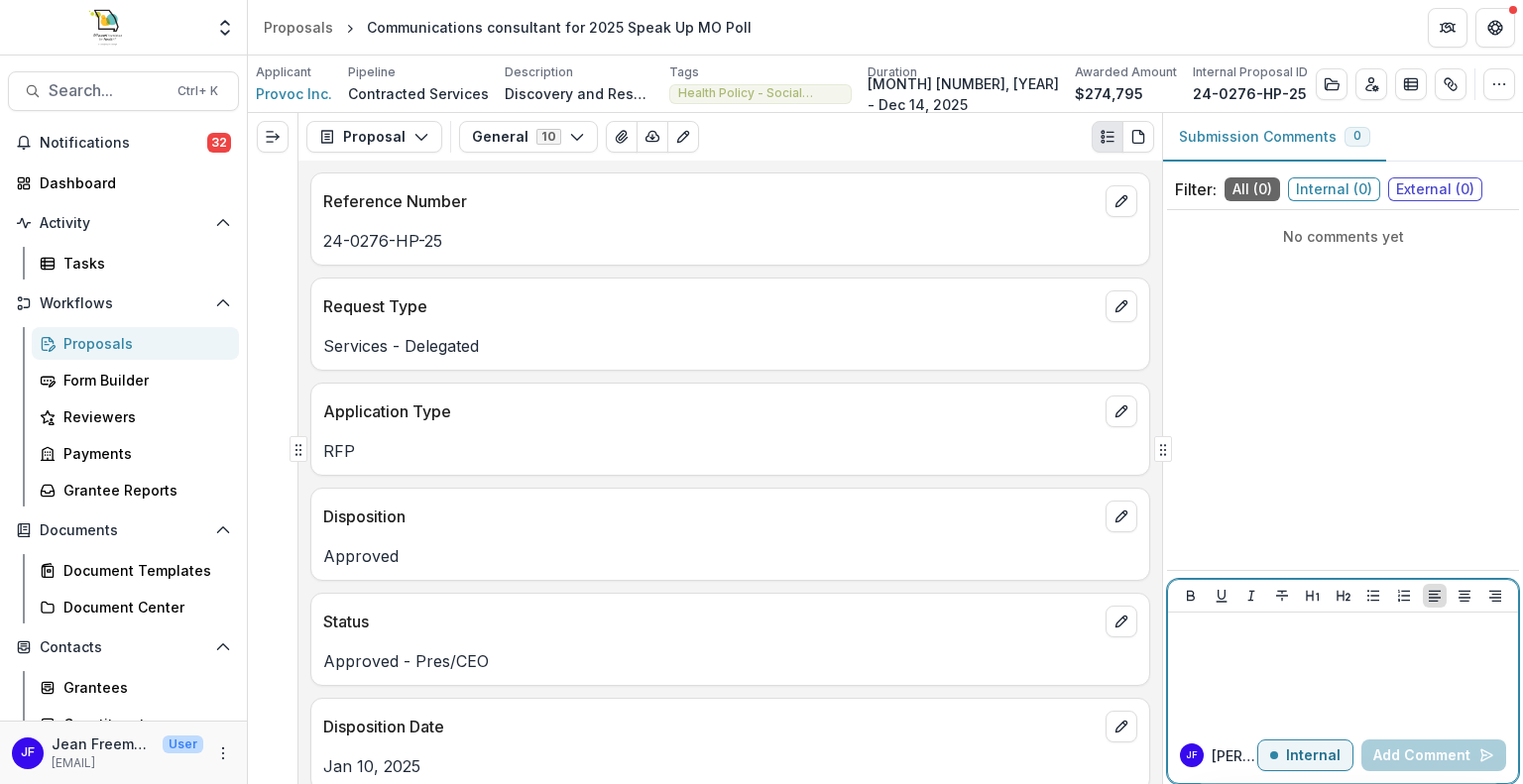 click at bounding box center [1343, 670] 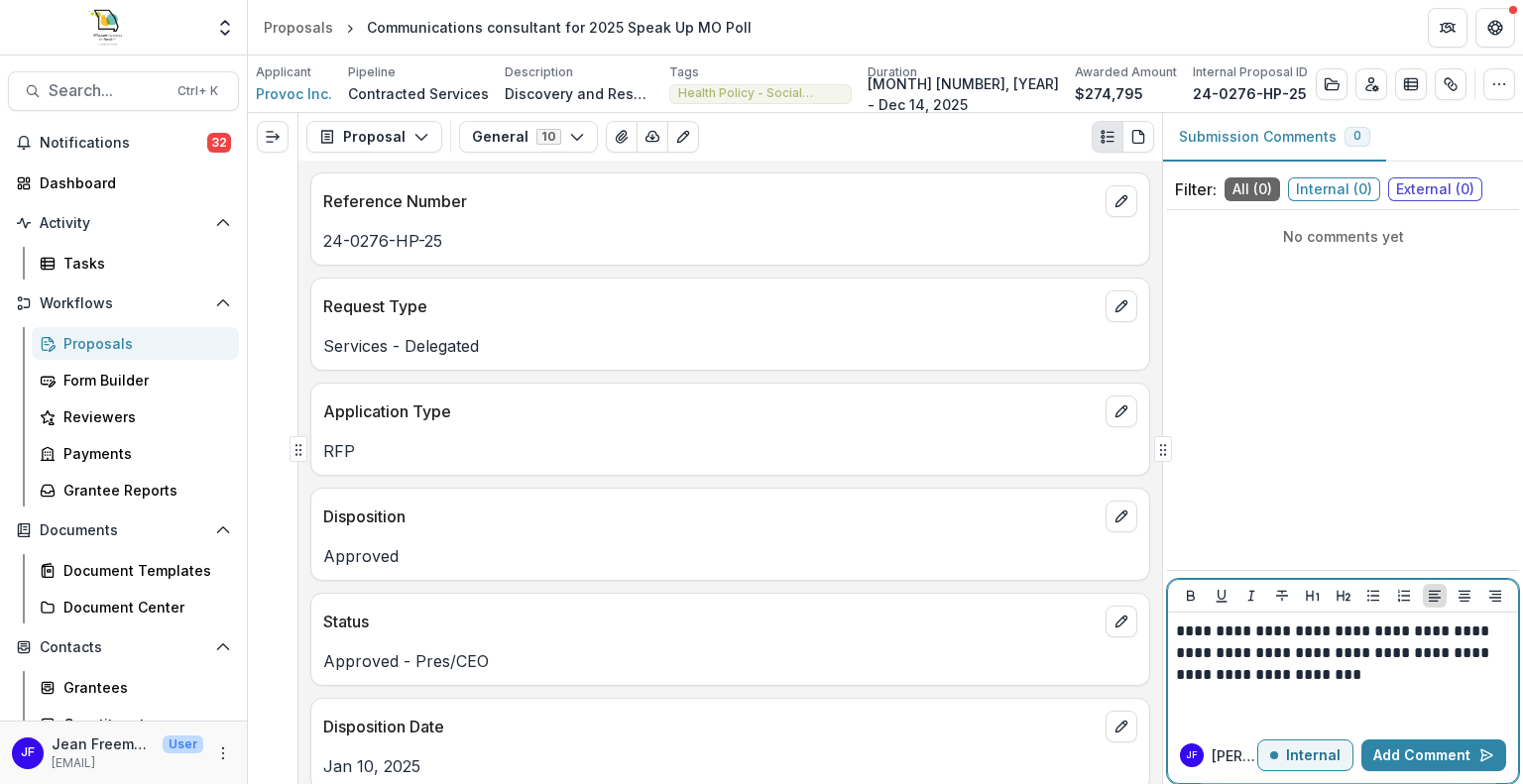 drag, startPoint x: 1341, startPoint y: 676, endPoint x: 1362, endPoint y: 673, distance: 21.213203 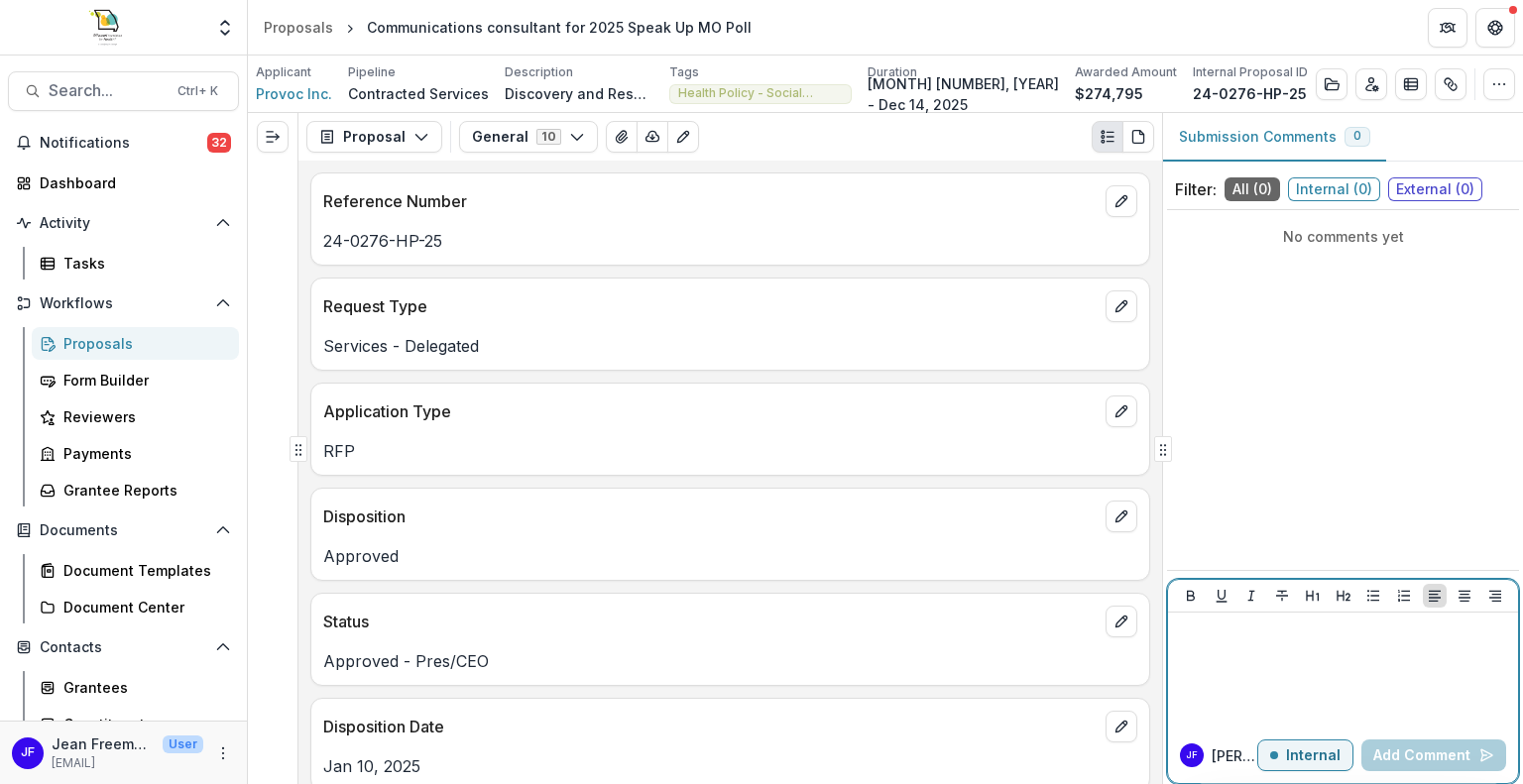 click at bounding box center (1343, 670) 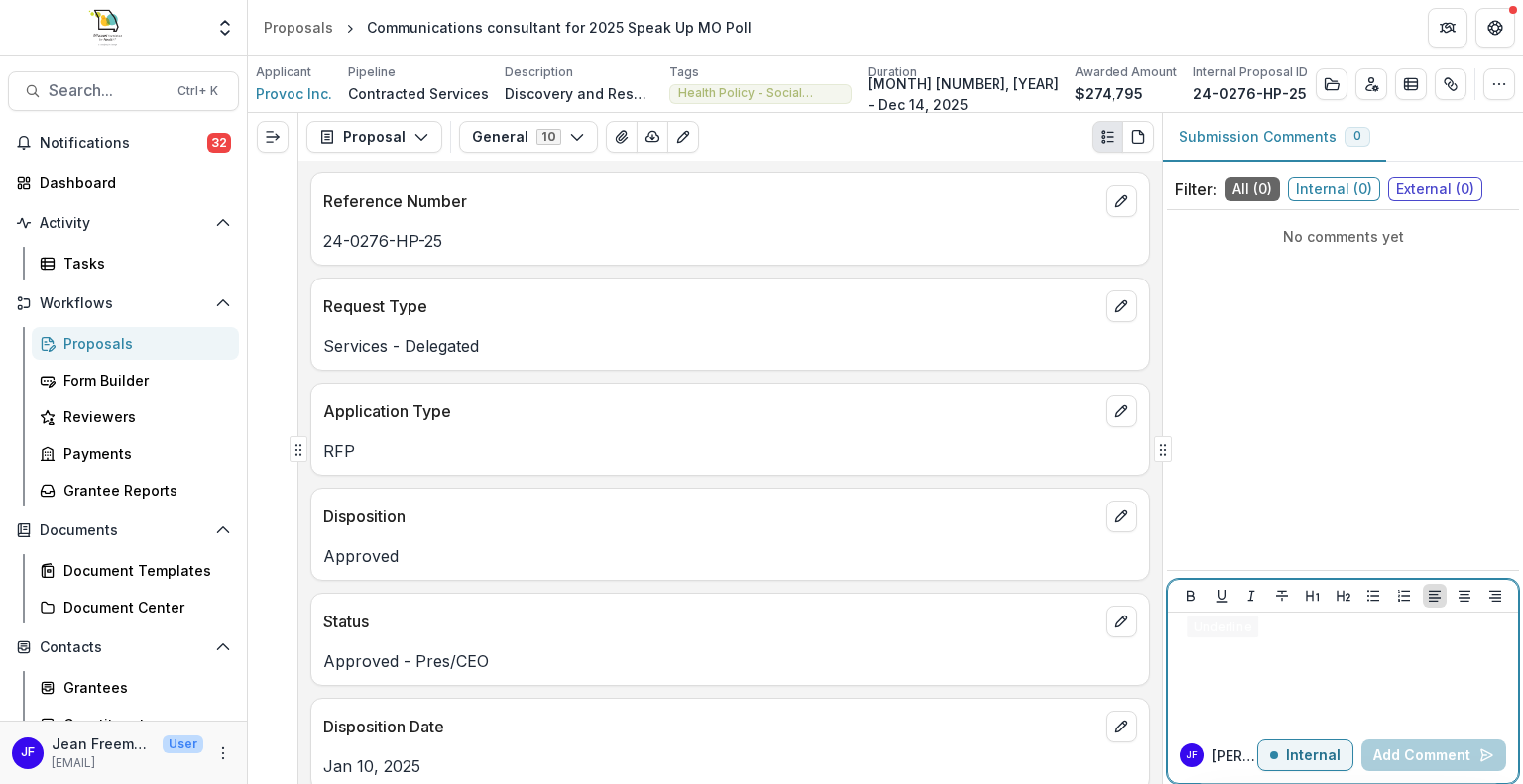 click at bounding box center [1343, 631] 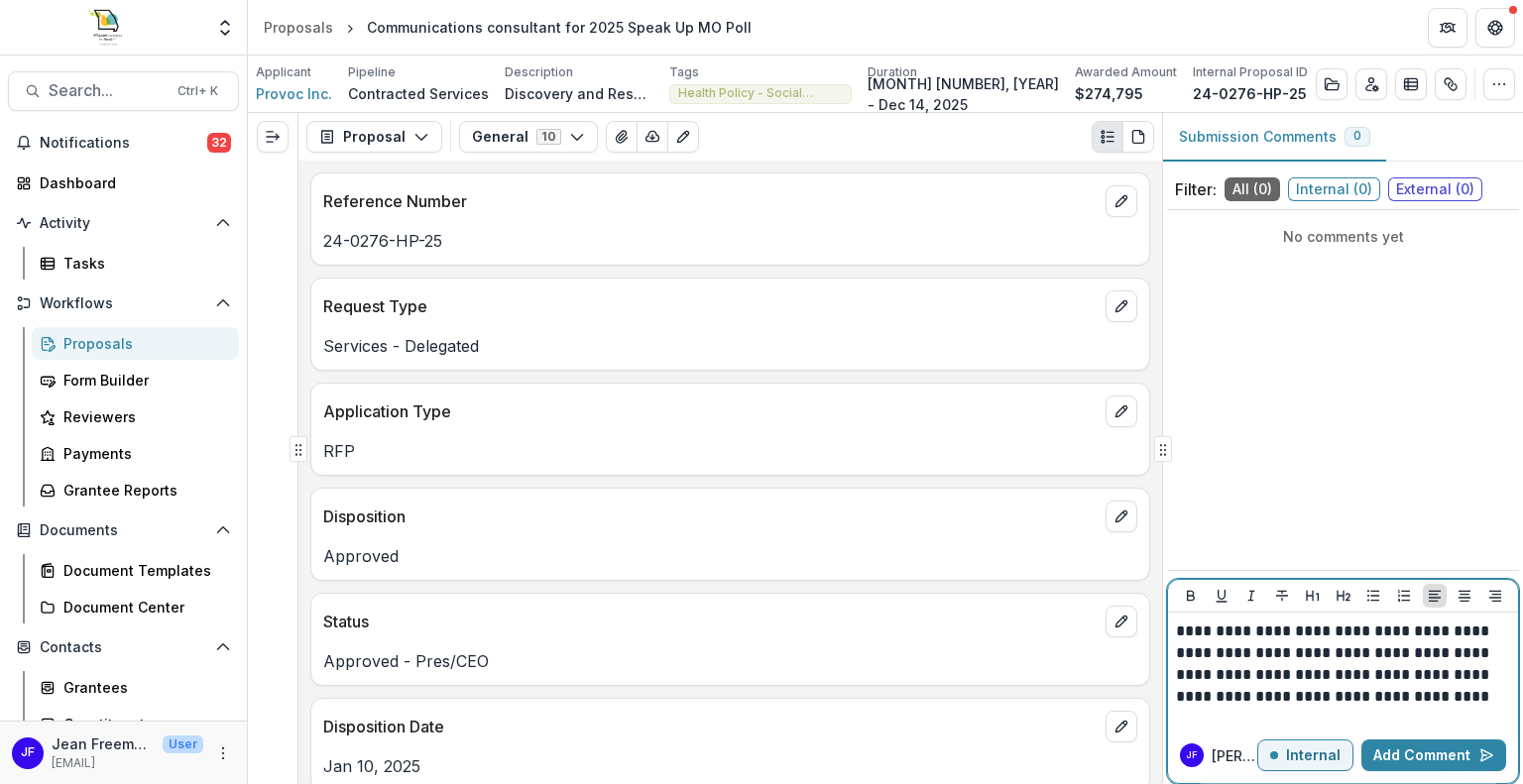 click on "Internal" at bounding box center (1313, 755) 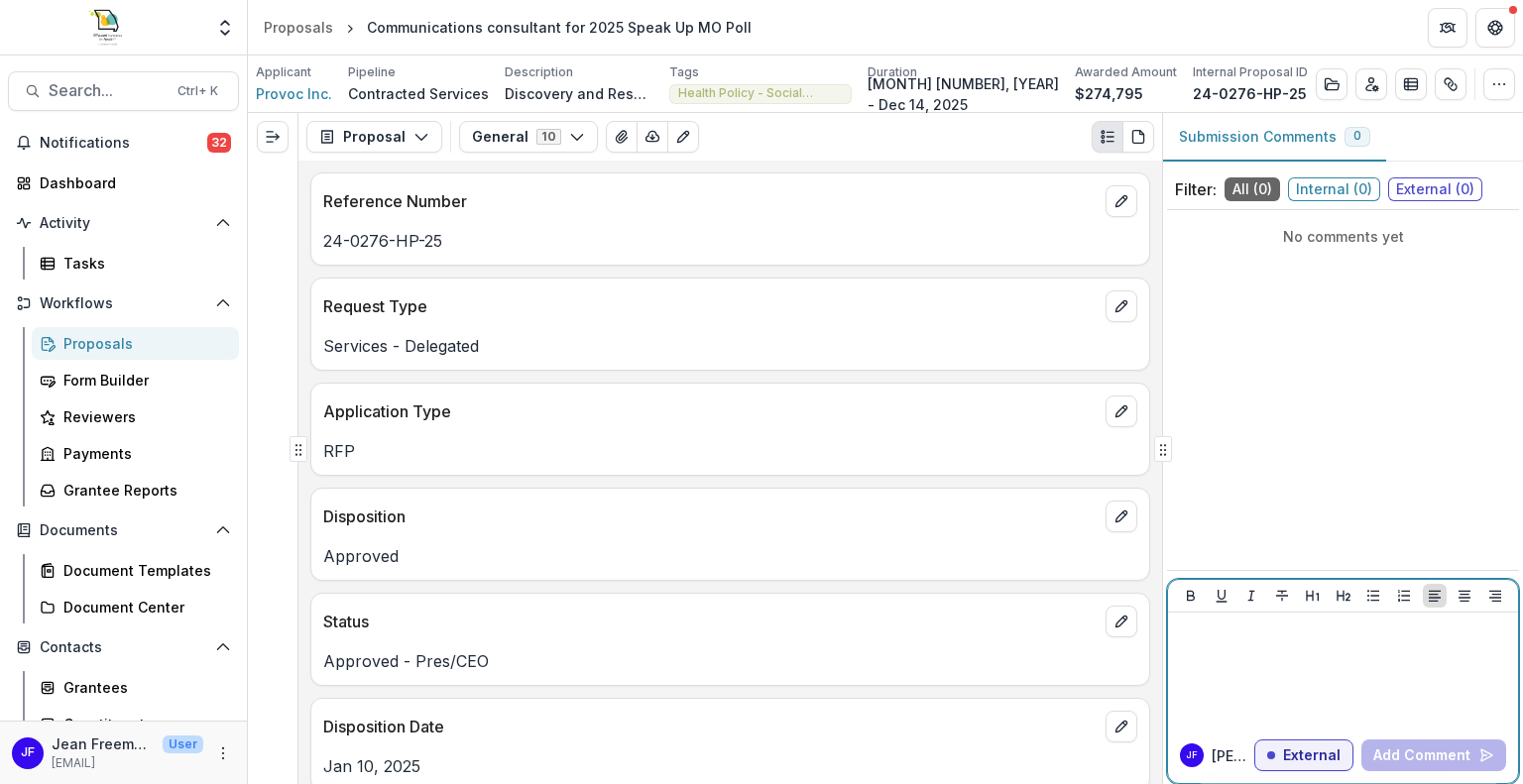 click on "External" at bounding box center [1312, 755] 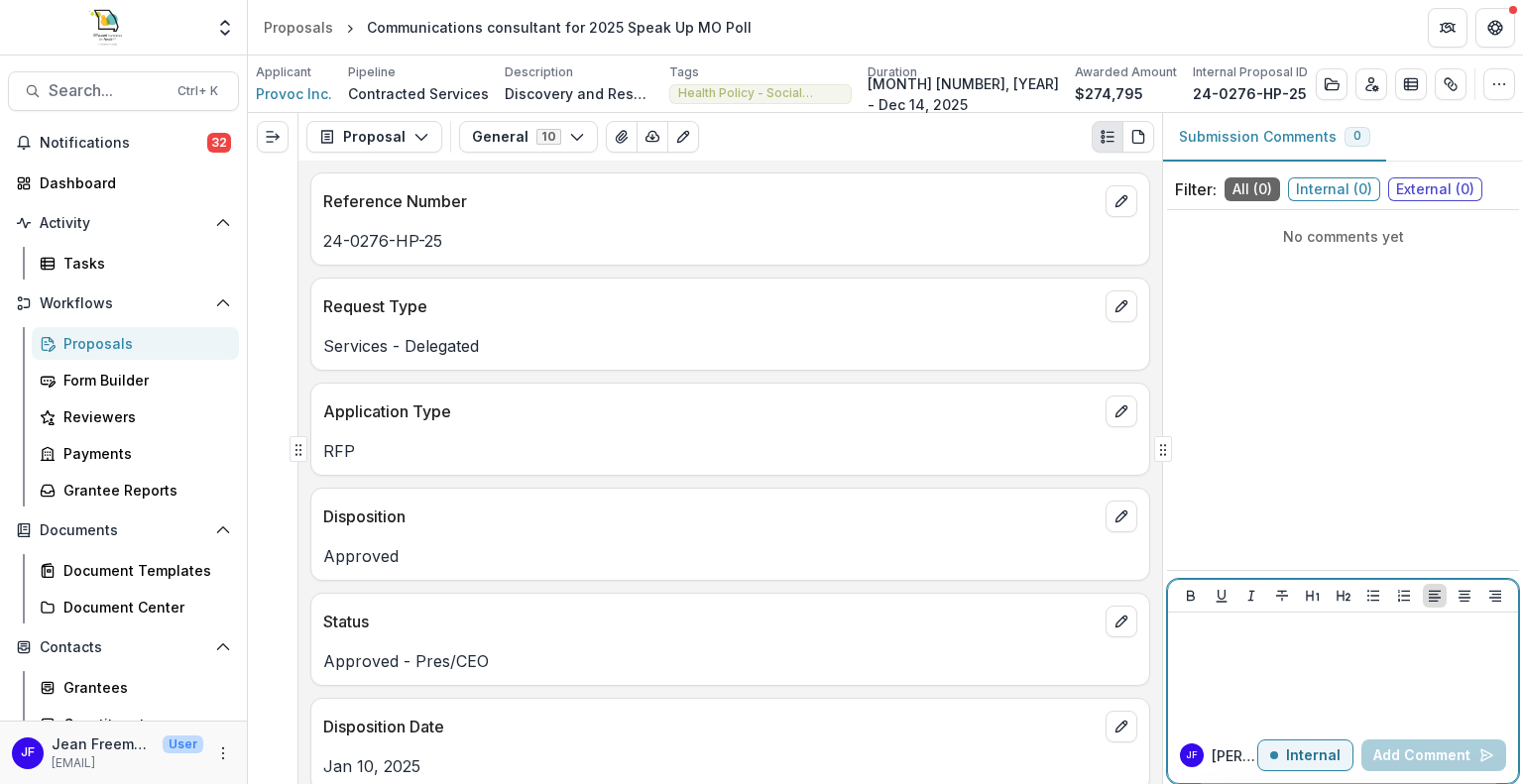 click at bounding box center [1343, 670] 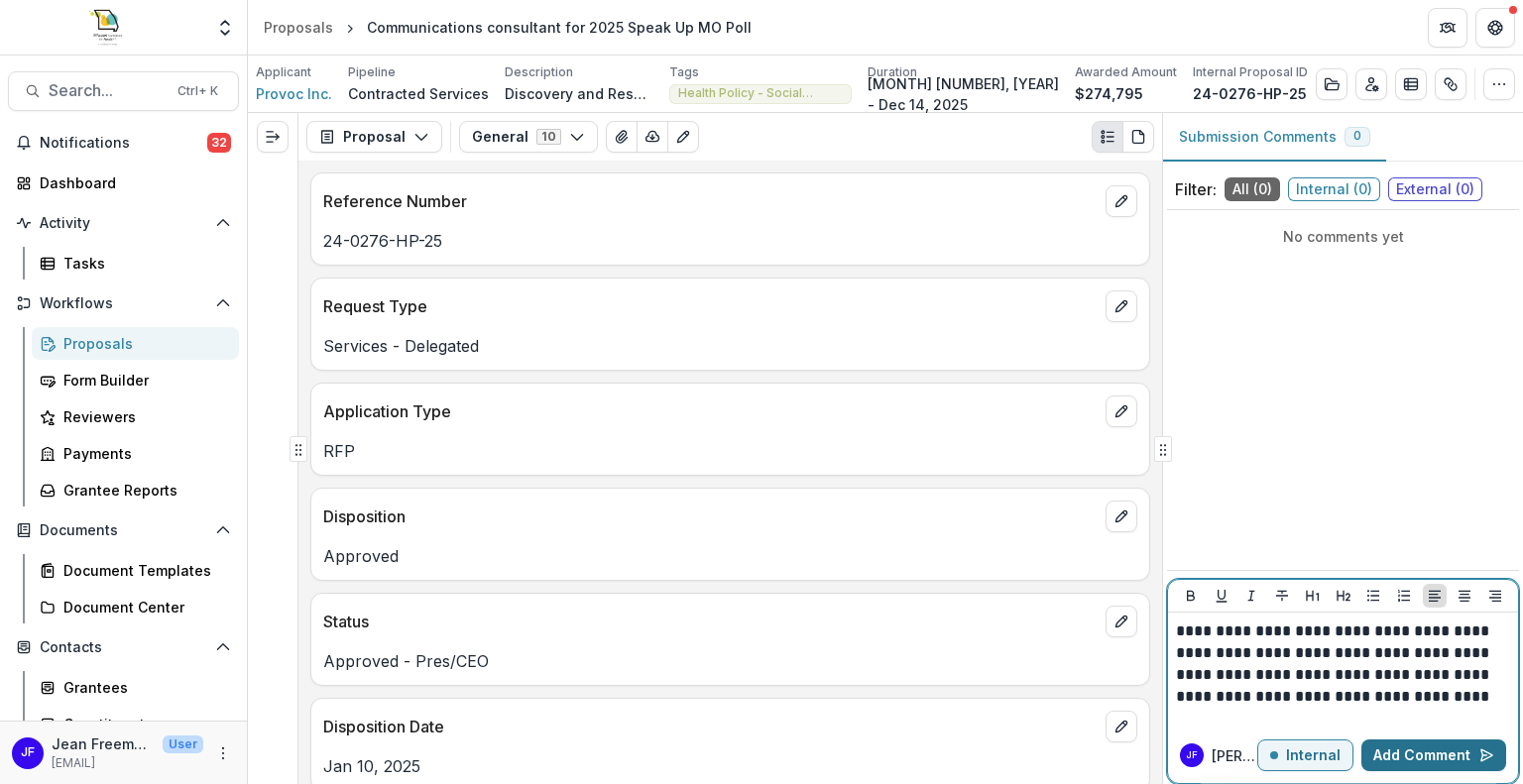 click on "Add Comment" at bounding box center (1434, 755) 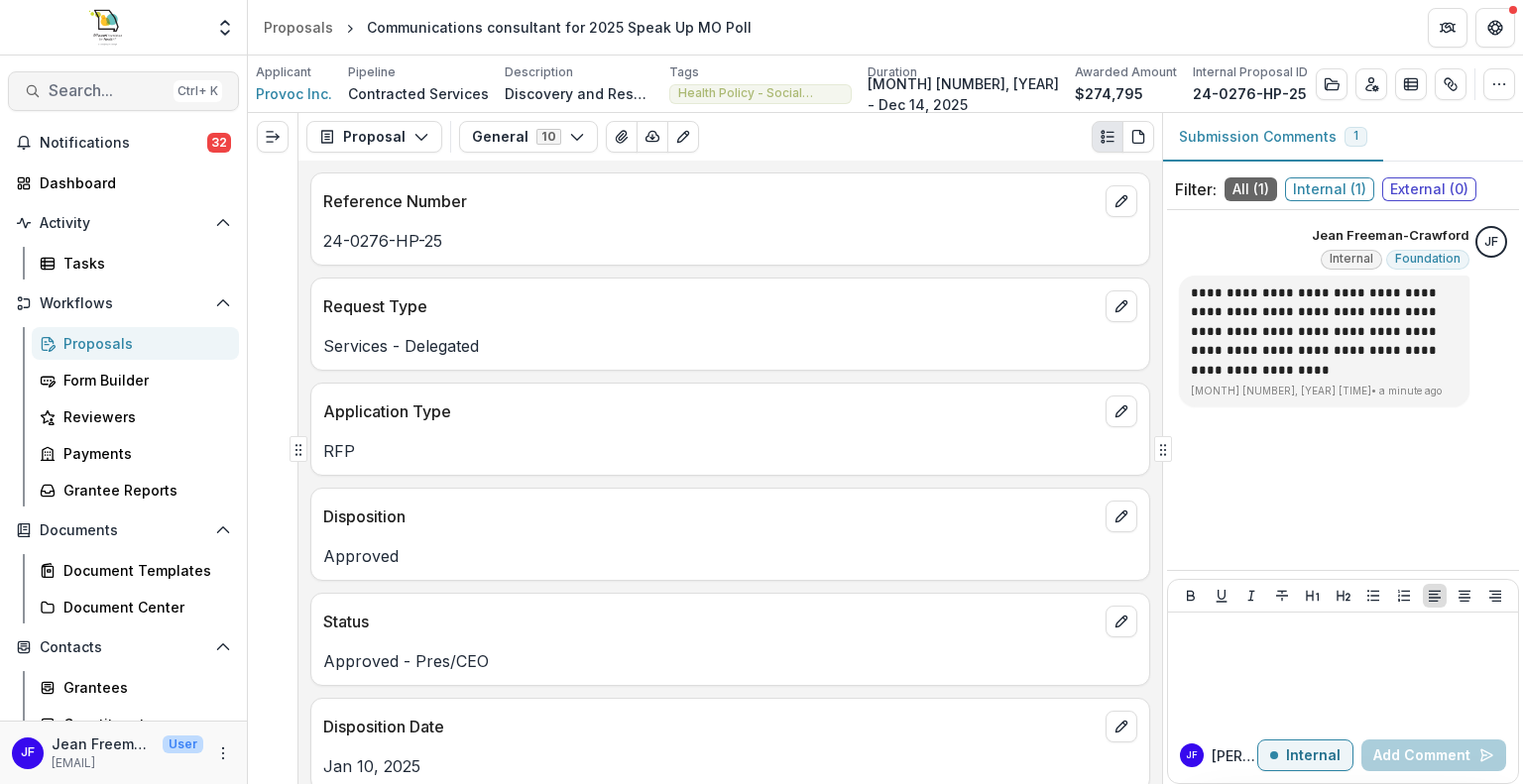 click on "Search..." at bounding box center (107, 90) 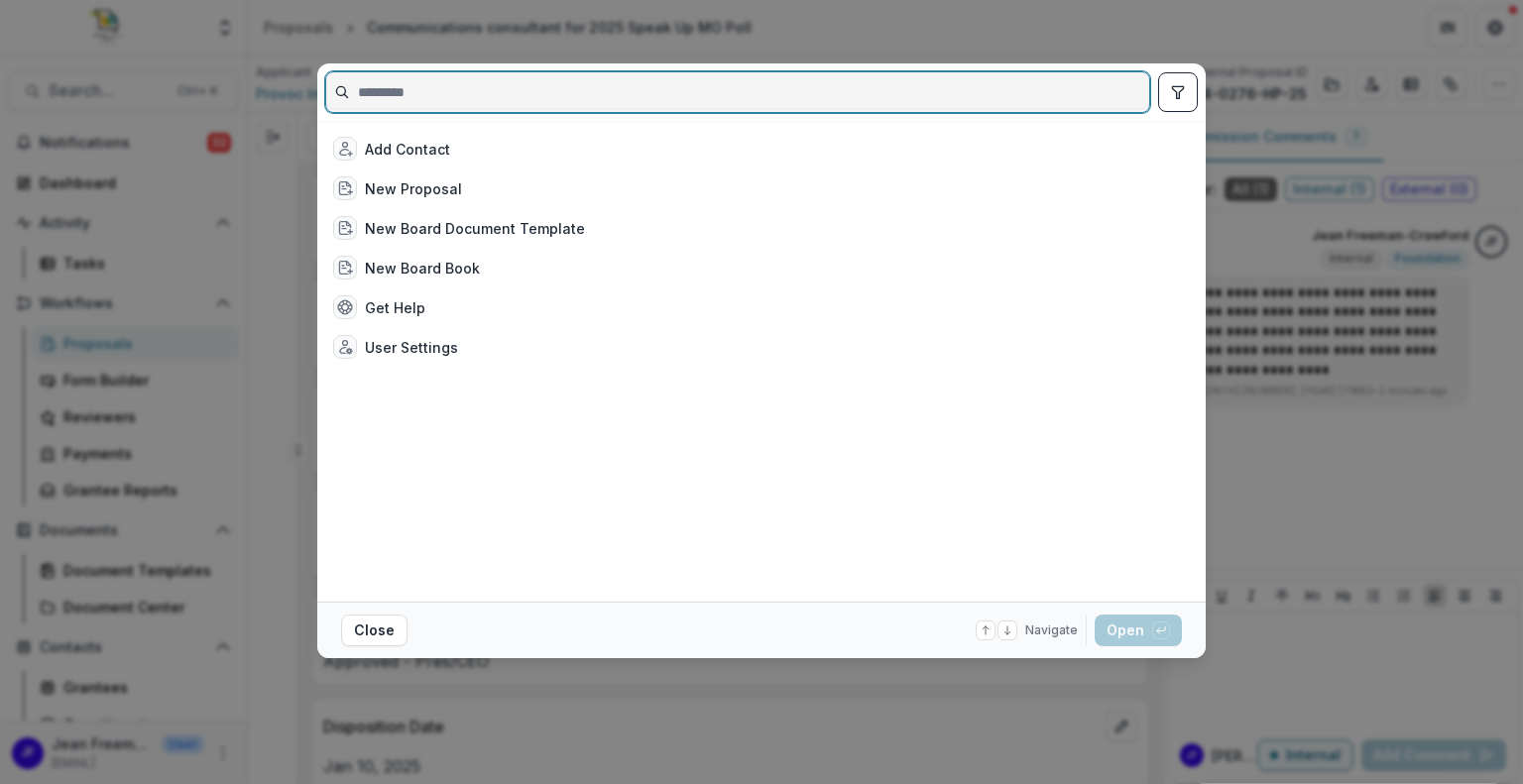 paste on "**********" 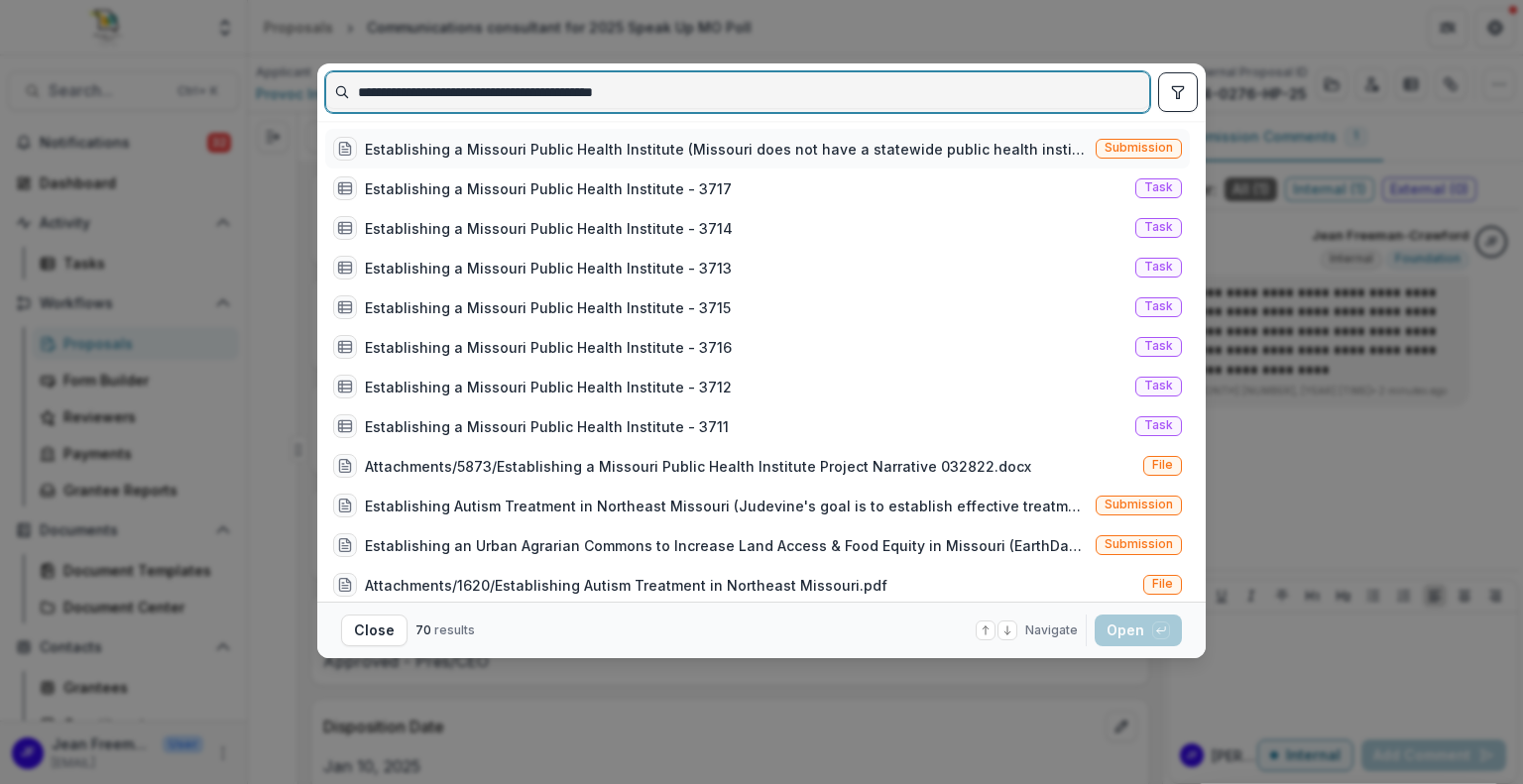 type on "**********" 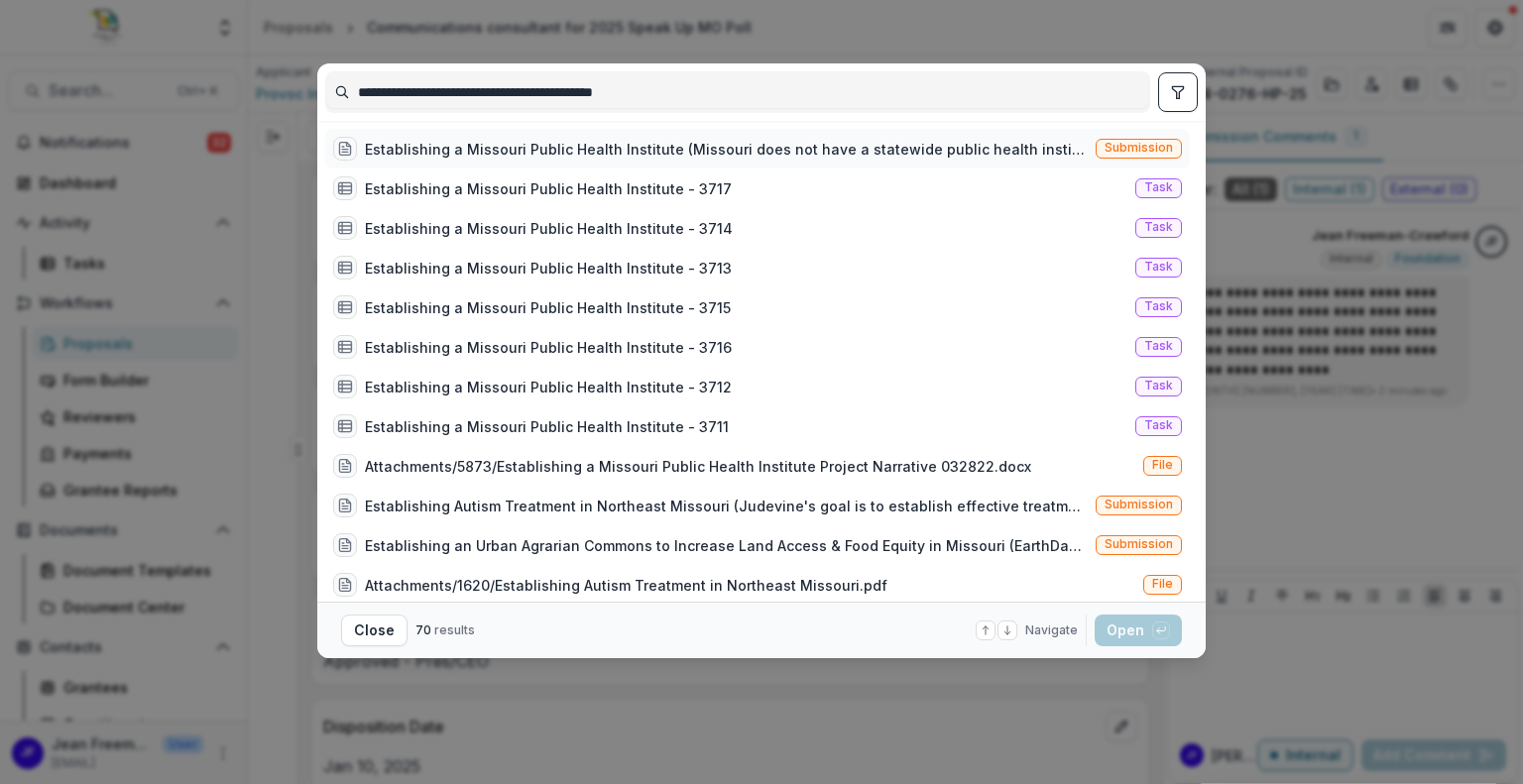 click on "Establishing a Missouri Public Health Institute (Missouri does not have a statewide public health institute that acts as a key partner to the state and local departments and intentionally addresses the needs of a system in transformation.  This project aims to transition a strong membership association into a public health institute that supports all of Missouri.)" at bounding box center (726, 149) 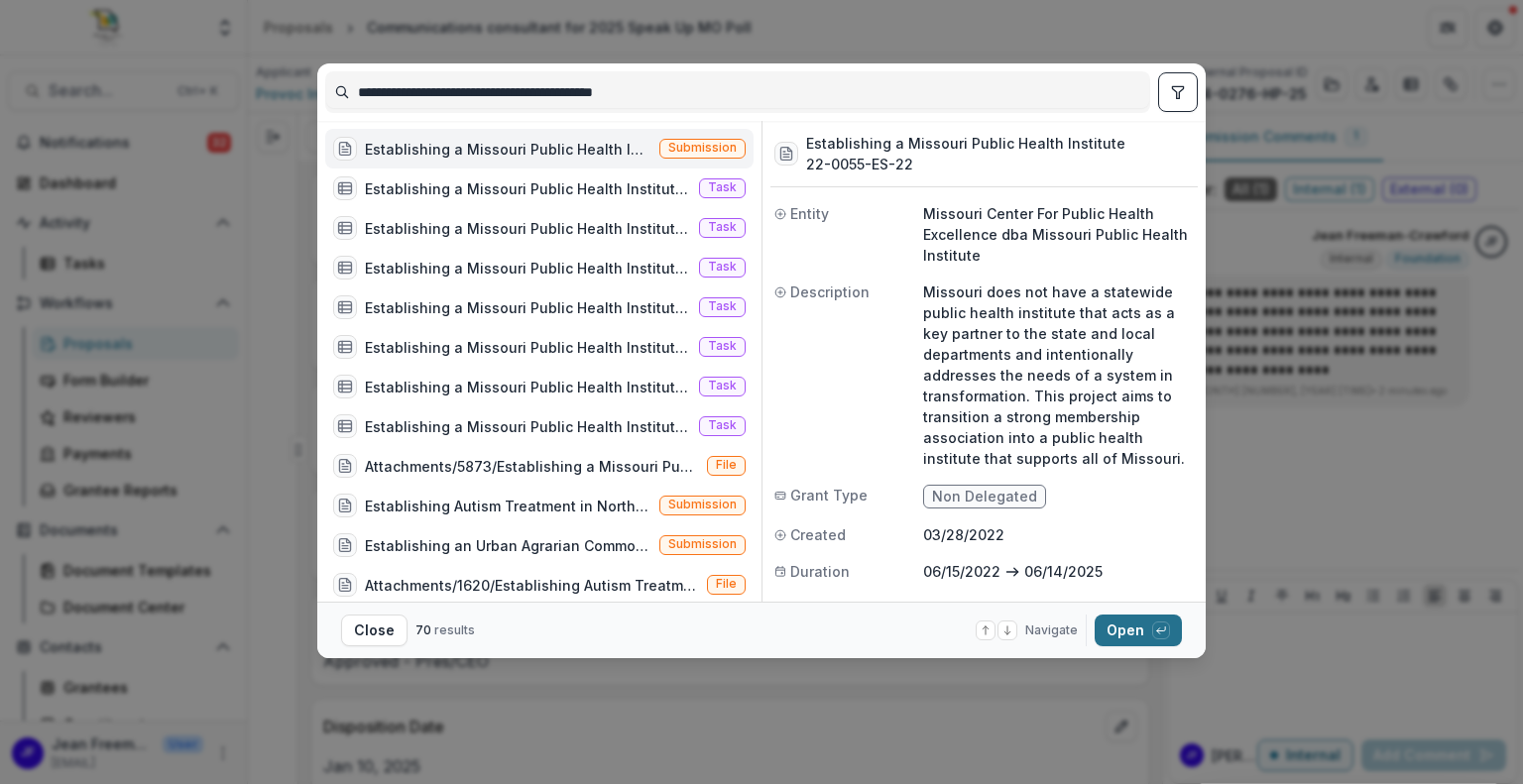 click on "Open with enter key" at bounding box center (1138, 630) 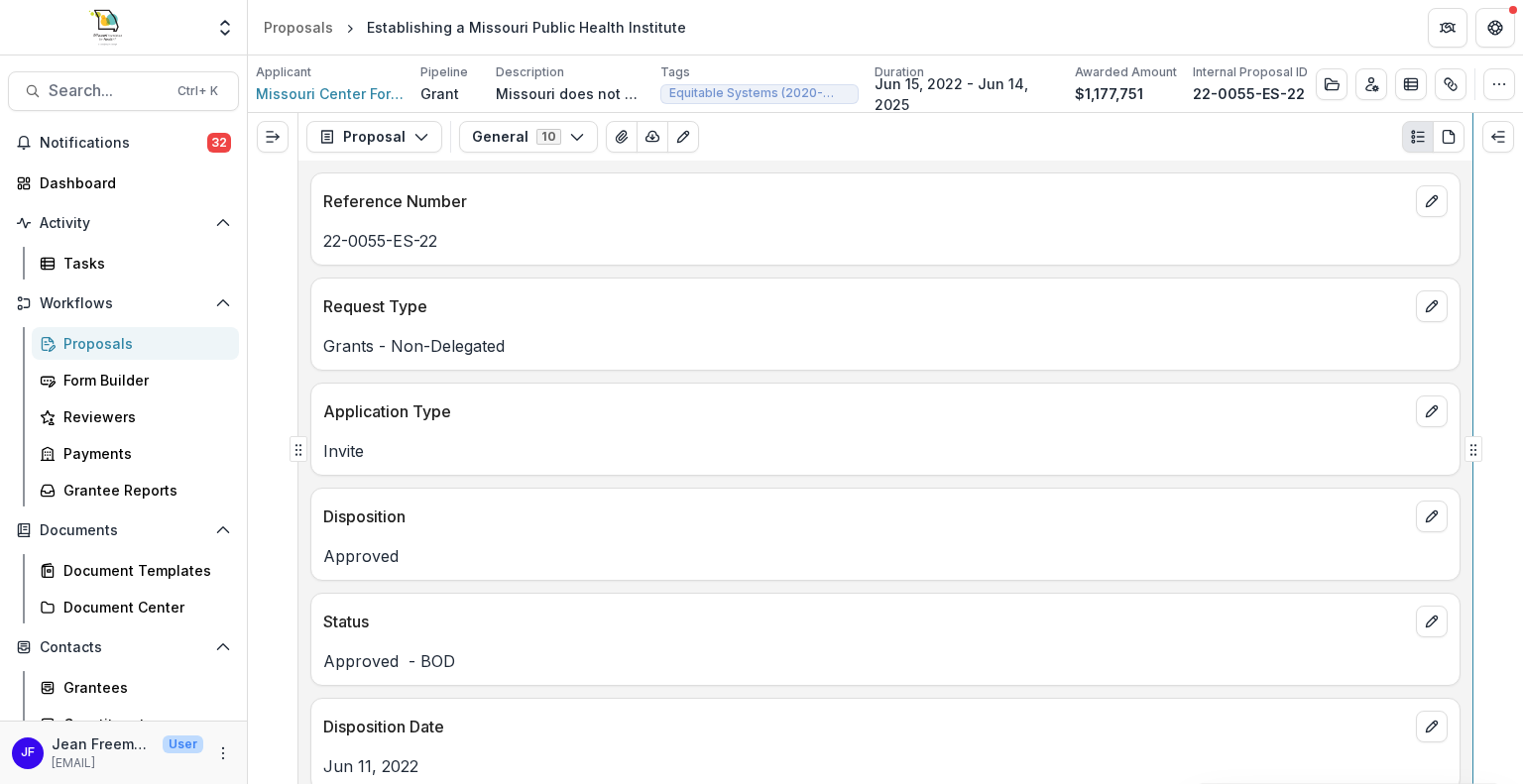 click on "Proposal Proposal Payments Reports Grant Agreements Board Summaries Bank Details General 10 Forms (10) Amendments Internal Application Approval Information Internal Concept Paper Internal Conference Sponsorship Internal Final Budget Review Internal Fiscal Sponsor Internal Non Recommend Notes Internal PA Review Internal General Internal Configure forms Word Download Word Download (with field descriptions) Zip Download Preview Merged PDF Preview Merged PDF (Inline Images & PDFs) Preview Merged PDF (with field descriptions) Custom Download Reference Number 22-0055-ES-22 Request Type Grants - Non-Delegated Application Type Invite Disposition Approved Status Approved  - BOD Disposition Date Jun 11, 2022 Submission Date Mar 28, 2022 Proposal Title Establishing a Missouri Public Health Institute Request Amount $1,177,751.00 Project Budget $1,796,751.00 Duration in months 36 Start Date Jun 15, 2022 End Date Jun 14, 2025 Strategist Tori Cope ( TCope@mffh.org ) Project Analyst Jean Freeman-Crawford Proposal Summary No" at bounding box center (885, 448) 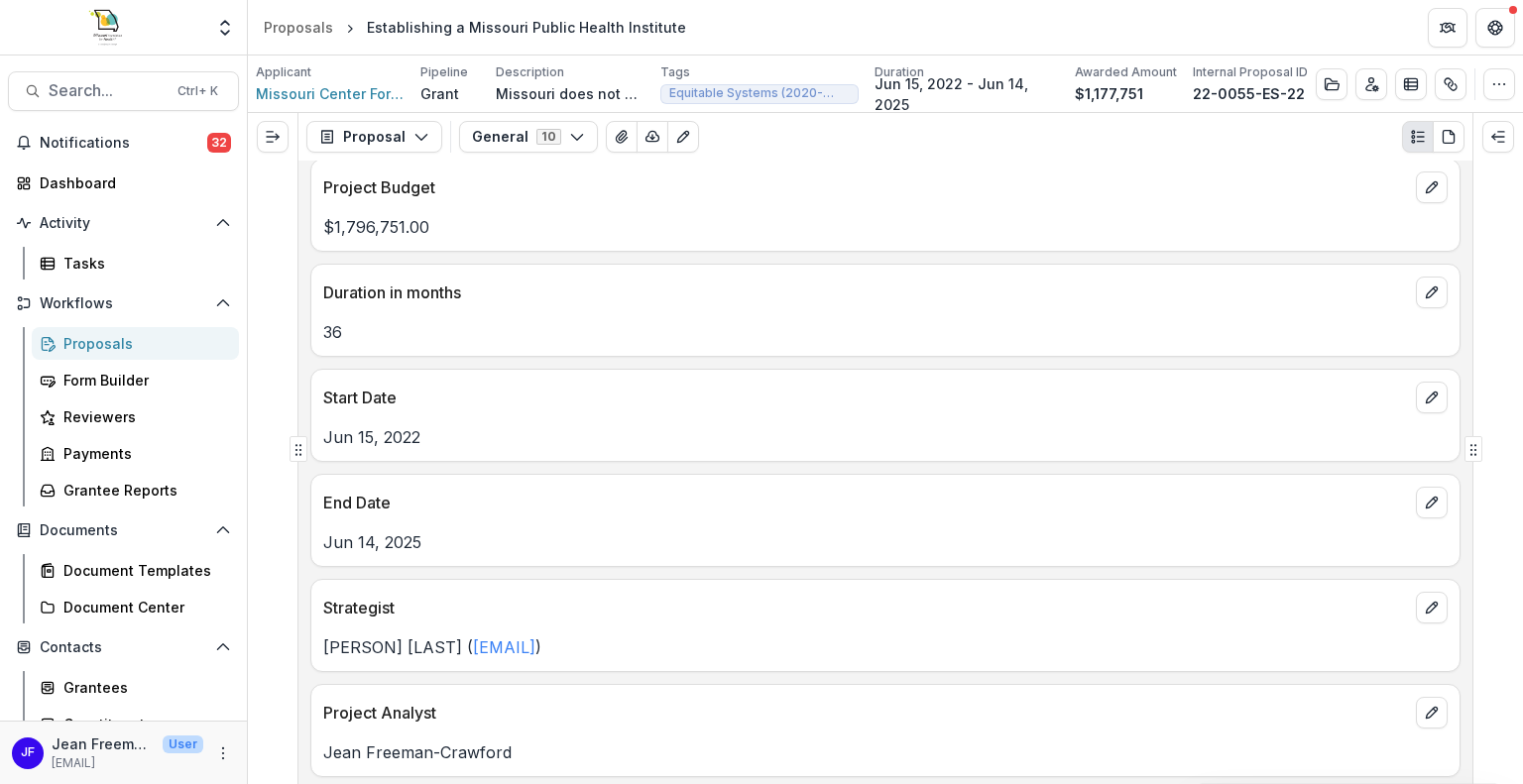 scroll, scrollTop: 991, scrollLeft: 0, axis: vertical 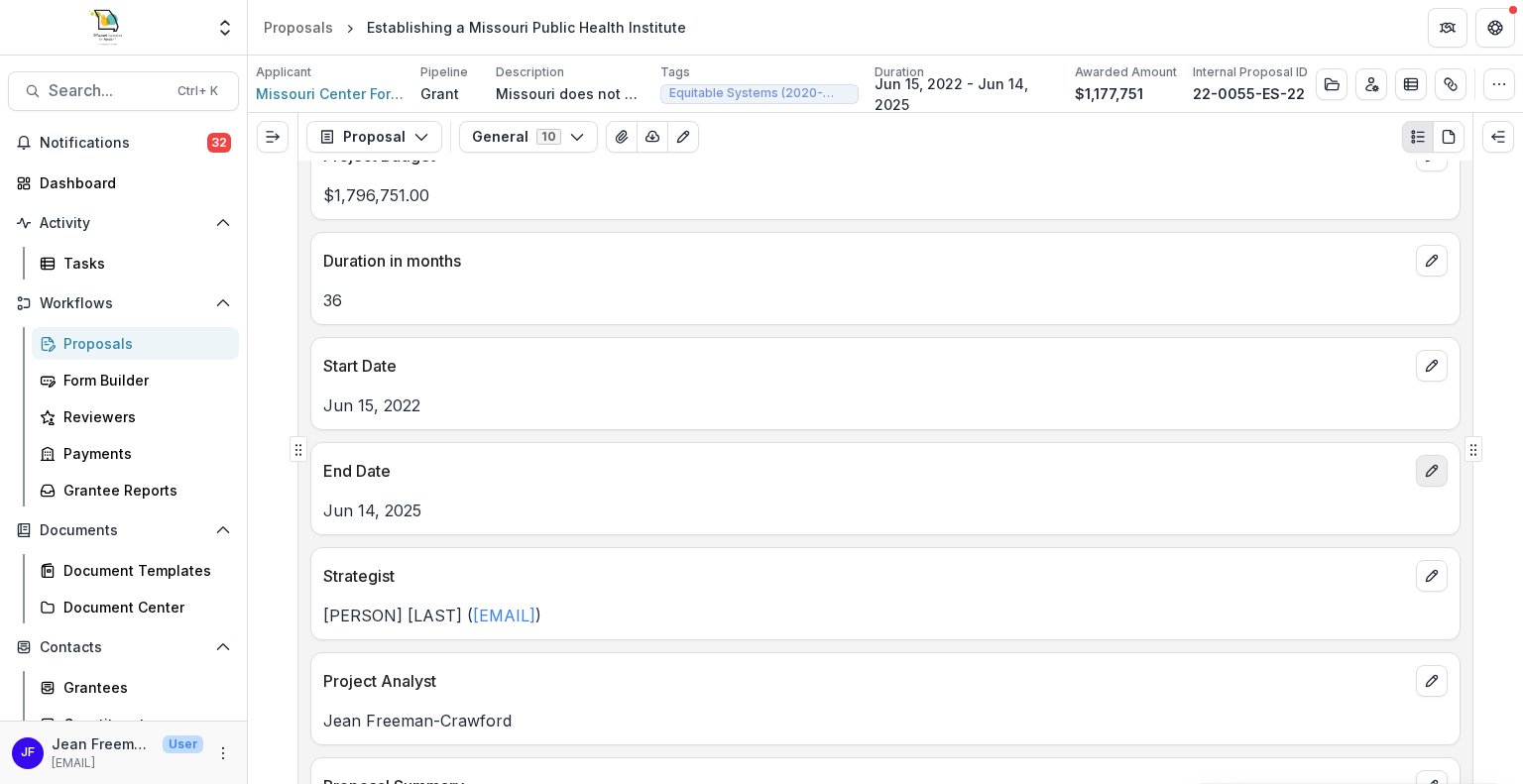 click 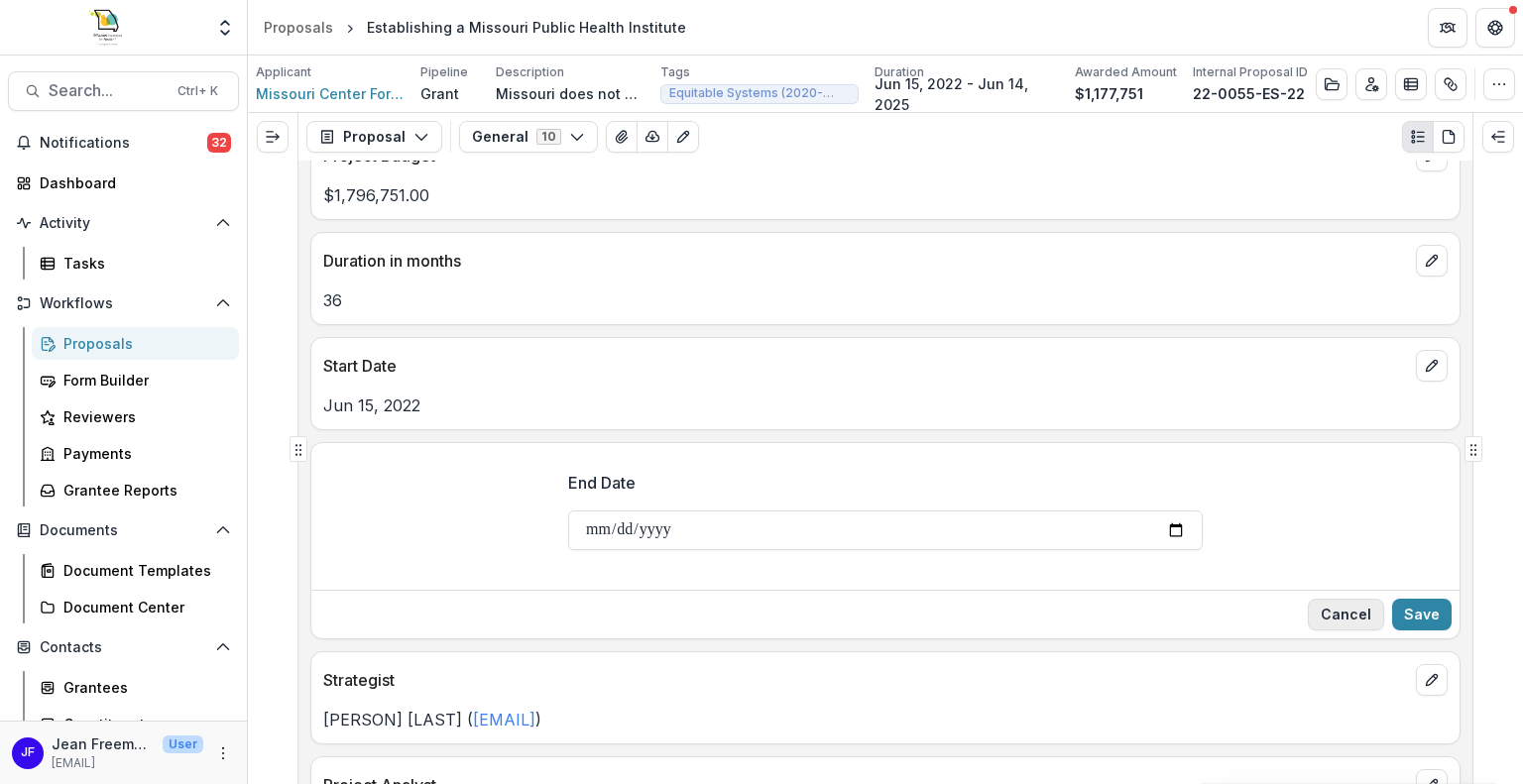 click on "Cancel" at bounding box center (1346, 615) 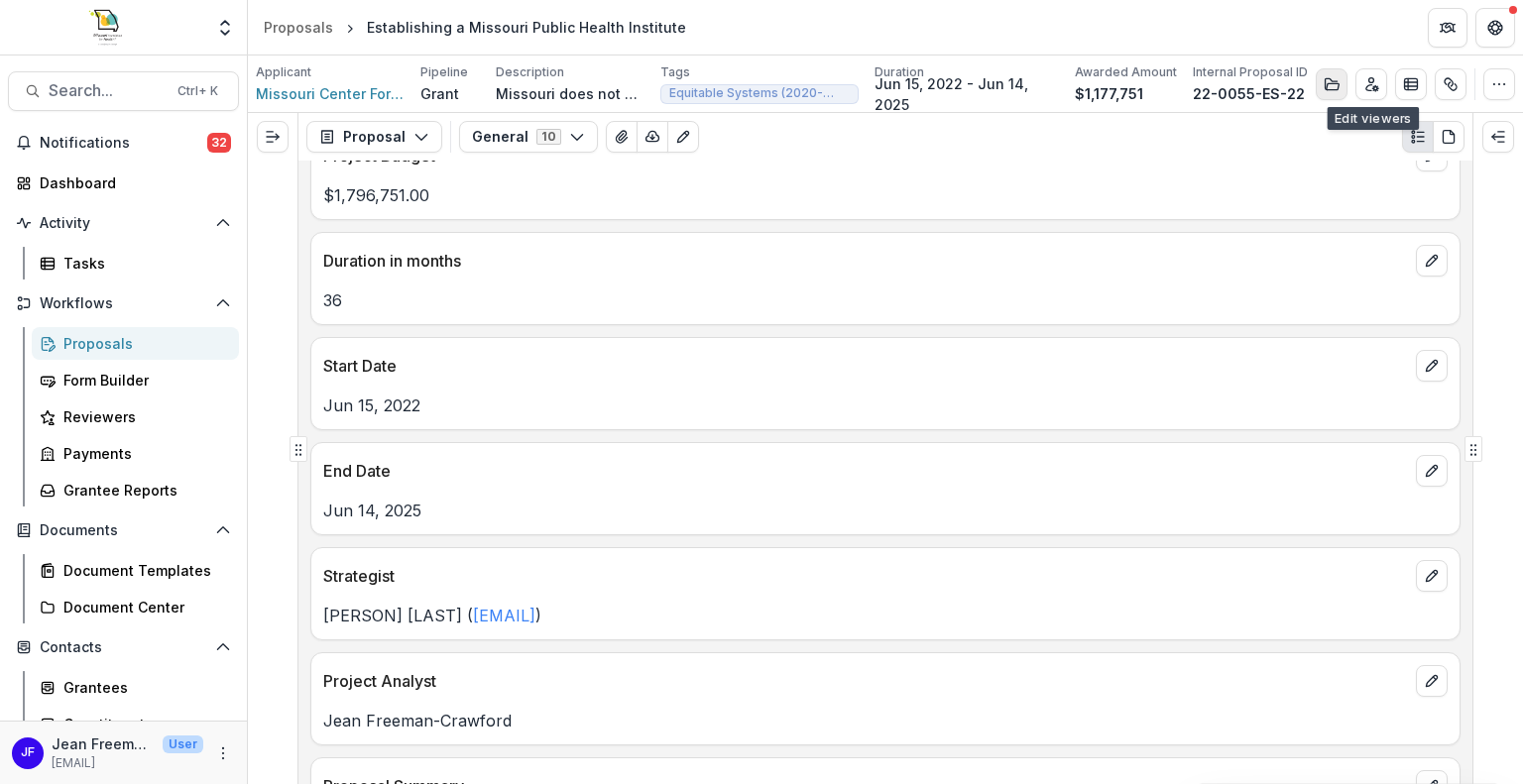 click 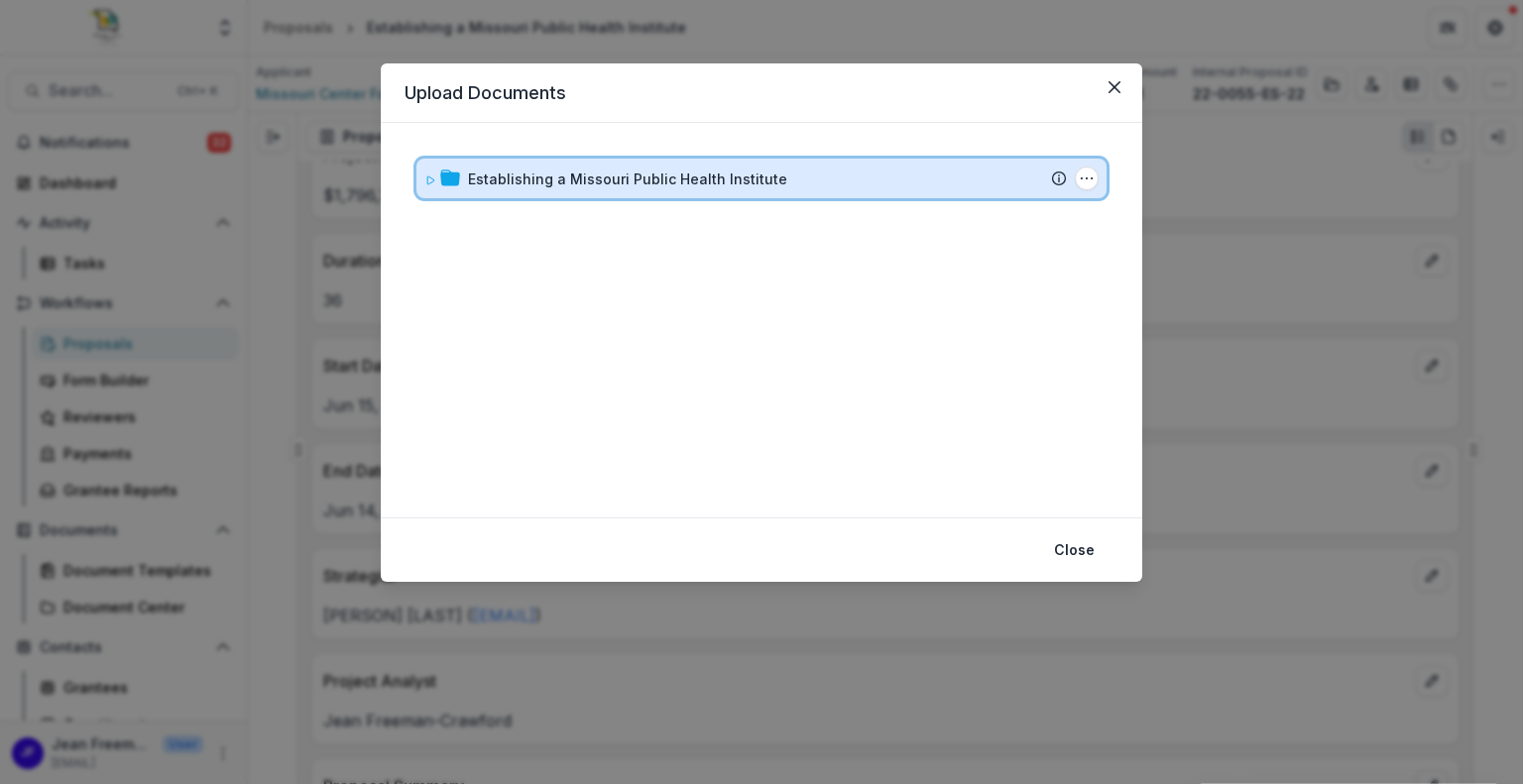 click 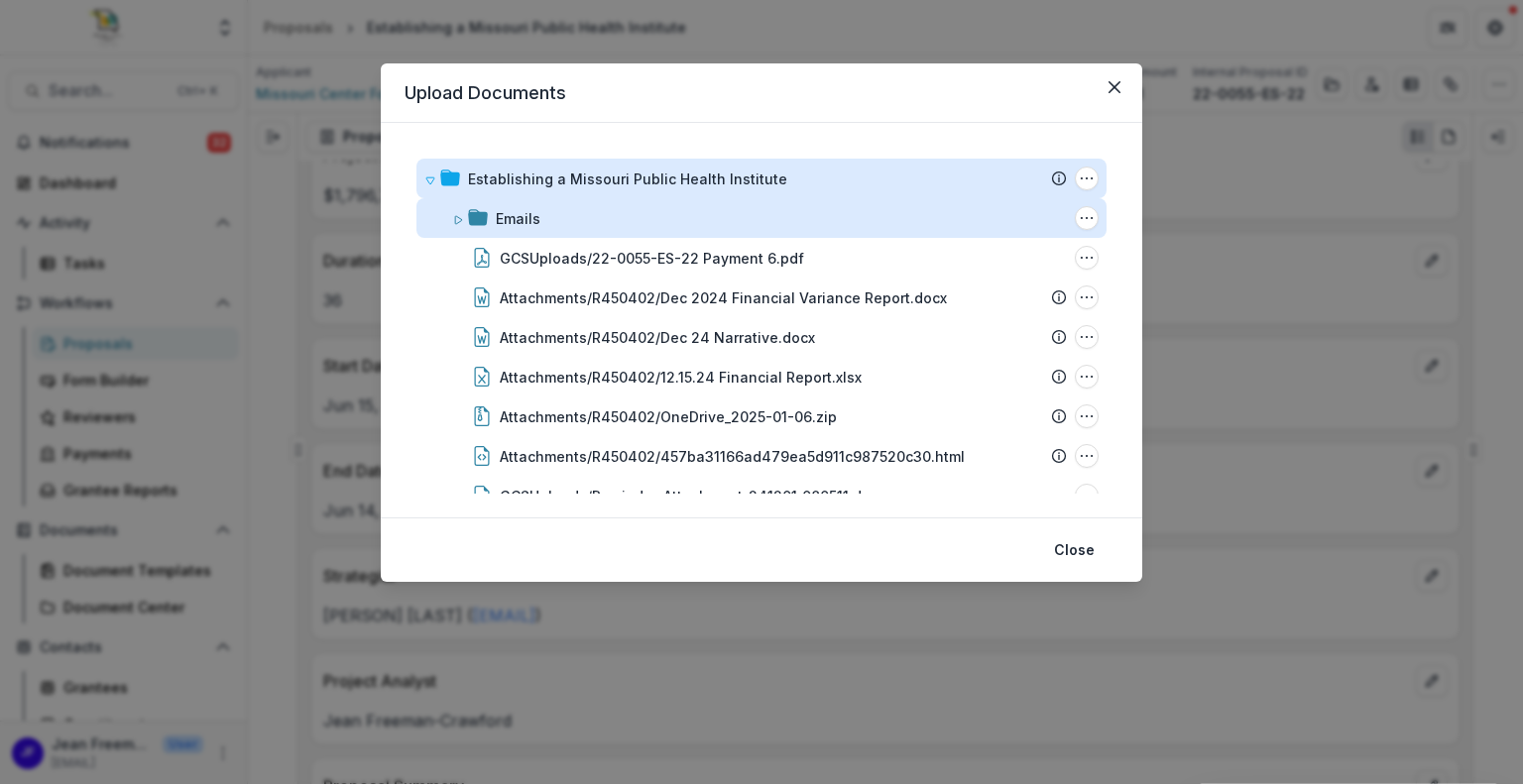 click on "Emails" at bounding box center (518, 218) 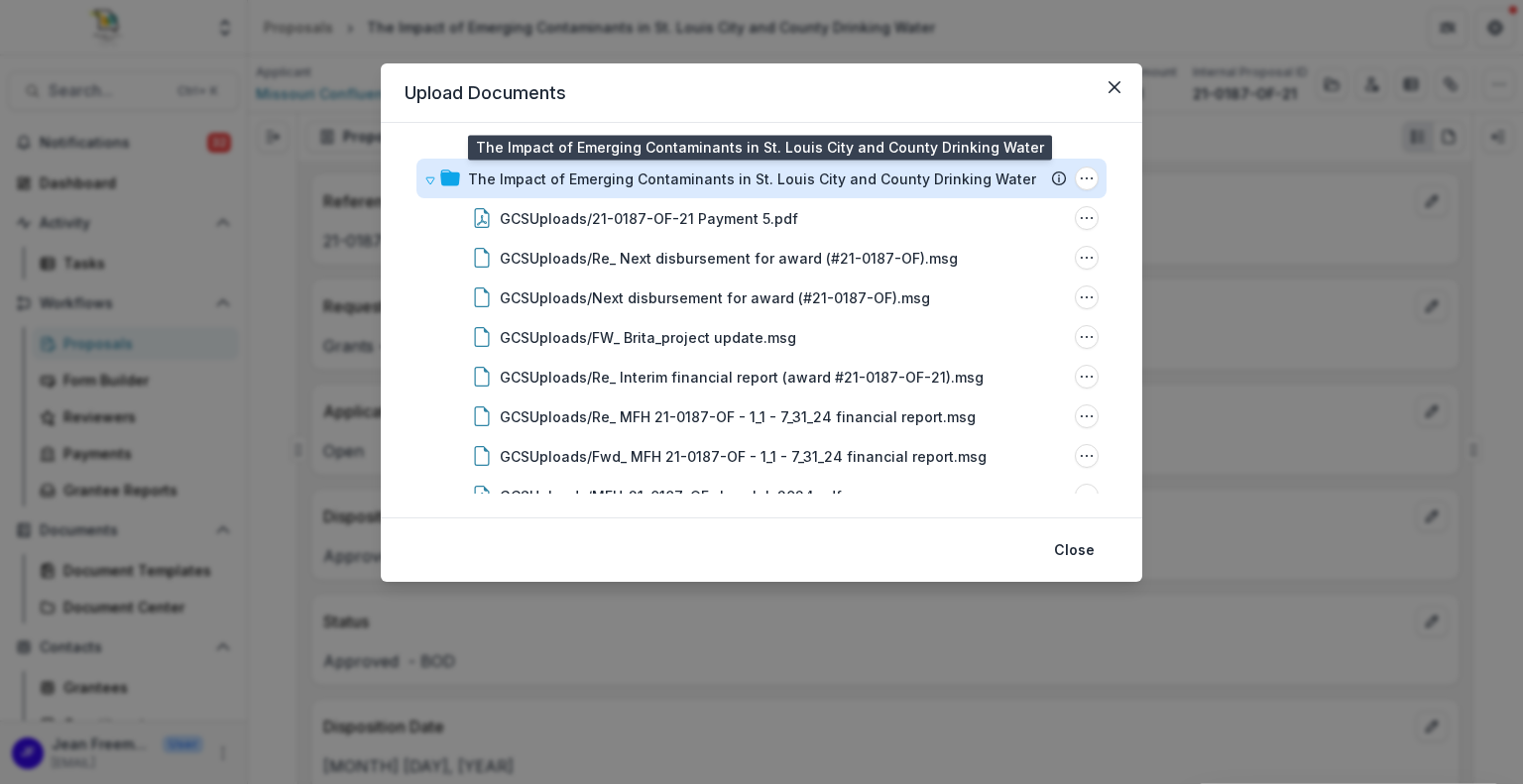 click on "The Impact of Emerging Contaminants in St. Louis City and County Drinking Water" at bounding box center [752, 178] 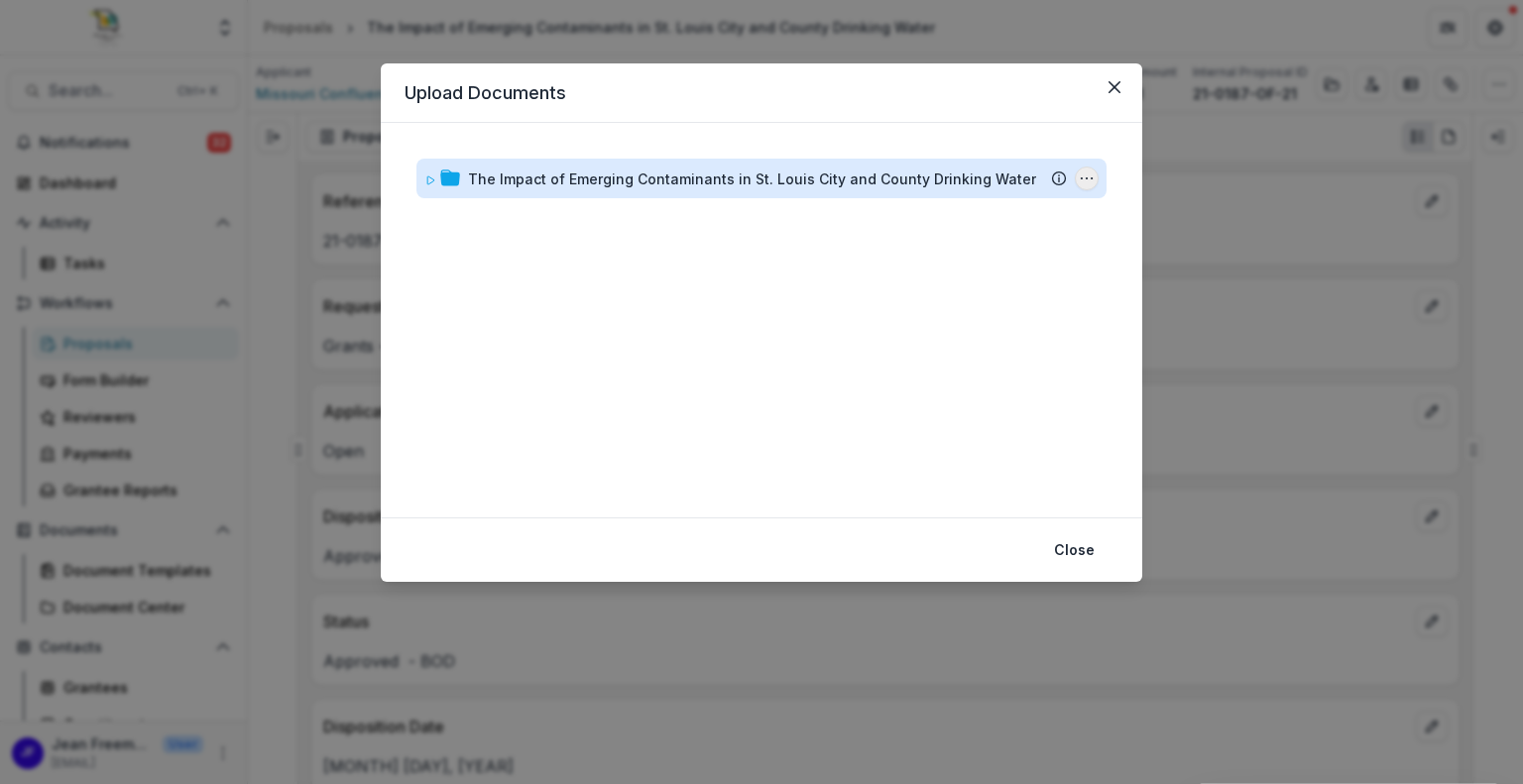 click 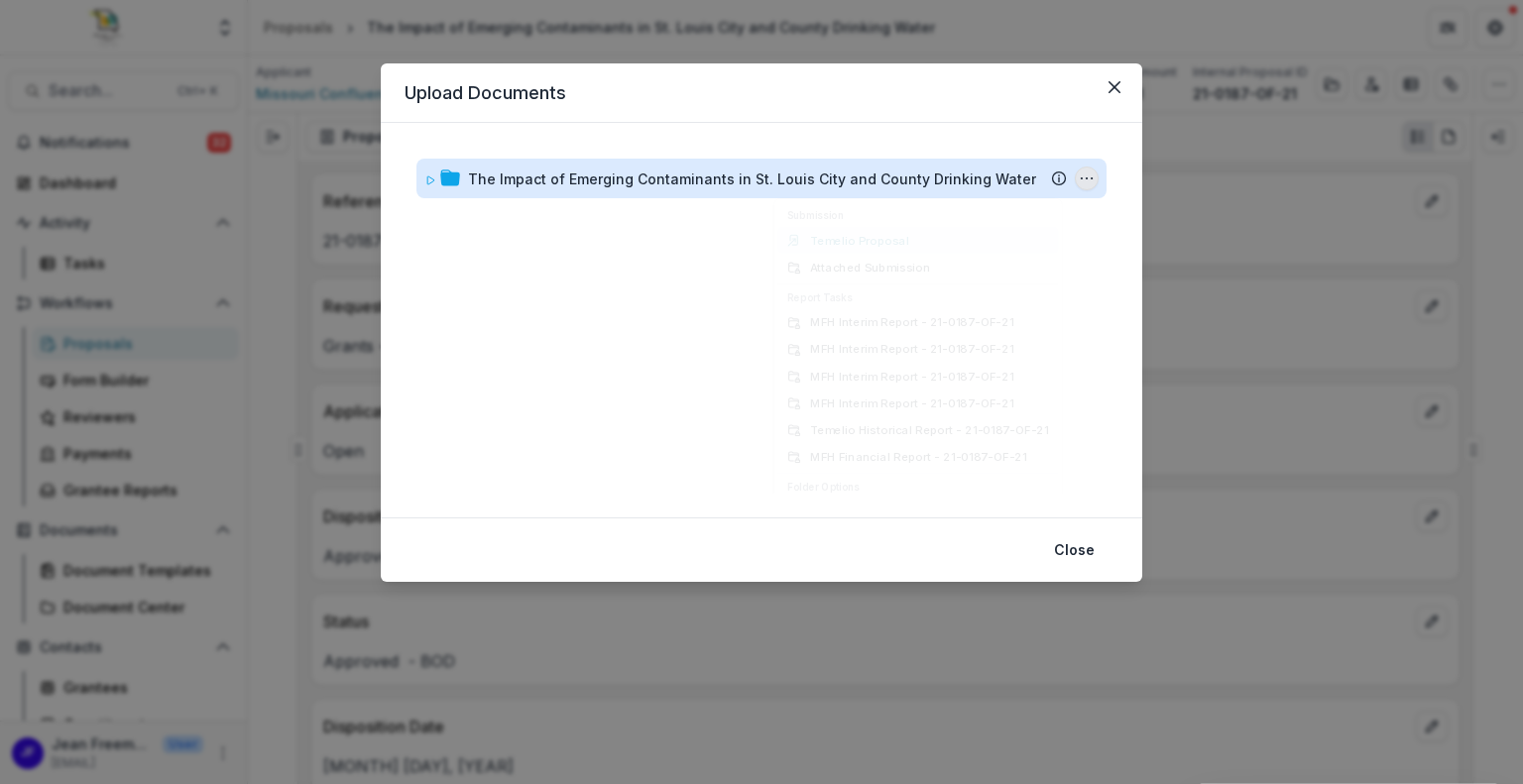 scroll, scrollTop: 52, scrollLeft: 0, axis: vertical 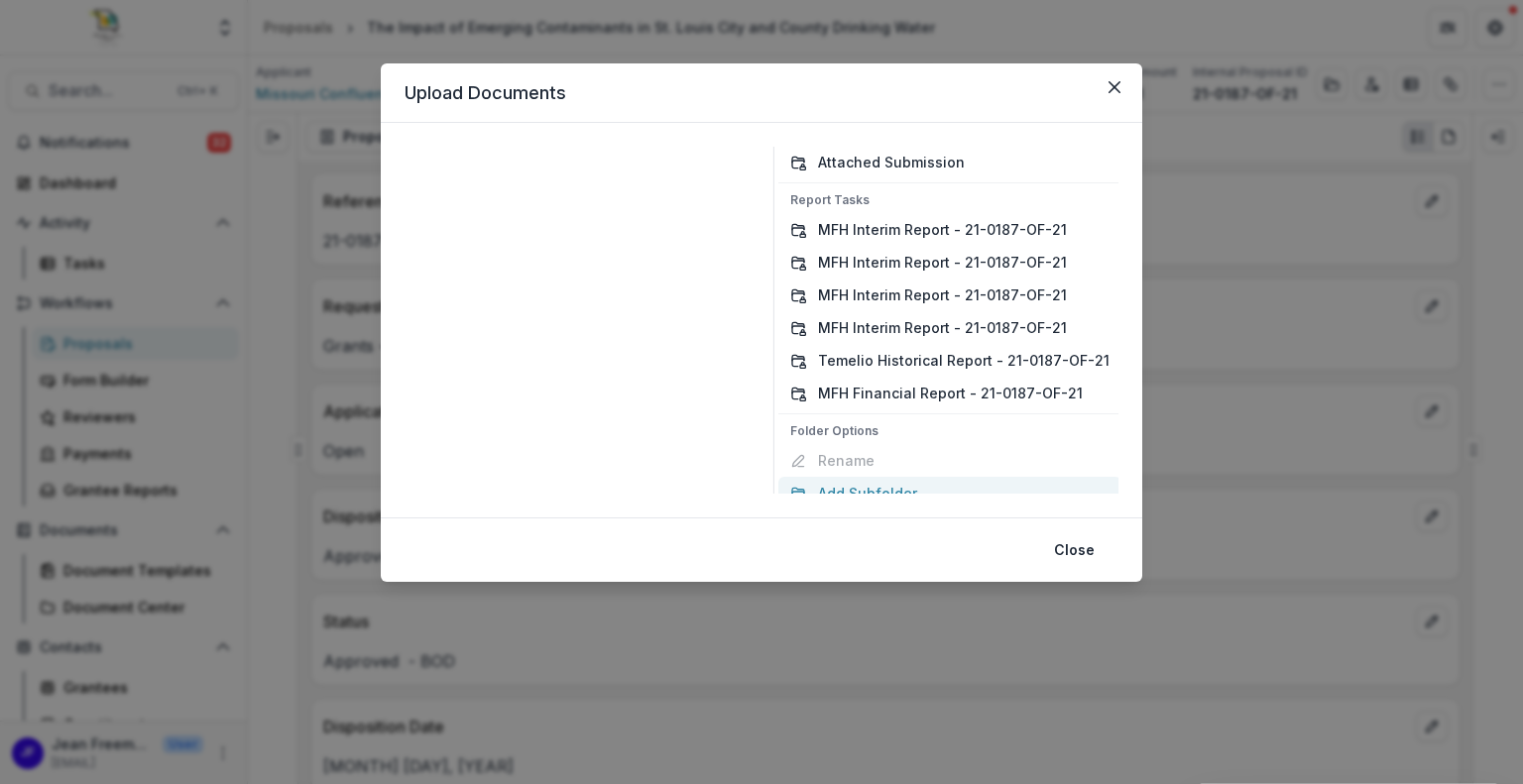 click on "Add Subfolder" at bounding box center [950, 493] 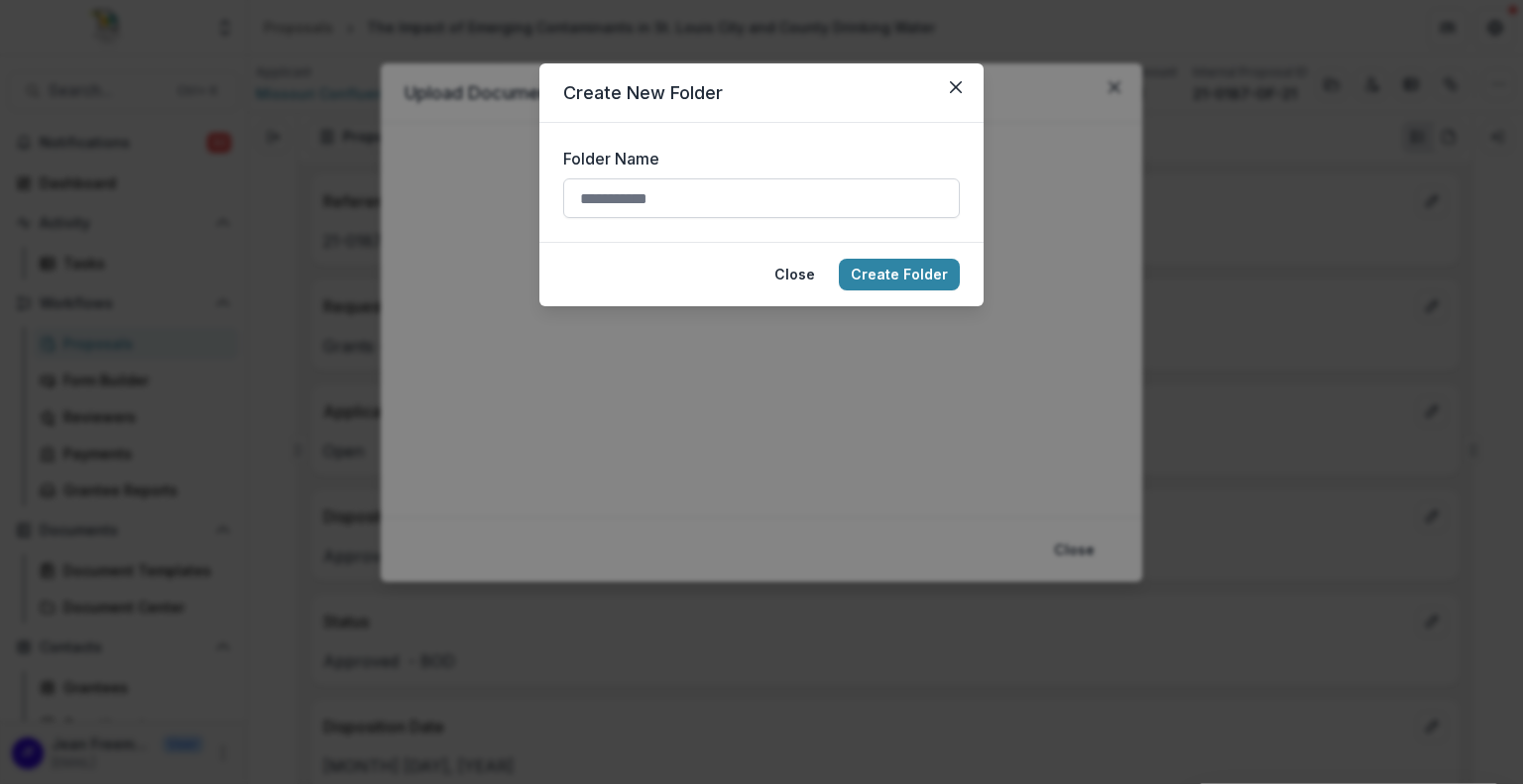 click on "Folder Name" at bounding box center [762, 198] 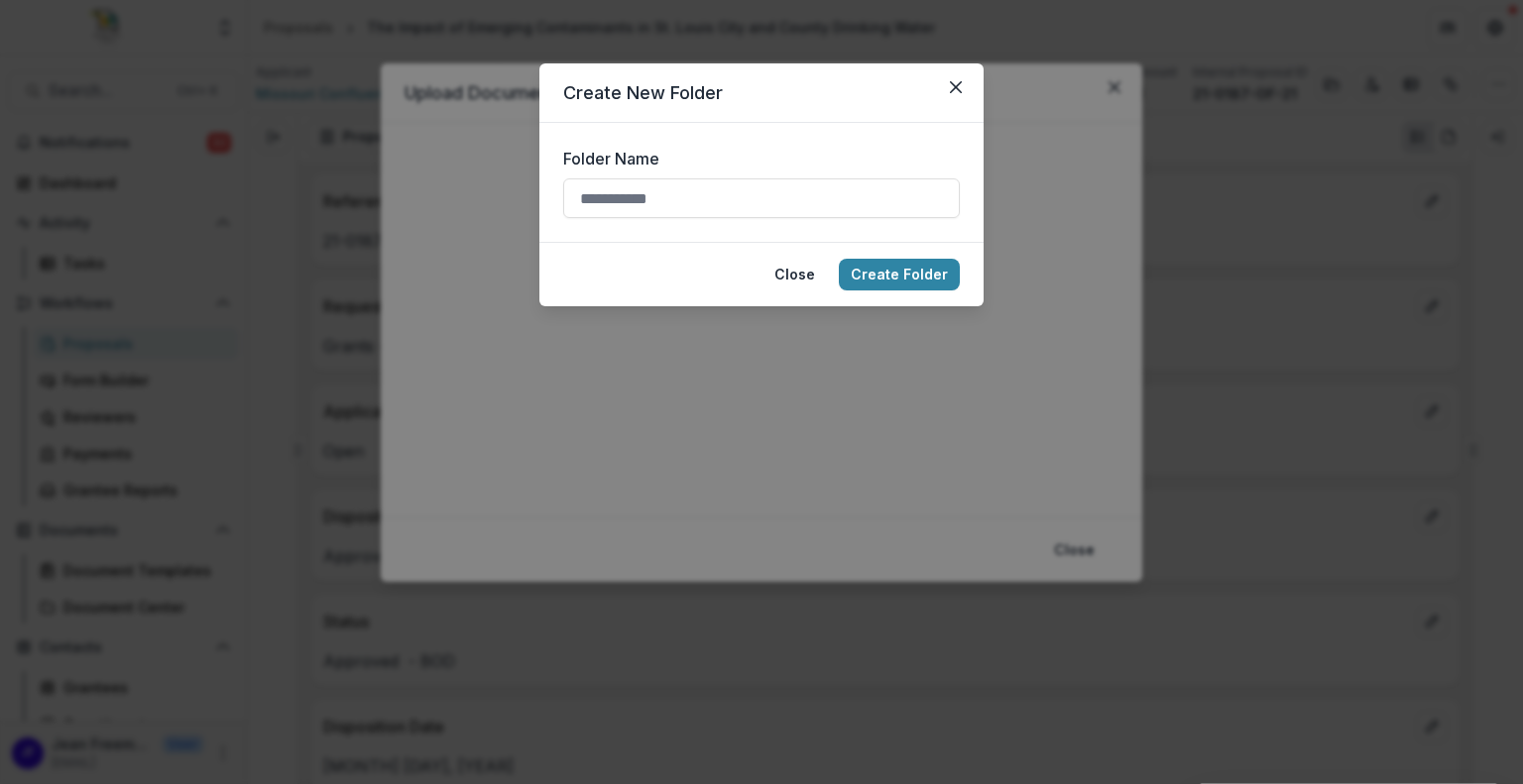 type on "******" 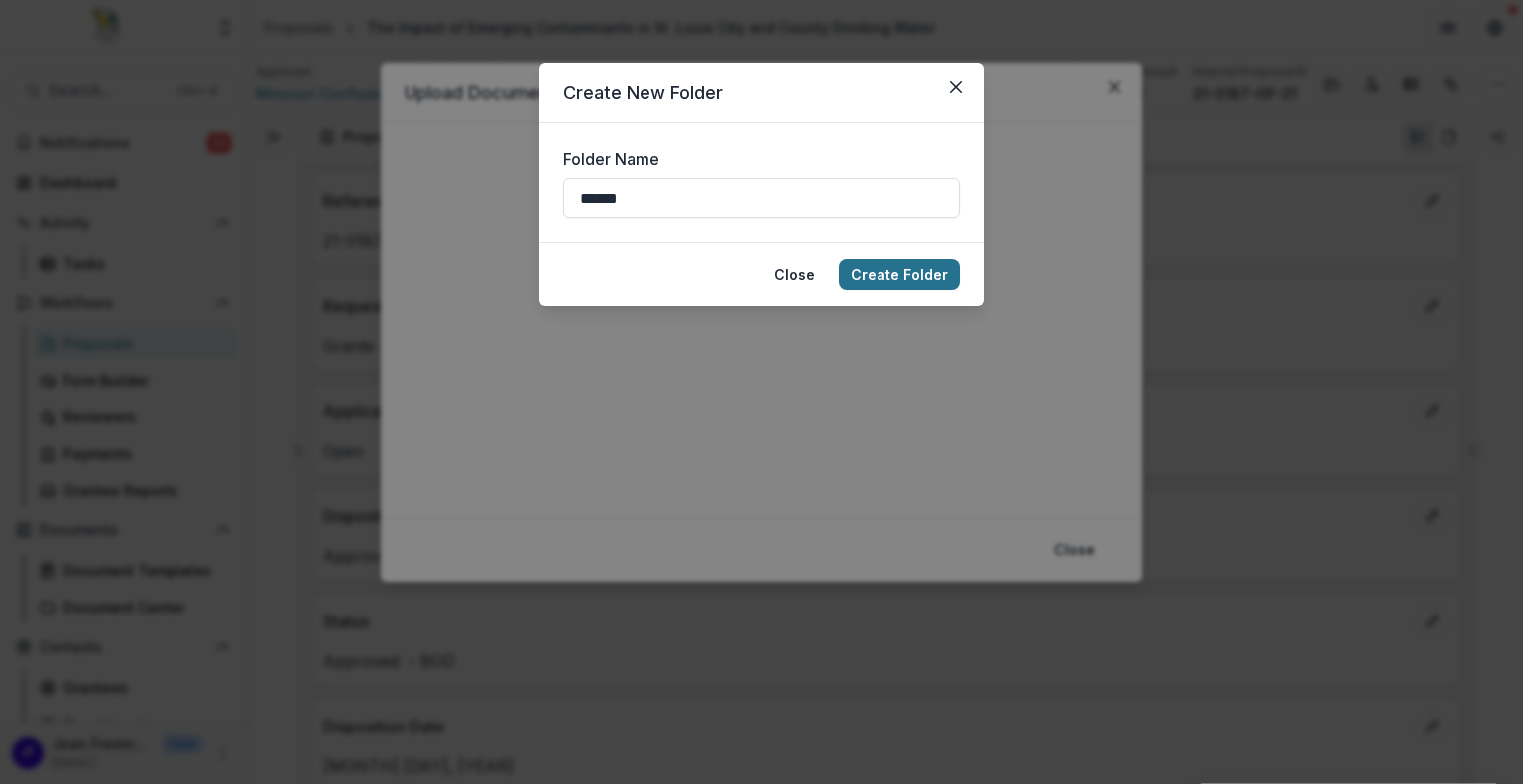 click on "Create Folder" at bounding box center [899, 275] 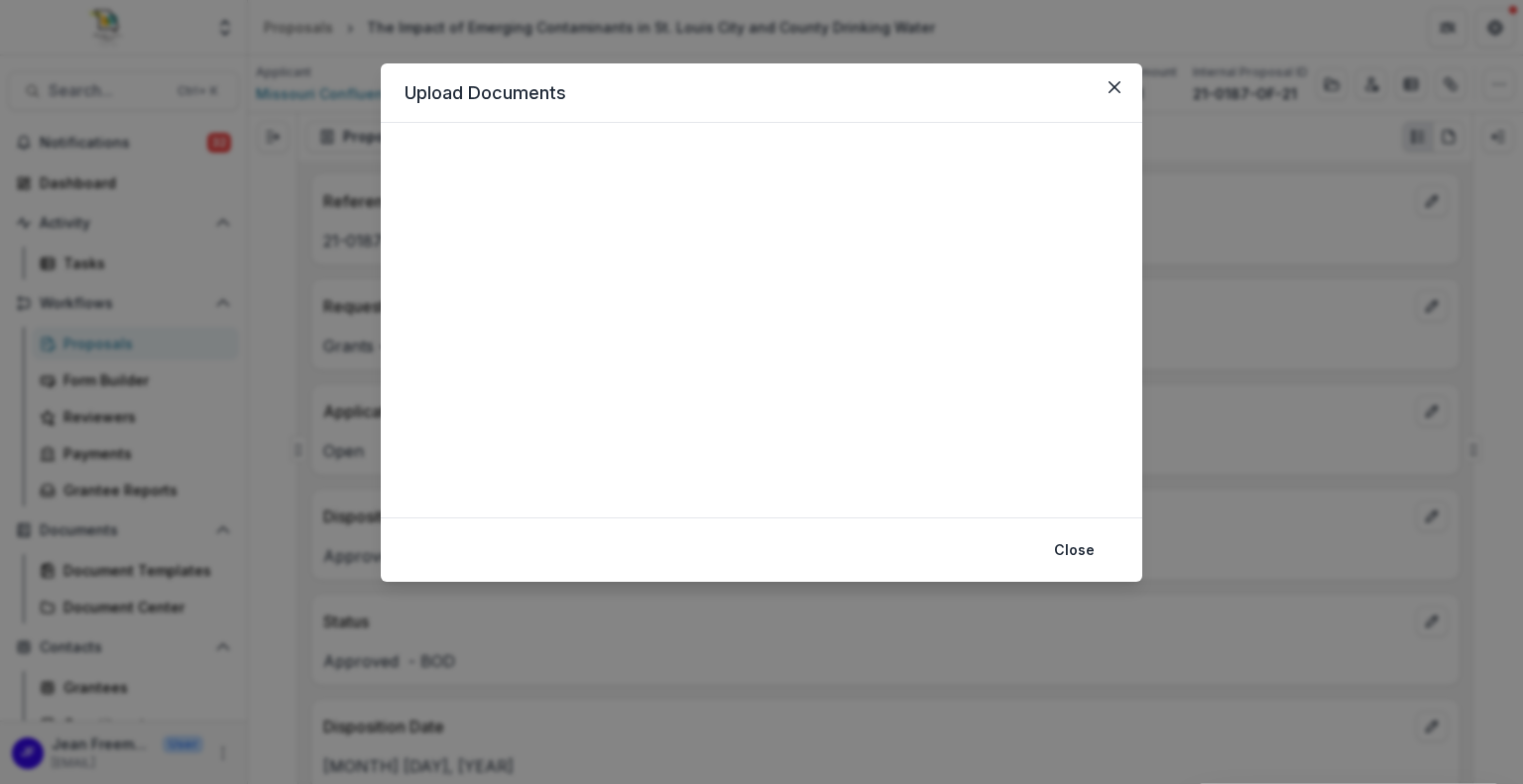 type 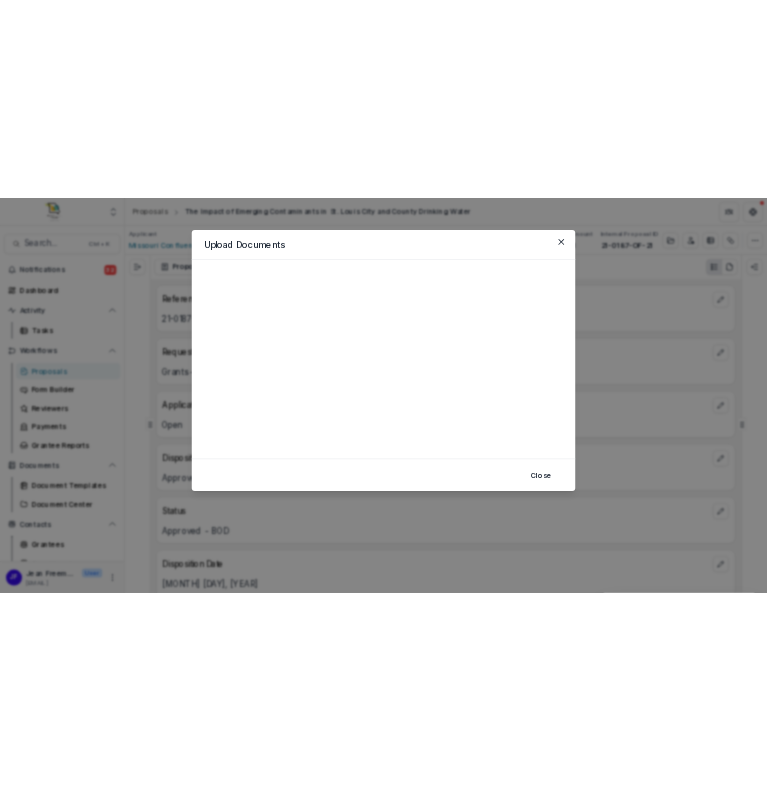scroll, scrollTop: 0, scrollLeft: 0, axis: both 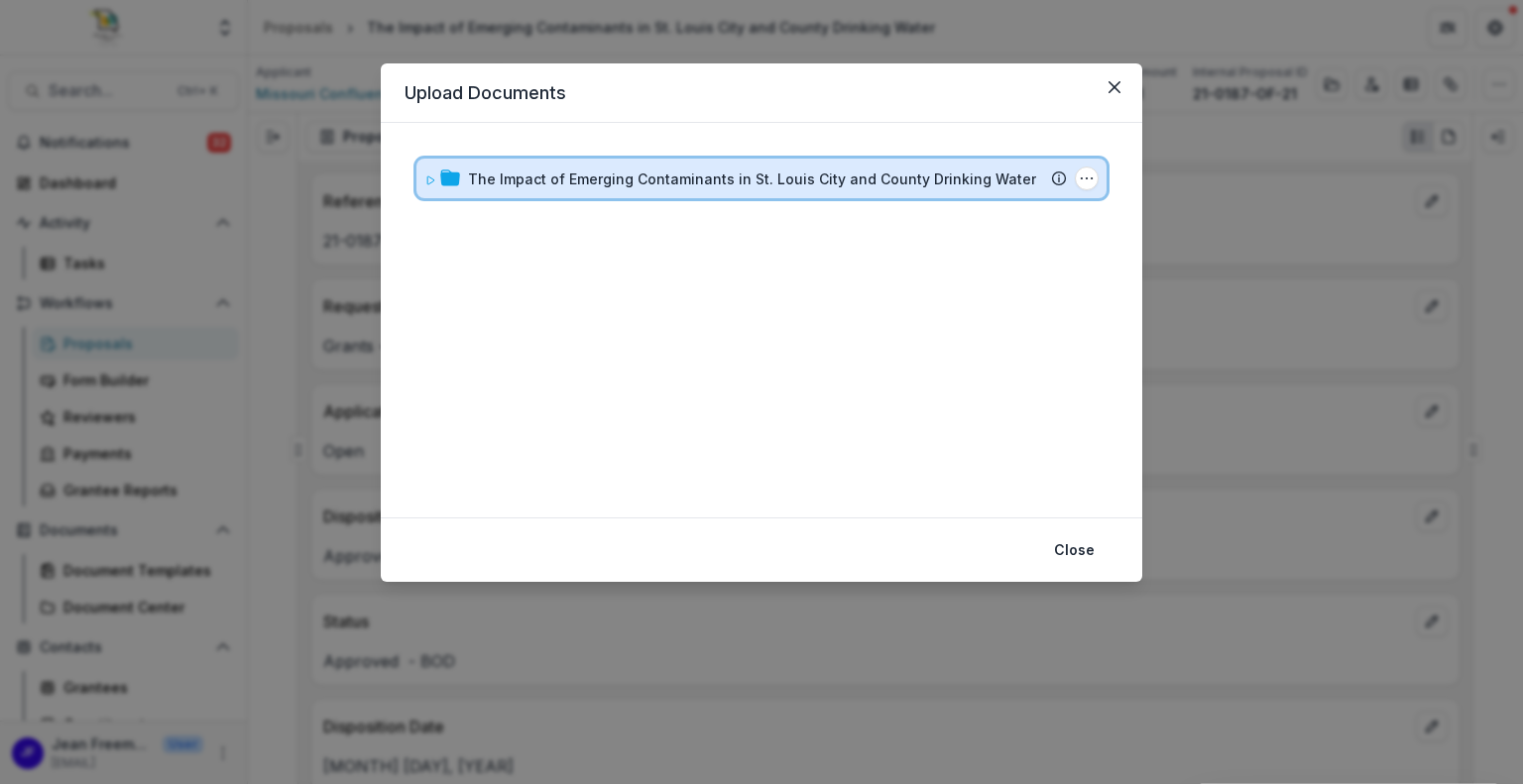 click 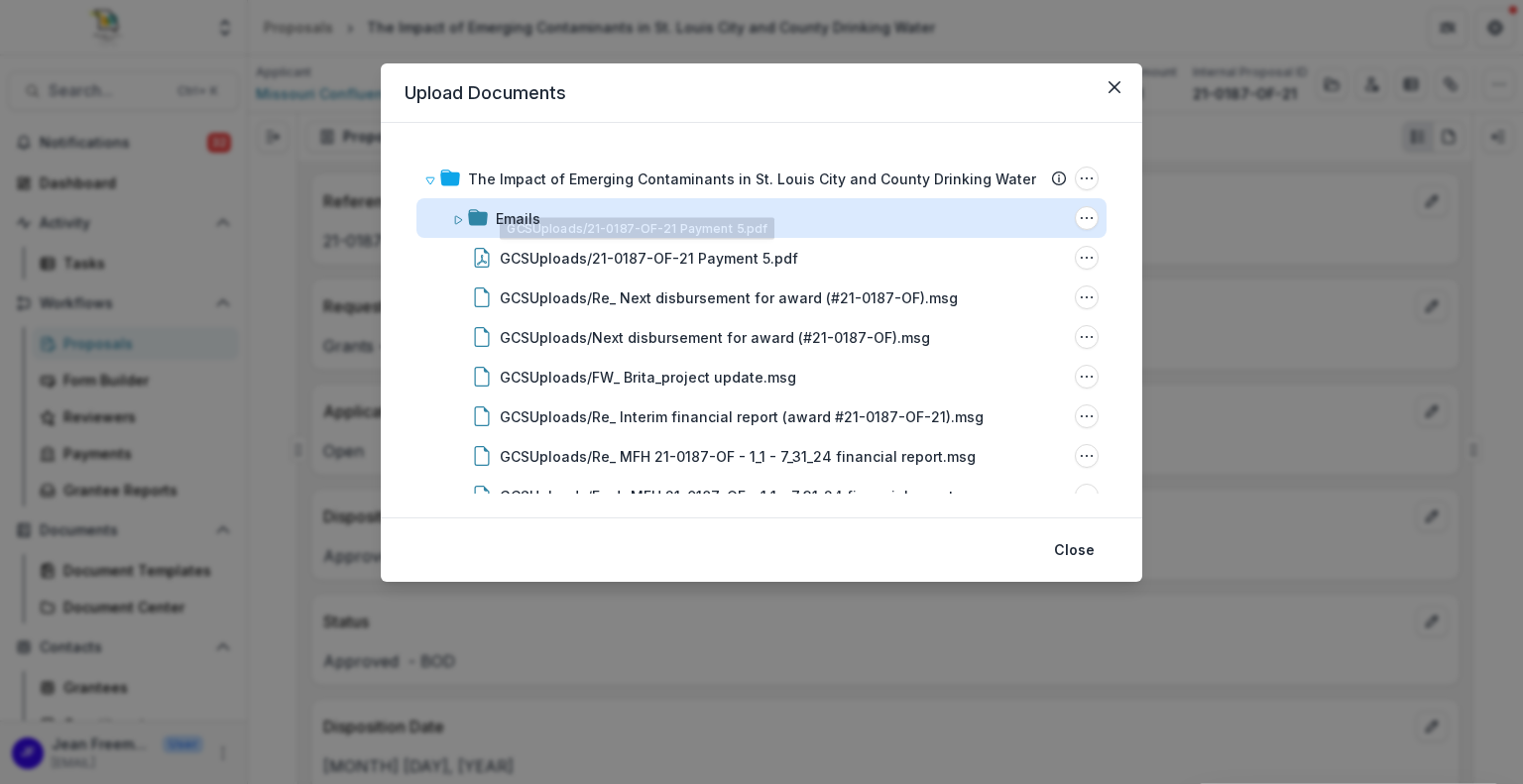 click on "Emails" at bounding box center (518, 218) 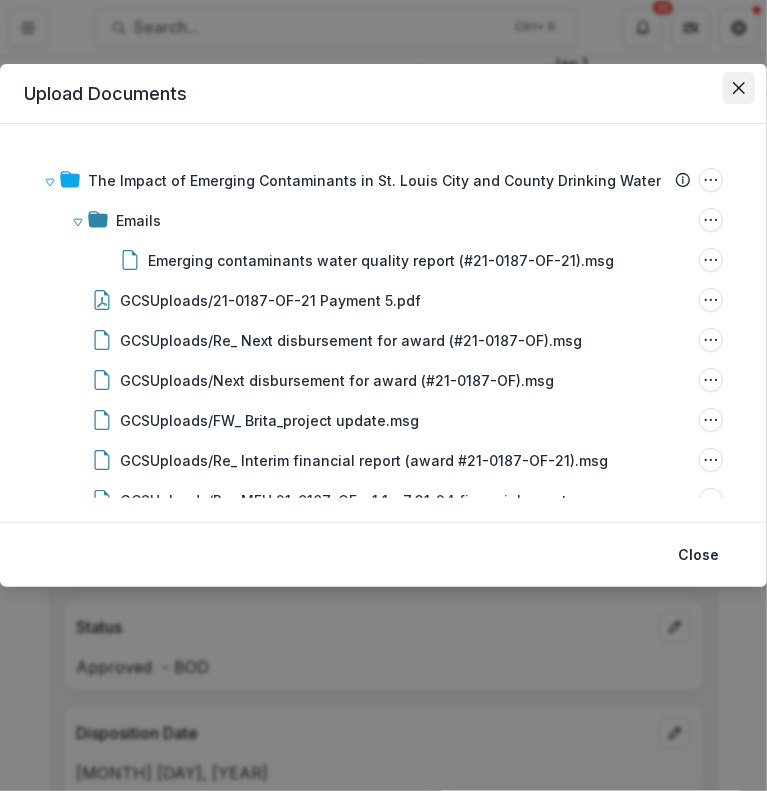 click 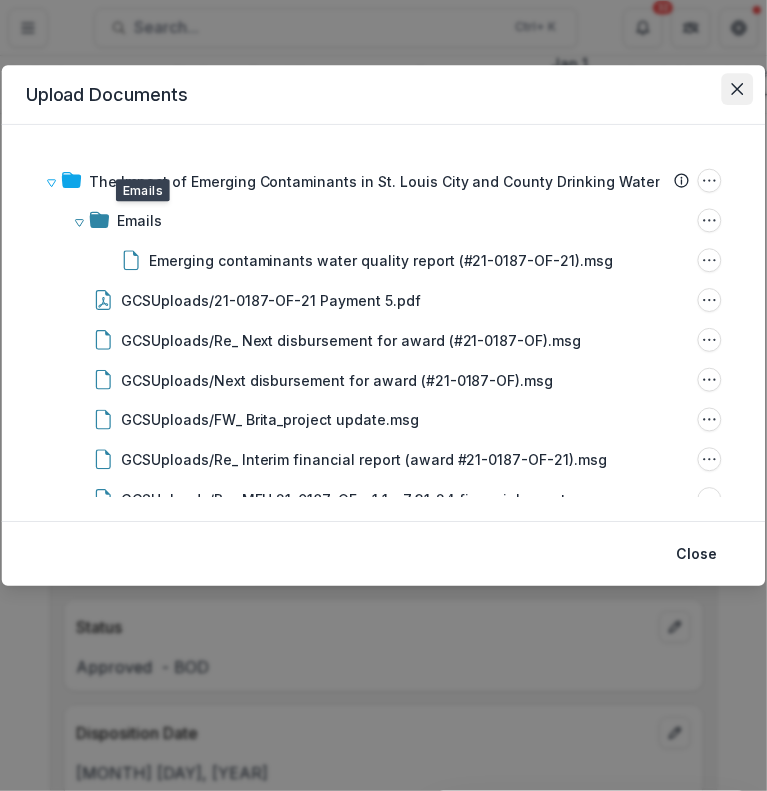 scroll, scrollTop: 0, scrollLeft: 292, axis: horizontal 